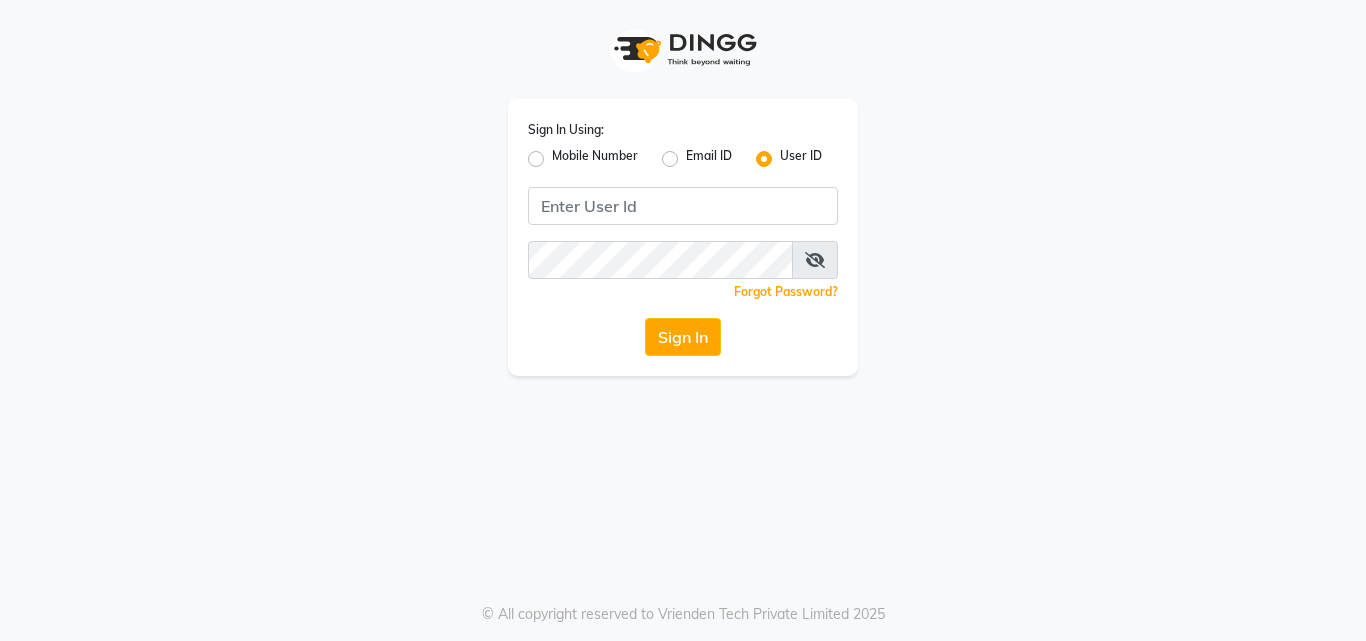 scroll, scrollTop: 0, scrollLeft: 0, axis: both 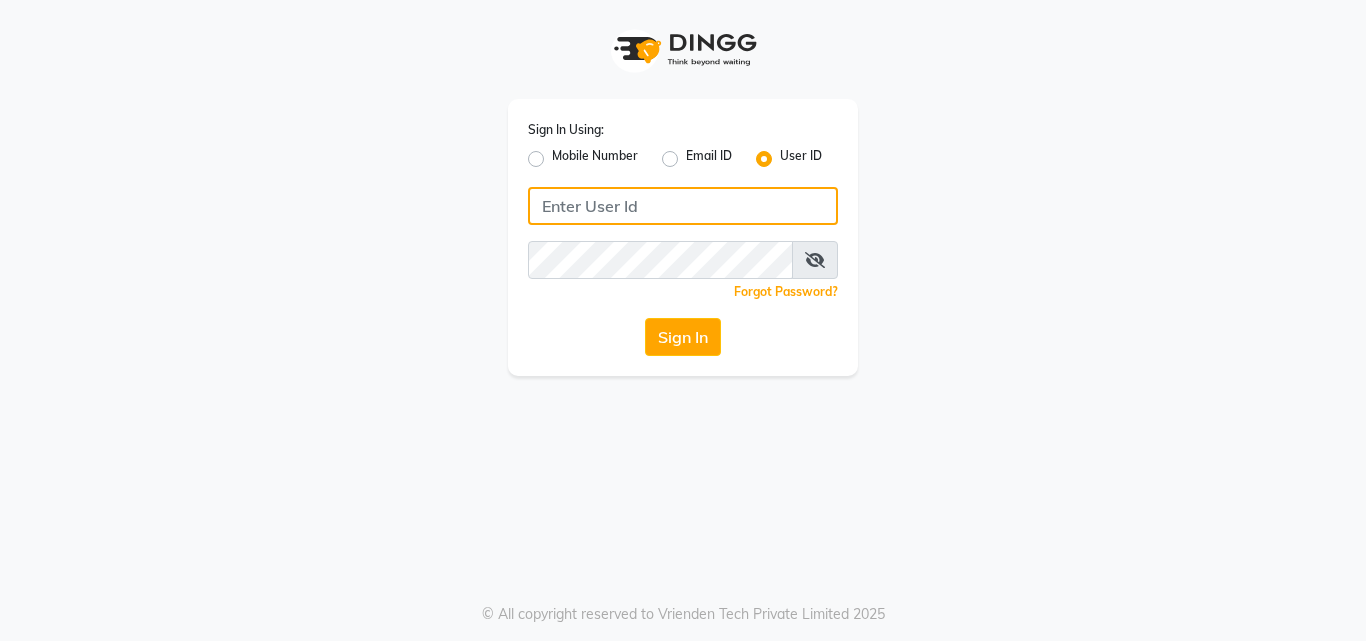 click 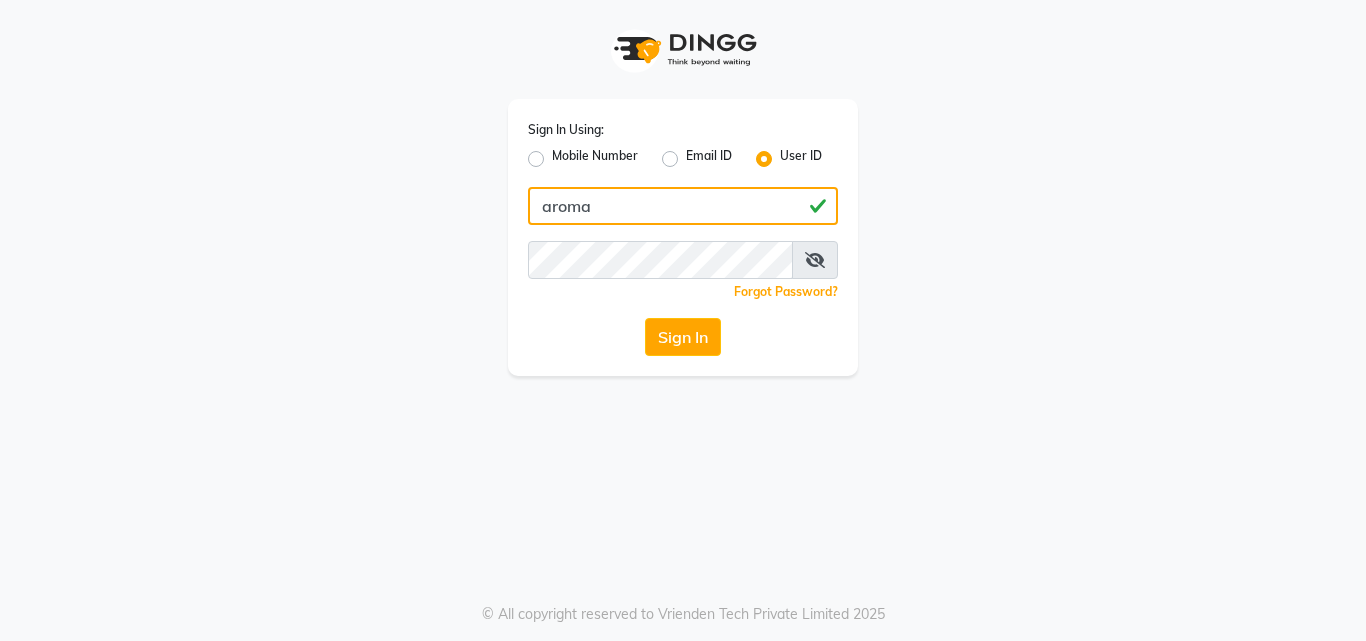 type on "aroma" 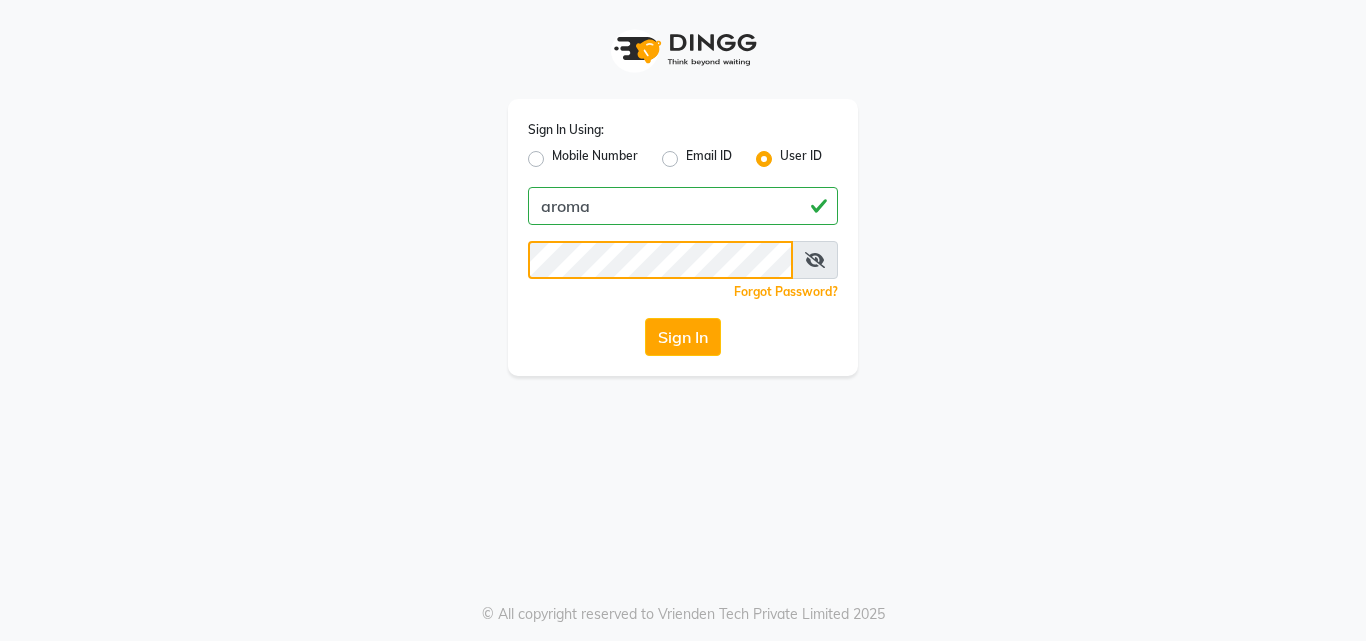 click on "Sign In" 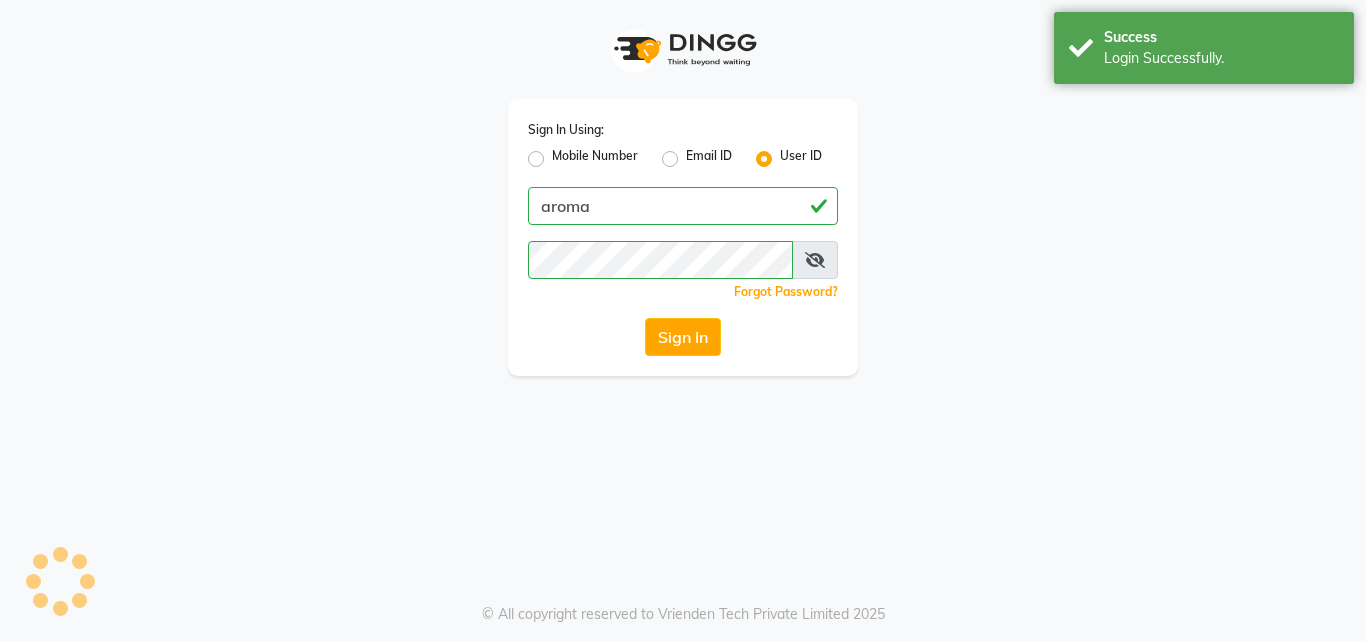 select on "6573" 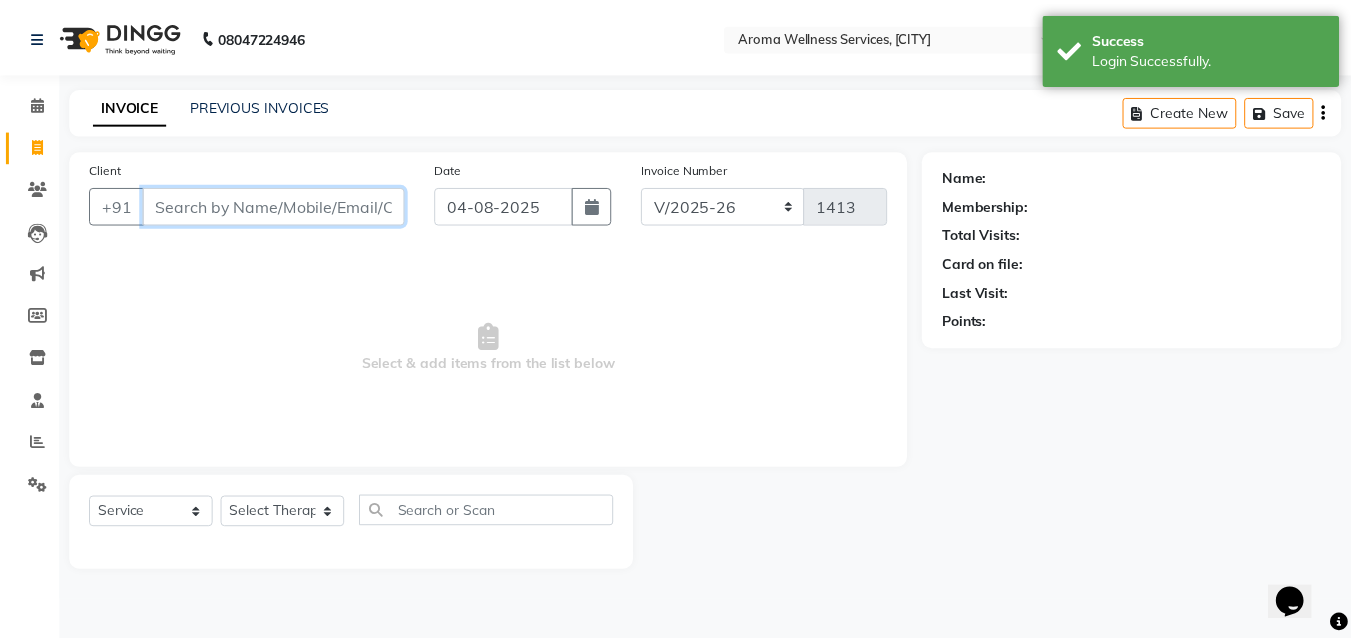 scroll, scrollTop: 0, scrollLeft: 0, axis: both 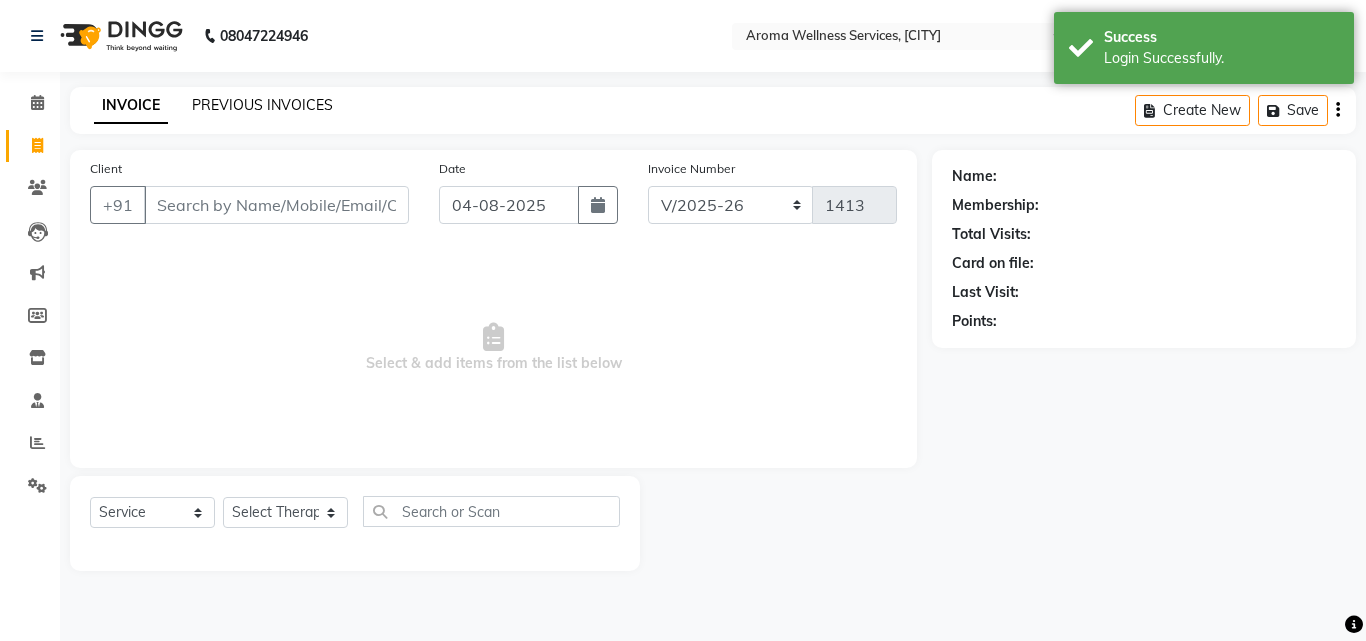 click on "PREVIOUS INVOICES" 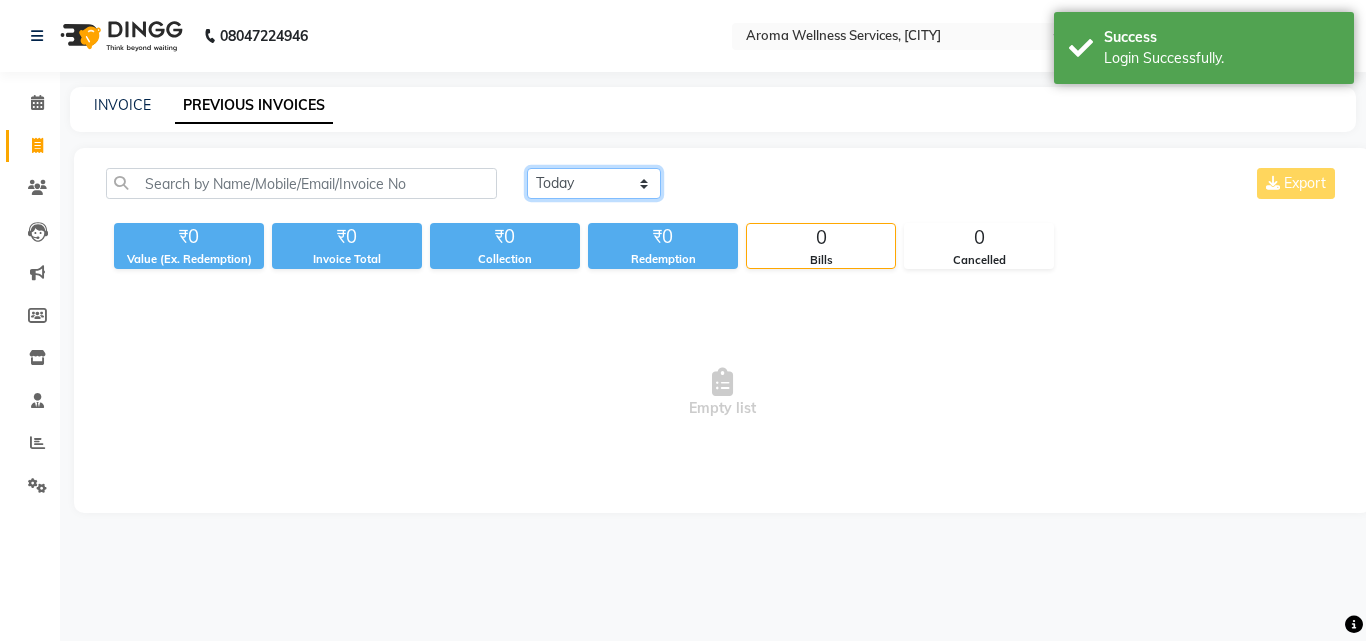 click on "Today Yesterday Custom Range" 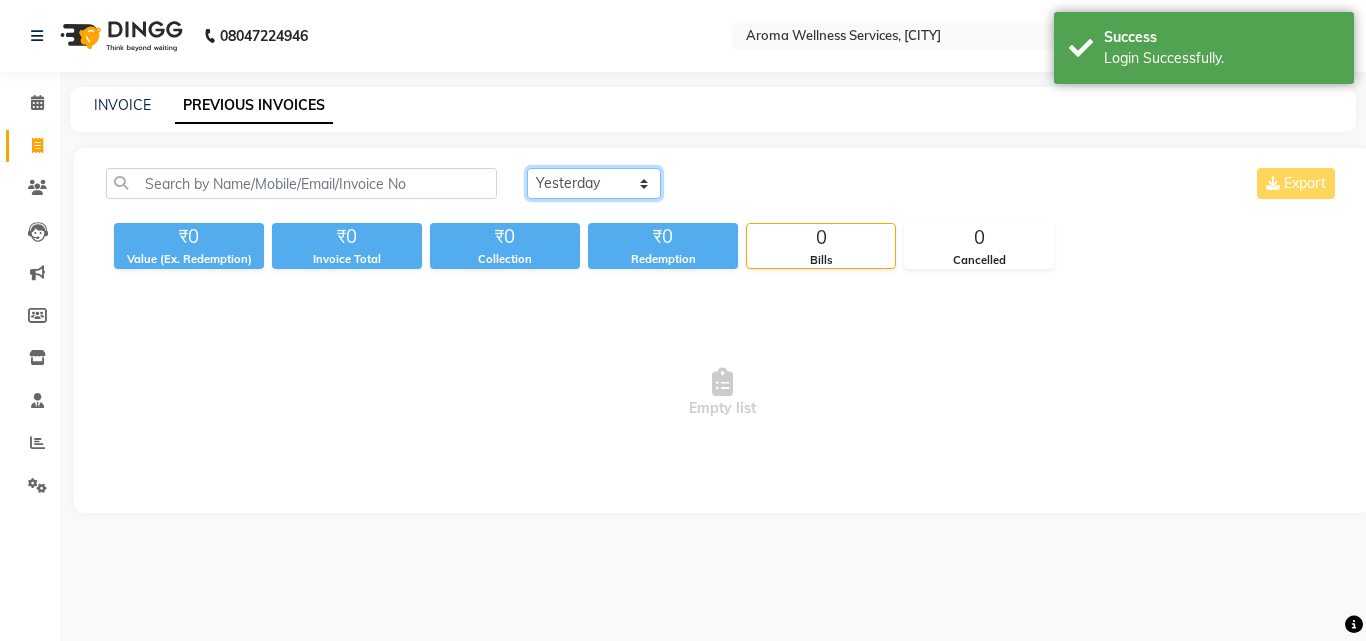 click on "Today Yesterday Custom Range" 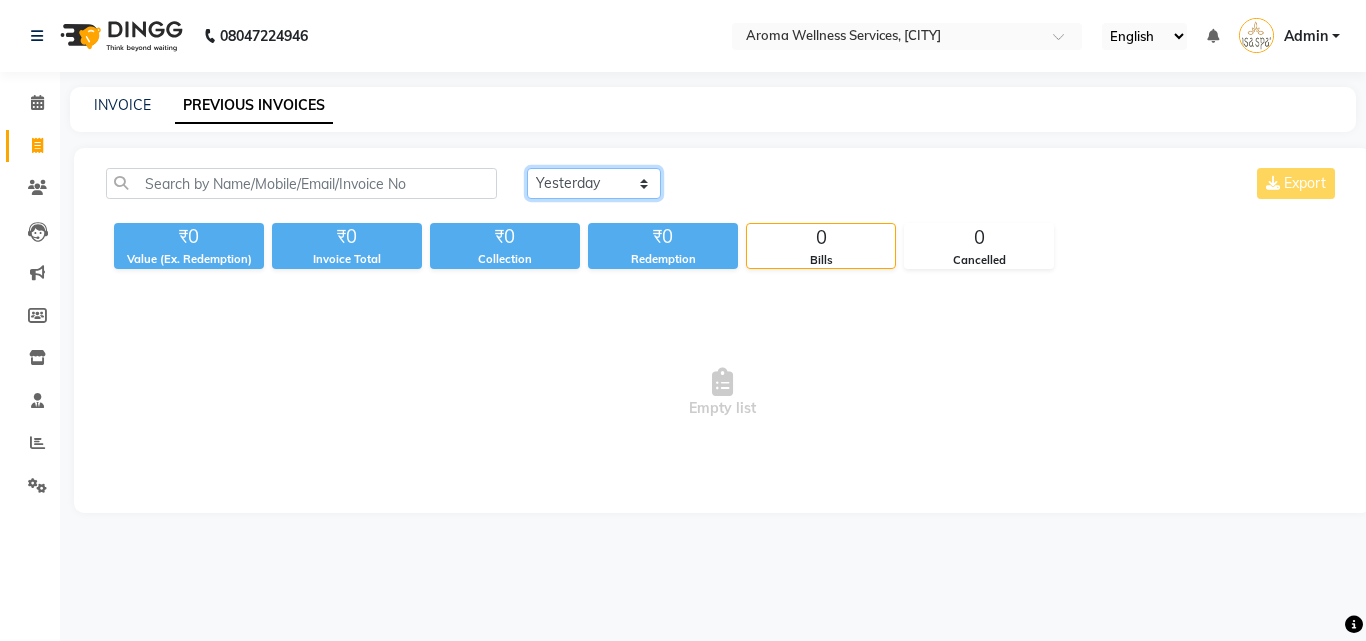 click on "Today Yesterday Custom Range" 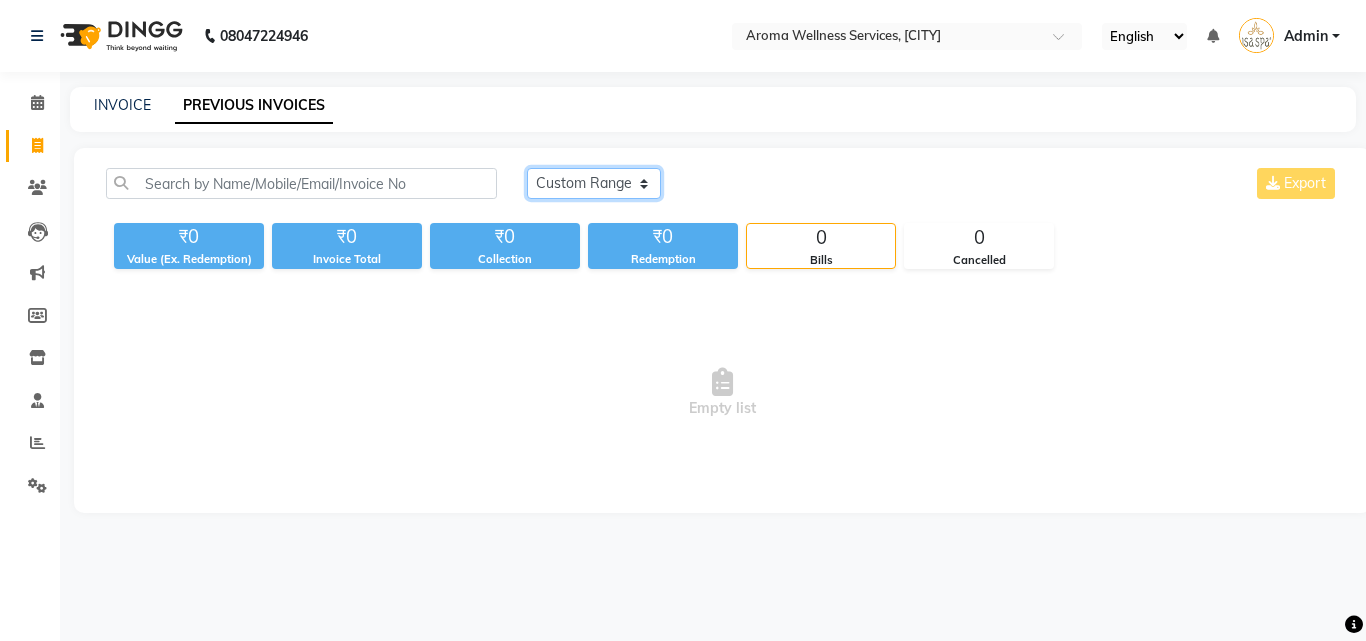 click on "Today Yesterday Custom Range" 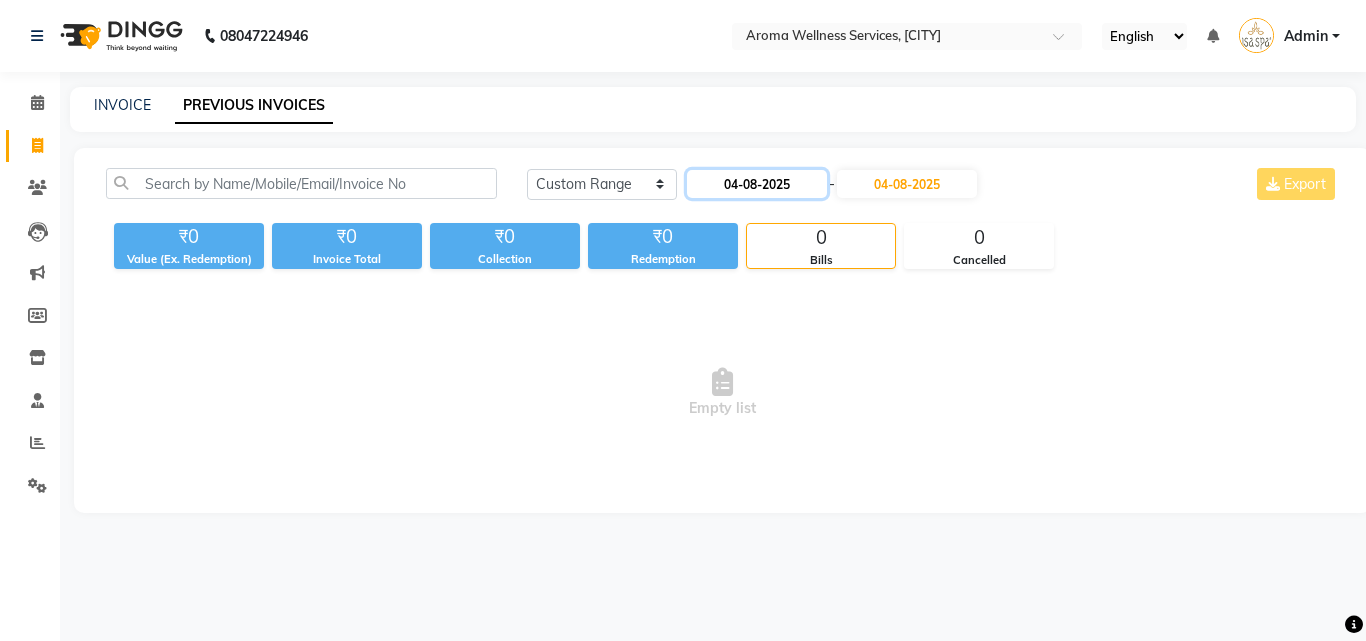 click on "04-08-2025" 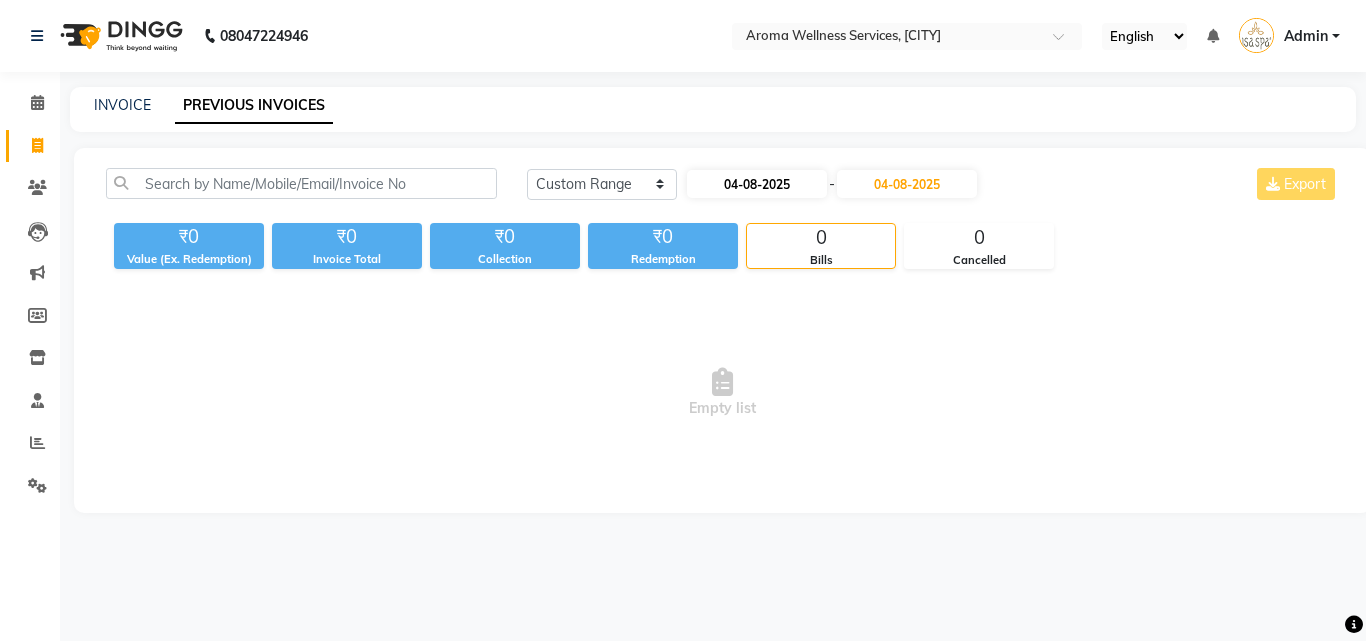 select on "8" 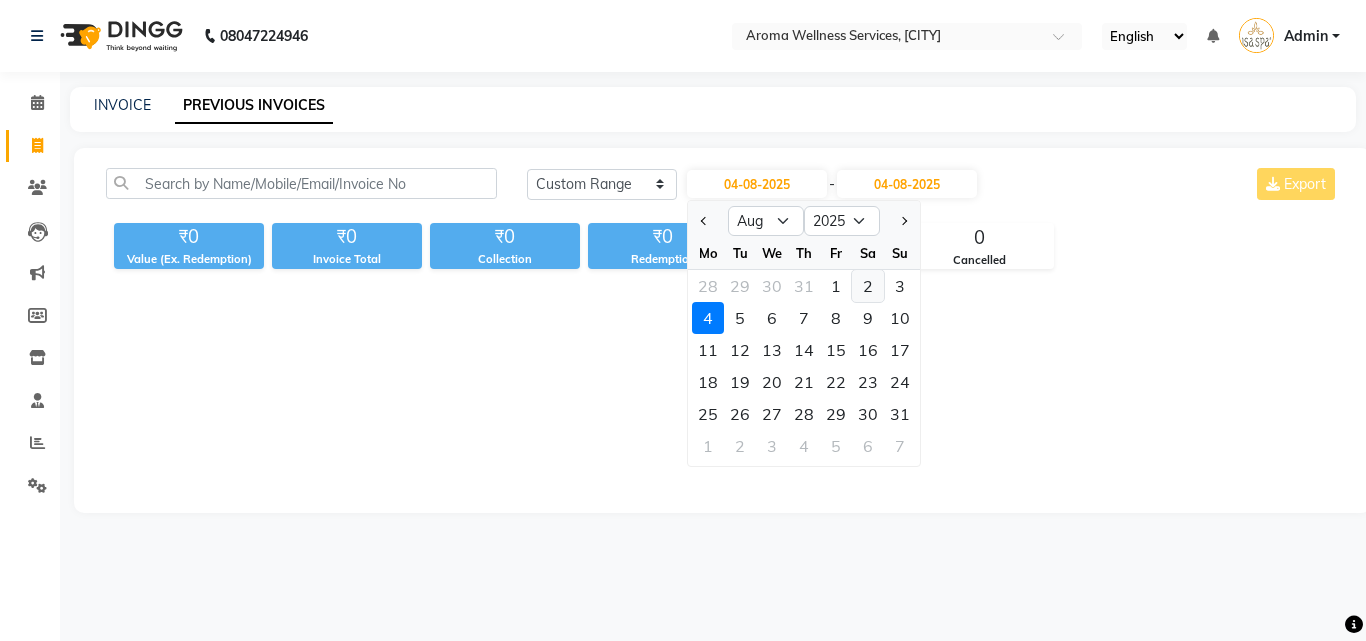 click on "2" 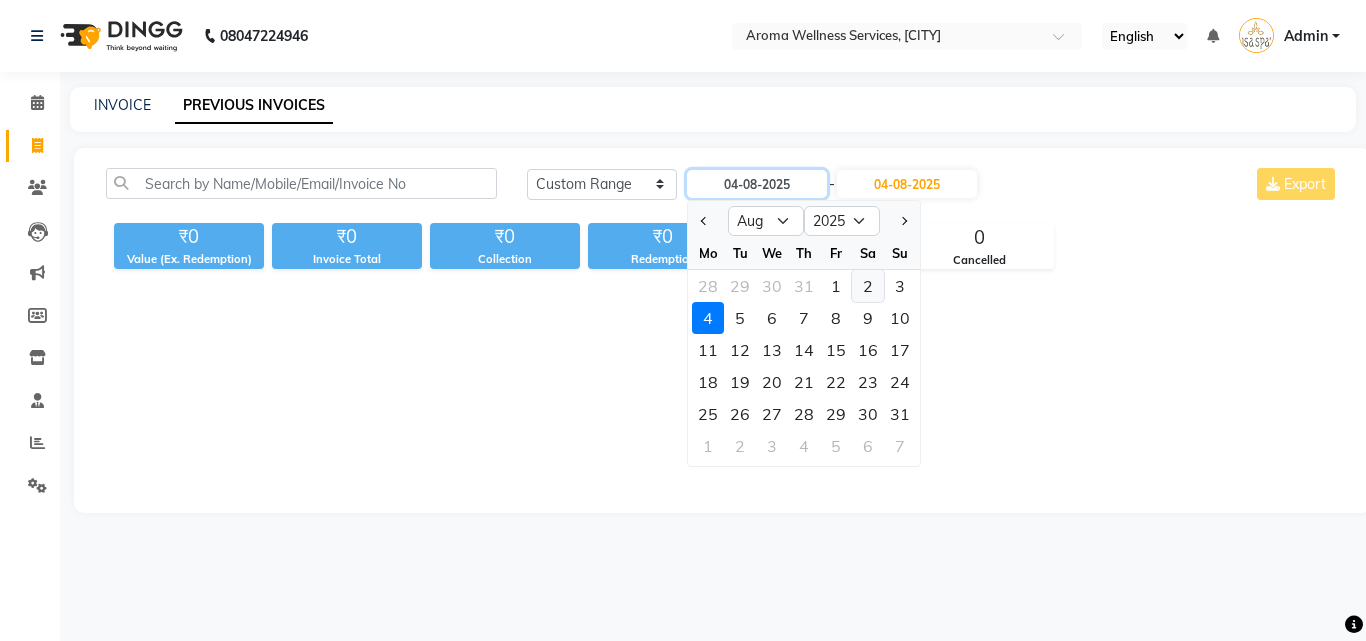 type on "02-08-2025" 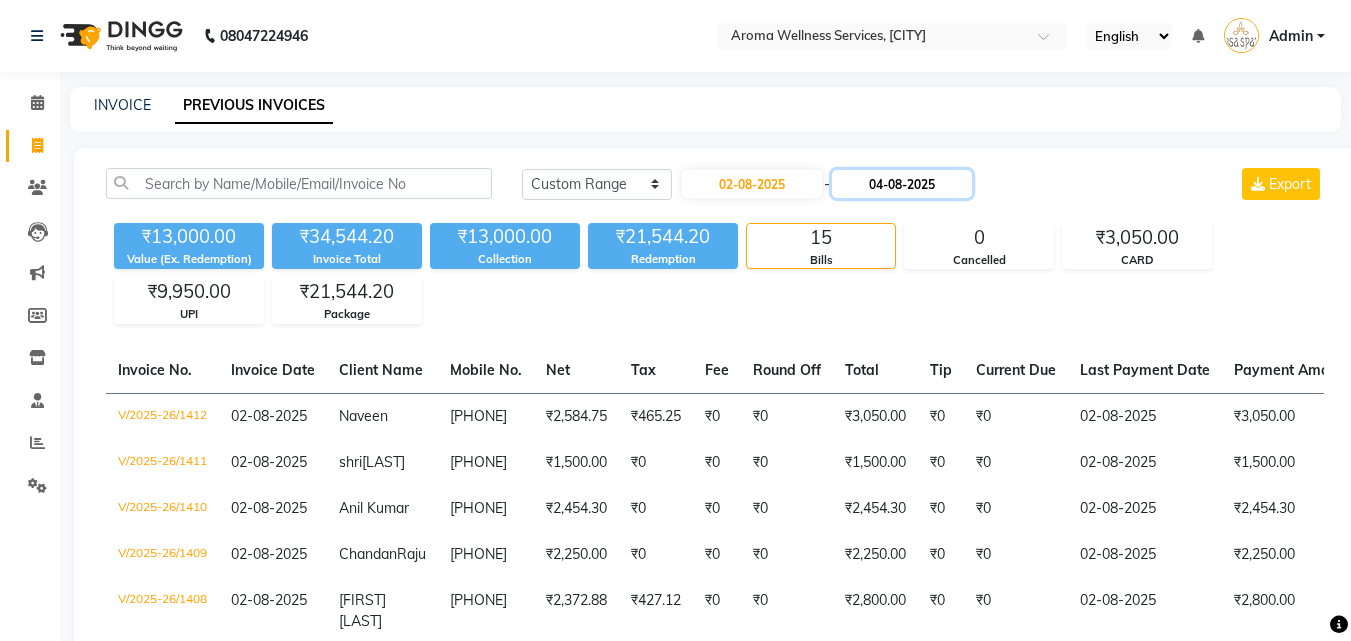 click on "04-08-2025" 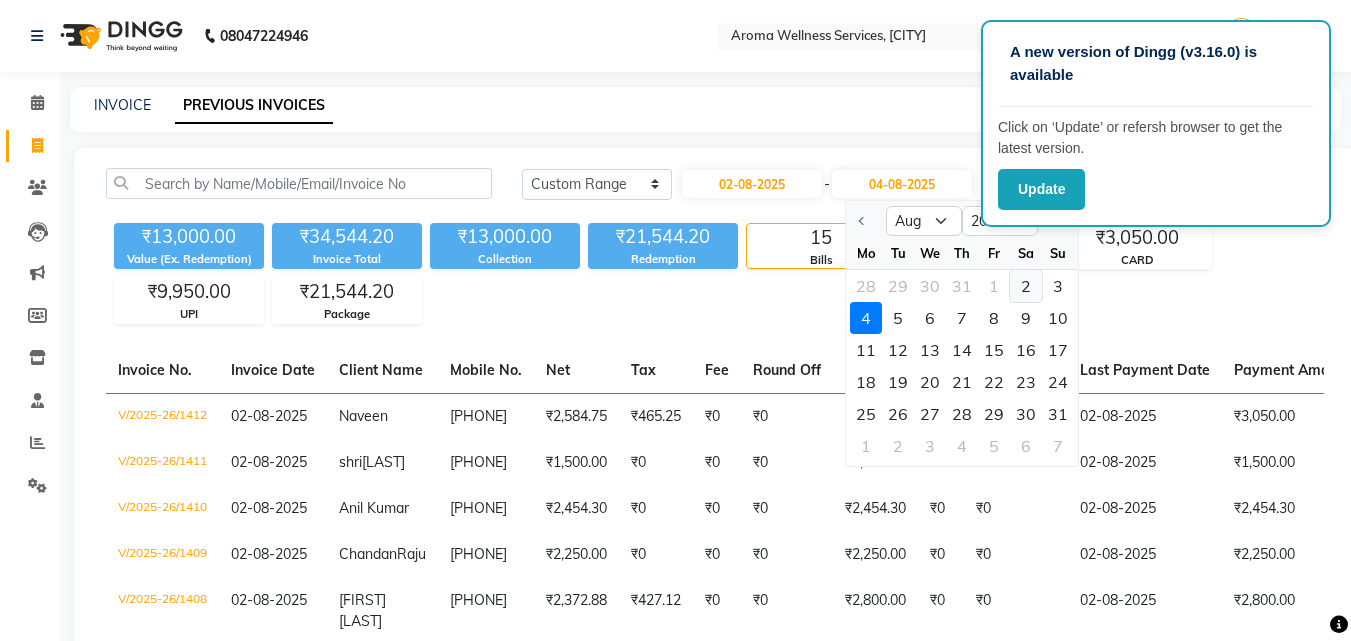 click on "2" 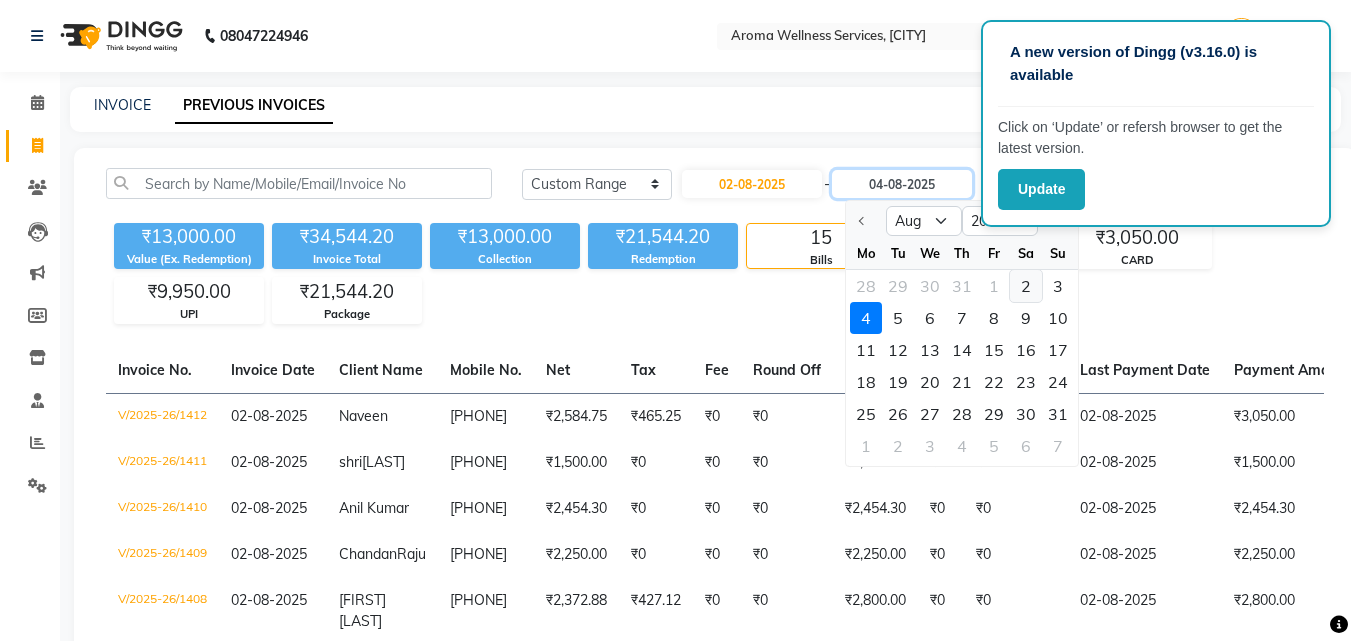 type on "02-08-2025" 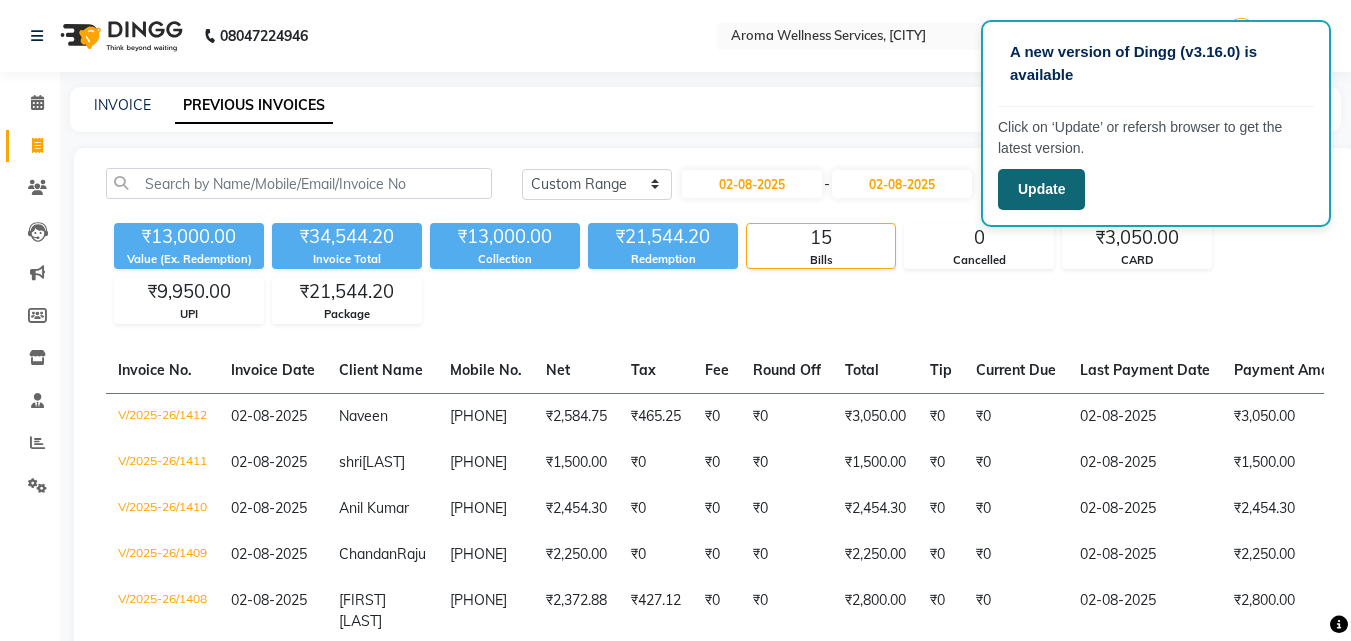 click on "Update" 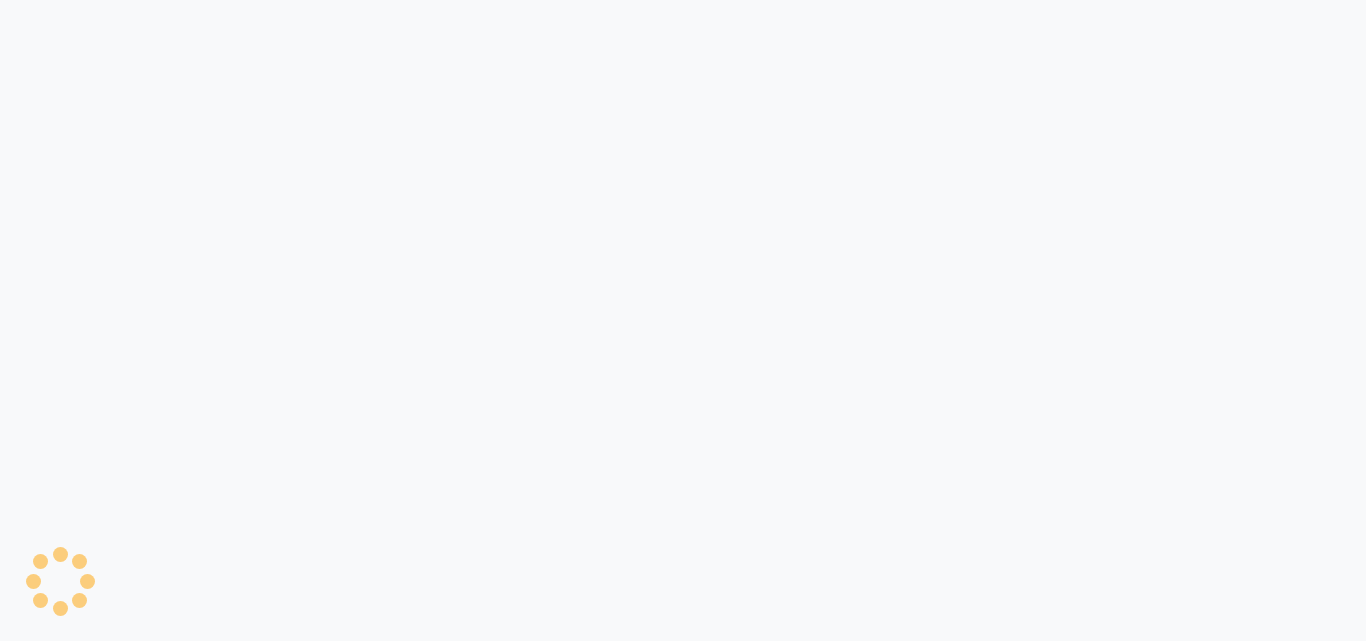 scroll, scrollTop: 0, scrollLeft: 0, axis: both 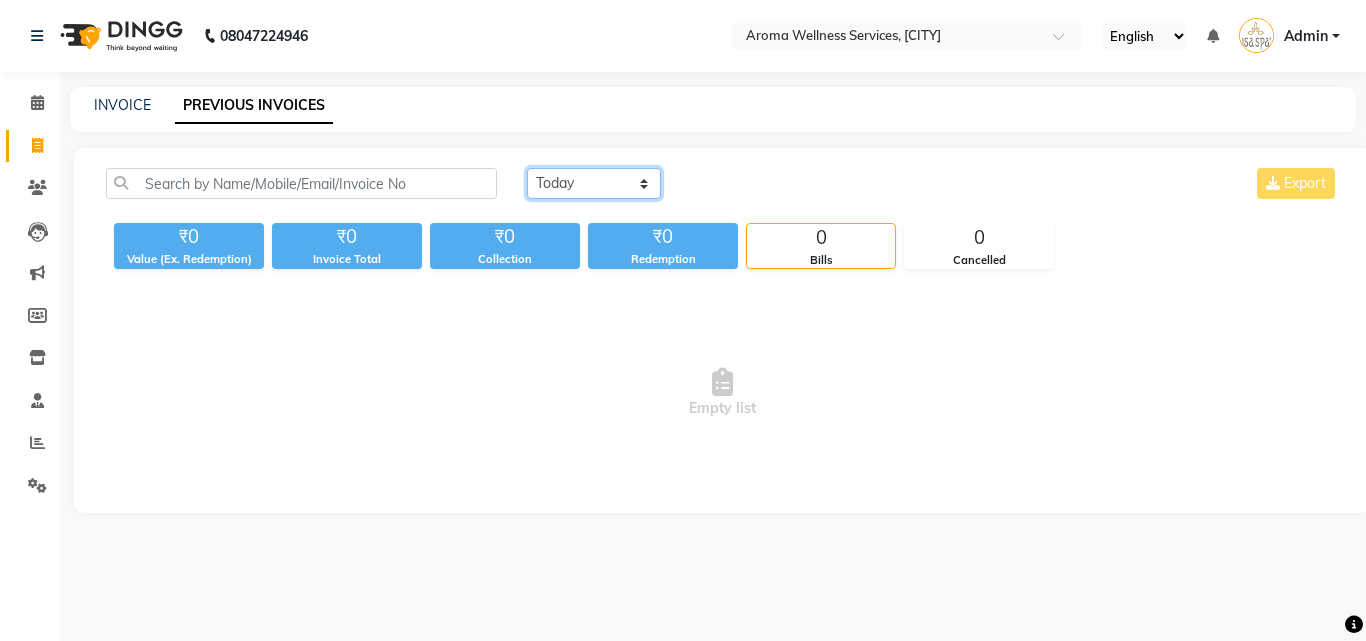 click on "Today Yesterday Custom Range" 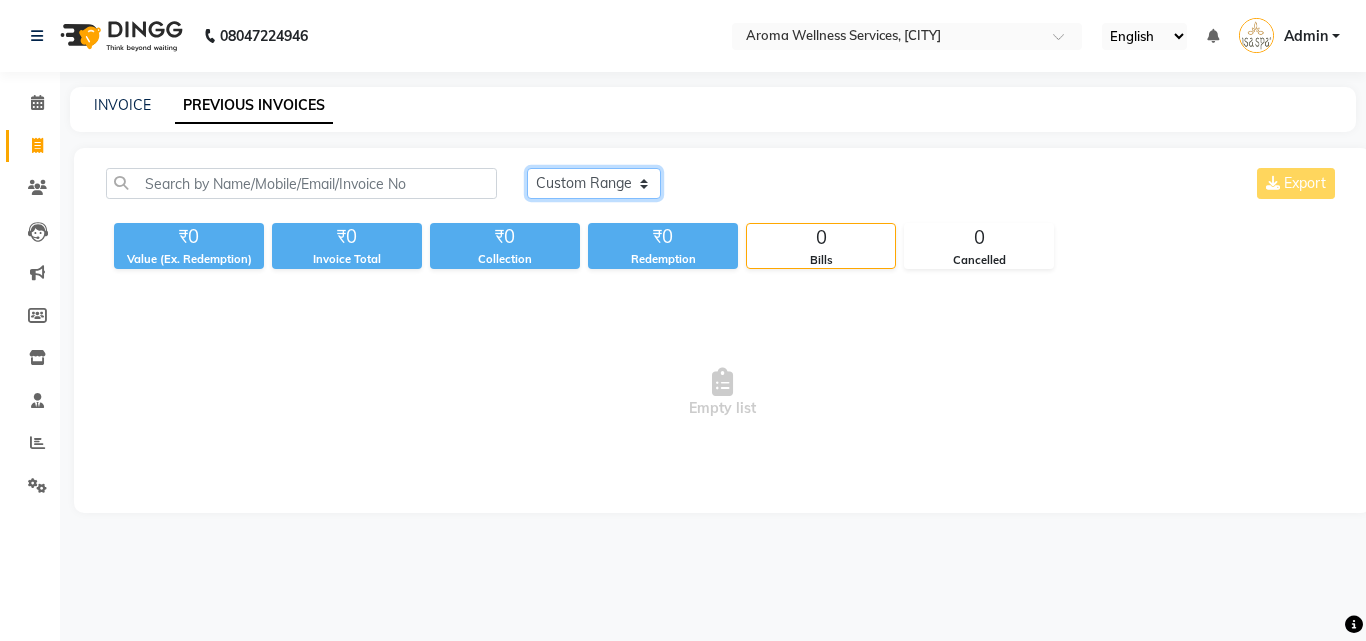 click on "Today Yesterday Custom Range" 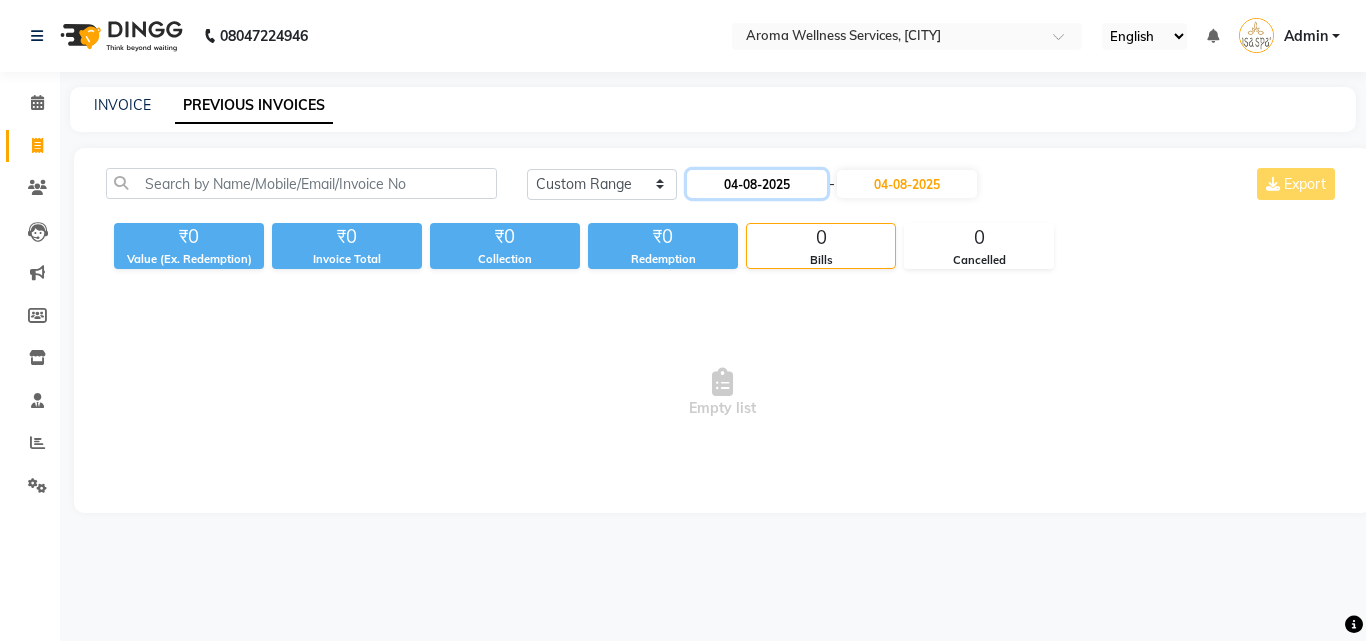 click on "04-08-2025" 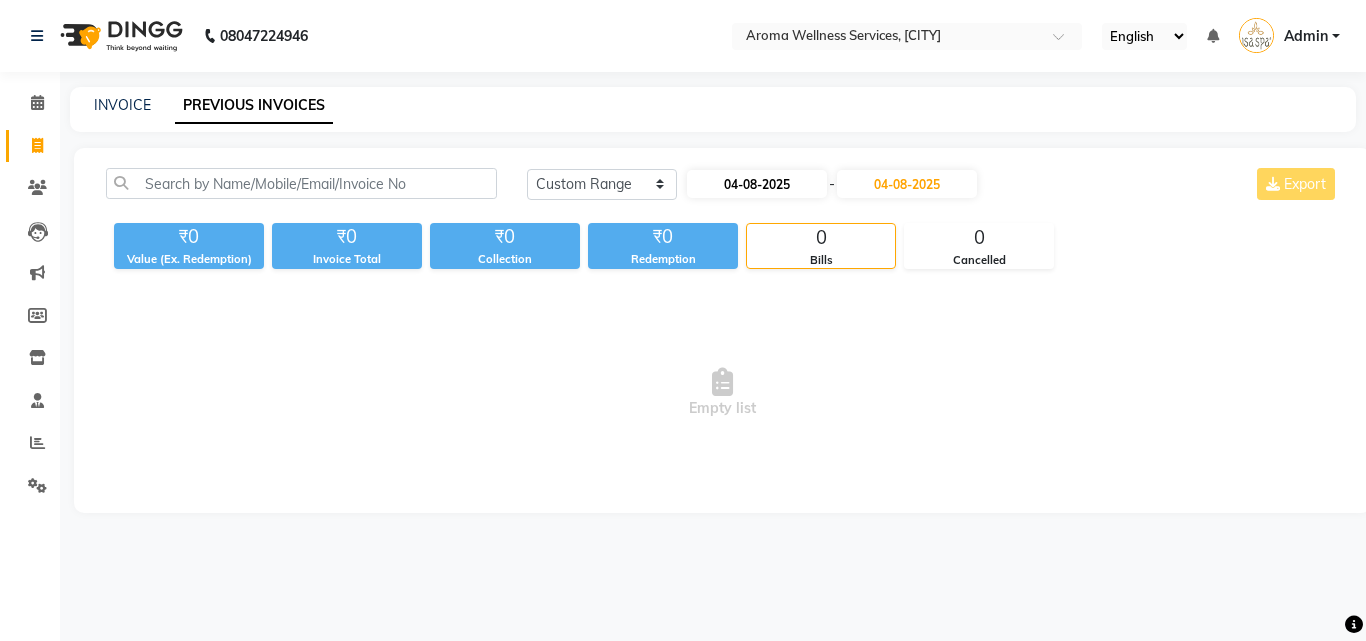 select on "8" 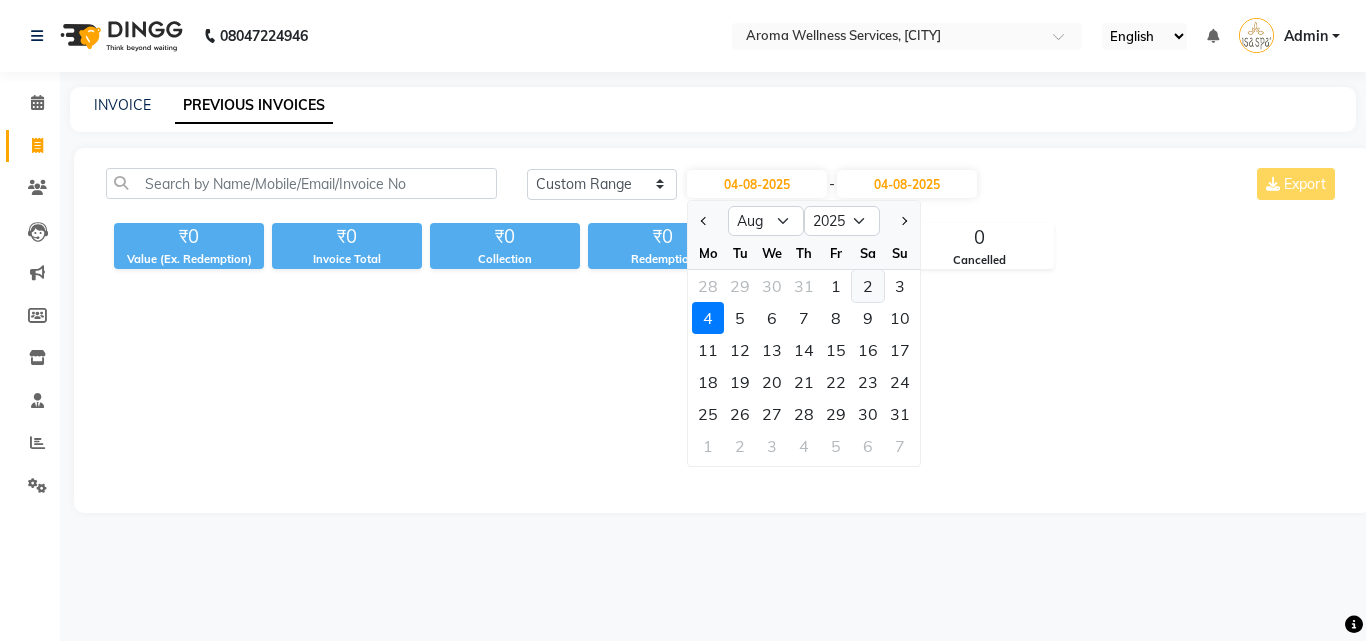 click on "2" 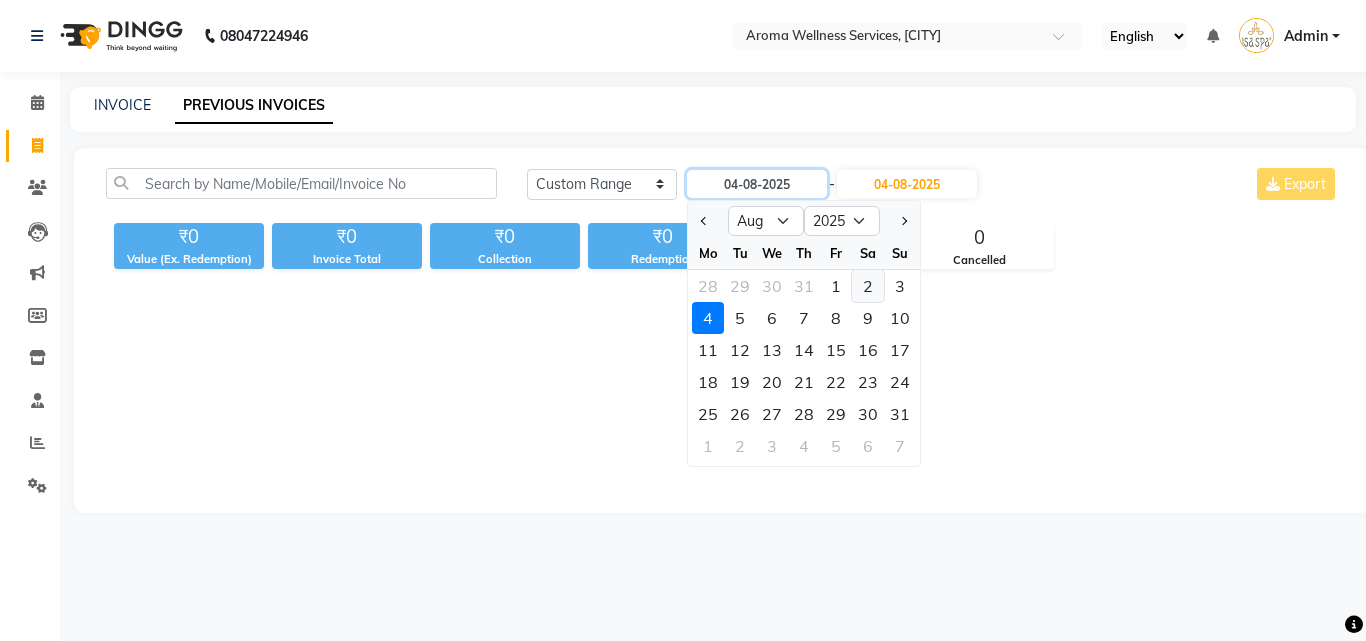 type on "02-08-2025" 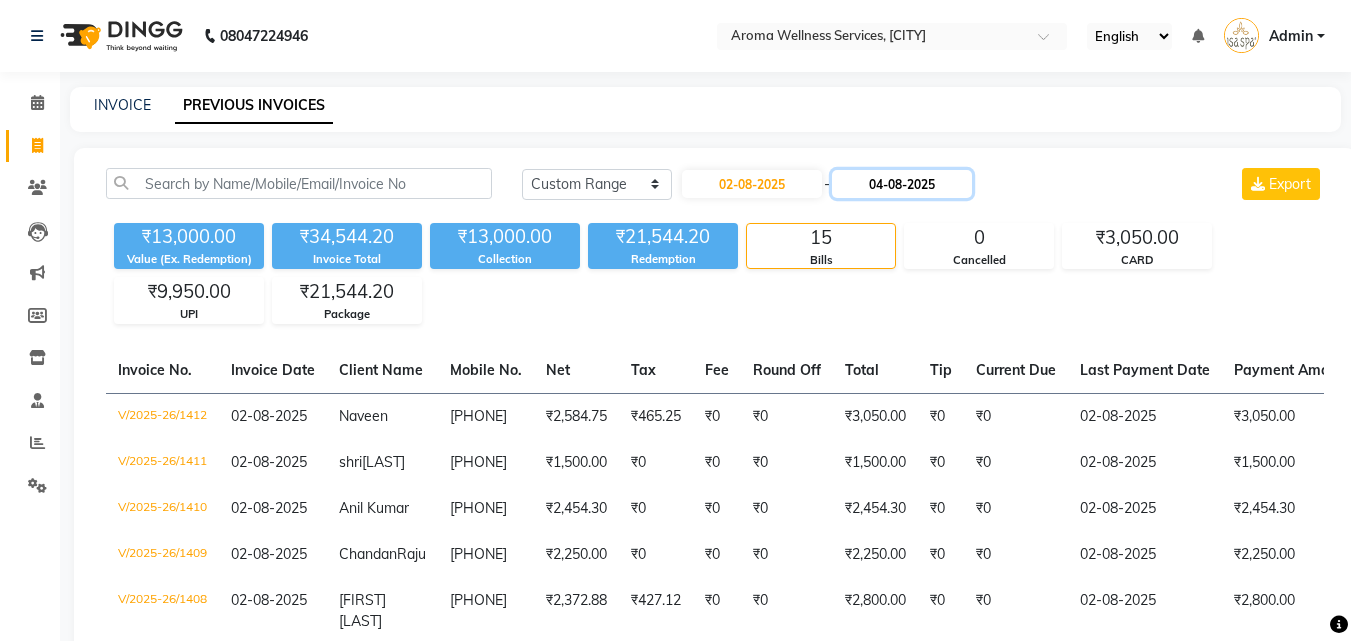 click on "04-08-2025" 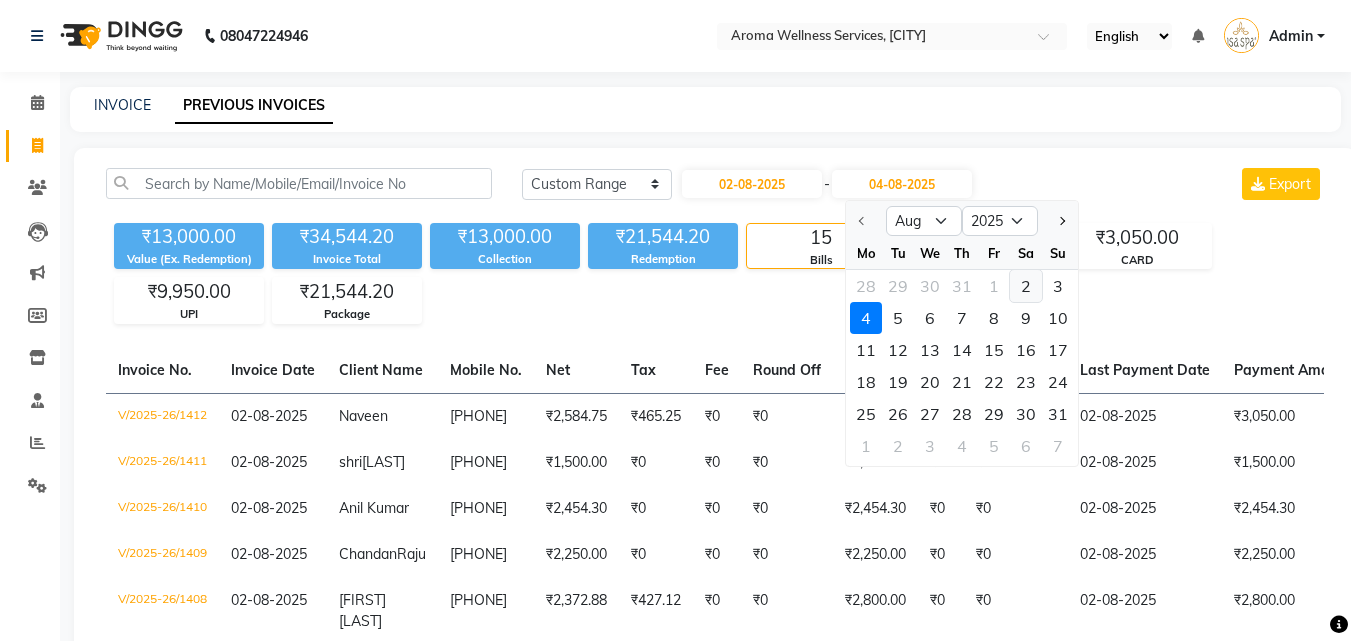click on "2" 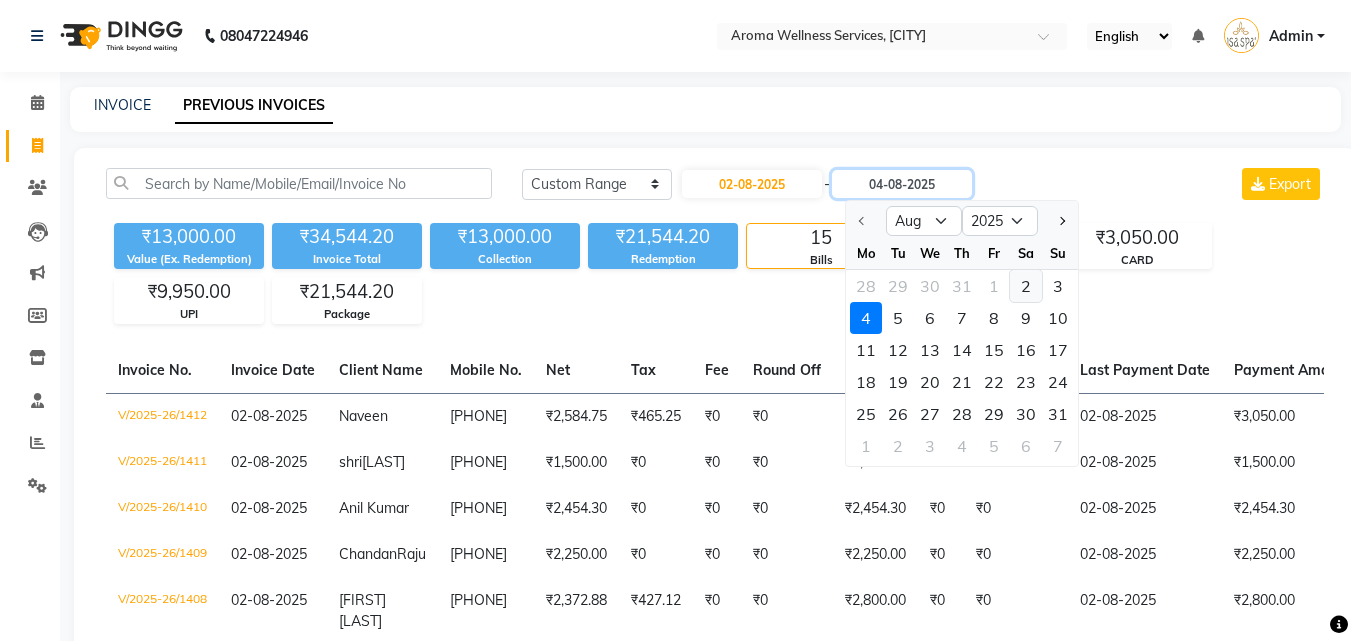 type on "02-08-2025" 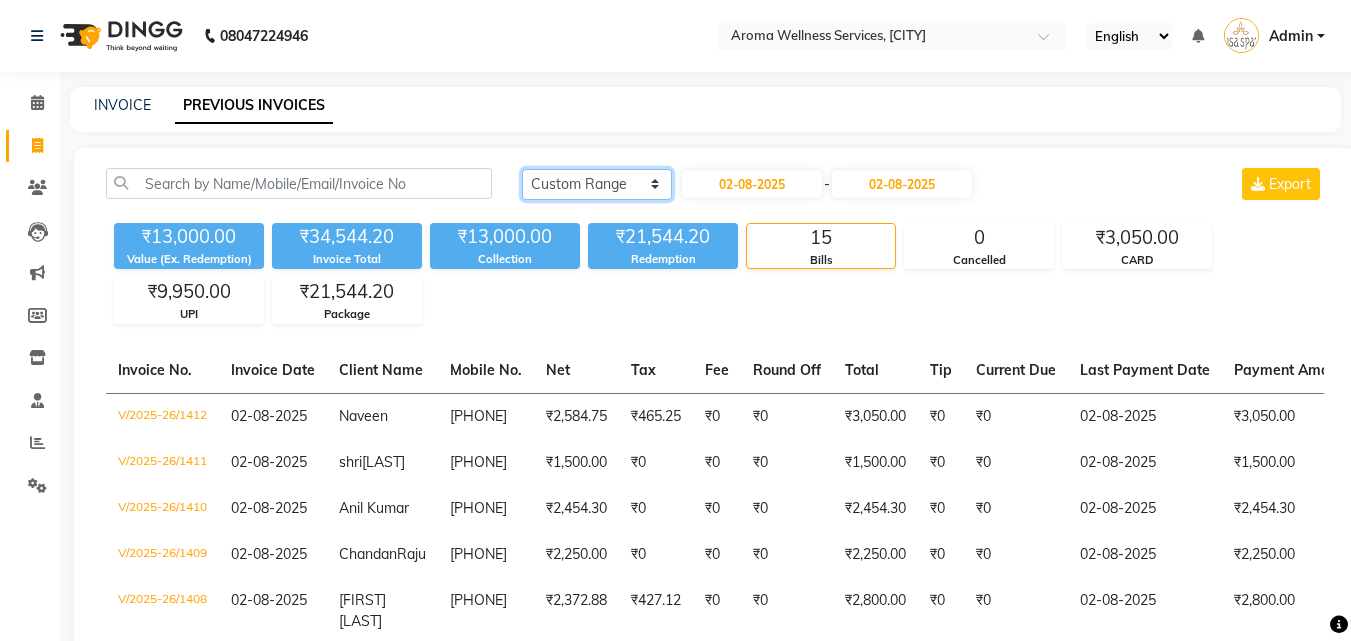 click on "Today Yesterday Custom Range" 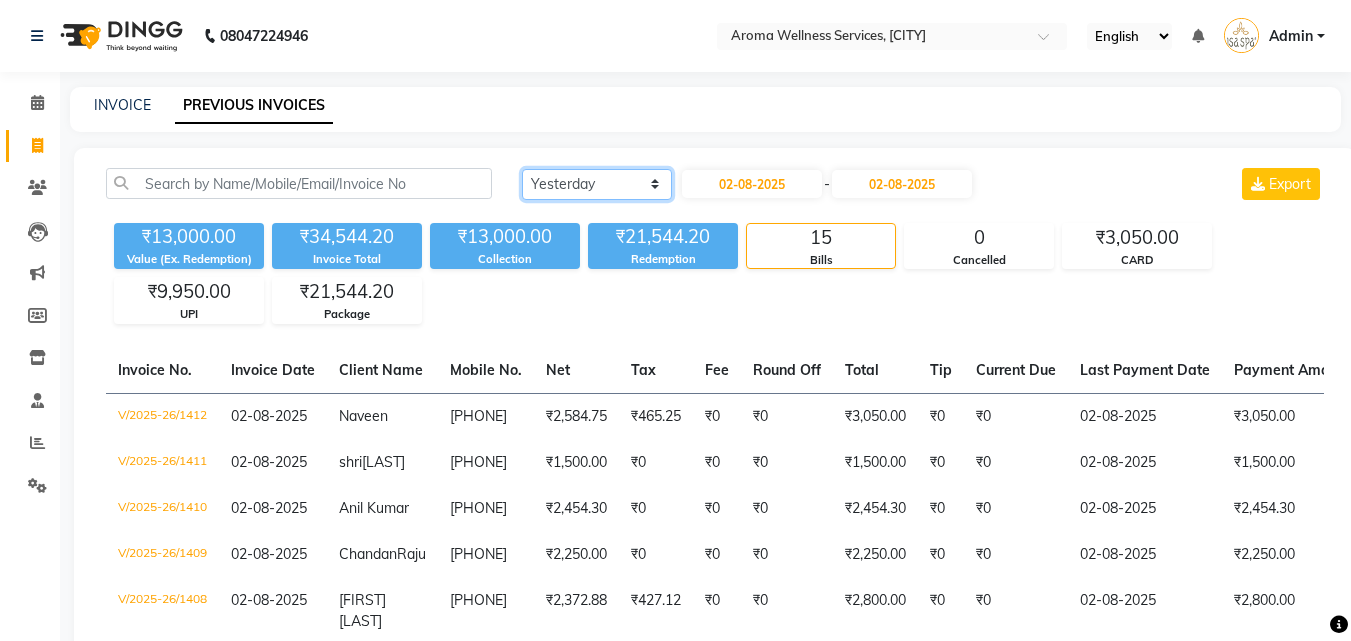 click on "Today Yesterday Custom Range" 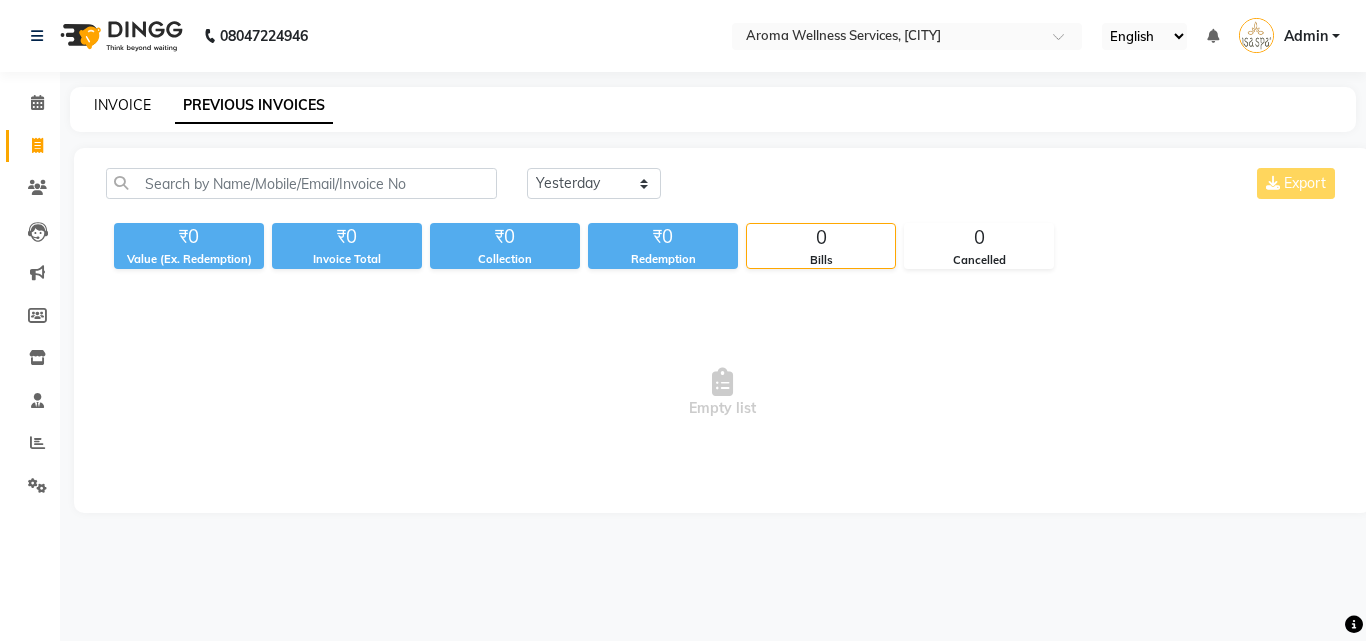 click on "INVOICE" 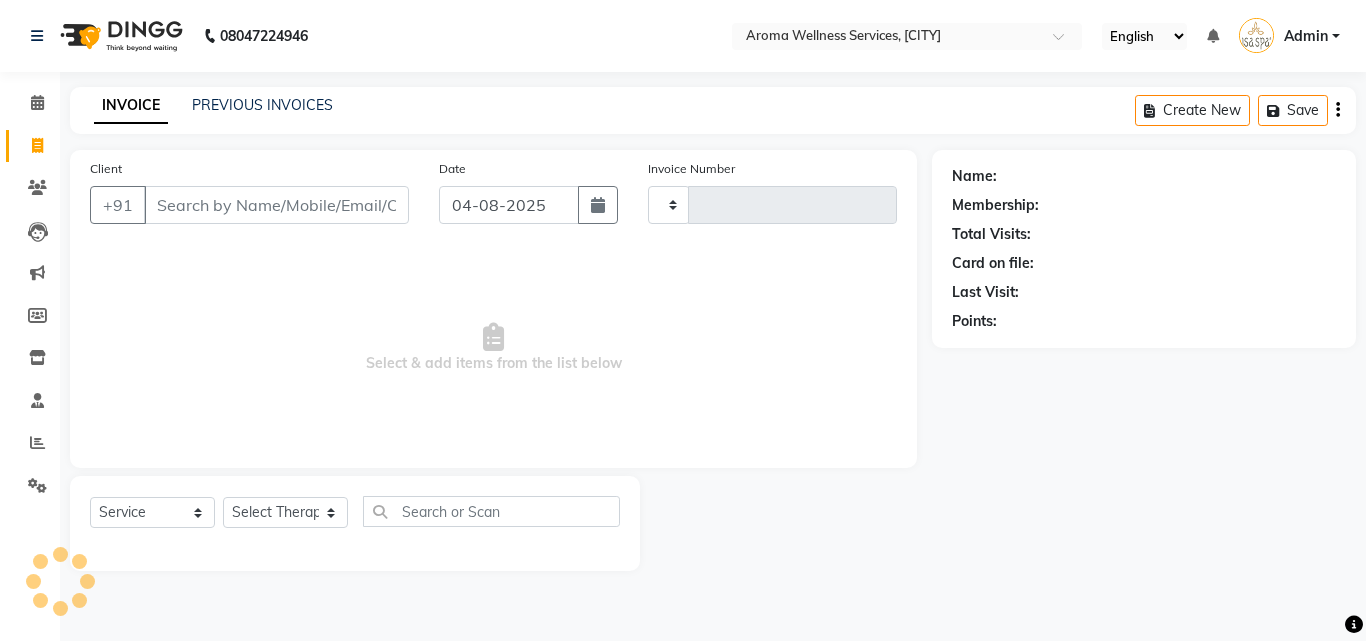 type on "1413" 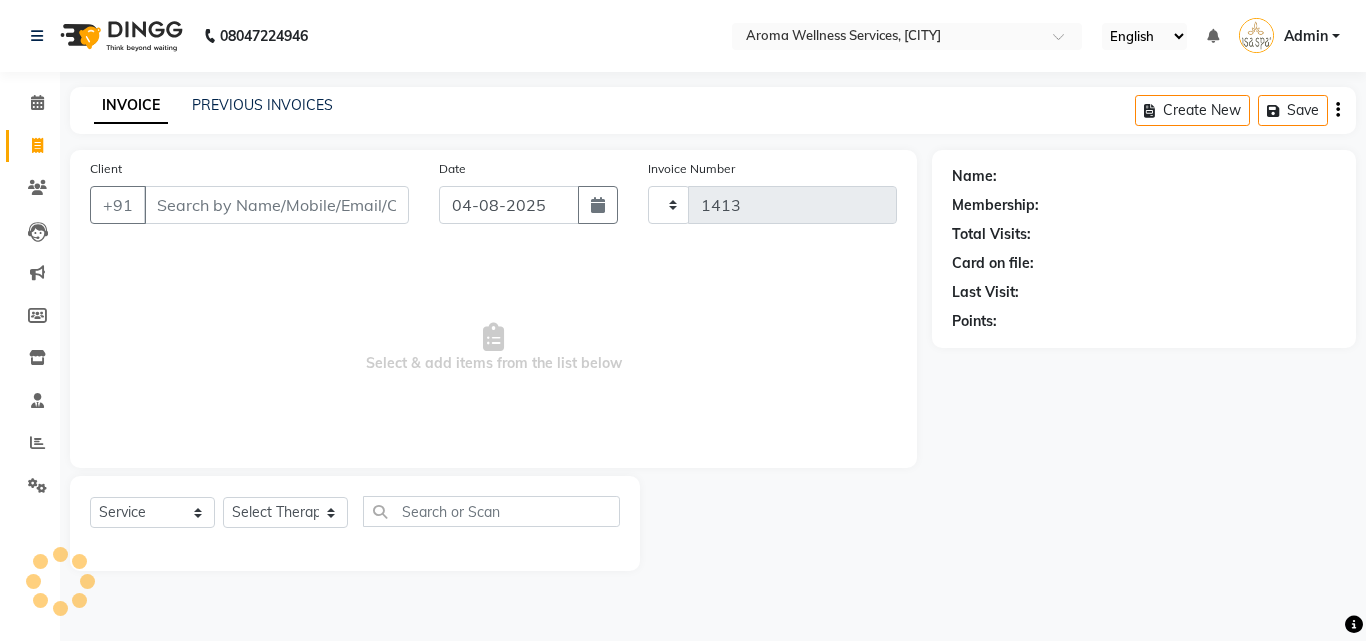 select on "6573" 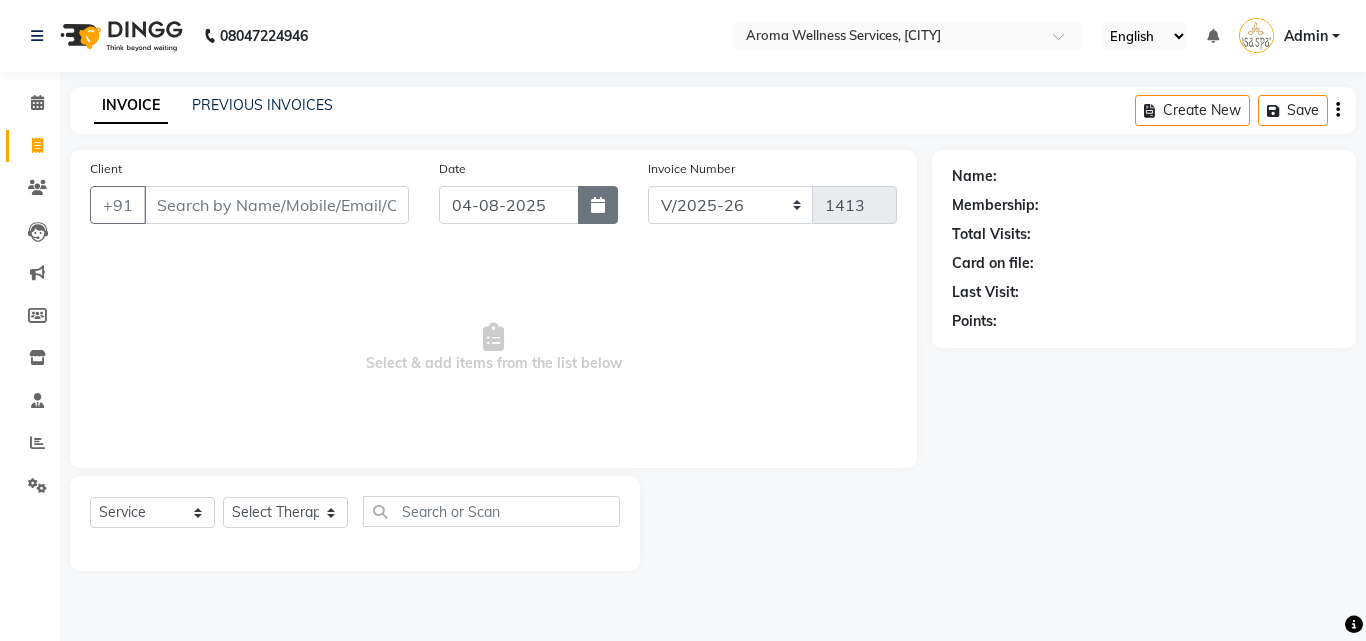 click 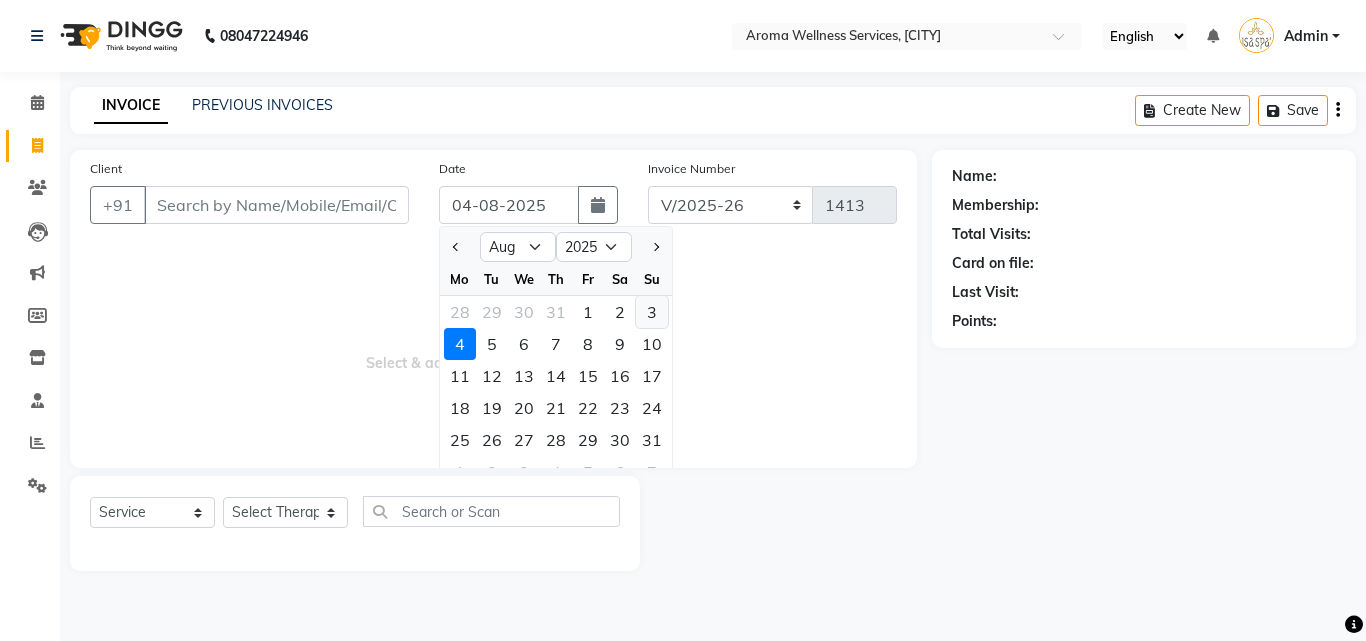 click on "3" 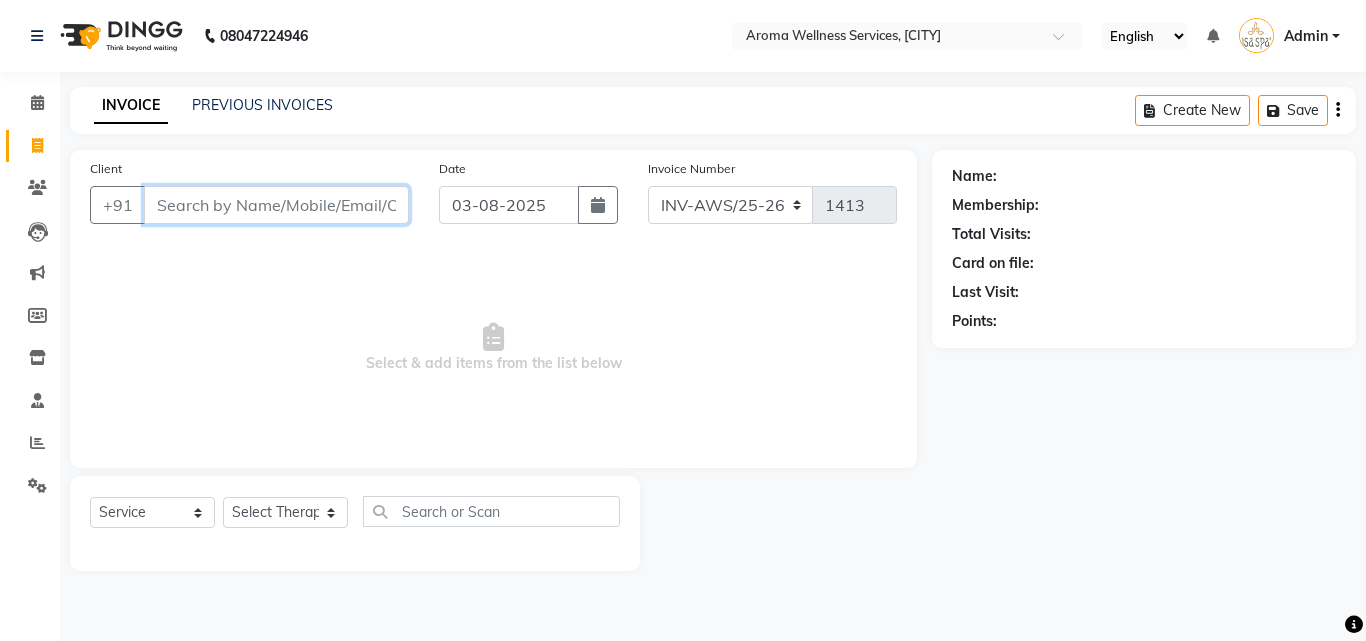 click on "Client" at bounding box center (276, 205) 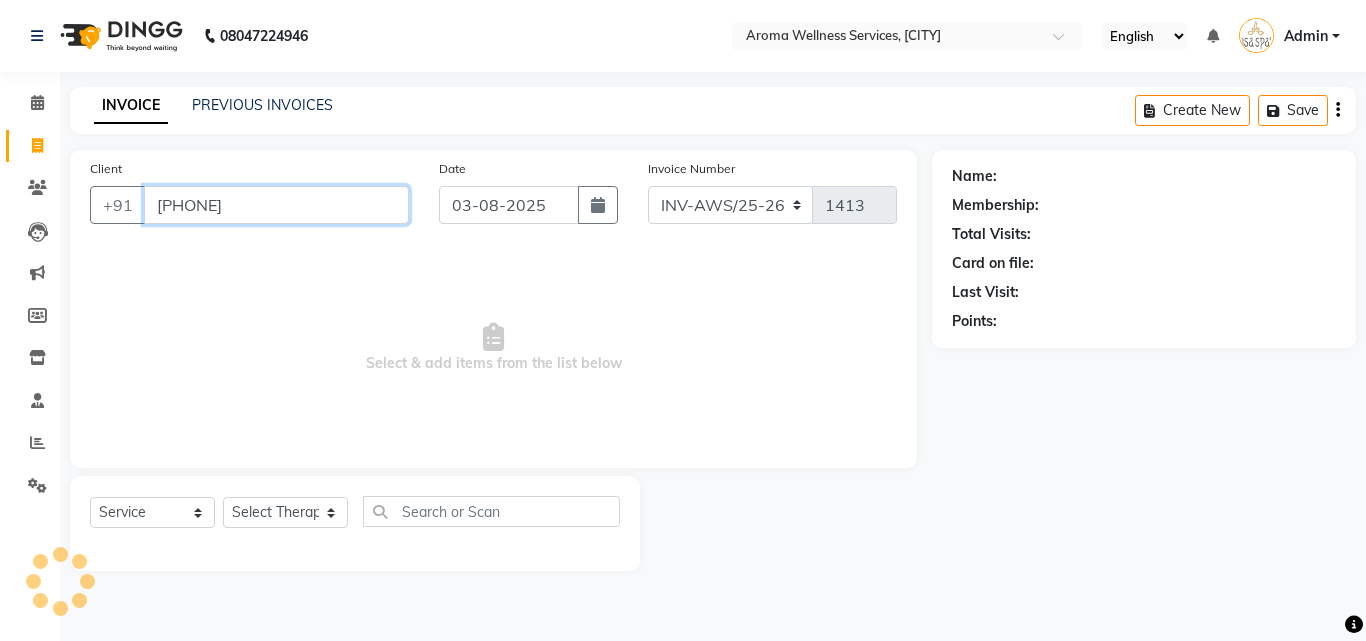 type on "9703500228" 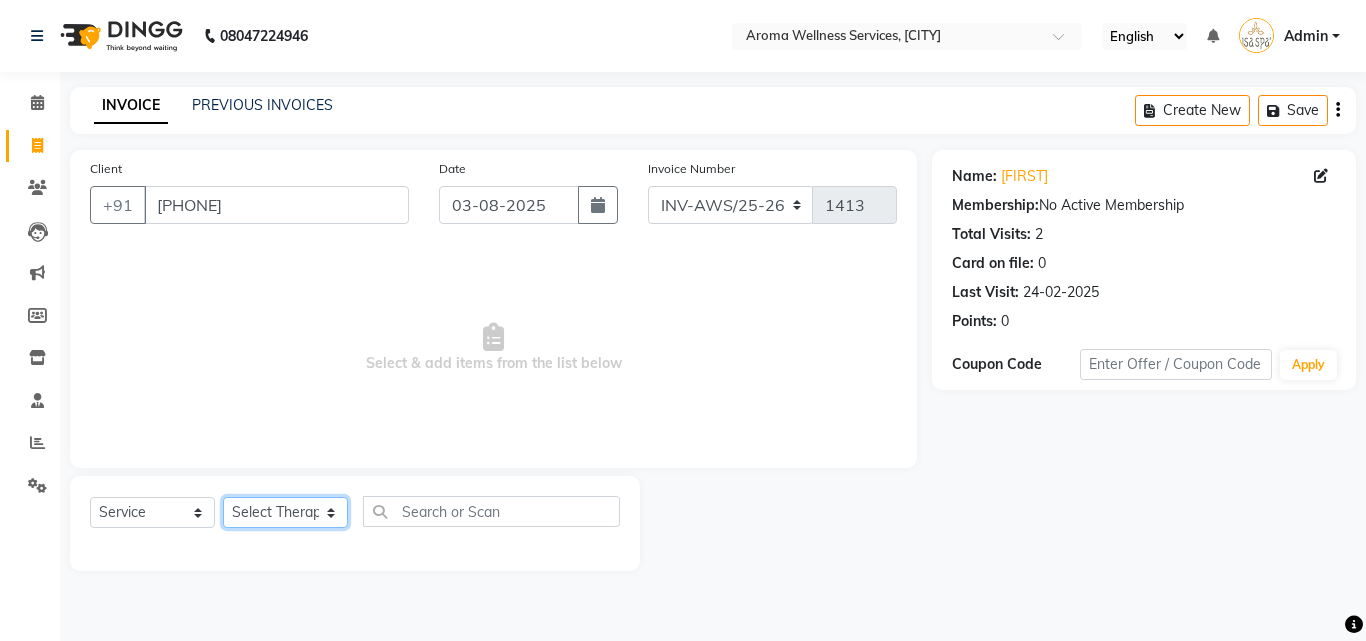 click on "Select Therapist Miss. Chong Miss. Duhpuii Miss. Gladys Miss. Julee Miss. Rini Mr. Lelen" 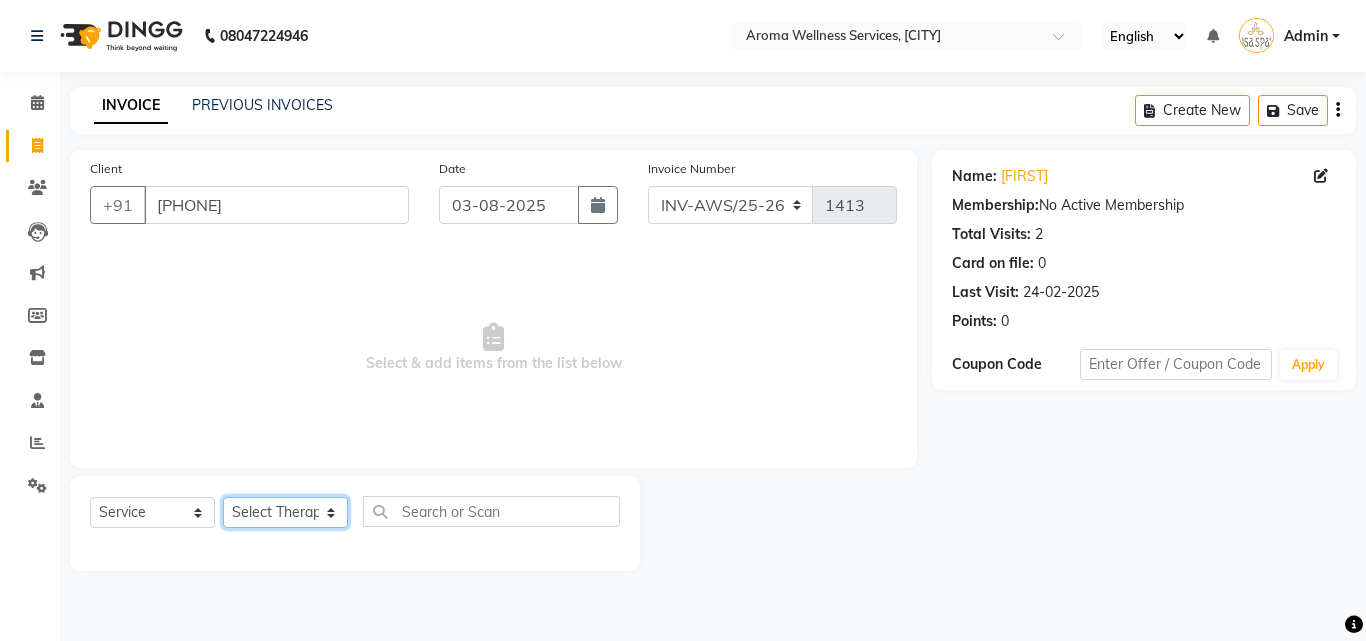 select on "50768" 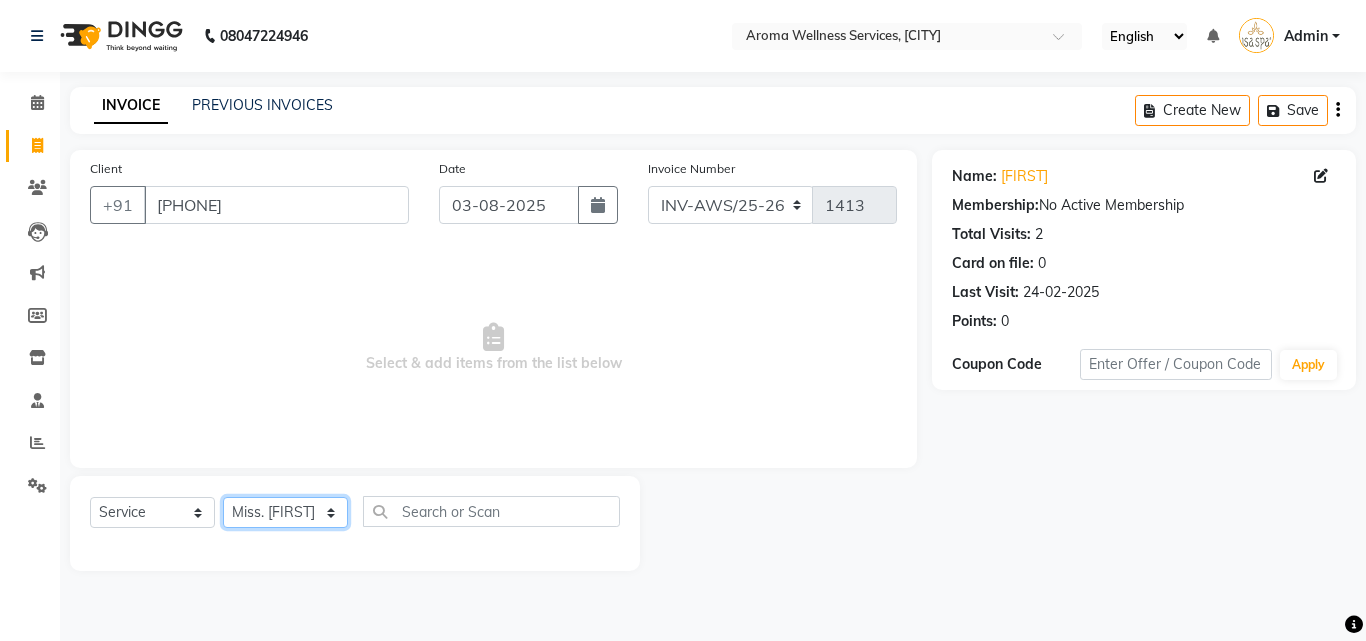 click on "Select Therapist Miss. Chong Miss. Duhpuii Miss. Gladys Miss. Julee Miss. Rini Mr. Lelen" 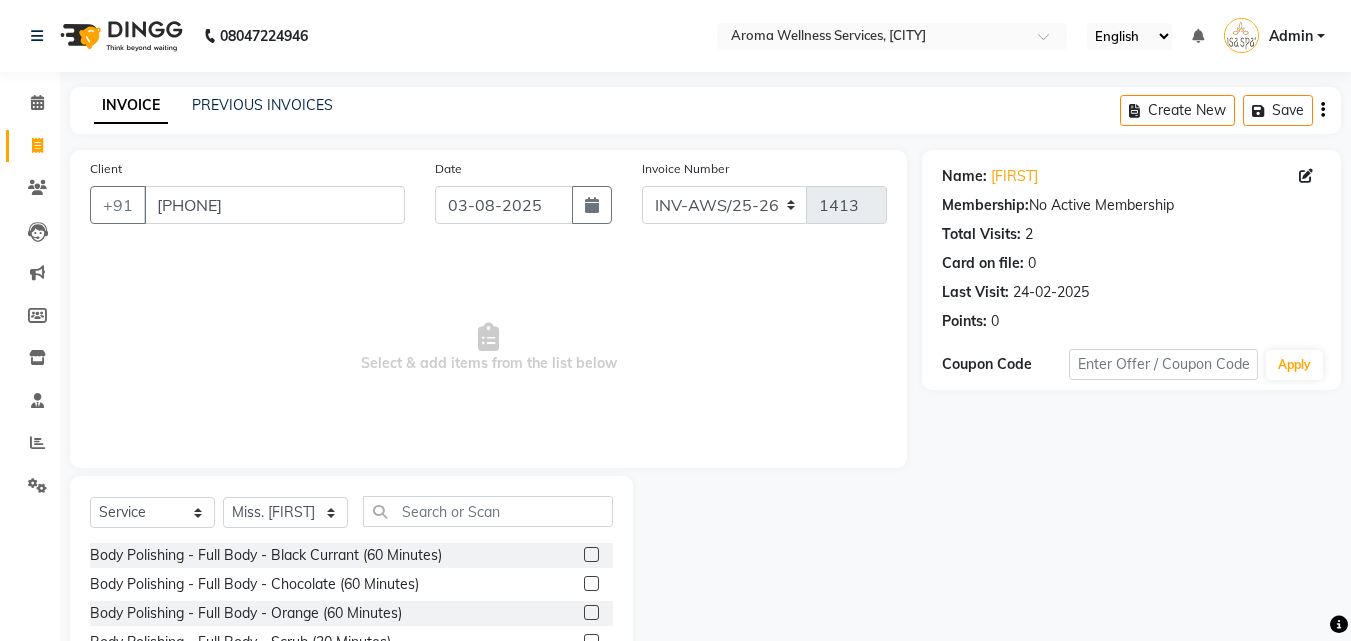 click on "Select & add items from the list below" at bounding box center (488, 348) 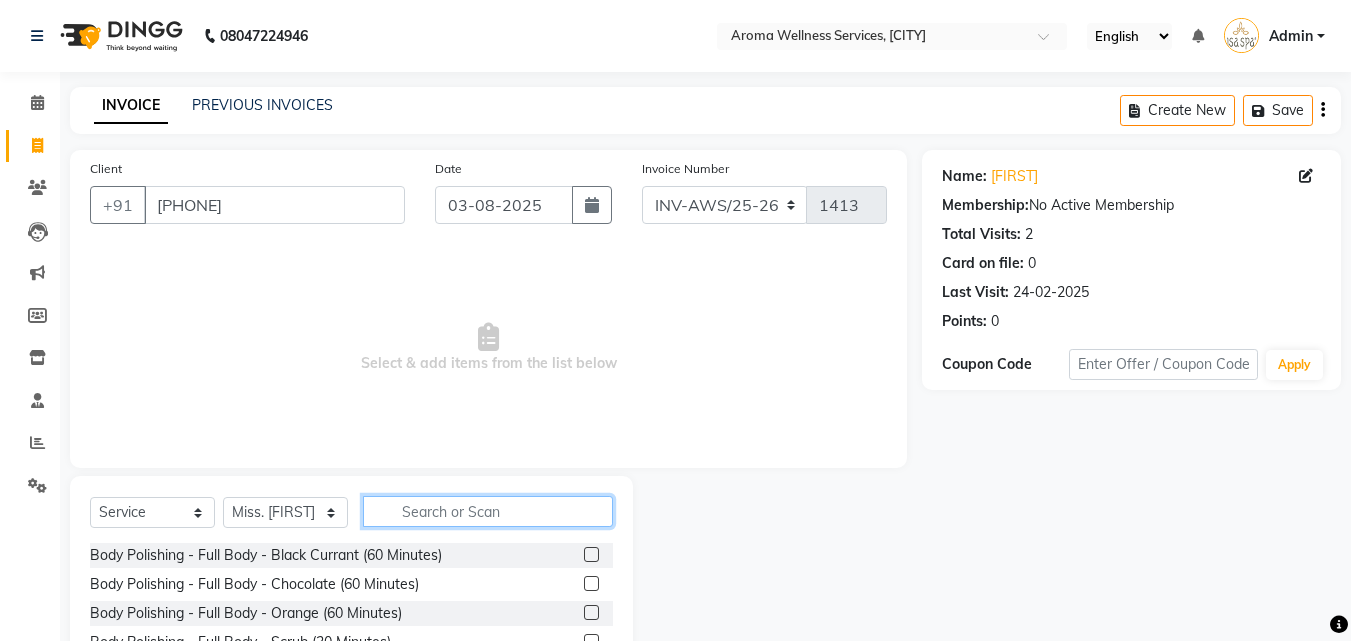 click 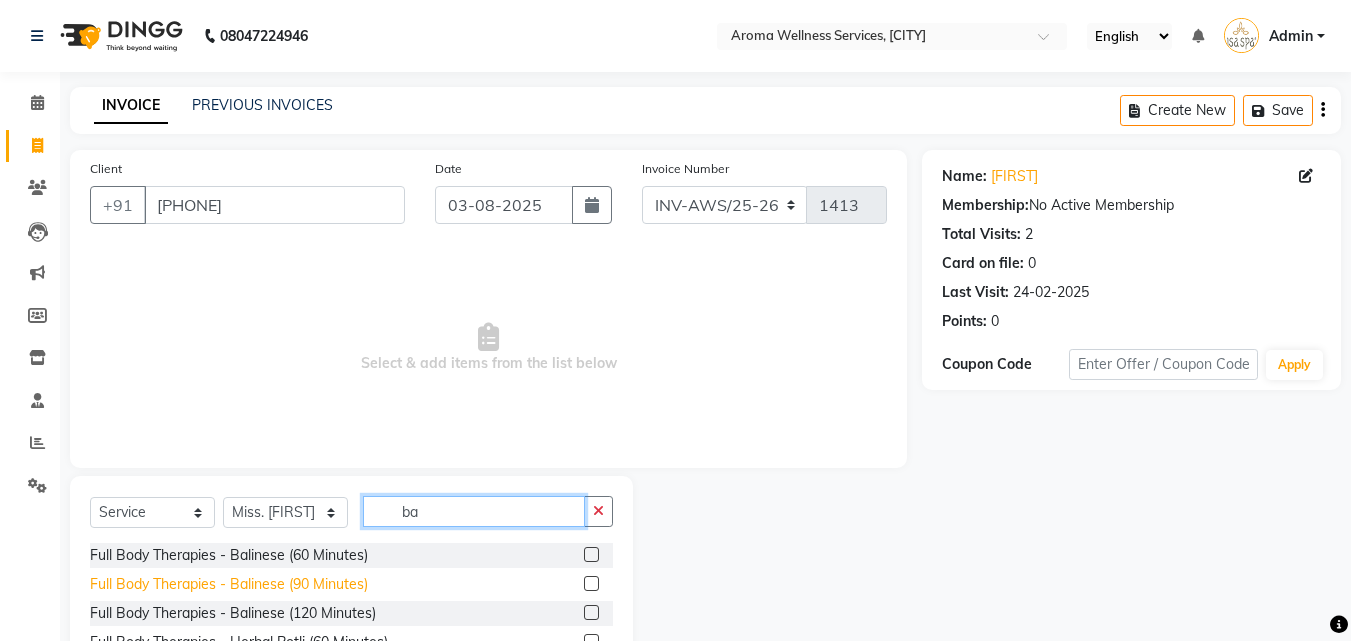 type on "ba" 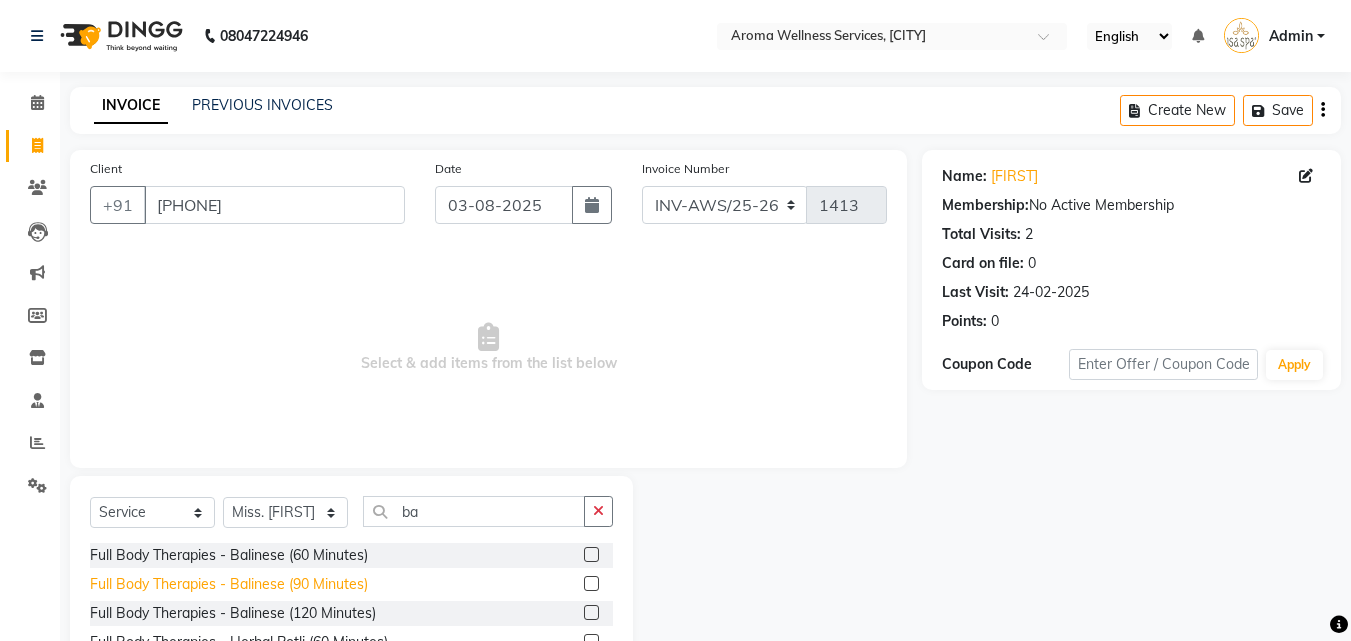 click on "Full Body Therapies - Balinese (90 Minutes)" 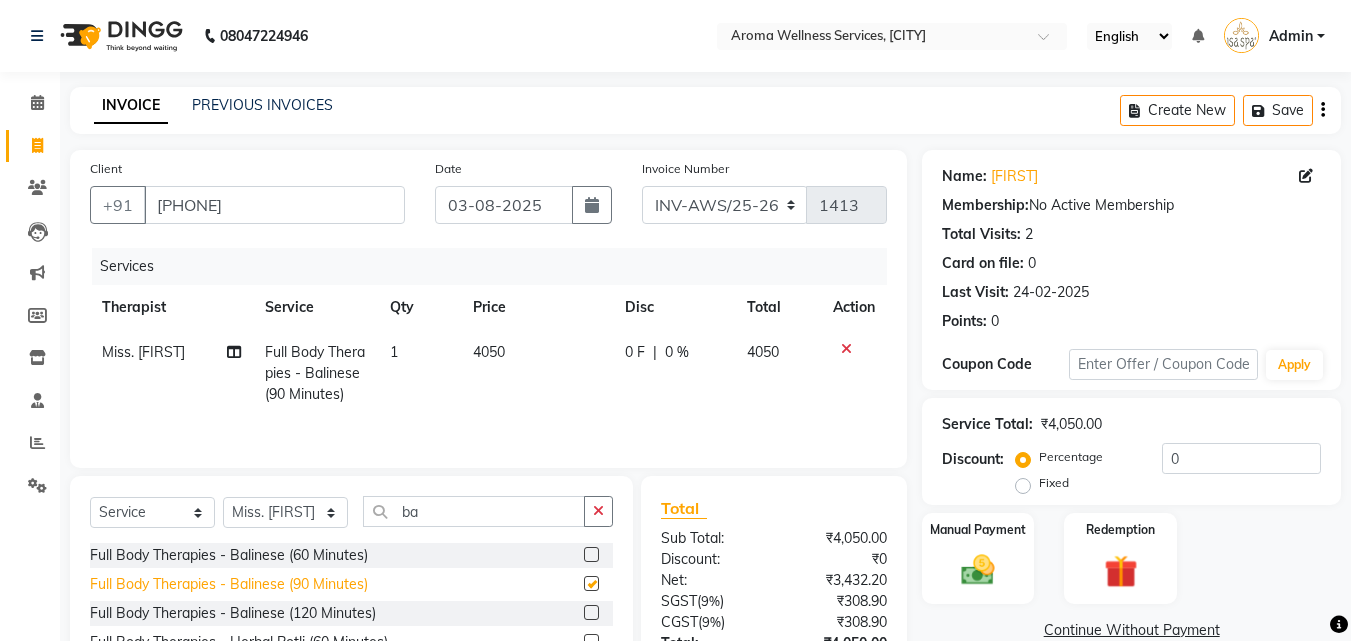 checkbox on "false" 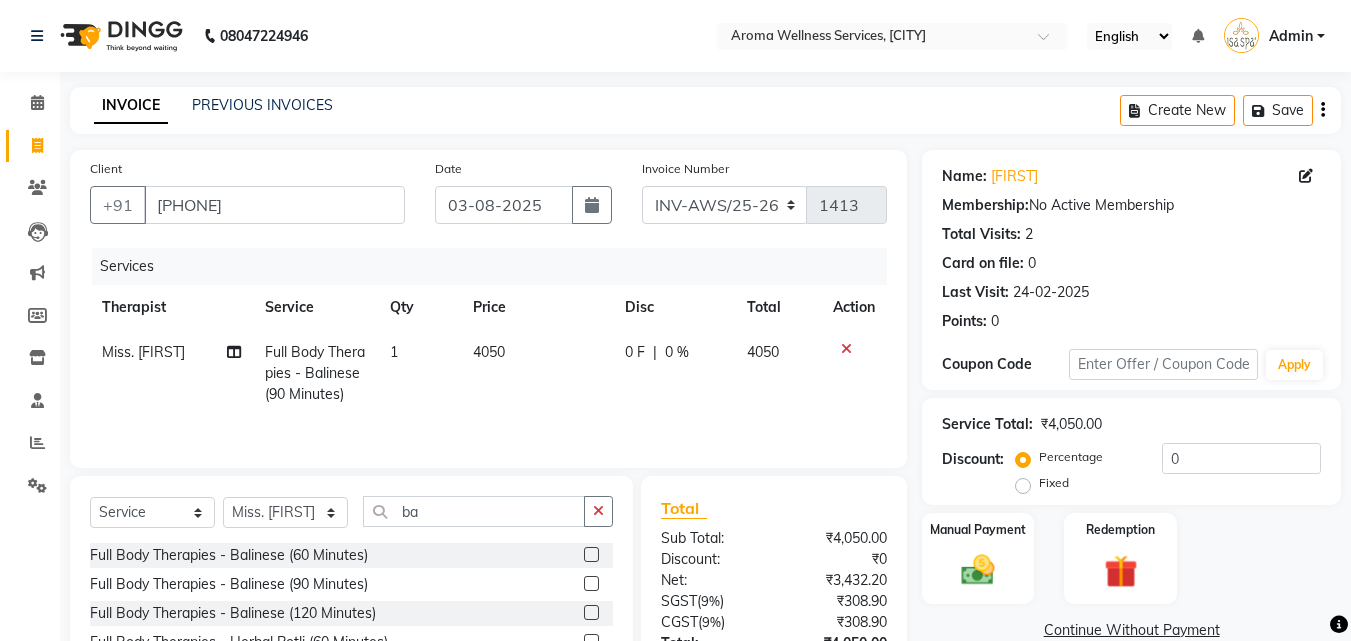 click on "Fixed" 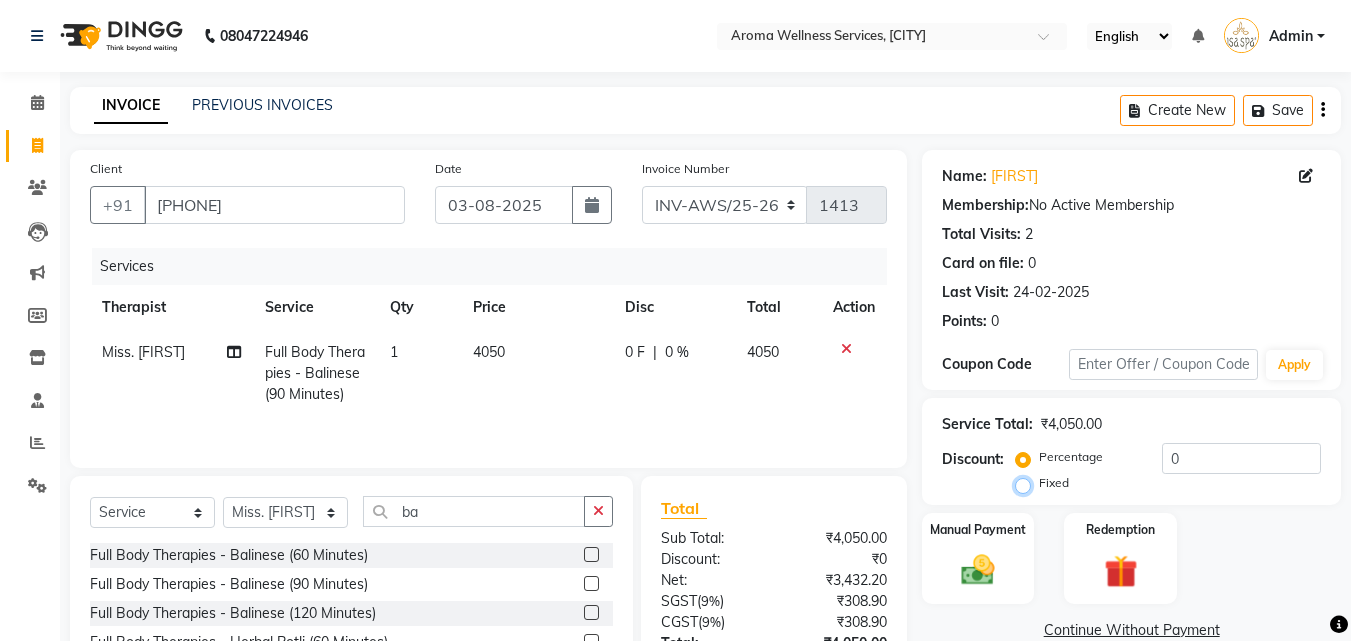 click on "Fixed" at bounding box center [1027, 483] 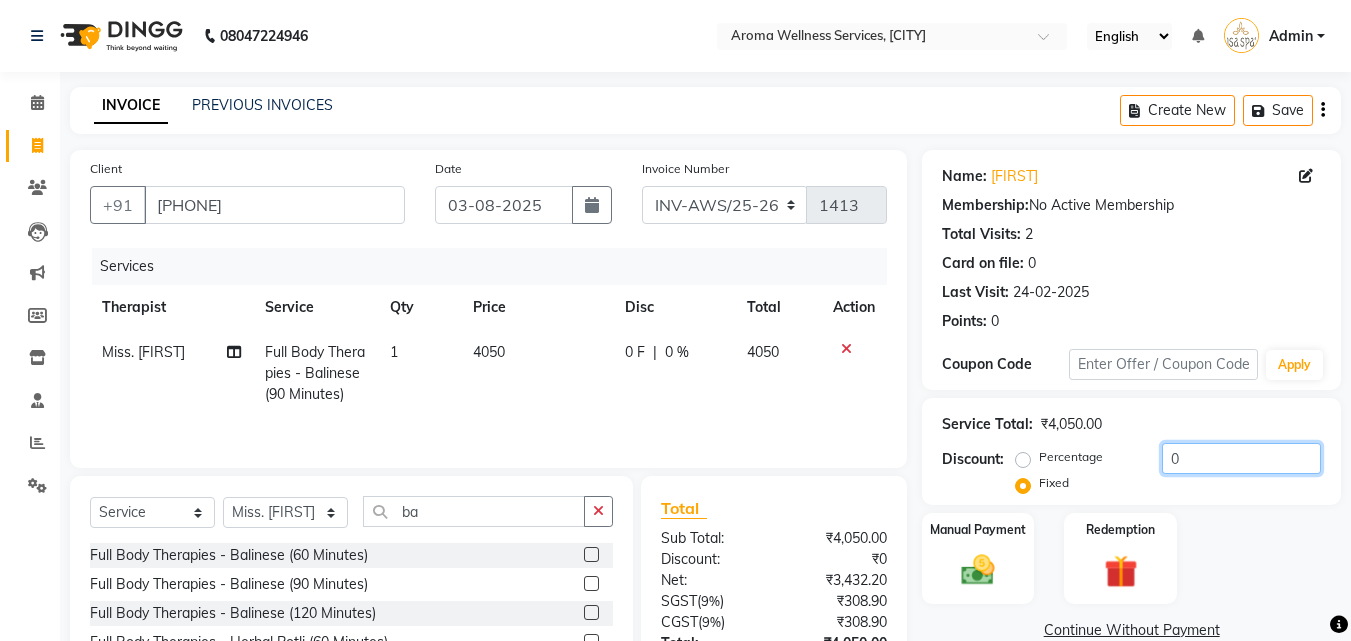 click on "0" 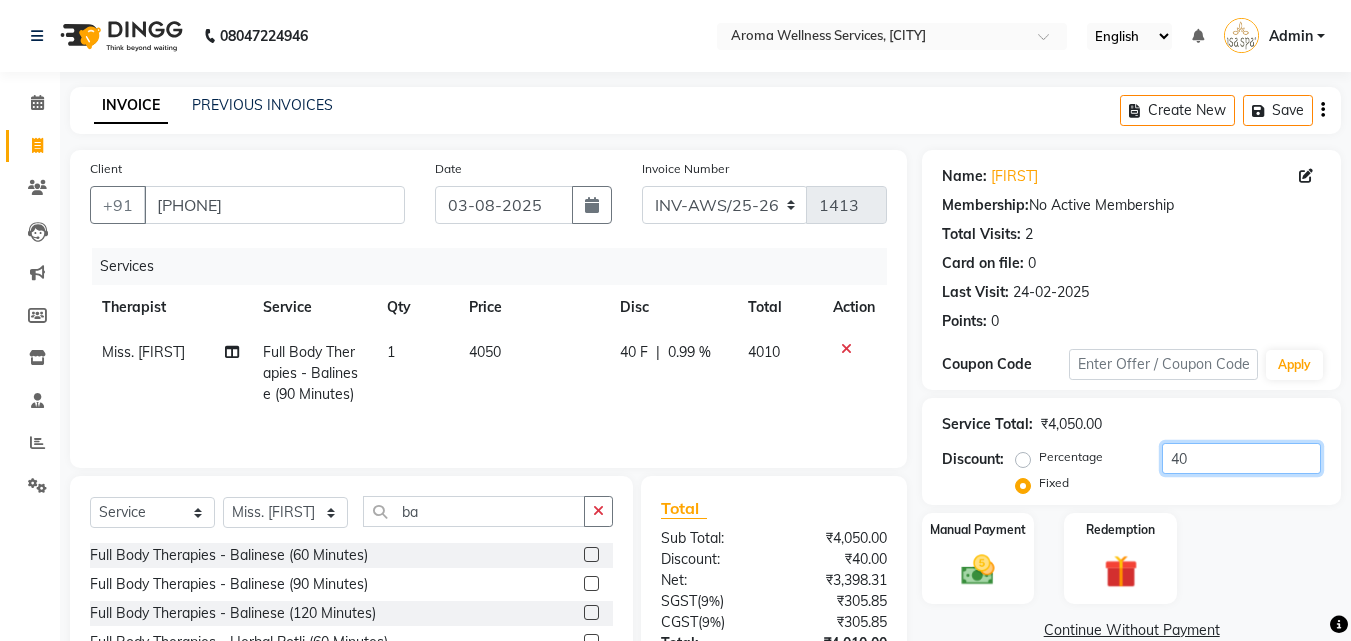 click on "40" 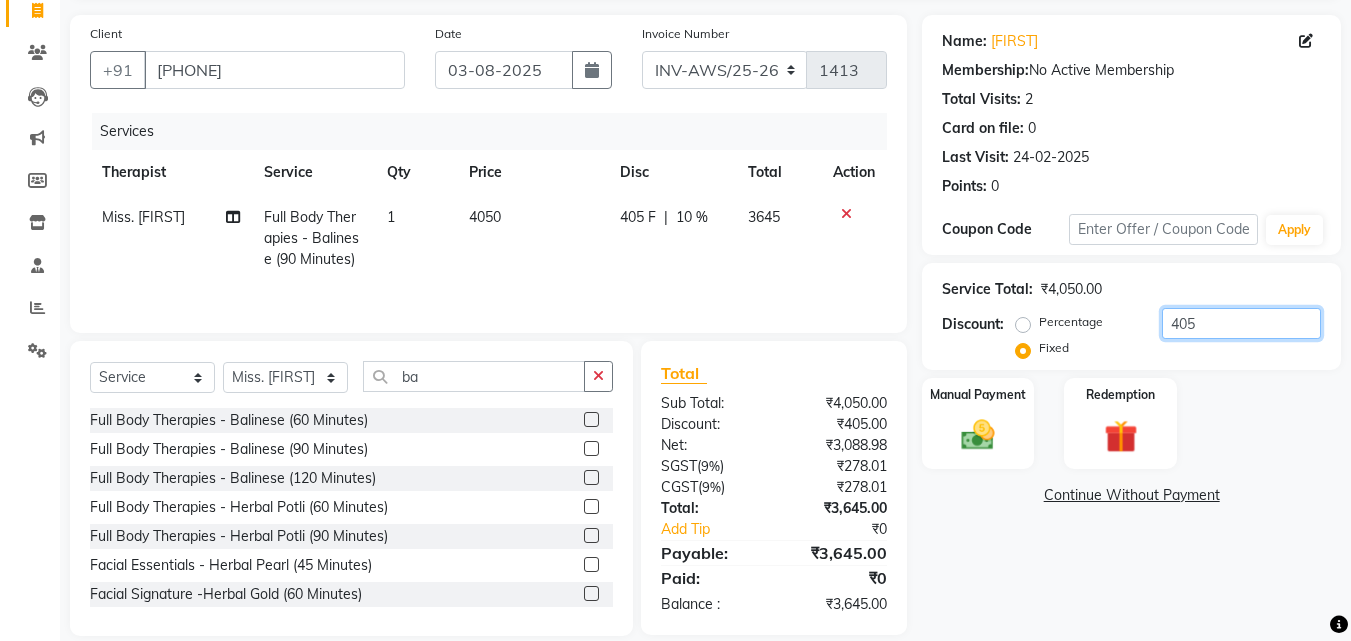 scroll, scrollTop: 160, scrollLeft: 0, axis: vertical 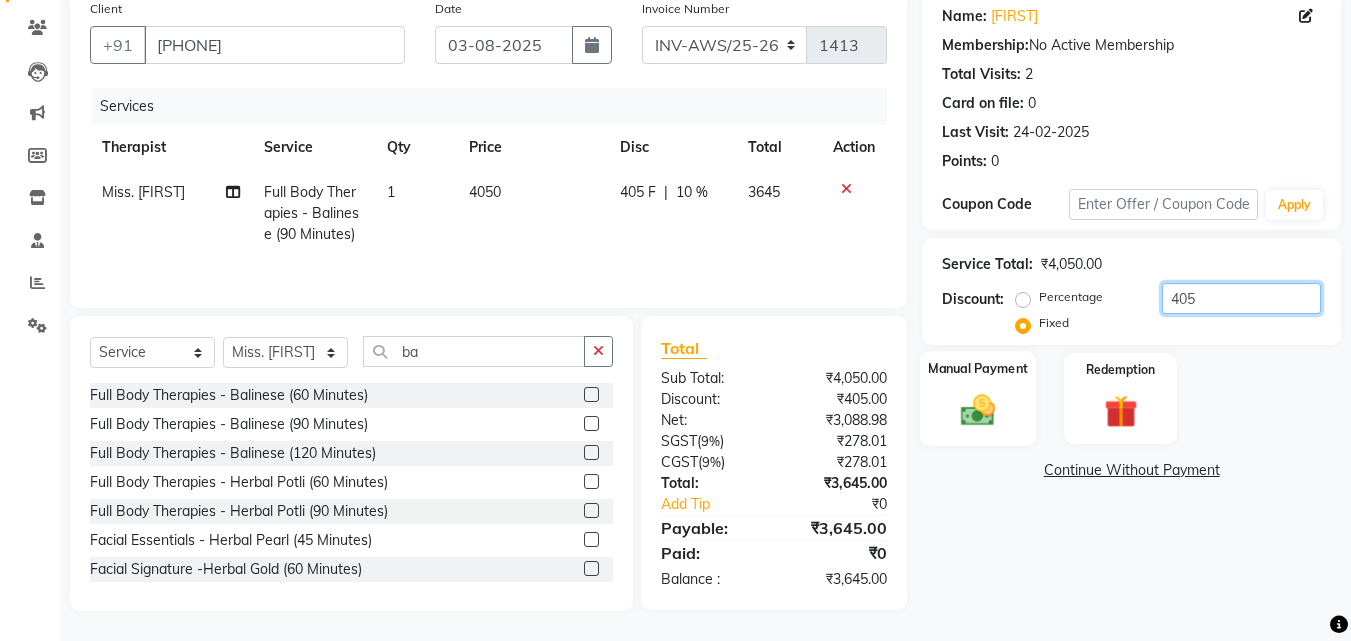 type on "405" 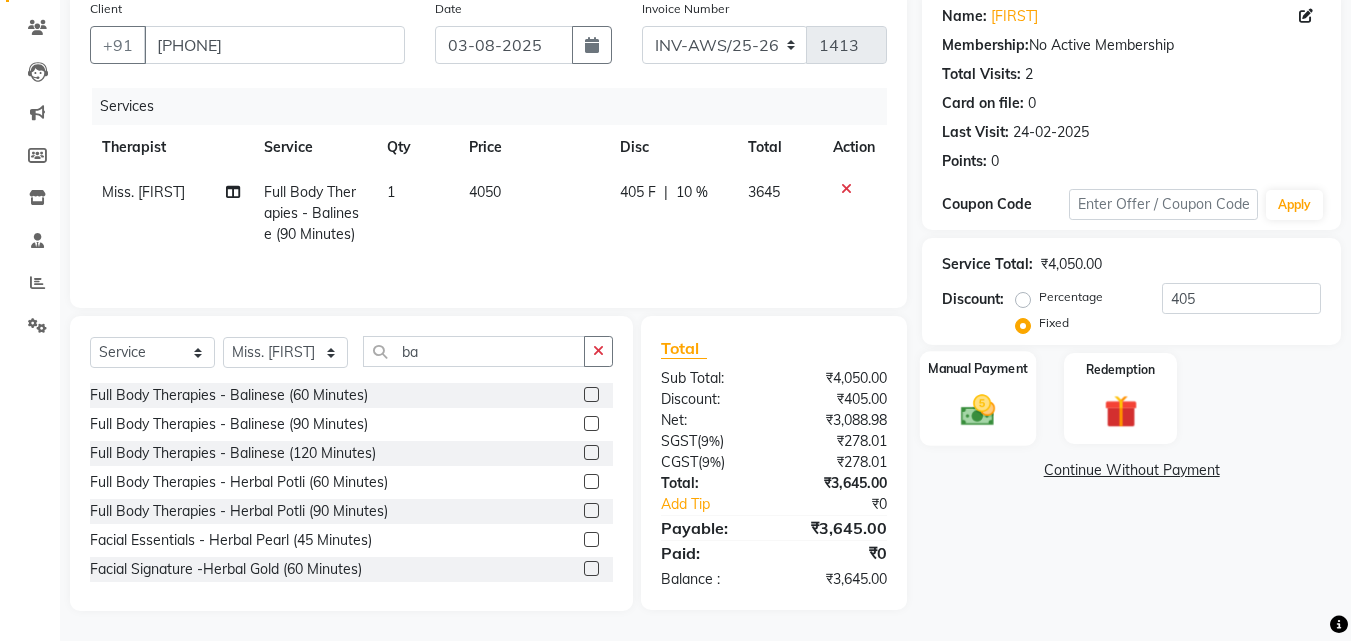 click 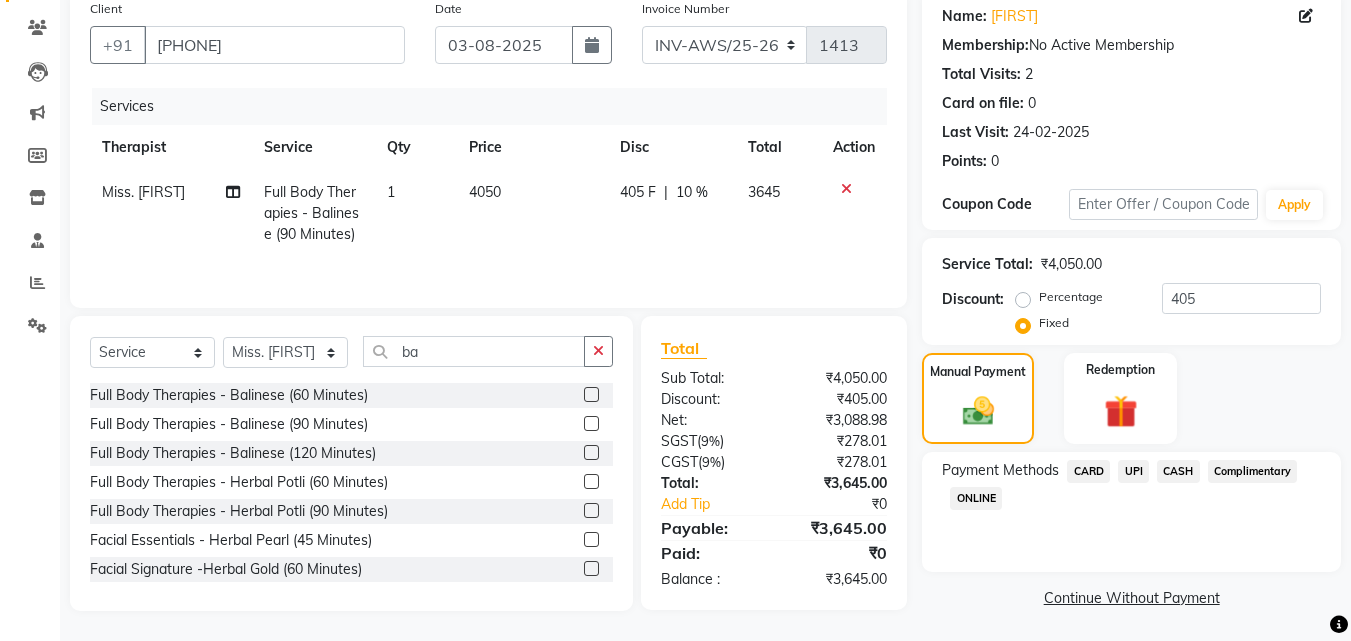 click on "CARD" 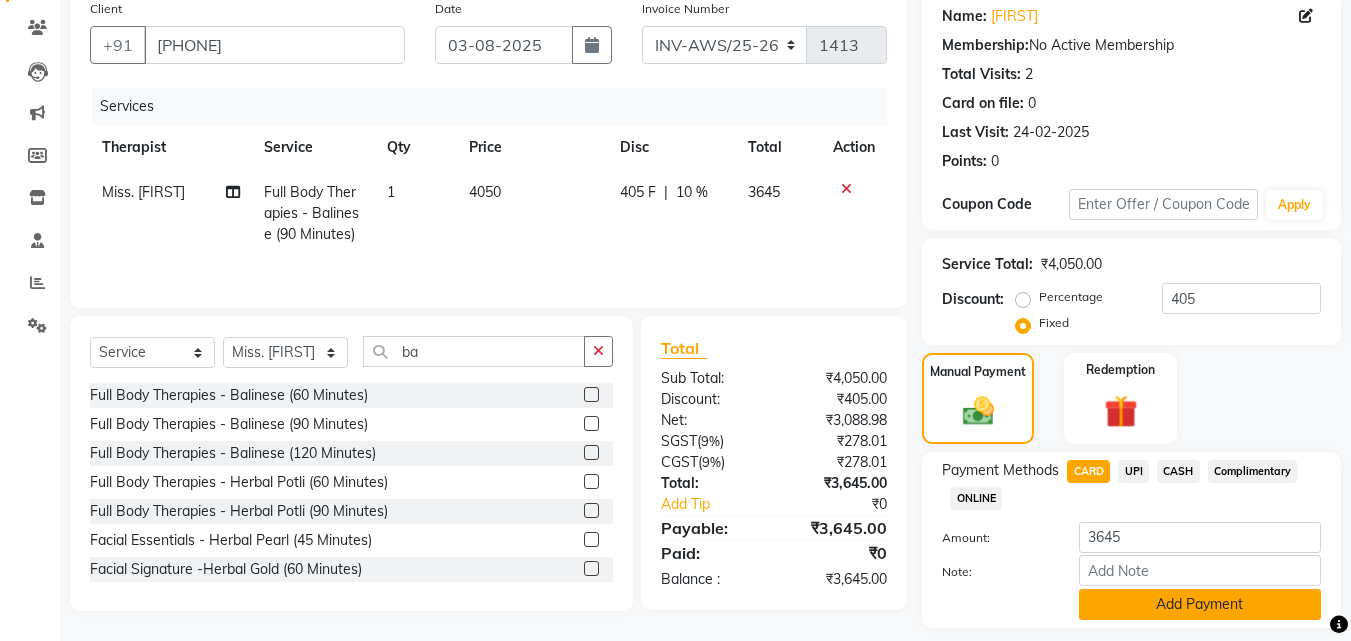 click on "Add Payment" 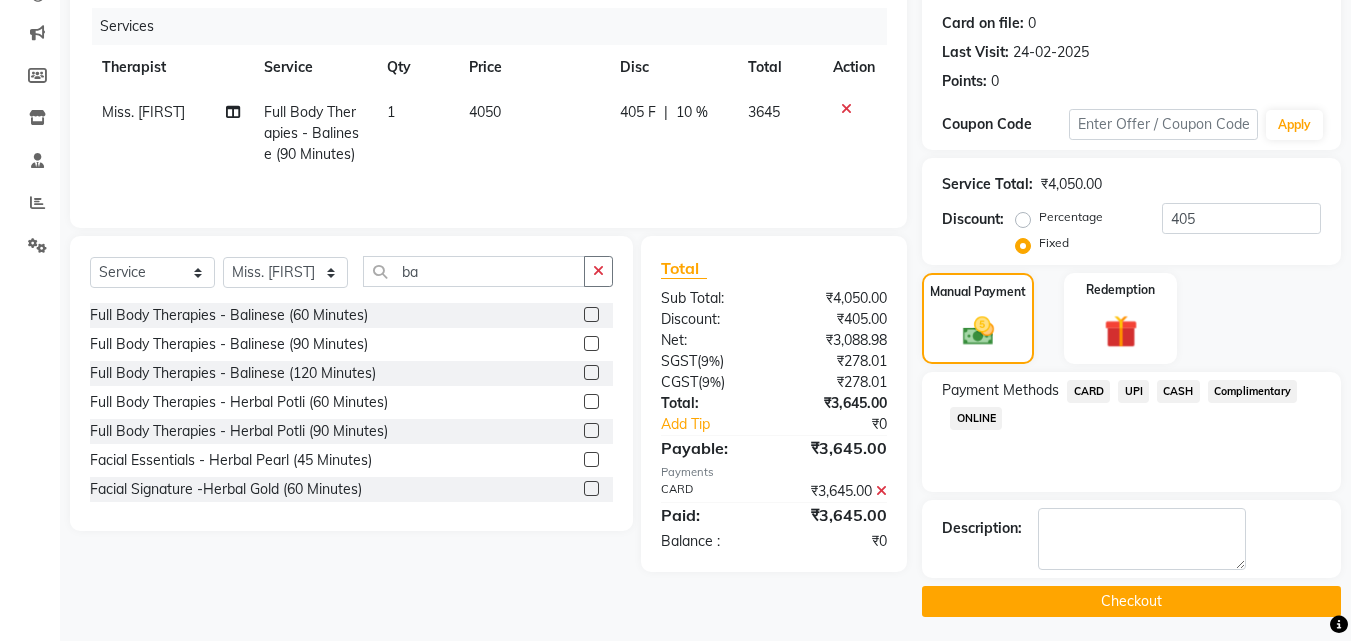 scroll, scrollTop: 246, scrollLeft: 0, axis: vertical 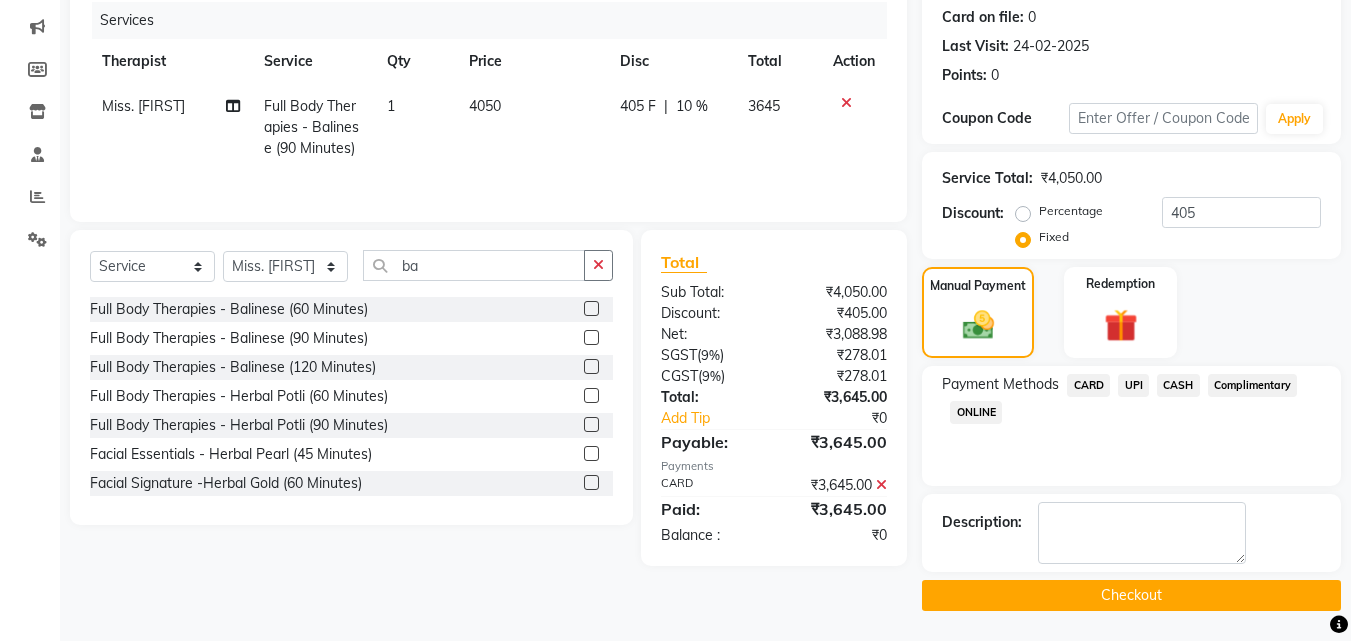 click on "Checkout" 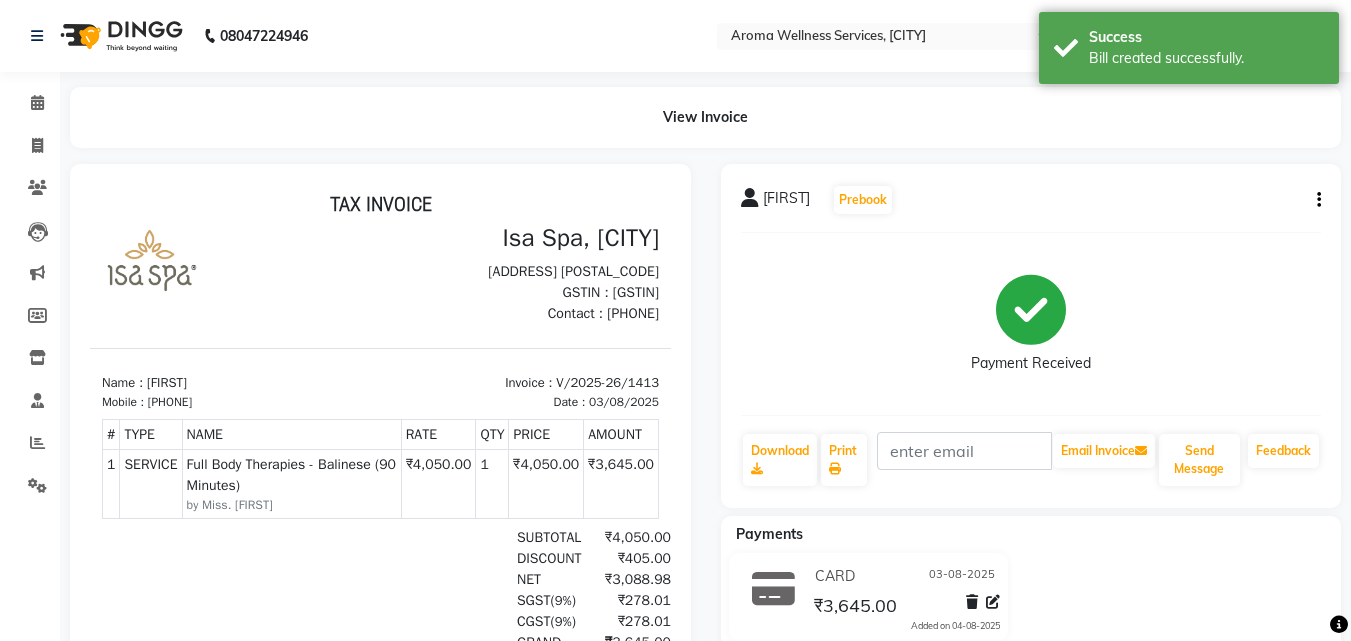 scroll, scrollTop: 0, scrollLeft: 0, axis: both 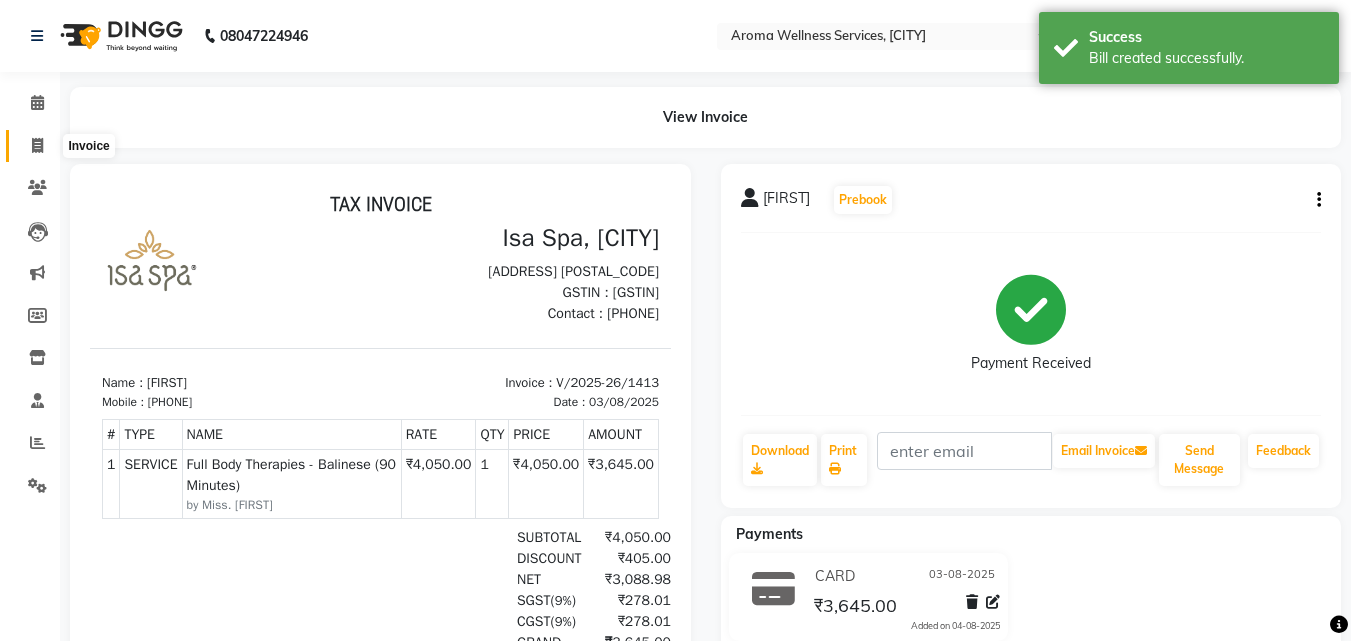 click 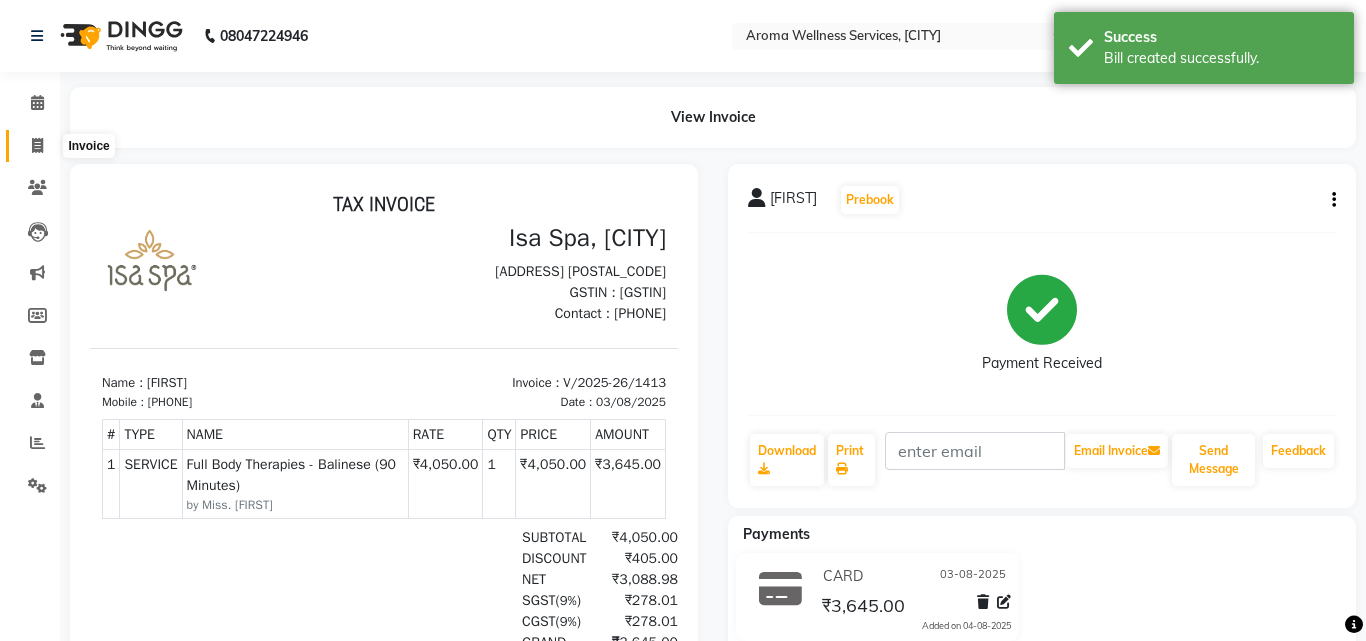 select on "service" 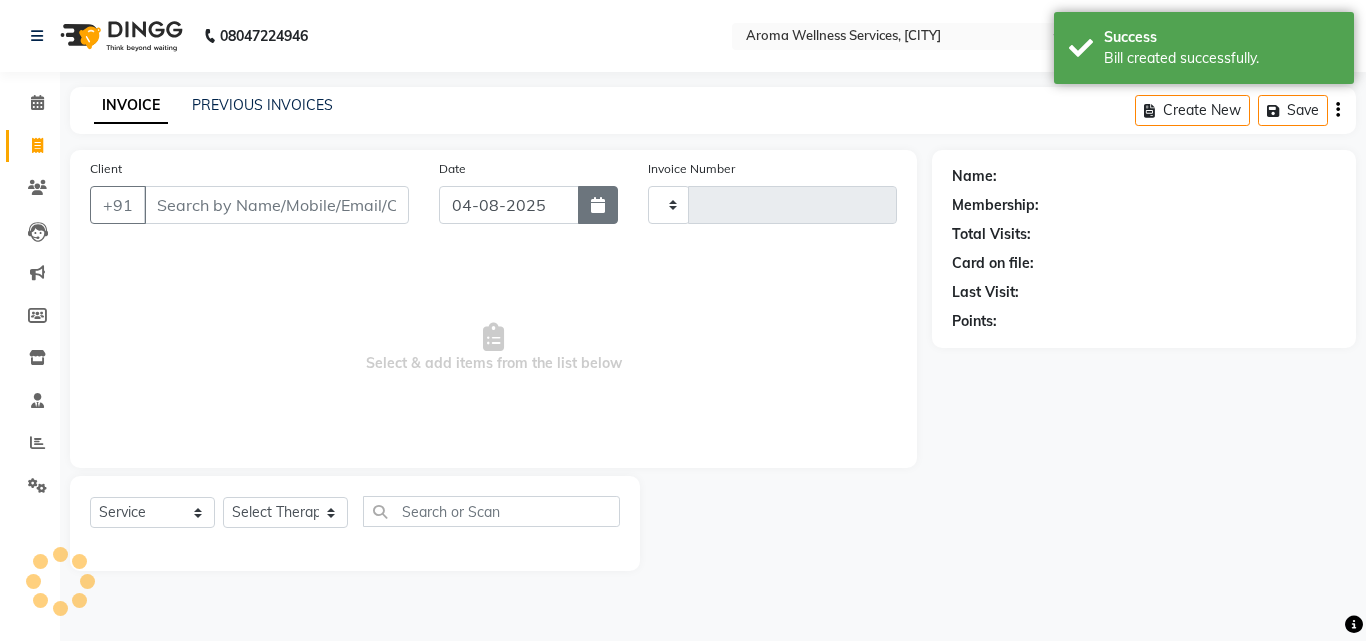 type on "1414" 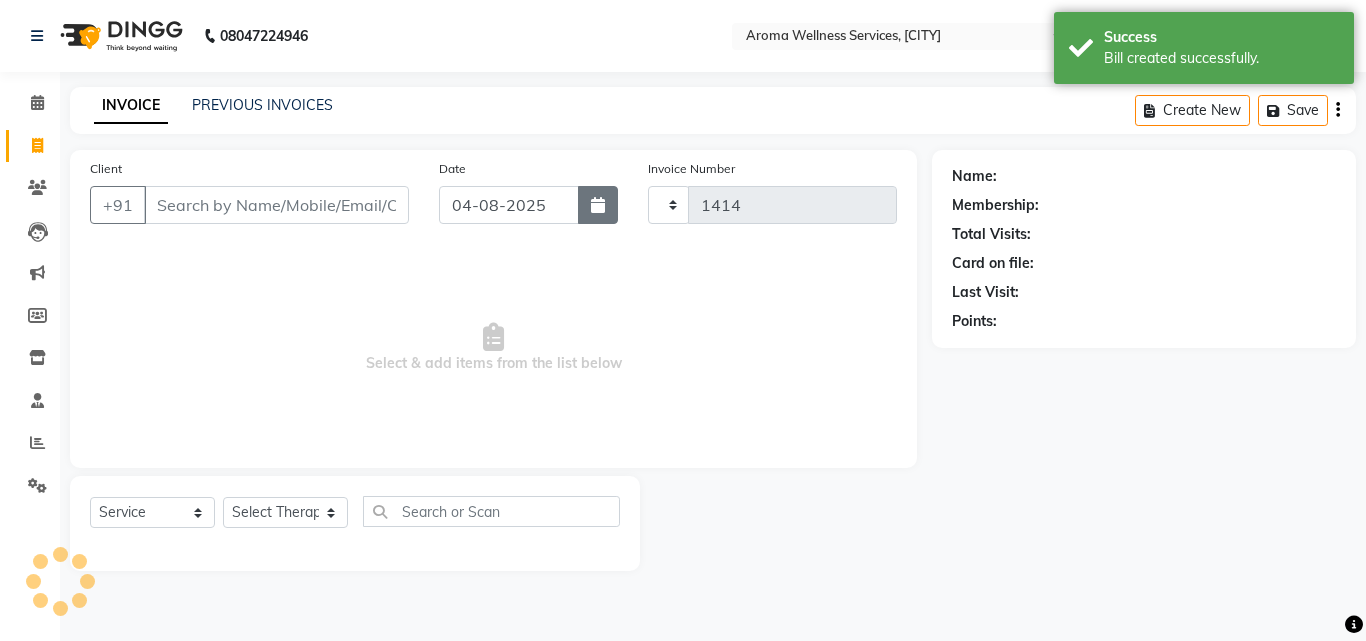 select on "6573" 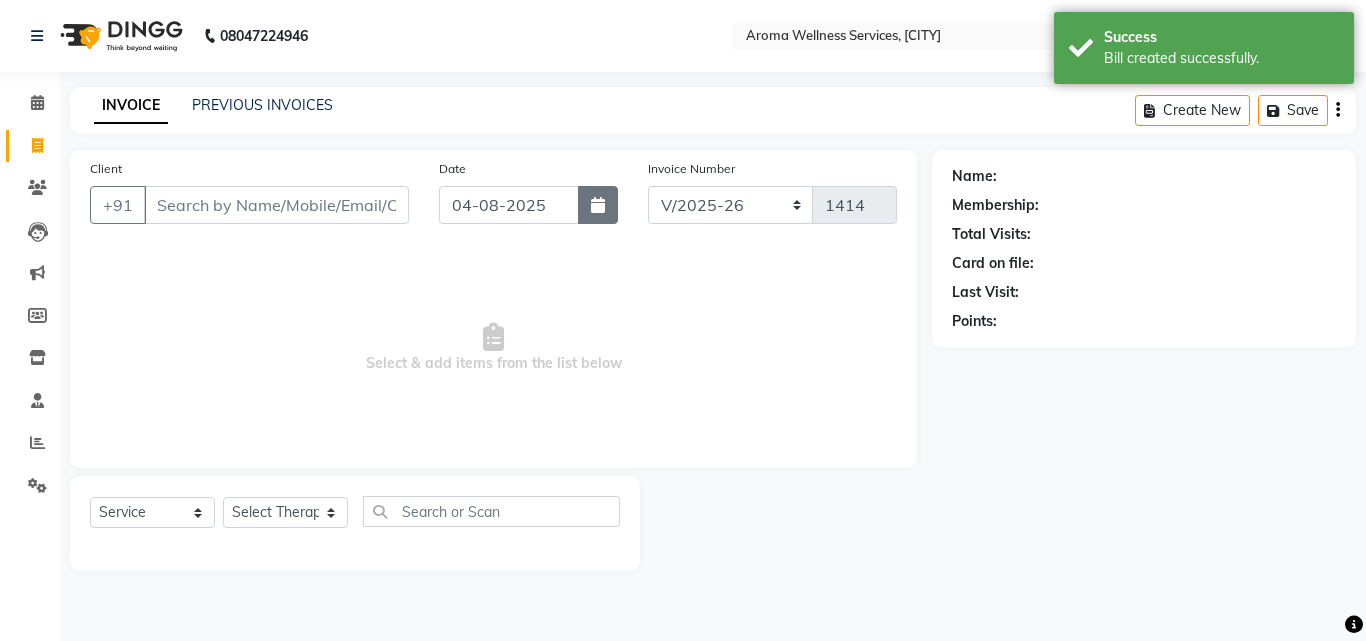 click 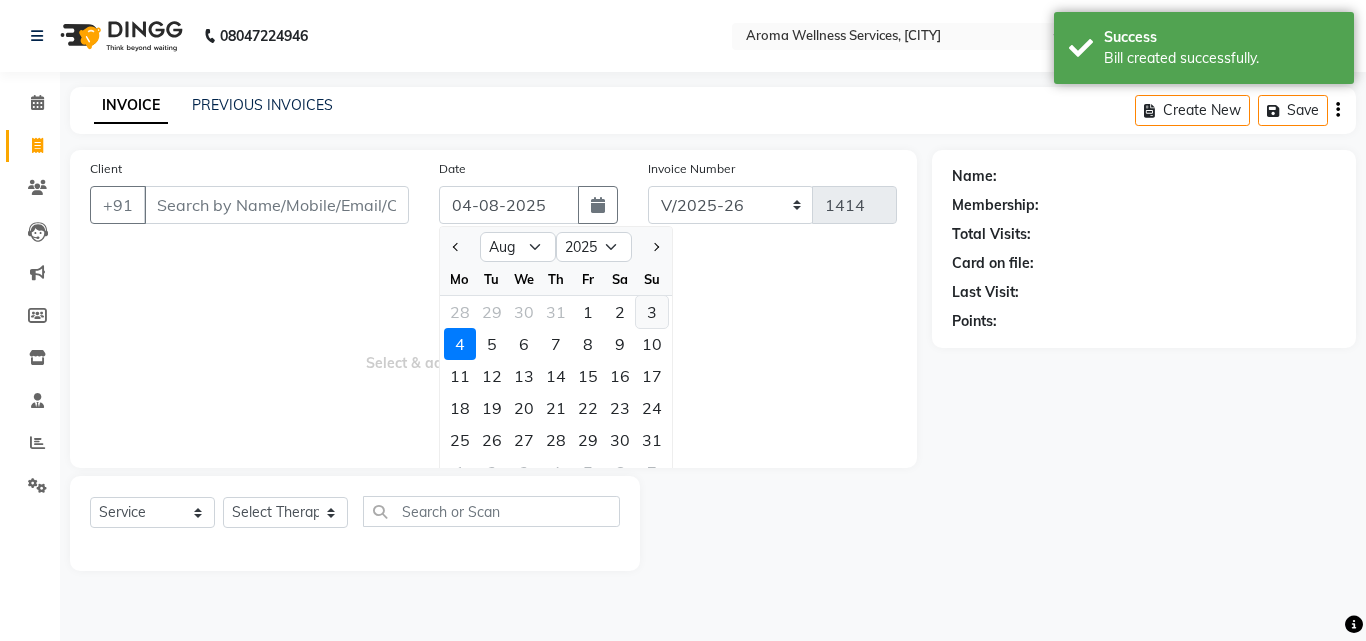click on "3" 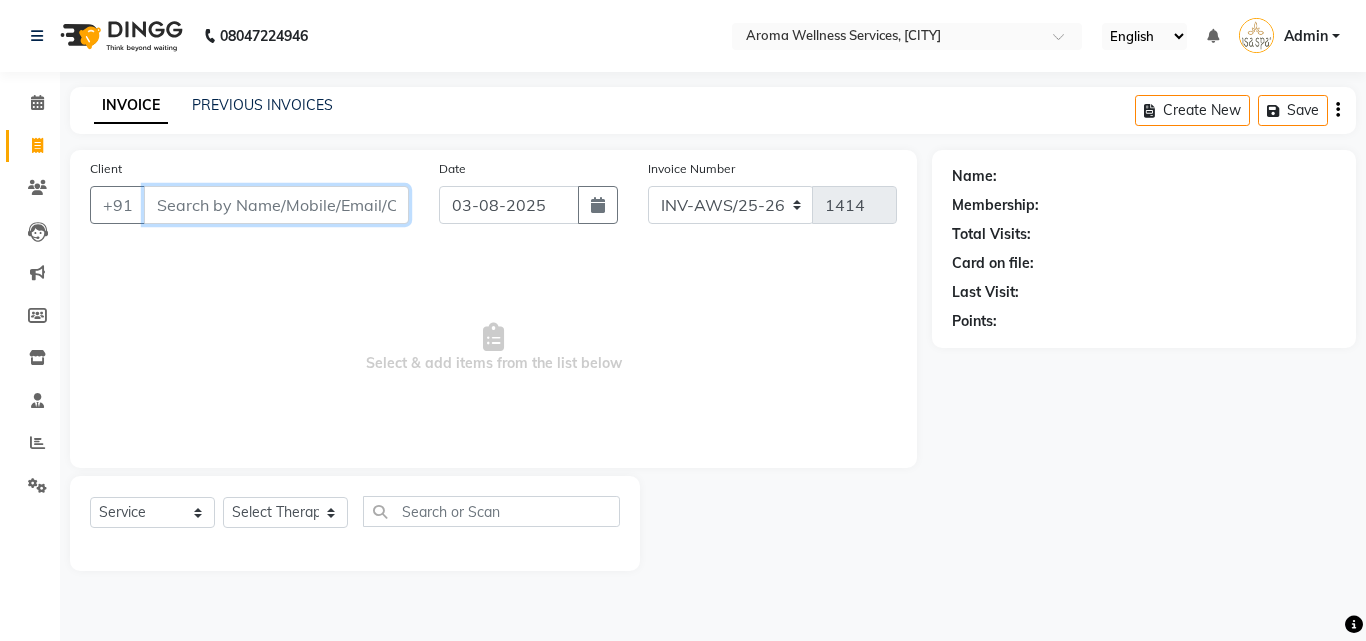 click on "Client" at bounding box center (276, 205) 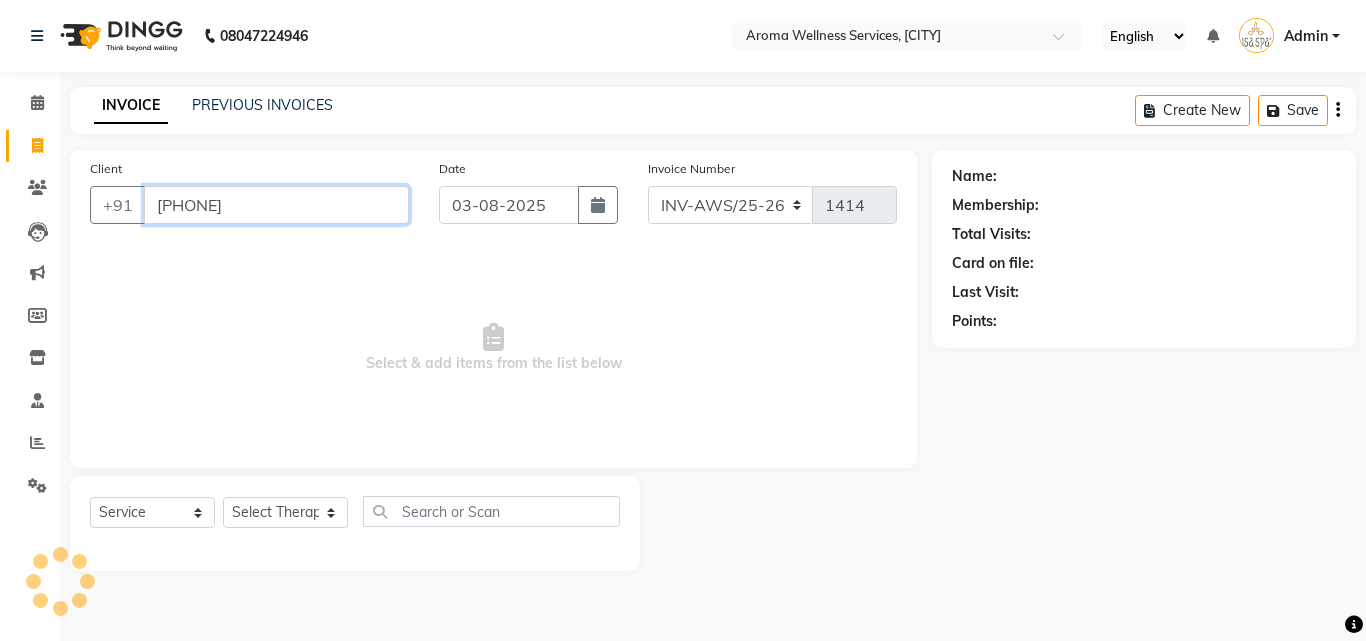 type on "7702371631" 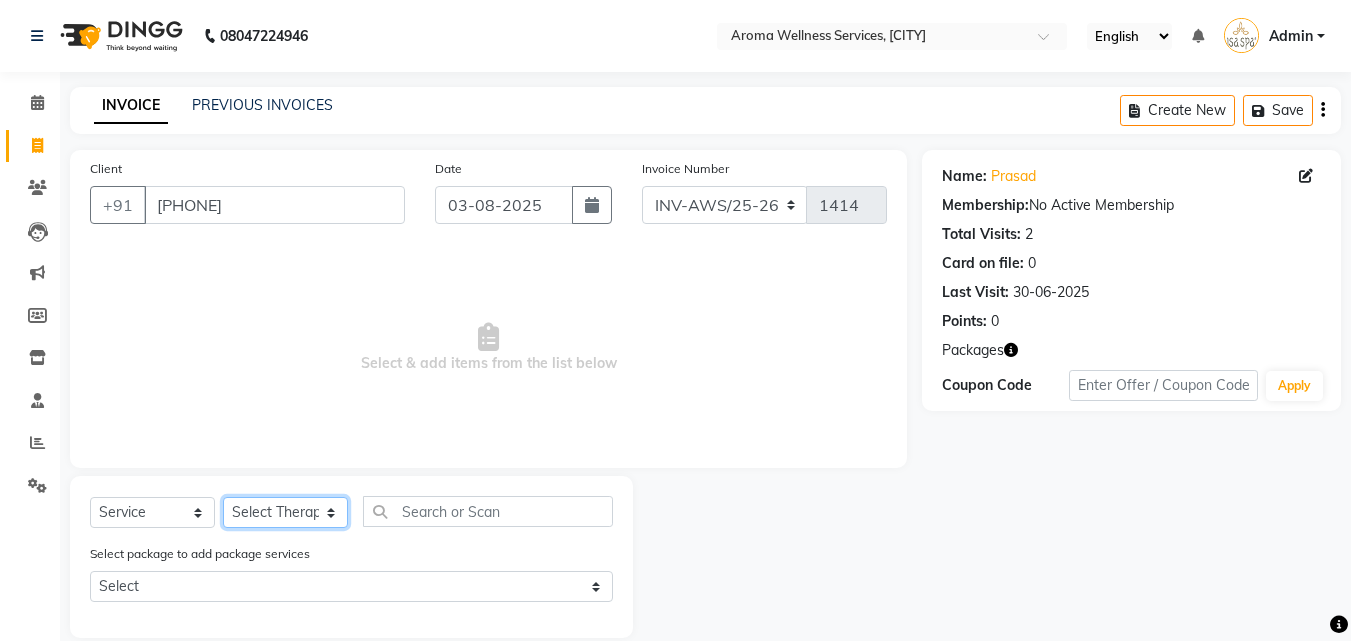 click on "Select Therapist Miss. Chong Miss. Duhpuii Miss. Gladys Miss. Julee Miss. Rini Mr. Lelen" 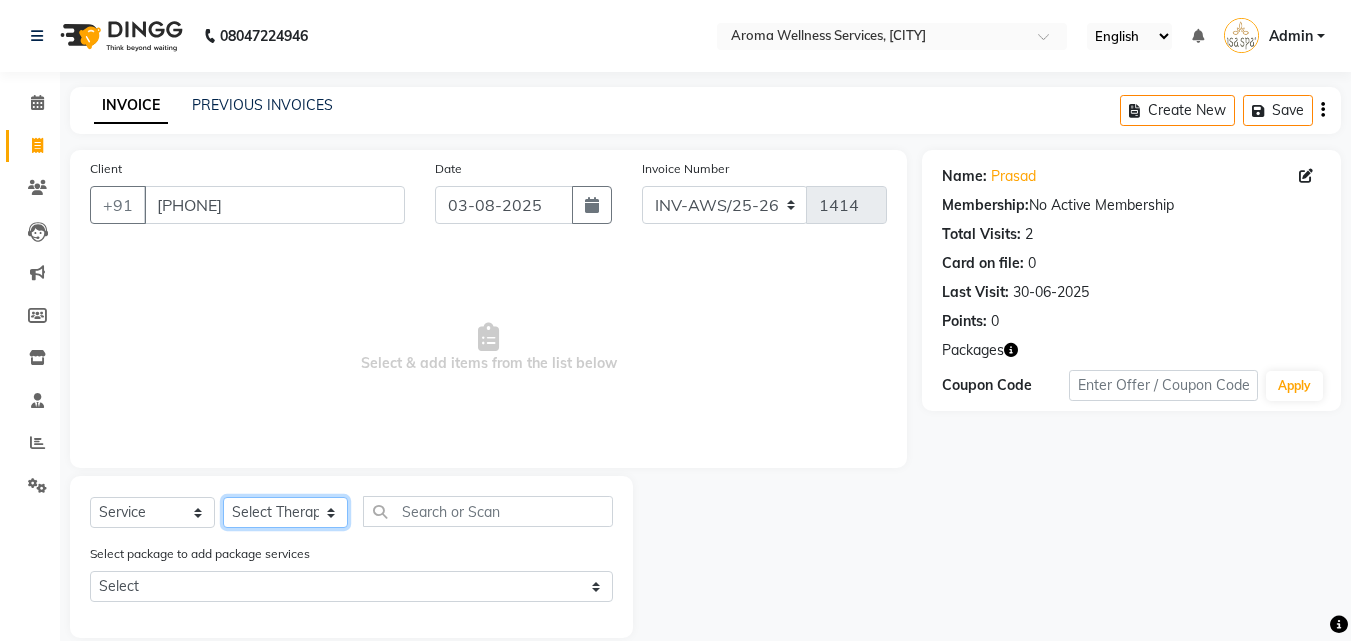 select on "50767" 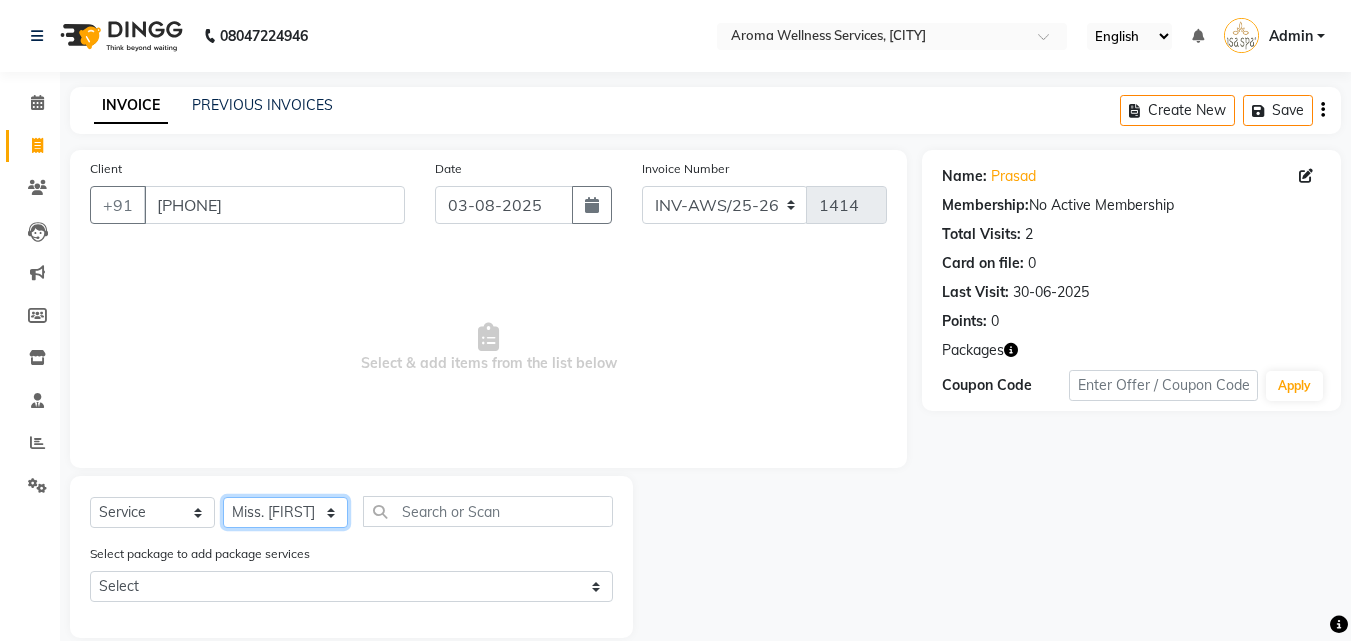click on "Select Therapist Miss. Chong Miss. Duhpuii Miss. Gladys Miss. Julee Miss. Rini Mr. Lelen" 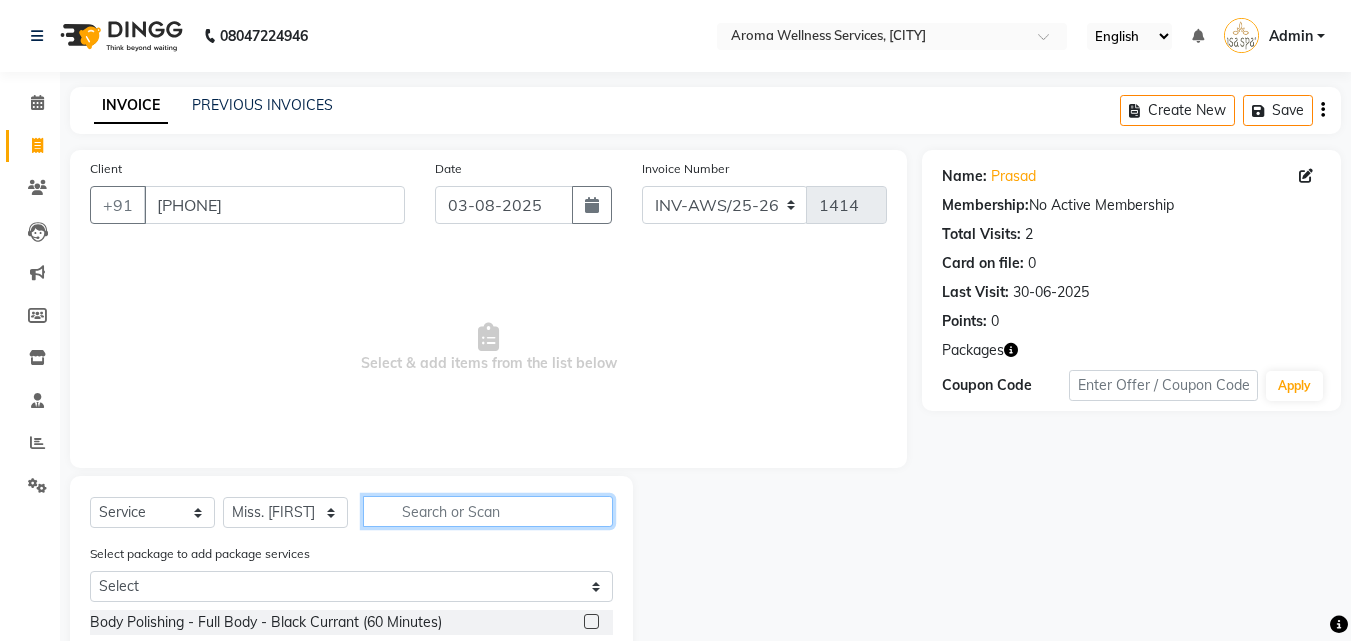 click 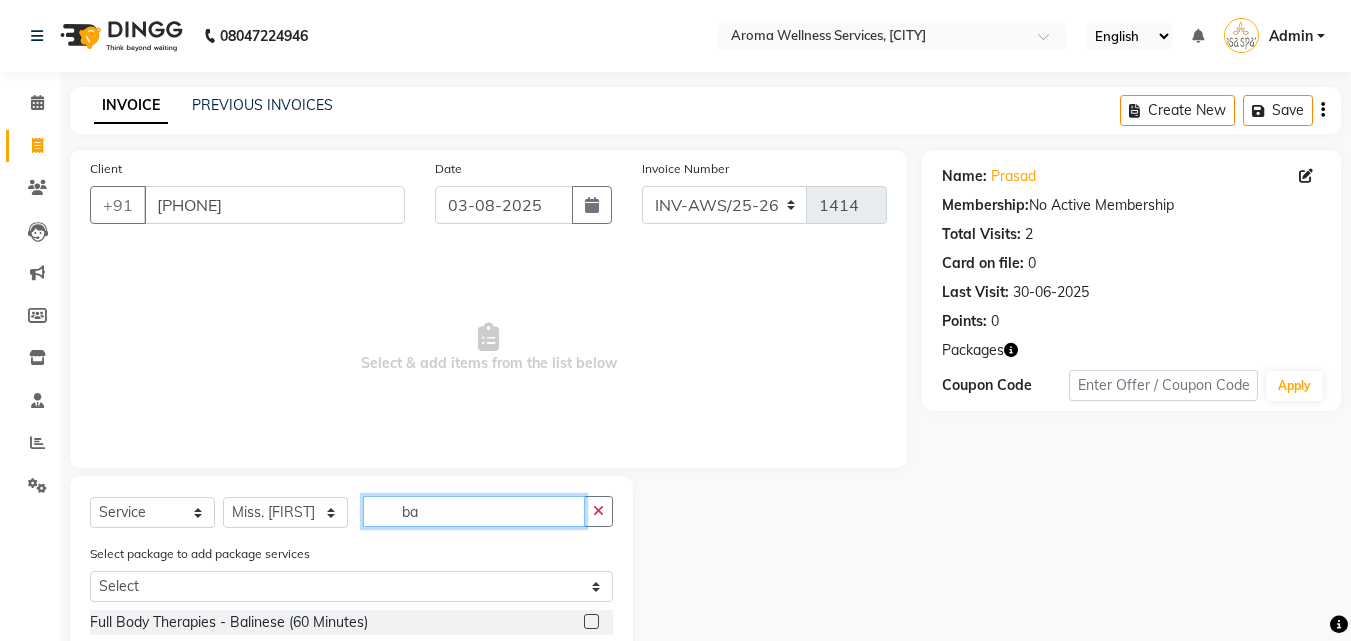 type on "ba" 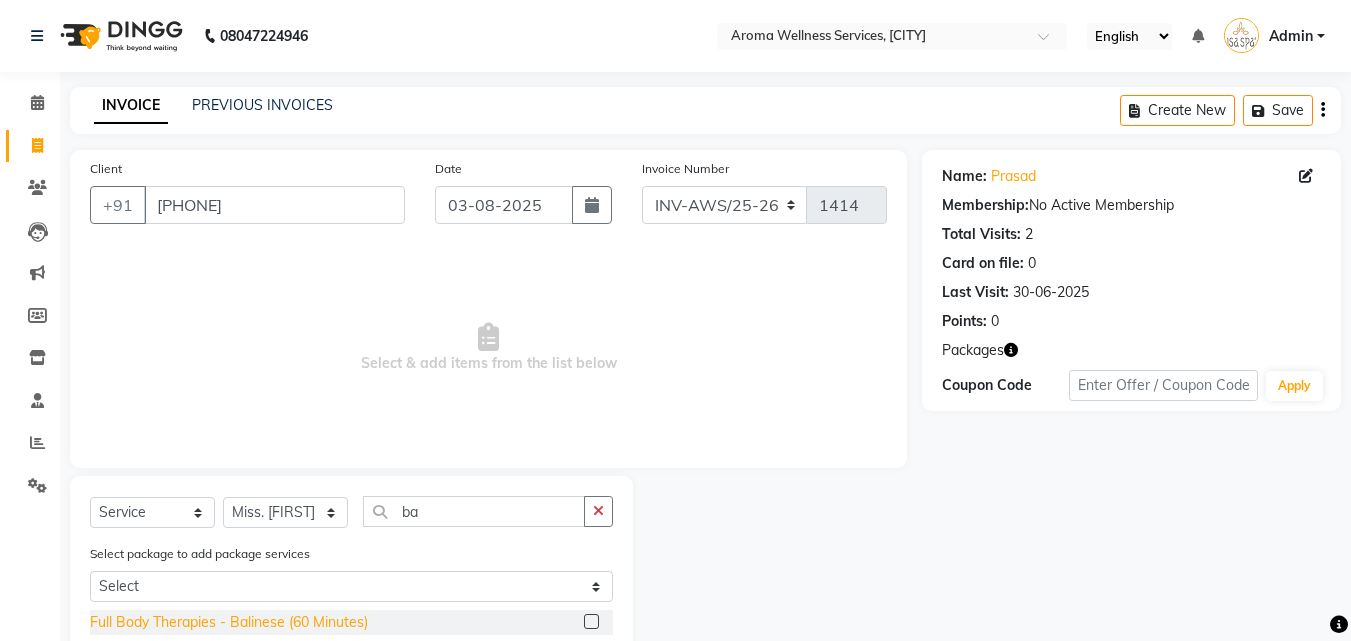 click on "Full Body Therapies - Balinese (60 Minutes)" 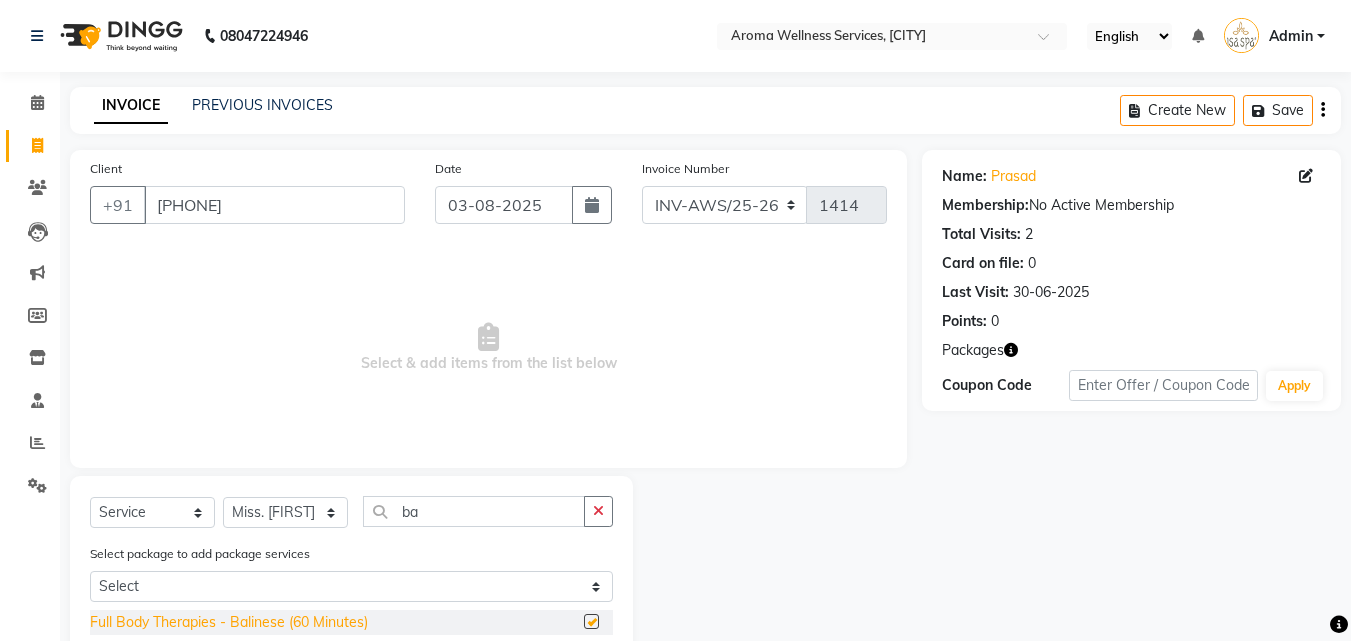 checkbox on "false" 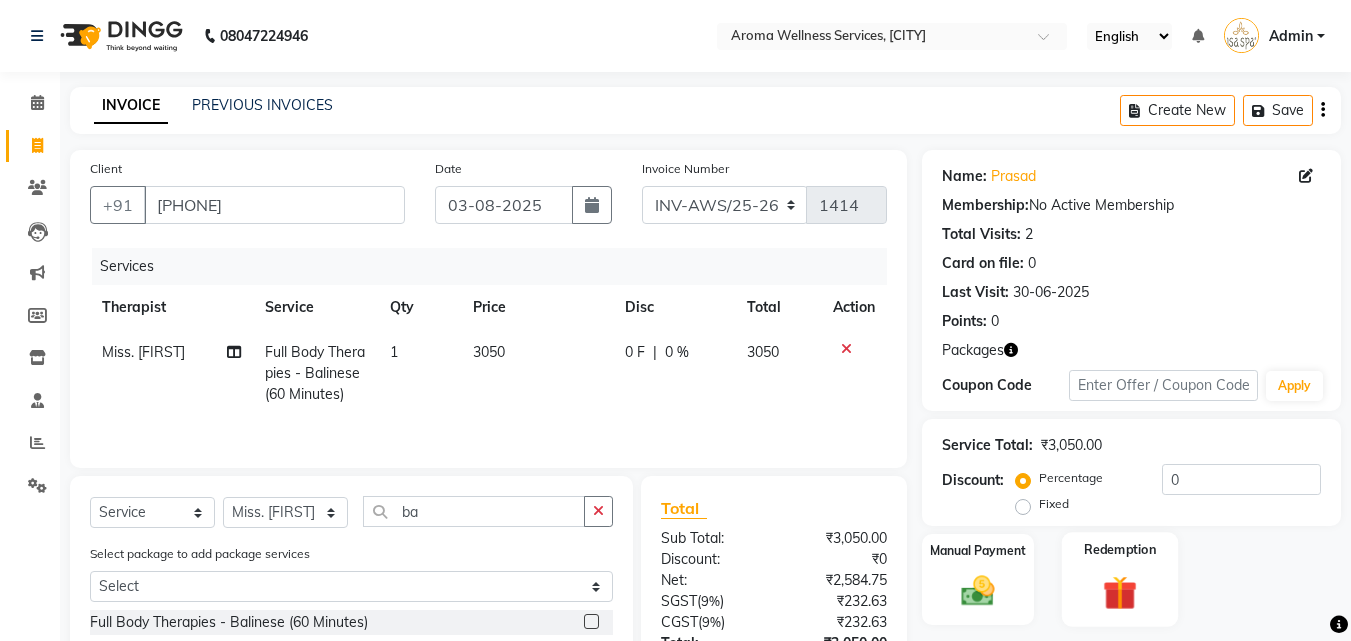click 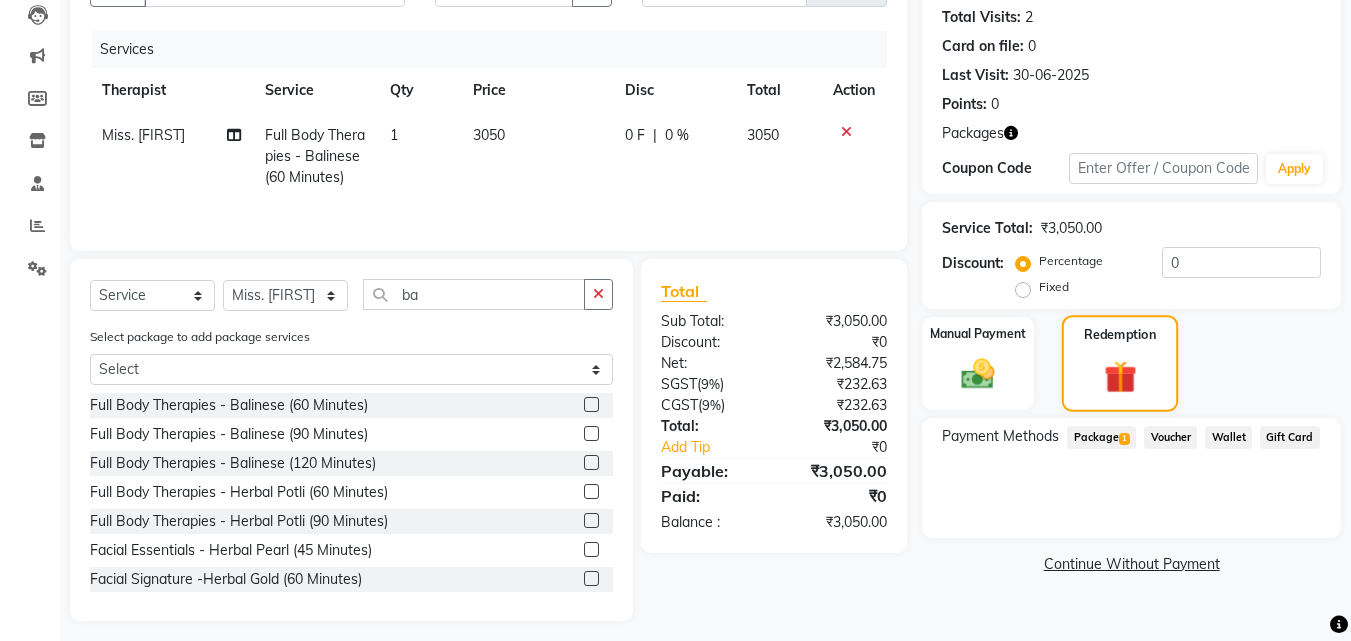 scroll, scrollTop: 227, scrollLeft: 0, axis: vertical 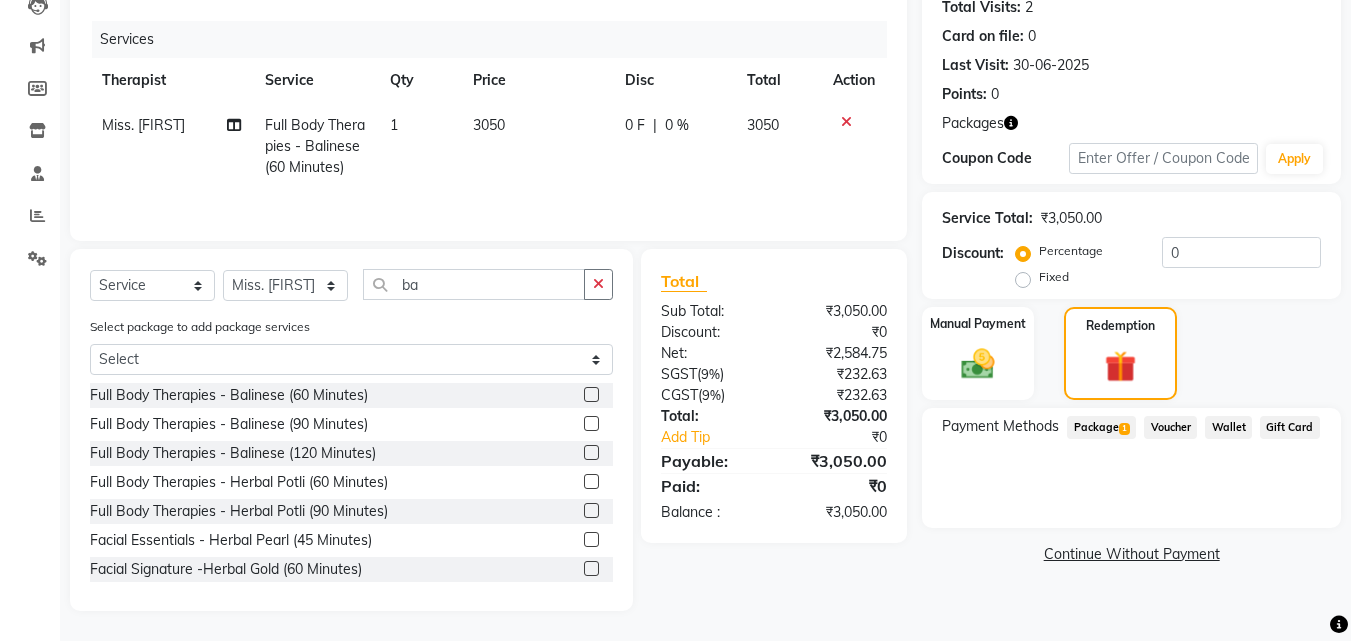click on "Package  1" 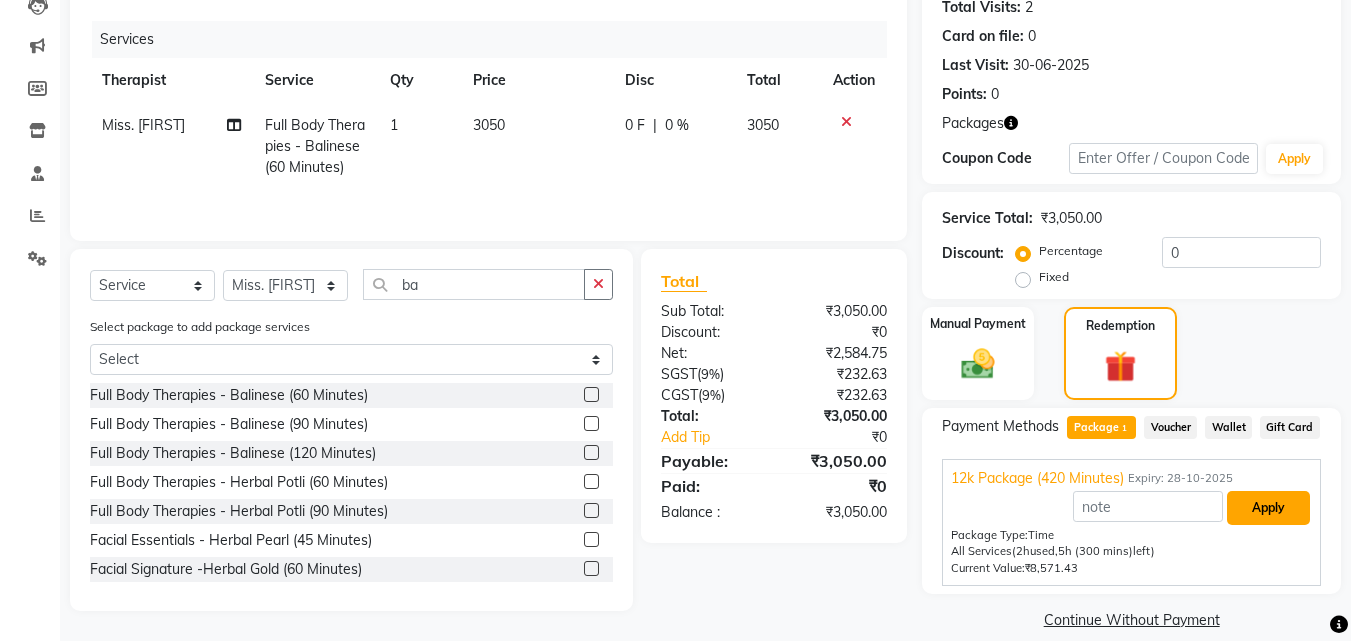 click on "Apply" at bounding box center [1268, 508] 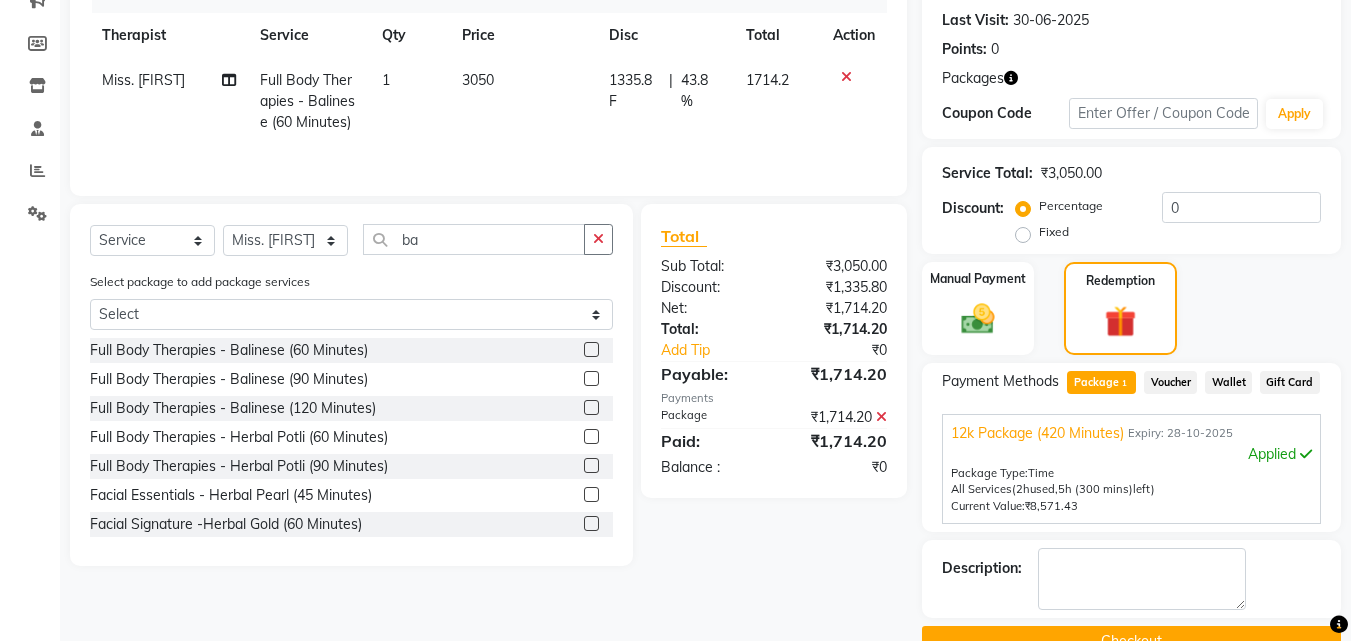 scroll, scrollTop: 318, scrollLeft: 0, axis: vertical 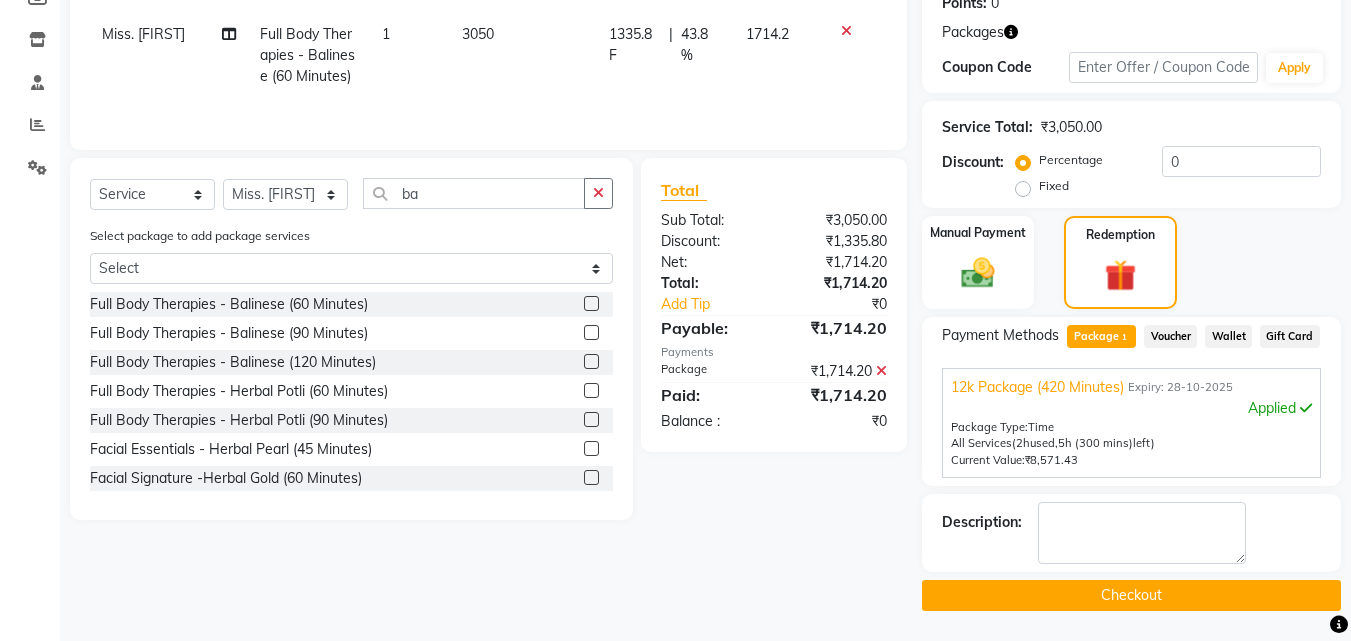 click on "Checkout" 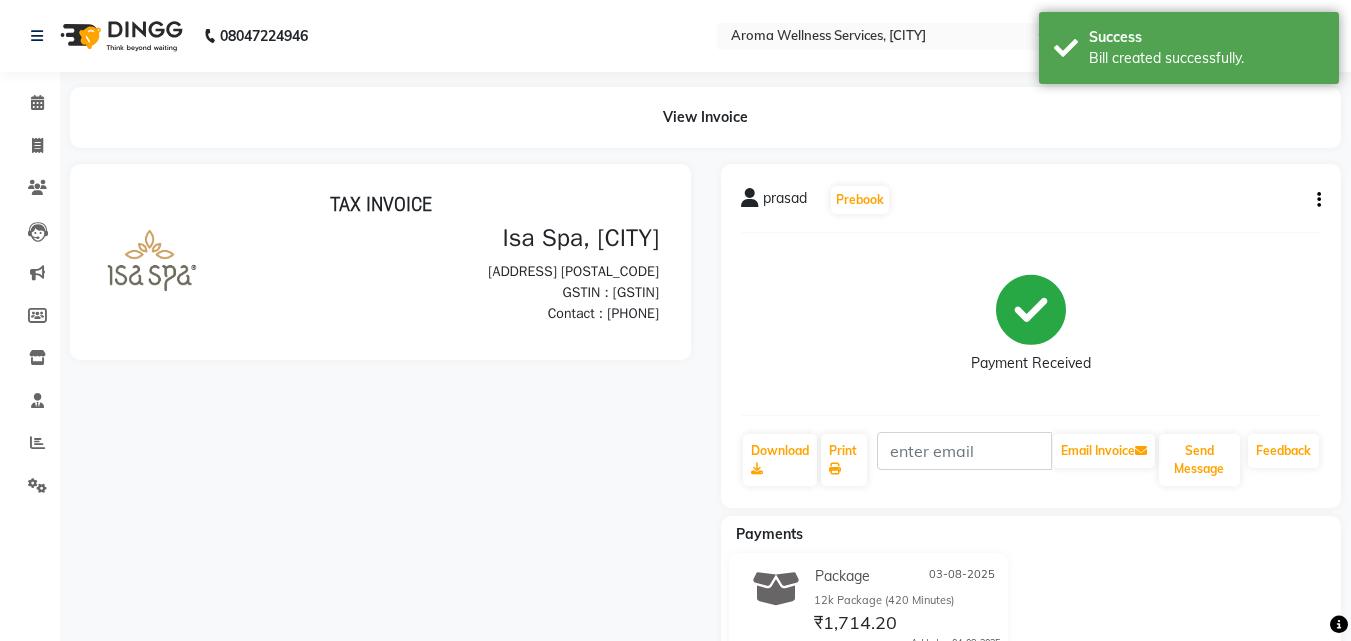 scroll, scrollTop: 0, scrollLeft: 0, axis: both 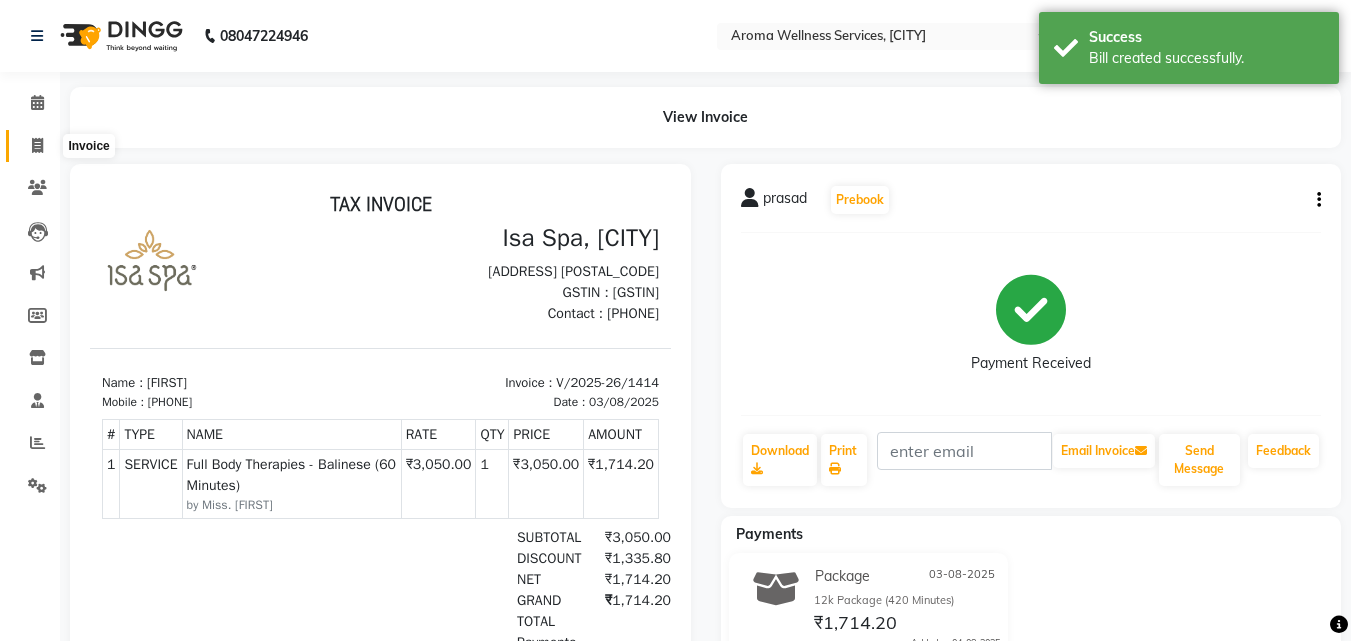 click 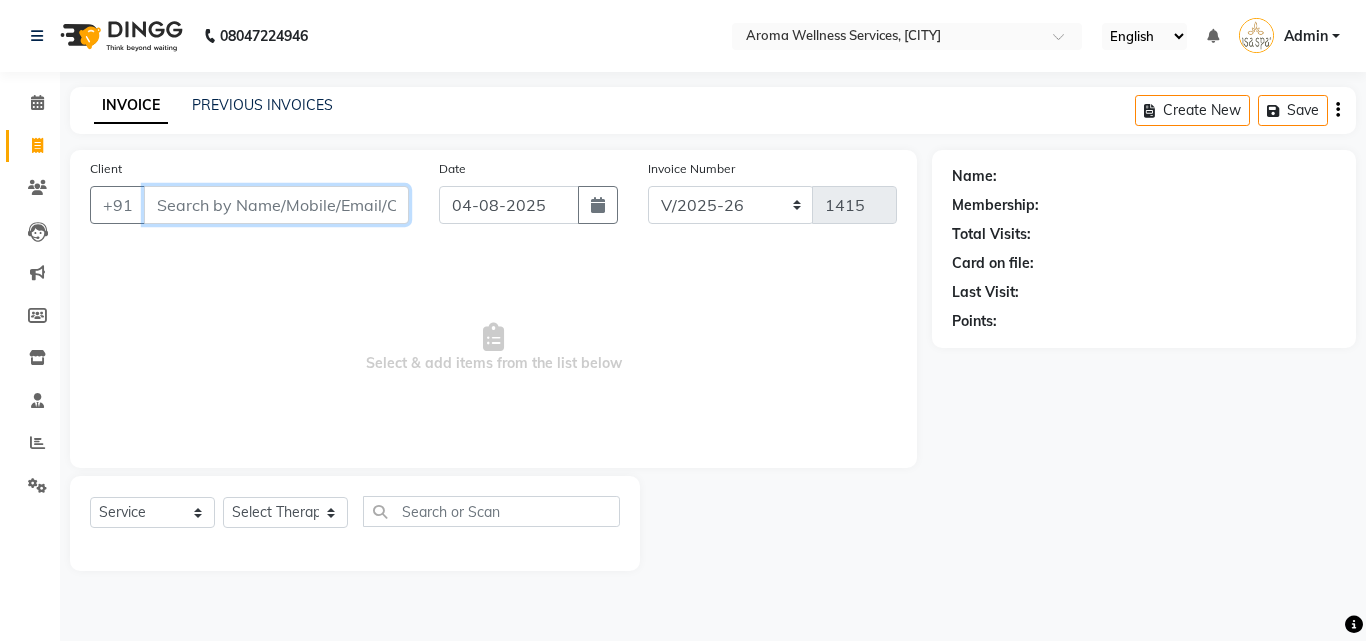 click on "Client" at bounding box center [276, 205] 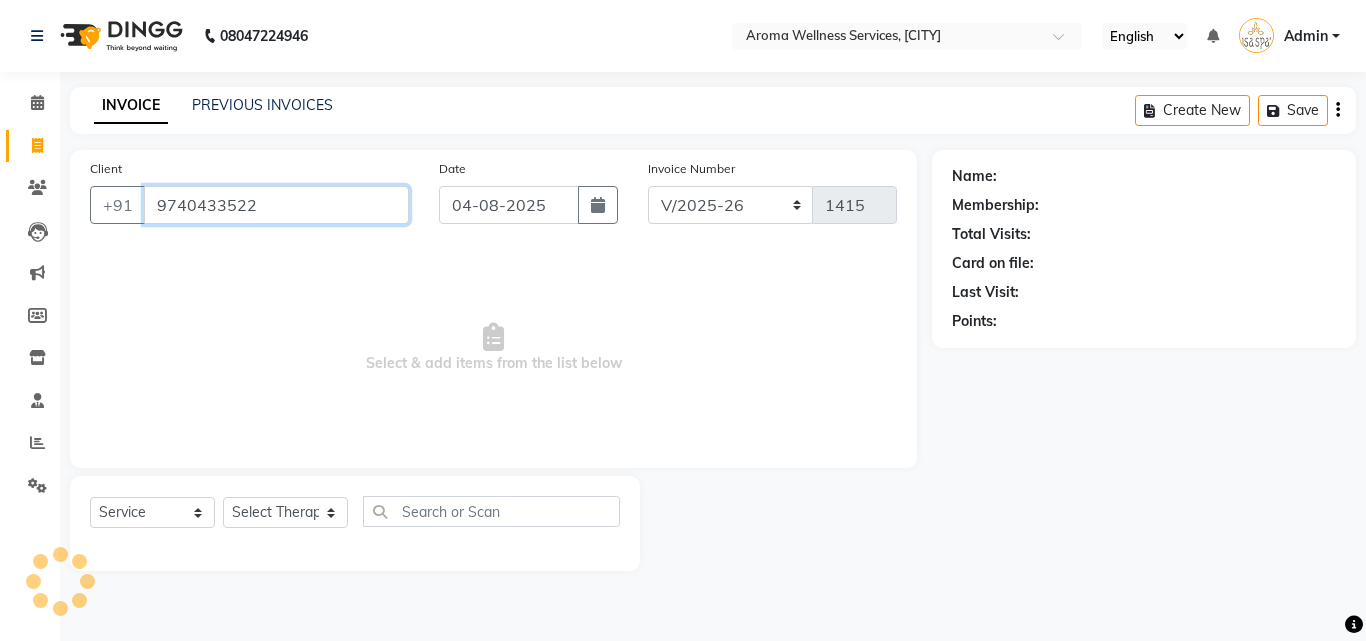 type on "9740433522" 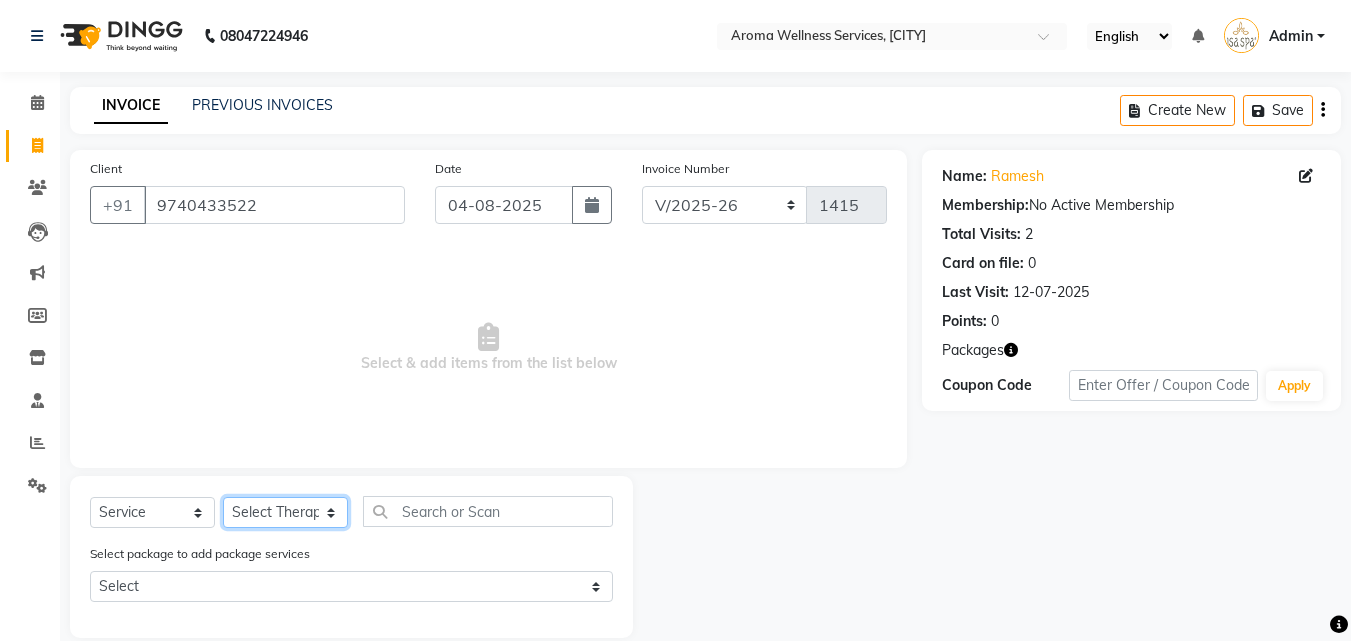 click on "Select Therapist Miss. Chong Miss. Duhpuii Miss. Gladys Miss. Julee Miss. Rini Mr. Lelen" 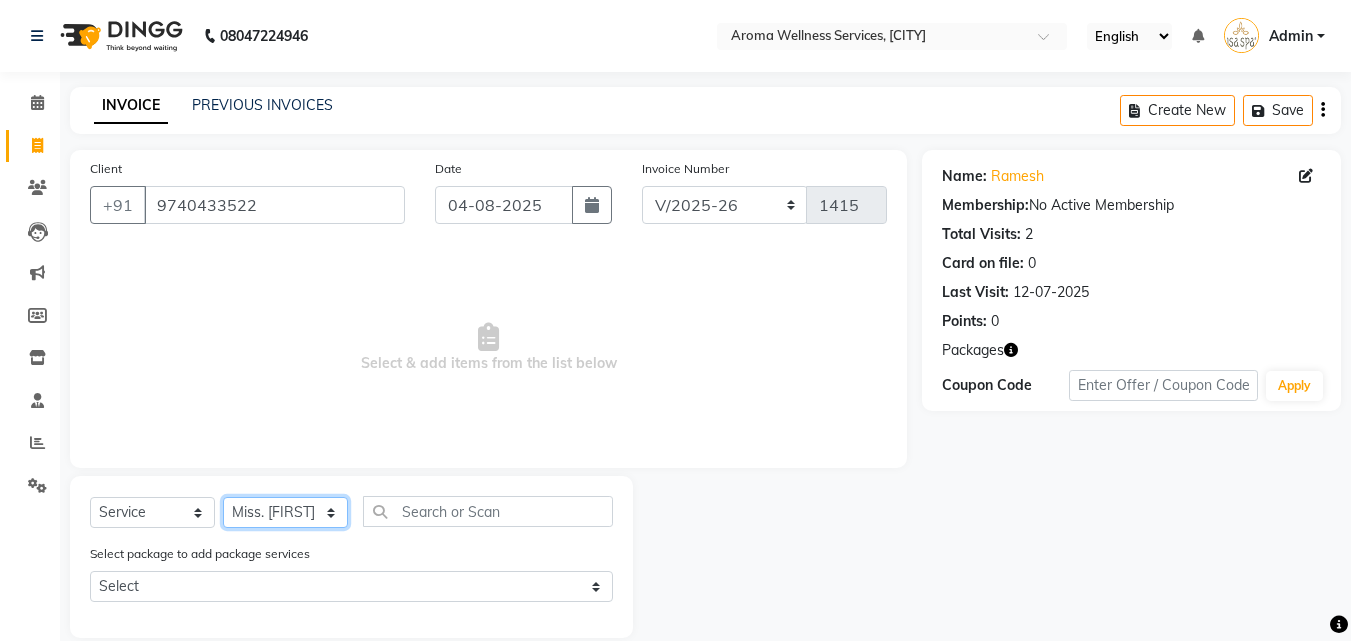 click on "Select Therapist Miss. Chong Miss. Duhpuii Miss. Gladys Miss. Julee Miss. Rini Mr. Lelen" 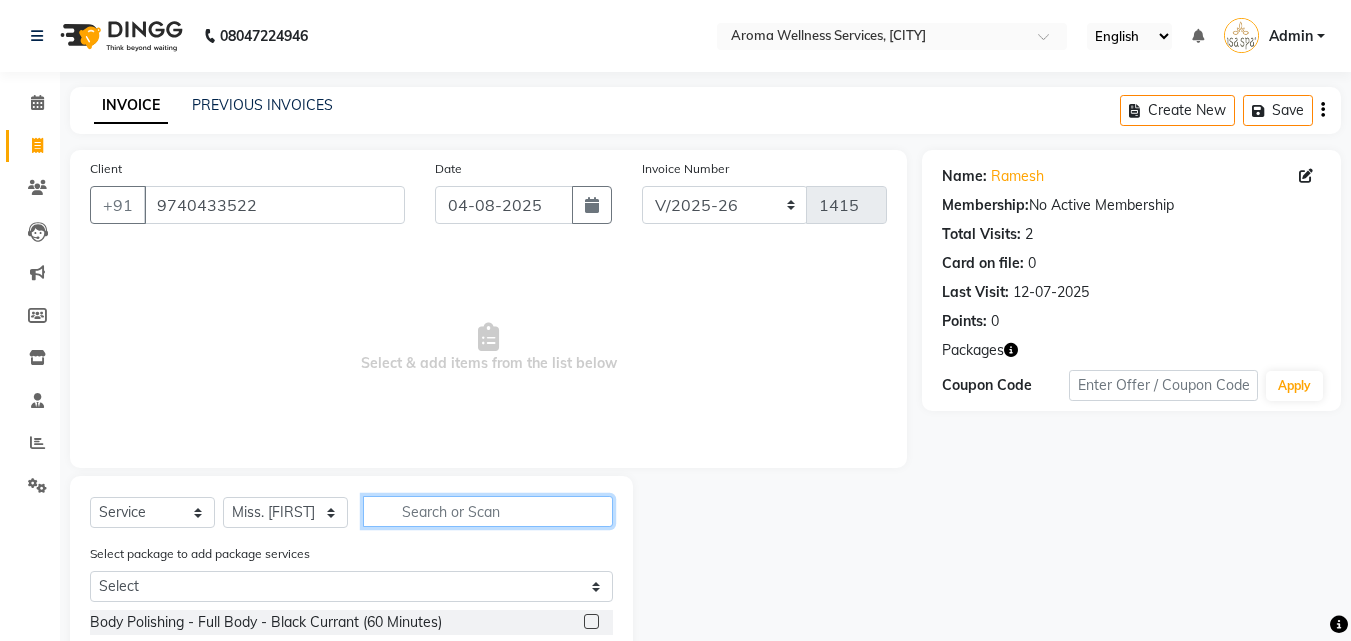 click 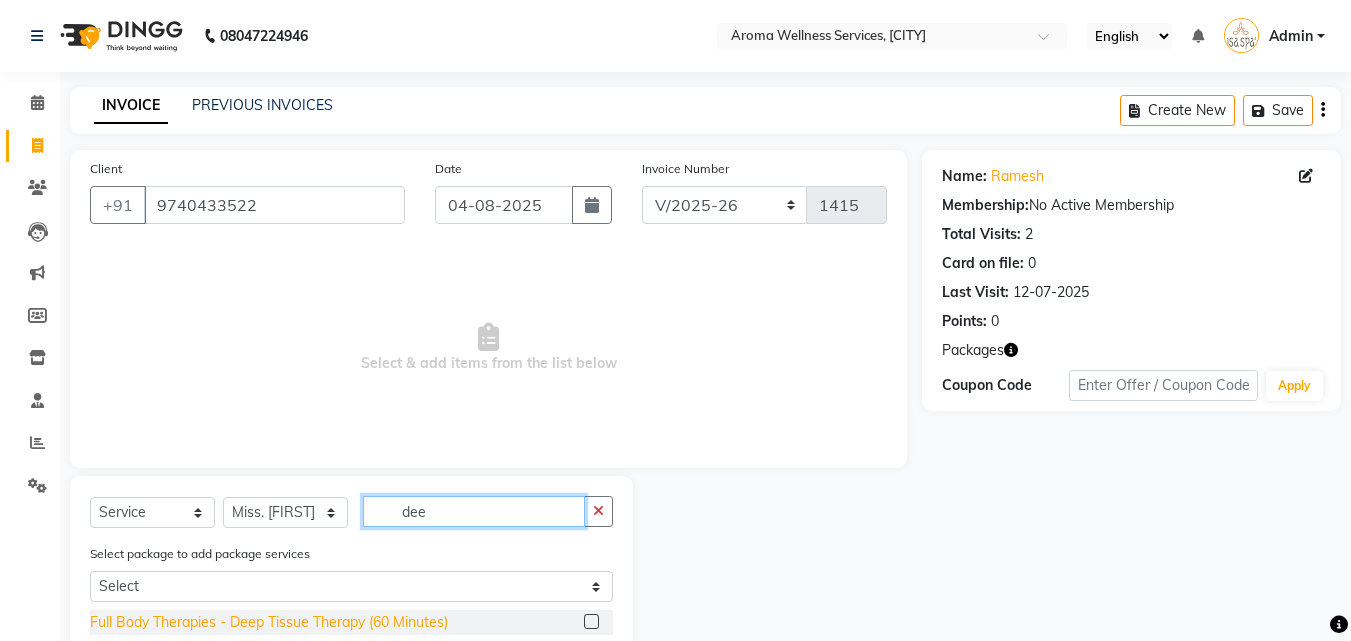type on "dee" 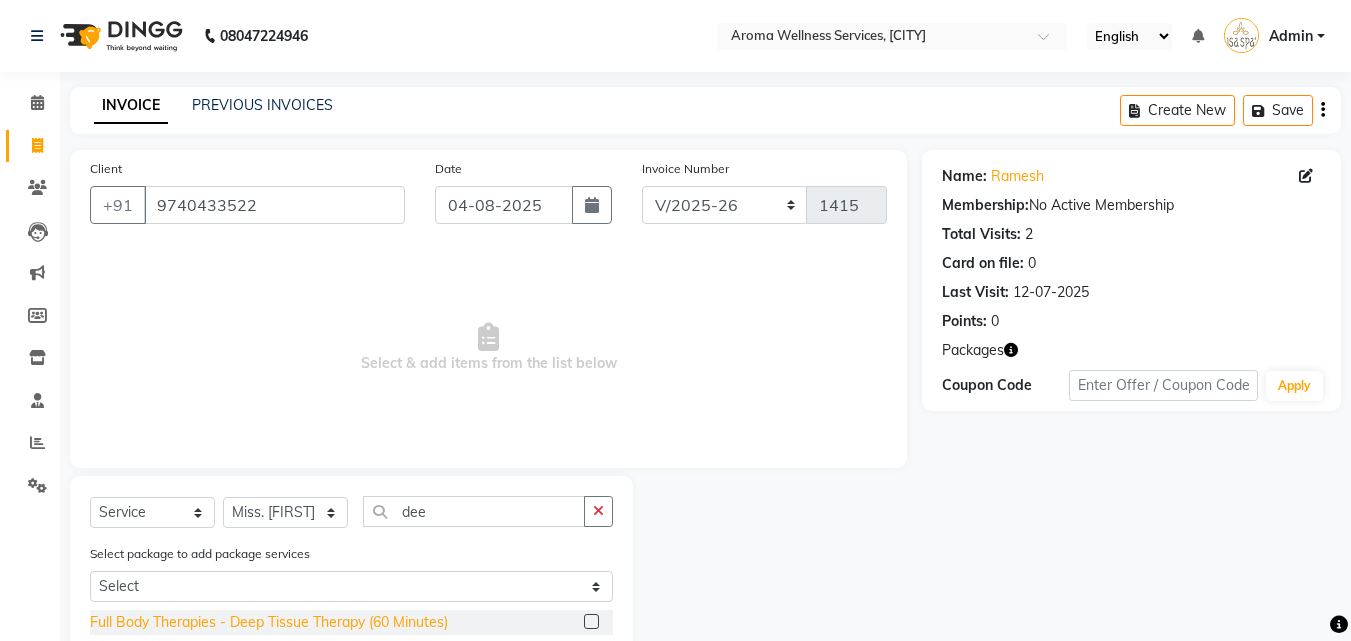 click on "Full Body Therapies - Deep Tissue Therapy (60 Minutes)" 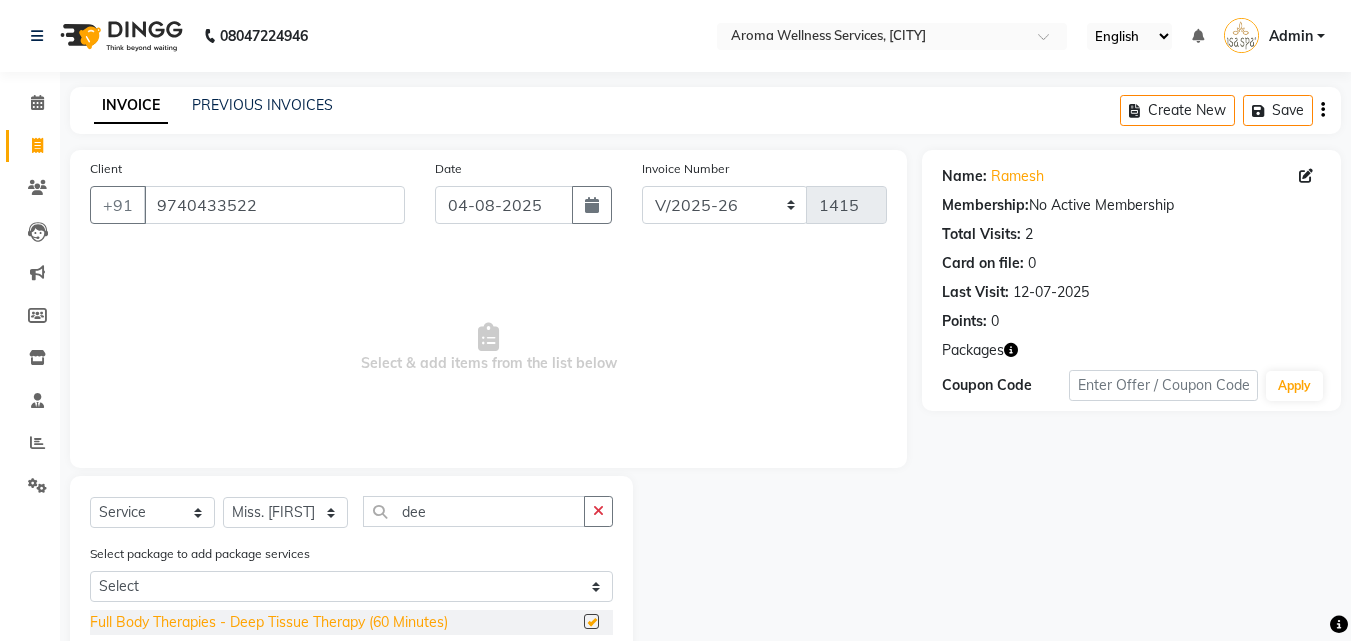 checkbox on "false" 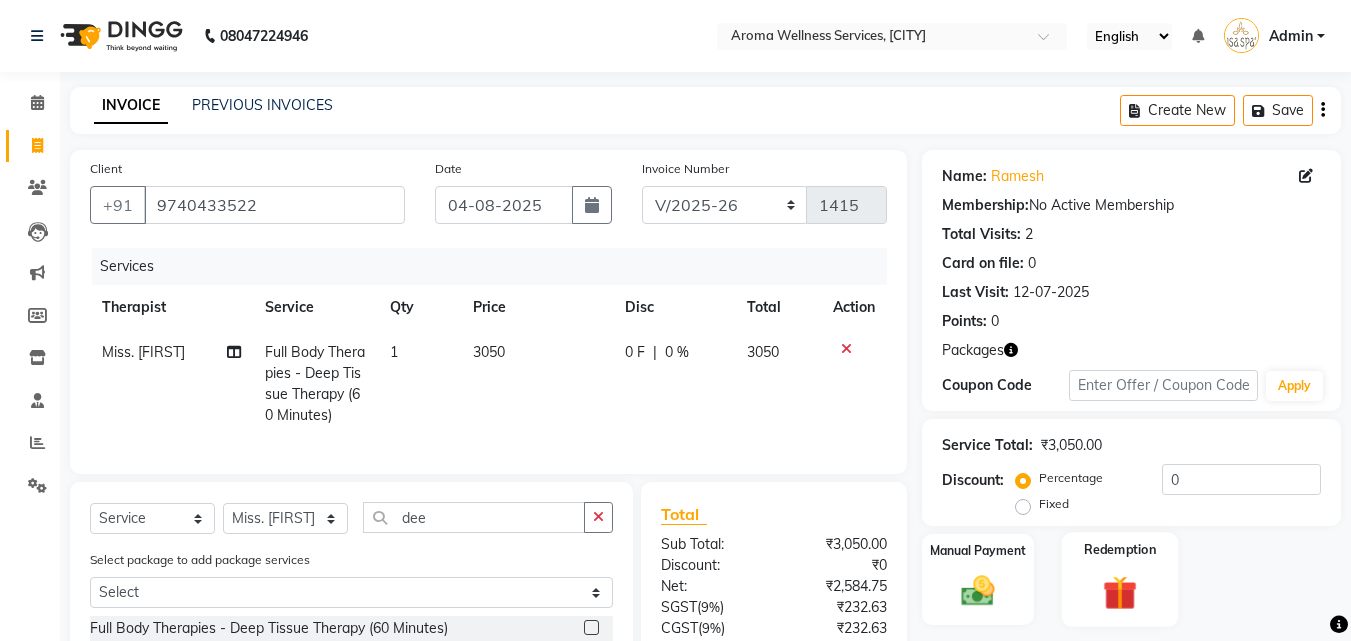 click 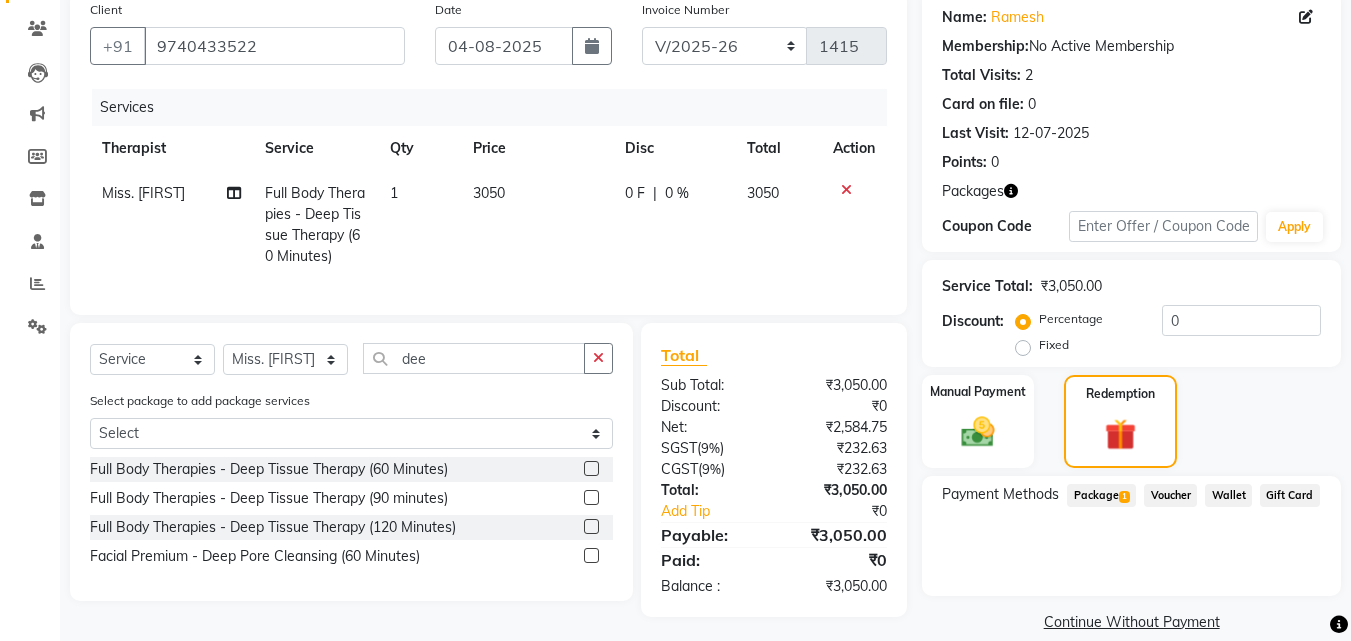 scroll, scrollTop: 185, scrollLeft: 0, axis: vertical 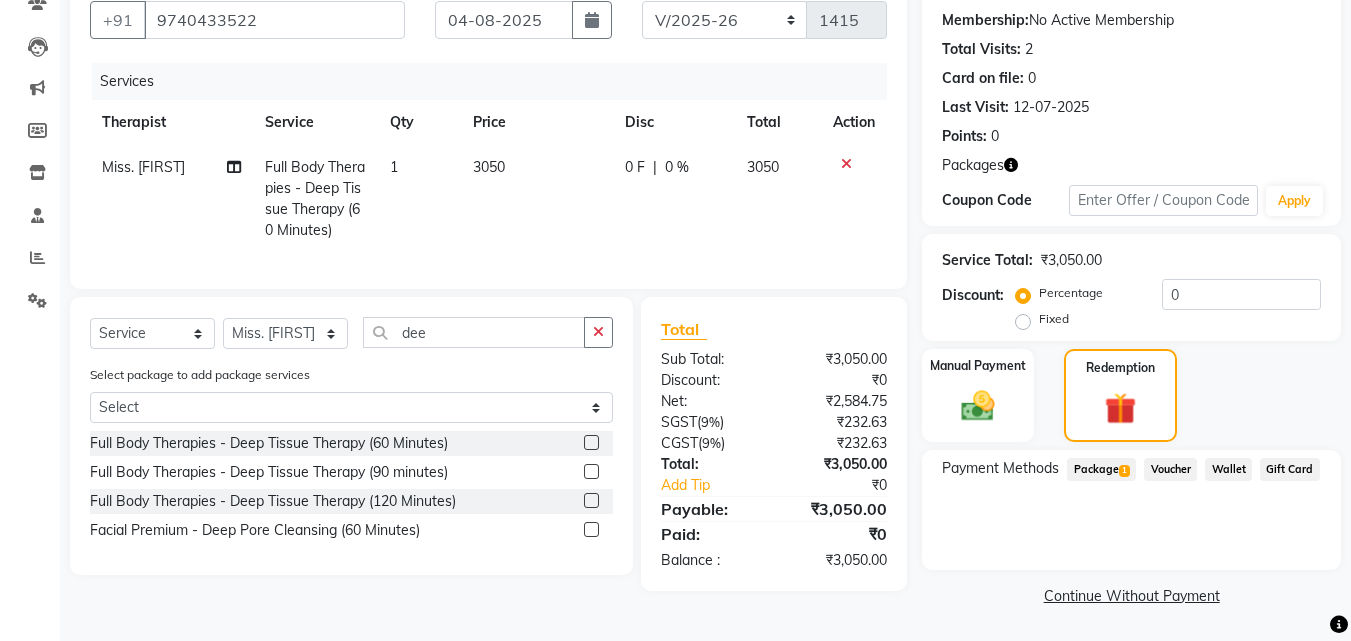 click on "Package  1" 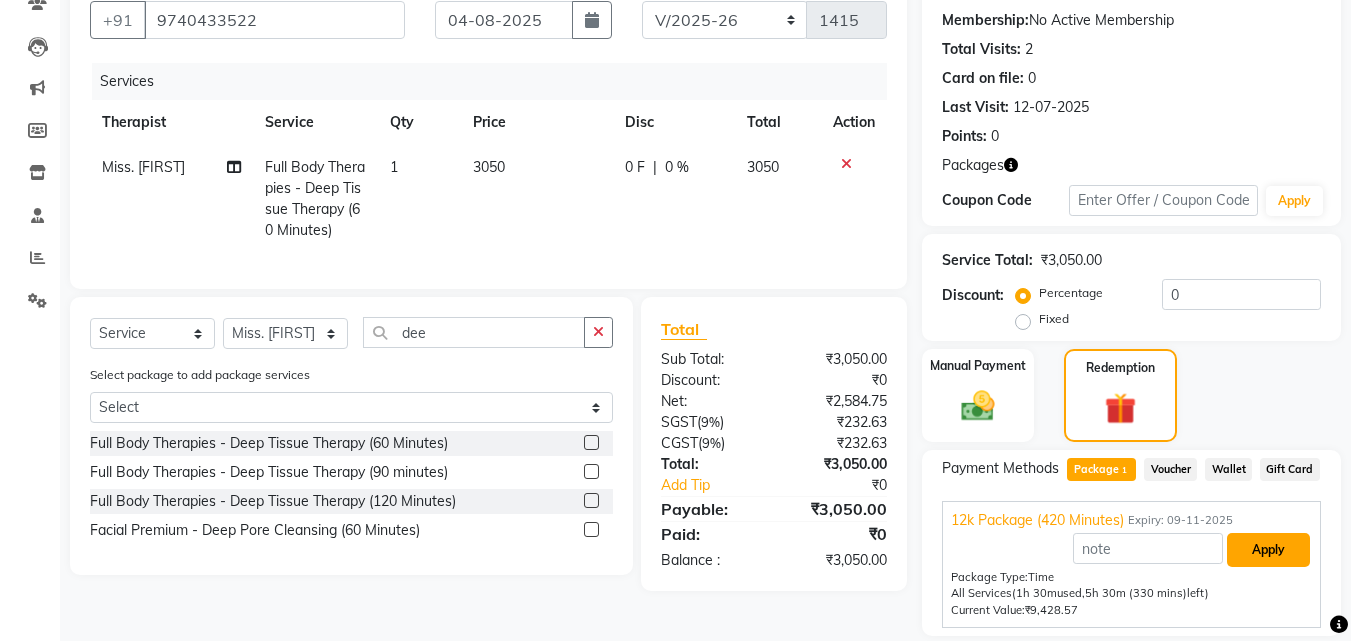 click on "Apply" at bounding box center (1268, 550) 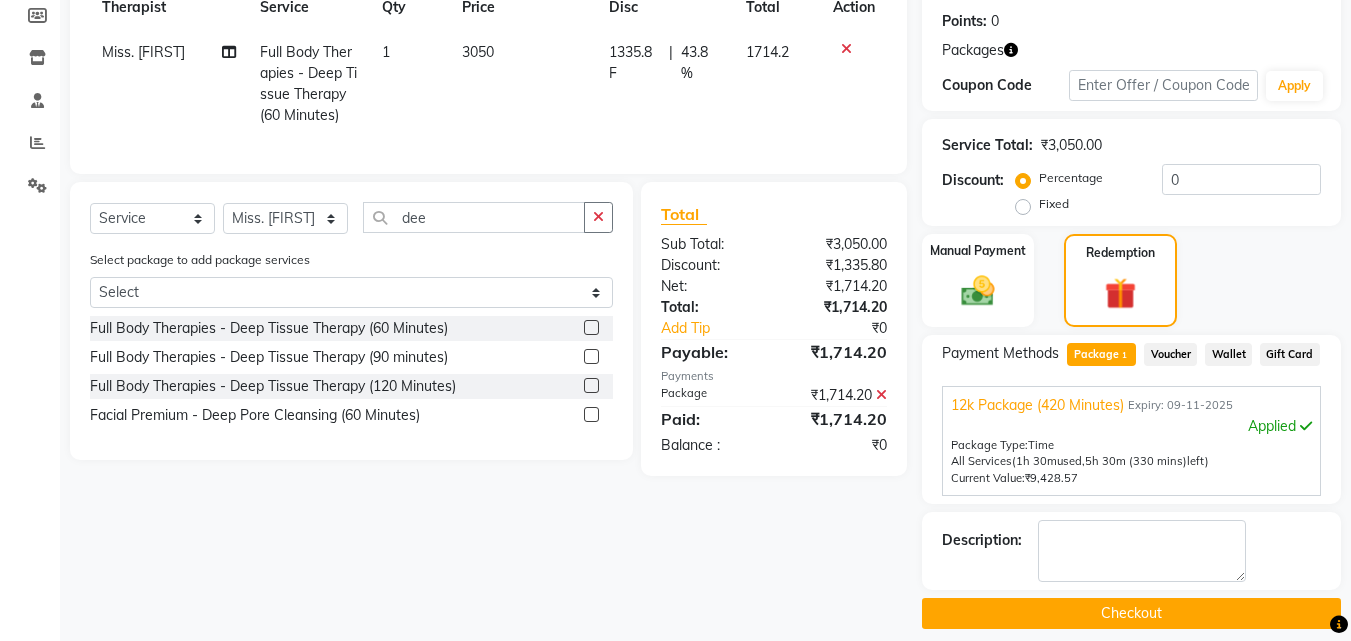 scroll, scrollTop: 318, scrollLeft: 0, axis: vertical 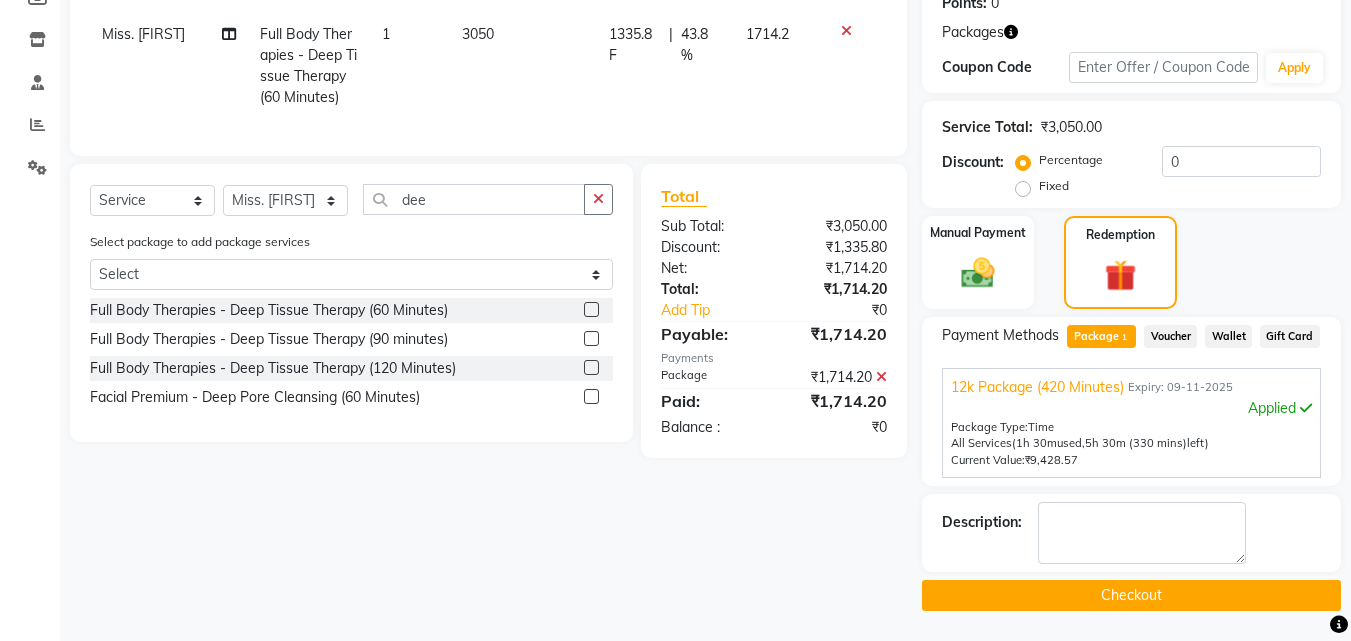 click on "Checkout" 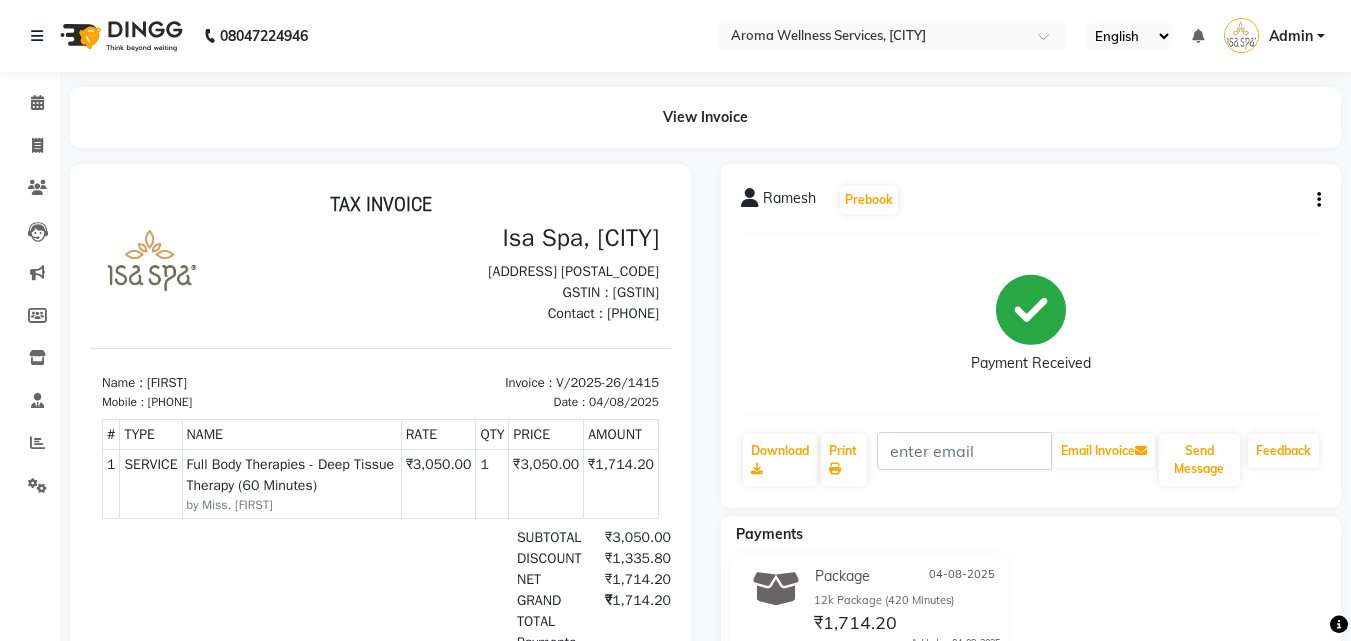 scroll, scrollTop: 0, scrollLeft: 0, axis: both 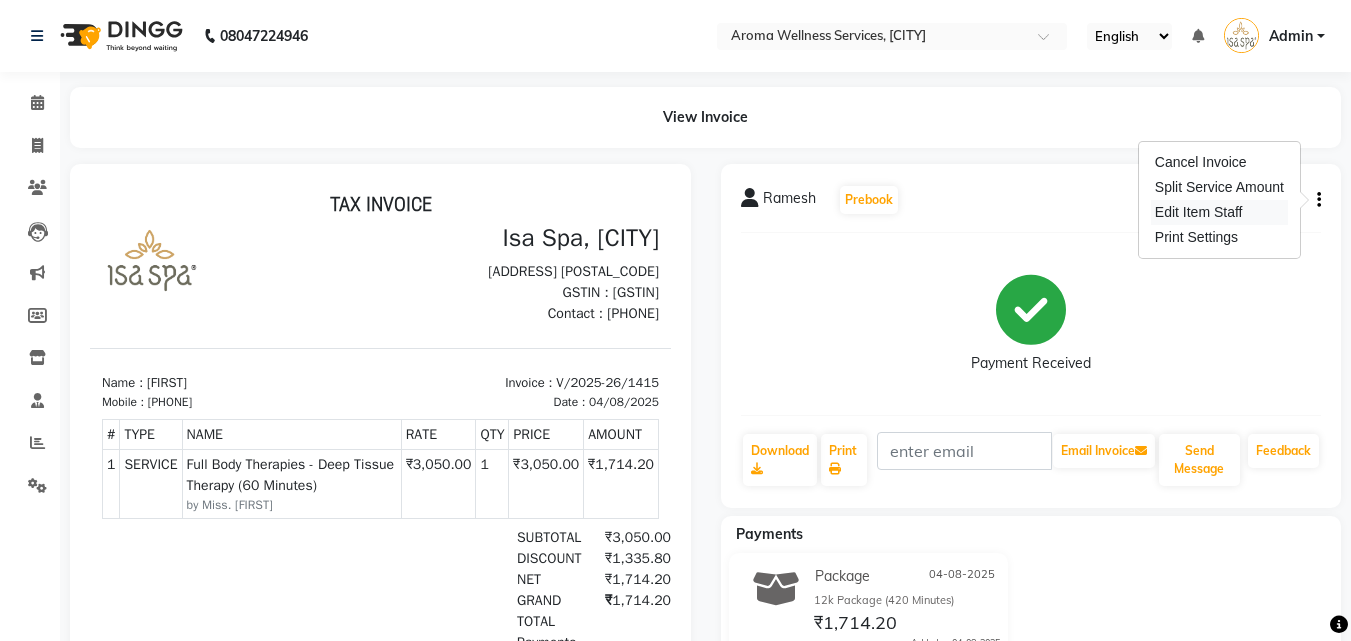 click on "Edit Item Staff" at bounding box center [1219, 212] 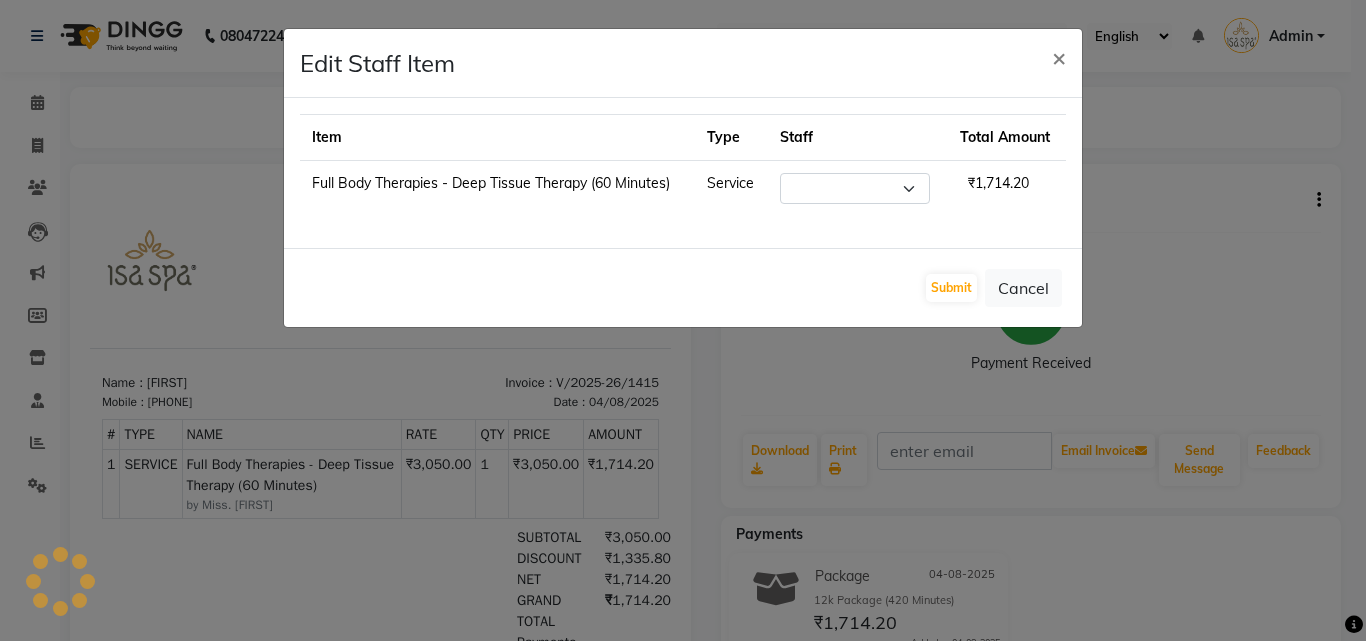 select on "83627" 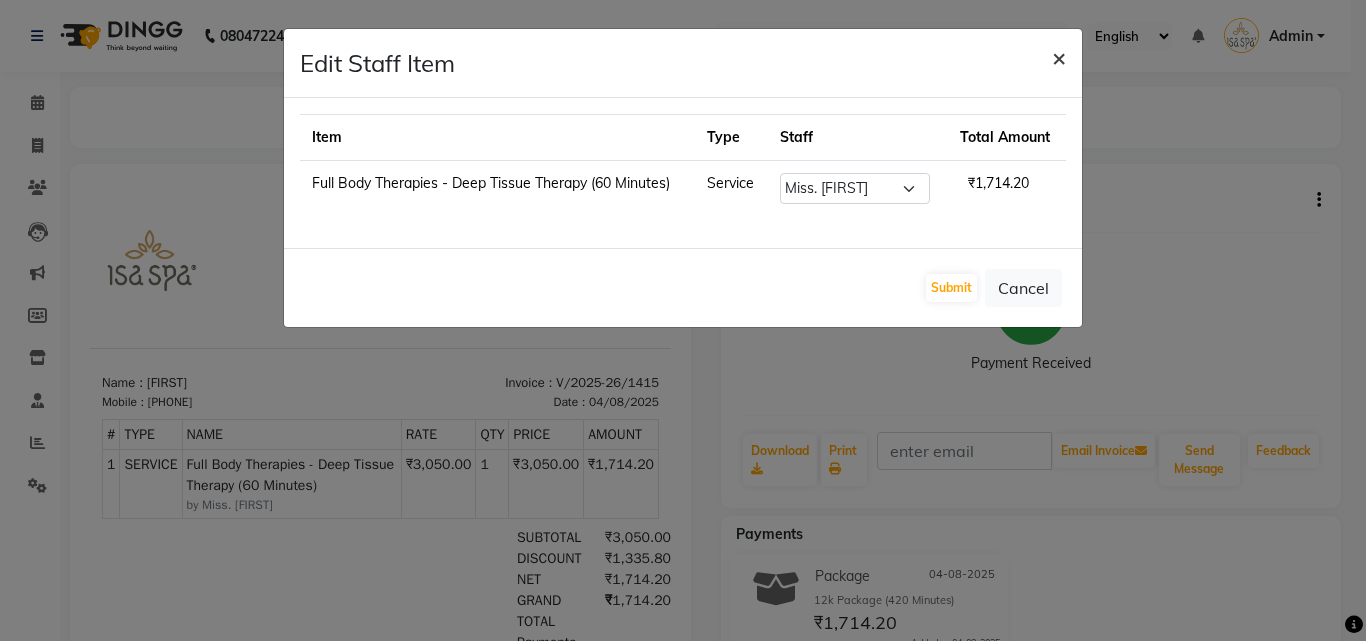 click on "×" 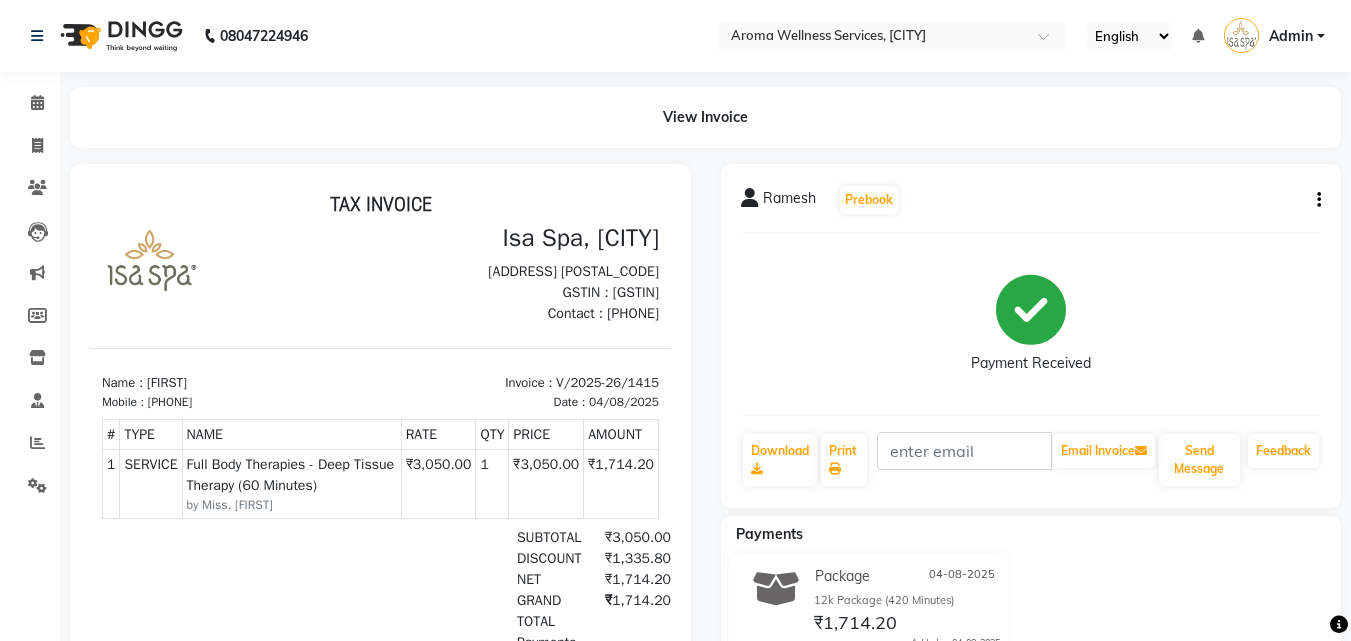 click 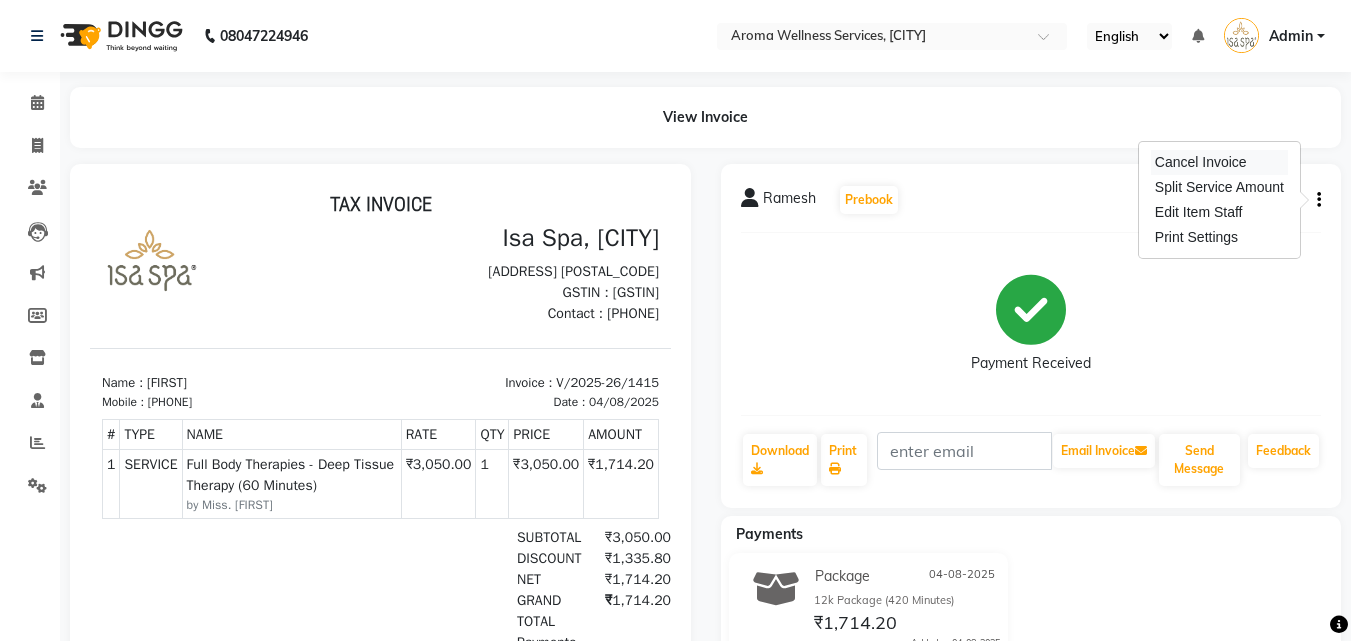 click on "Cancel Invoice" at bounding box center (1219, 162) 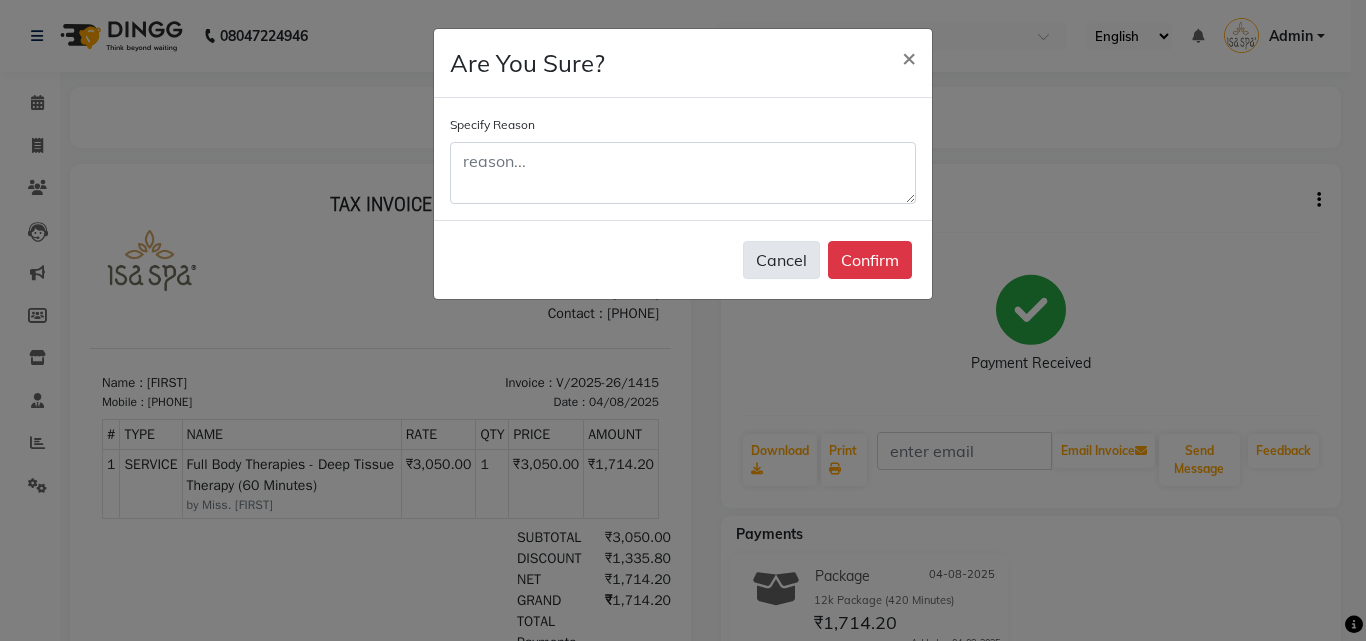 click on "Cancel" 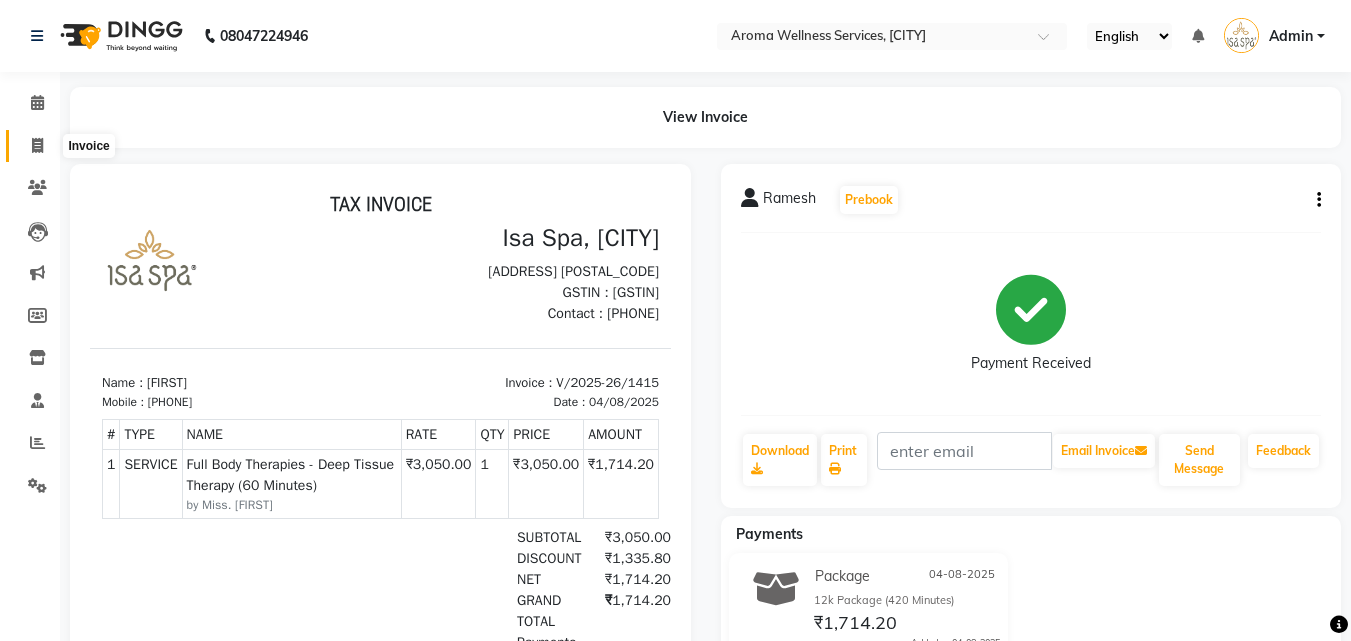 click 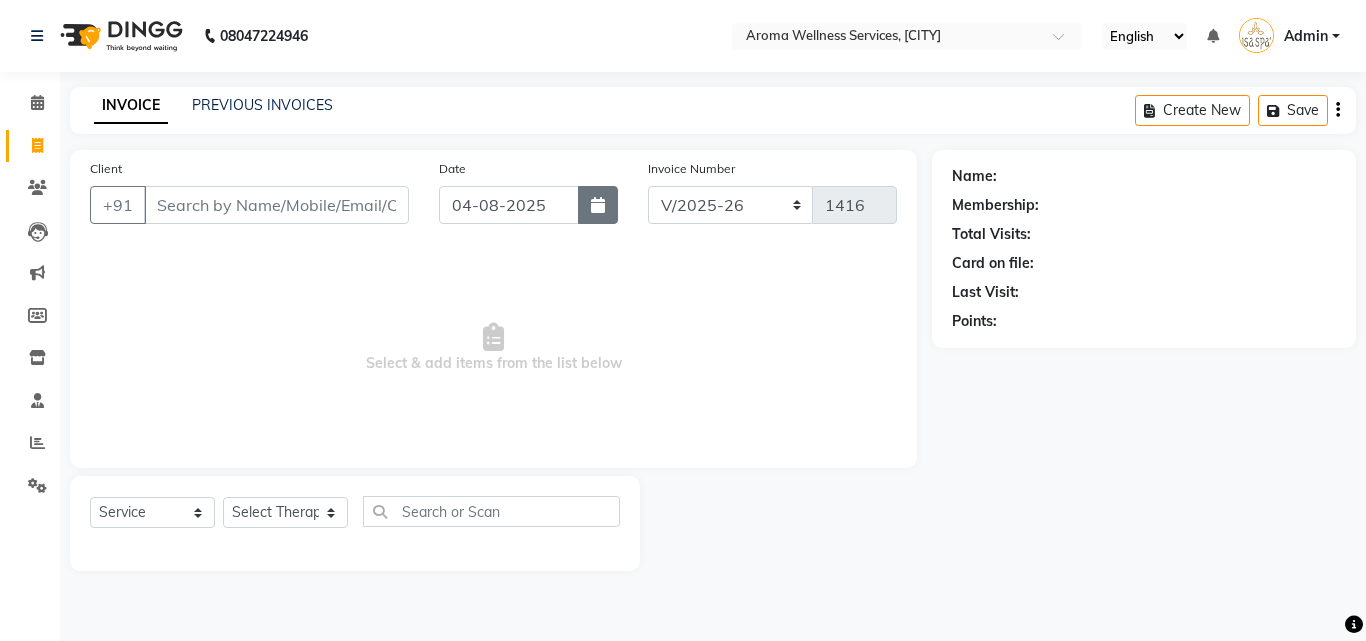click 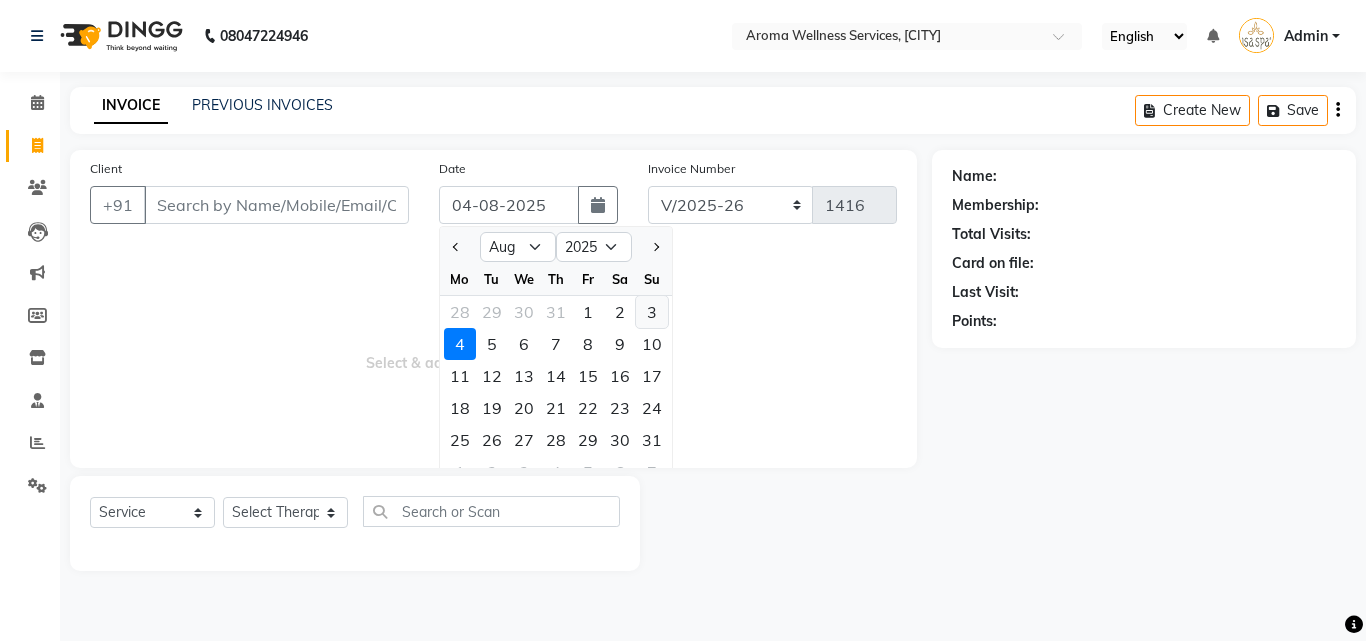 click on "3" 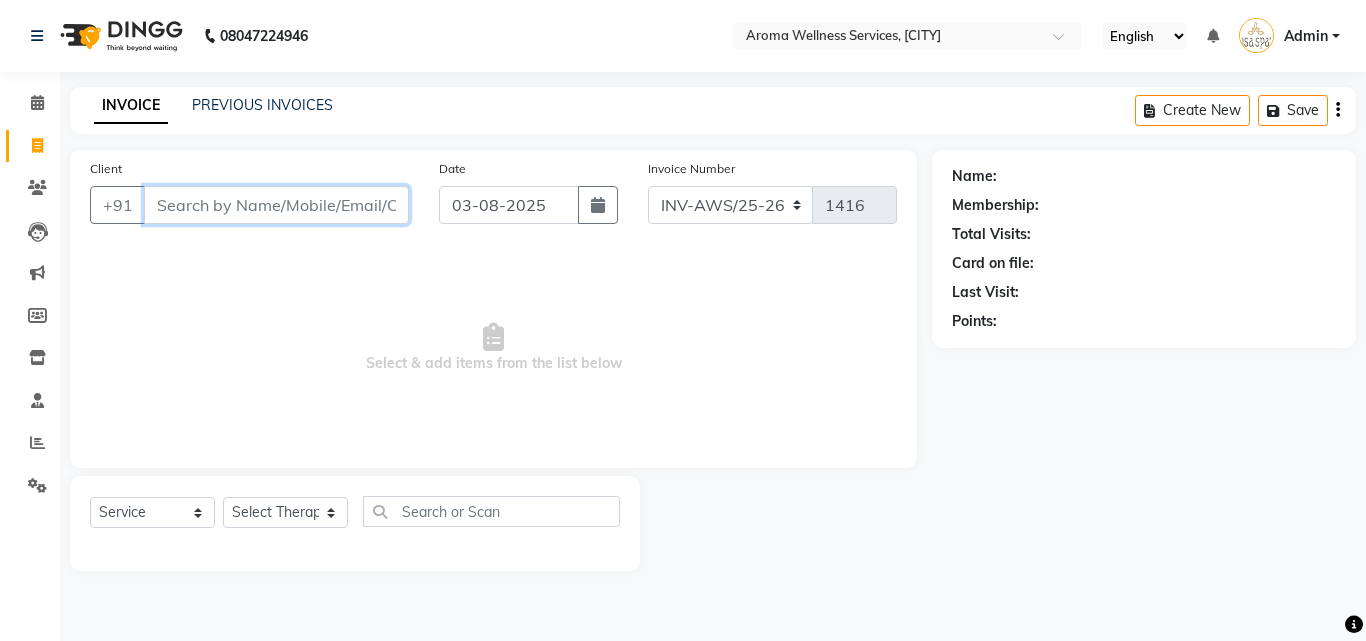 click on "Client" at bounding box center (276, 205) 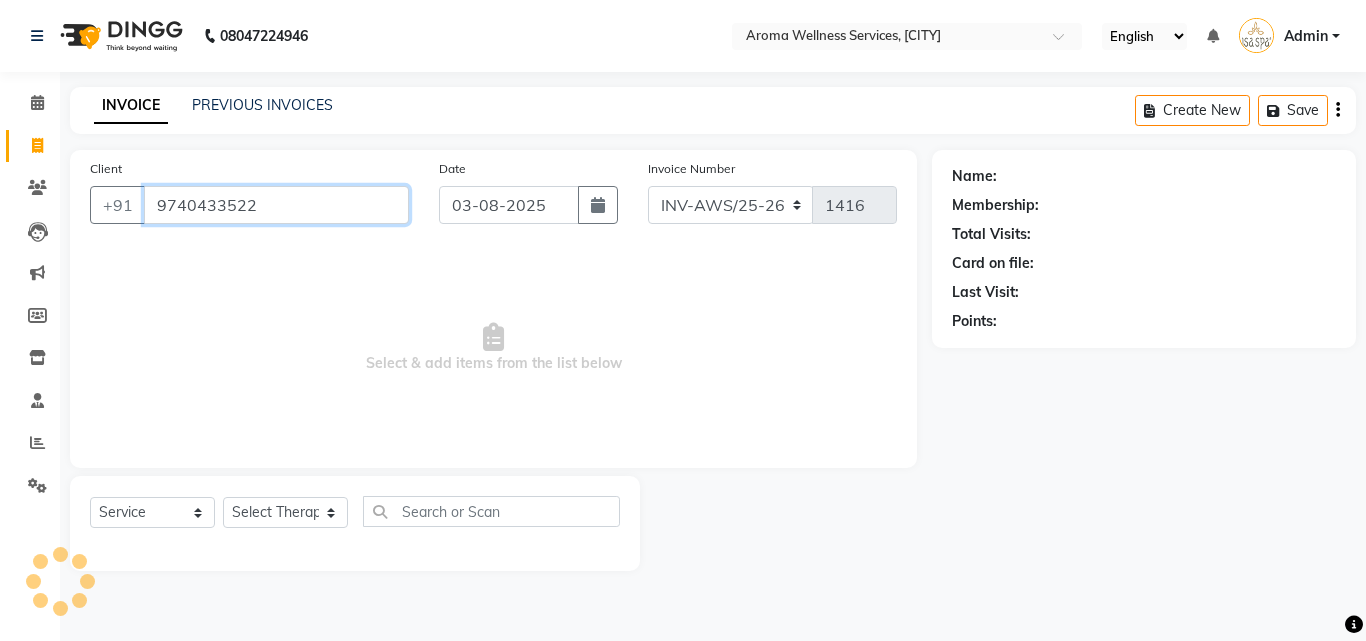 type on "9740433522" 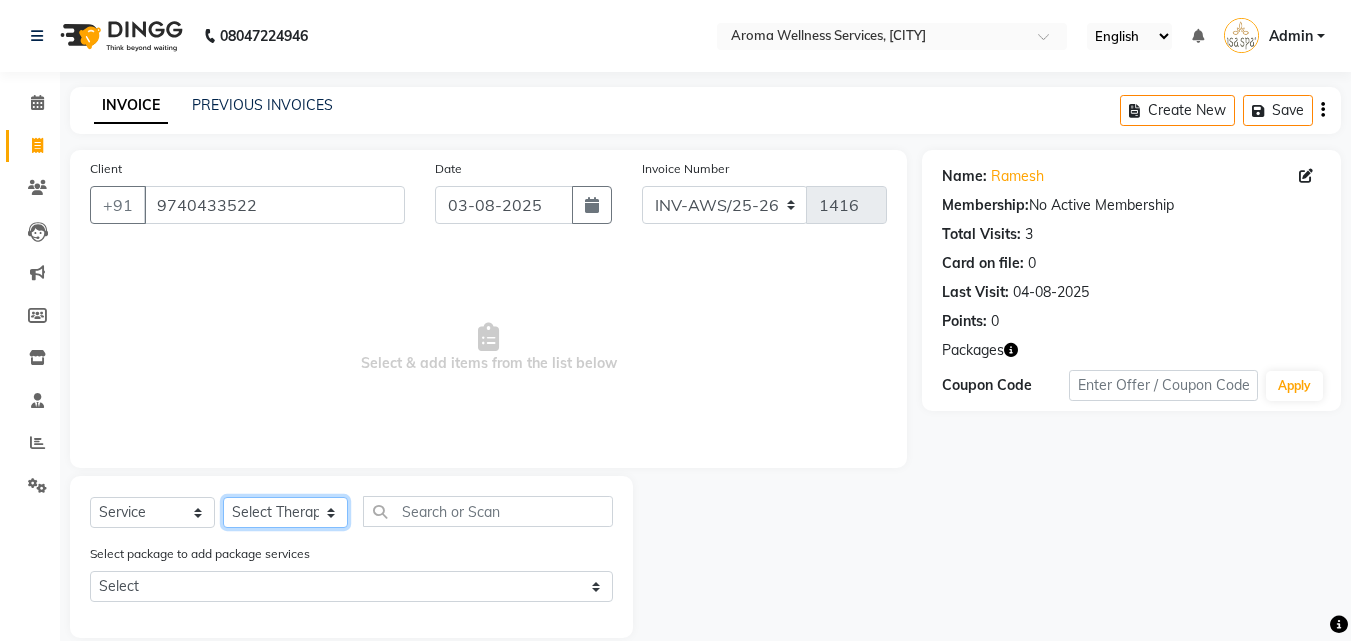 click on "Select Therapist Miss. Chong Miss. Duhpuii Miss. Gladys Miss. Julee Miss. Rini Mr. Lelen" 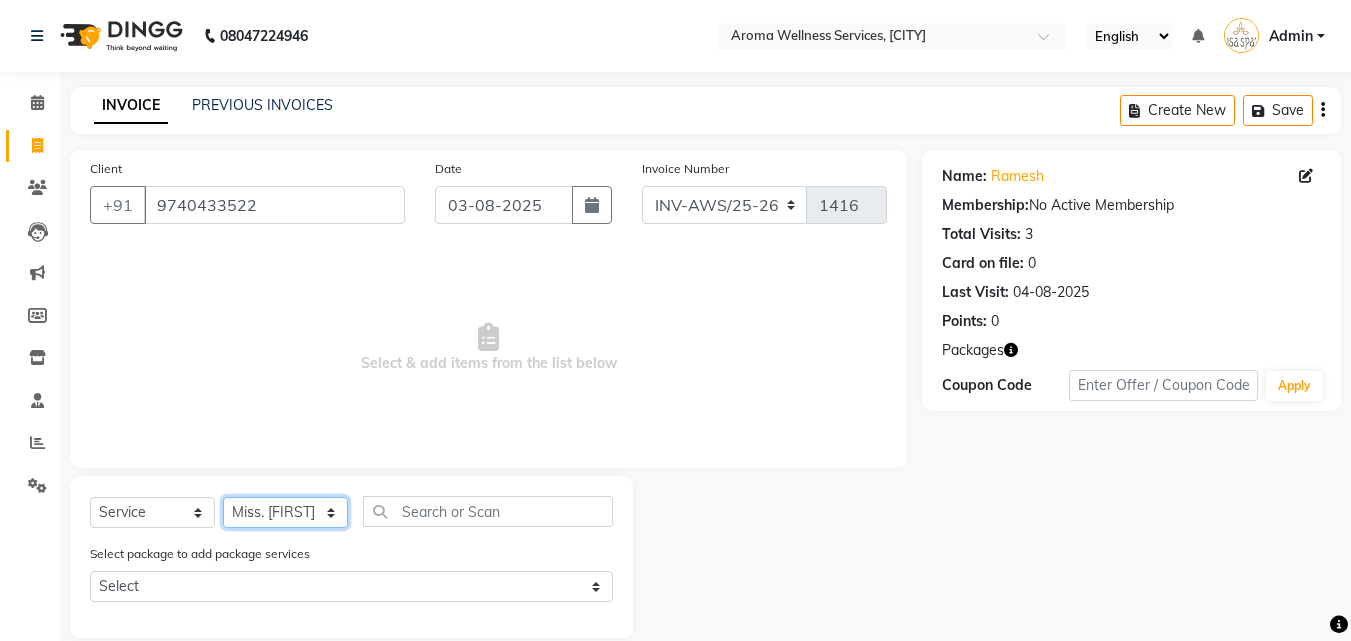 click on "Select Therapist Miss. Chong Miss. Duhpuii Miss. Gladys Miss. Julee Miss. Rini Mr. Lelen" 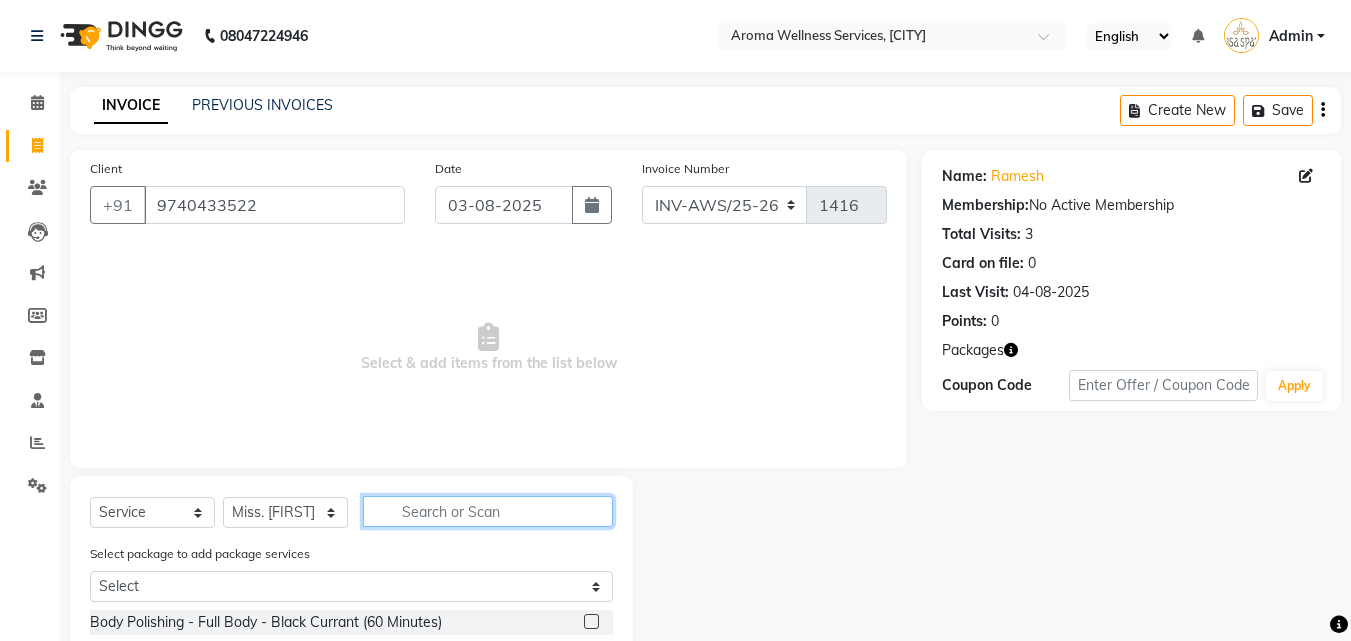 click 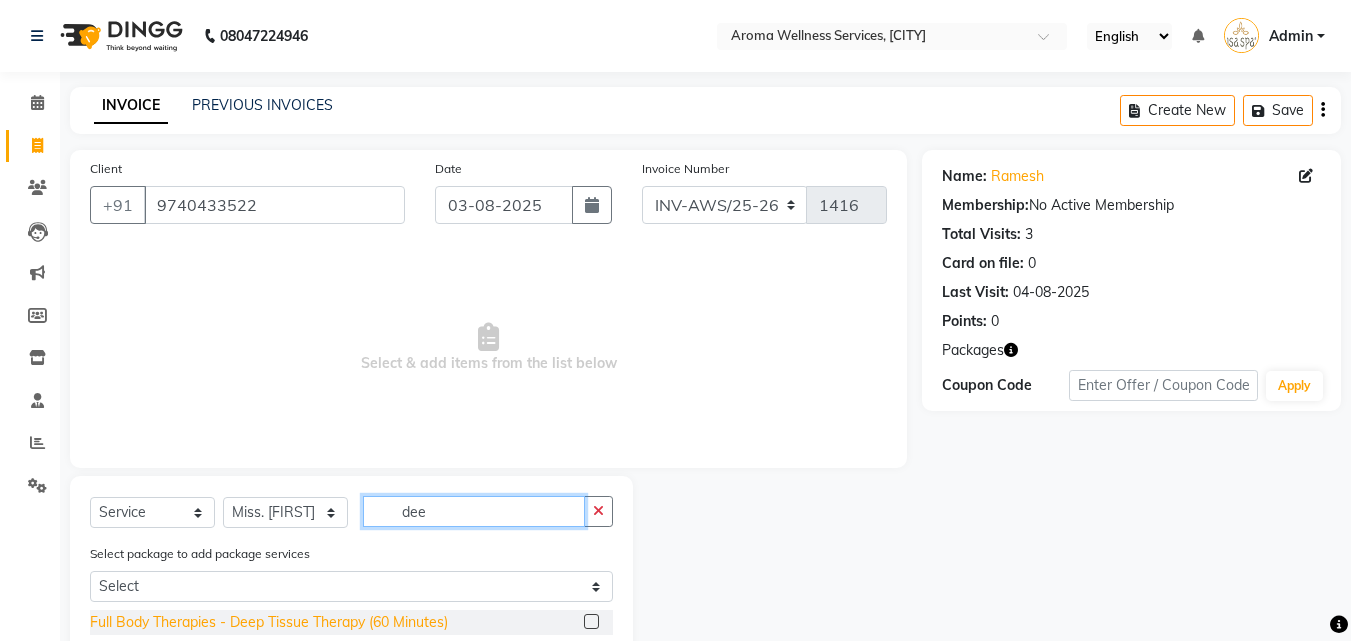 type on "dee" 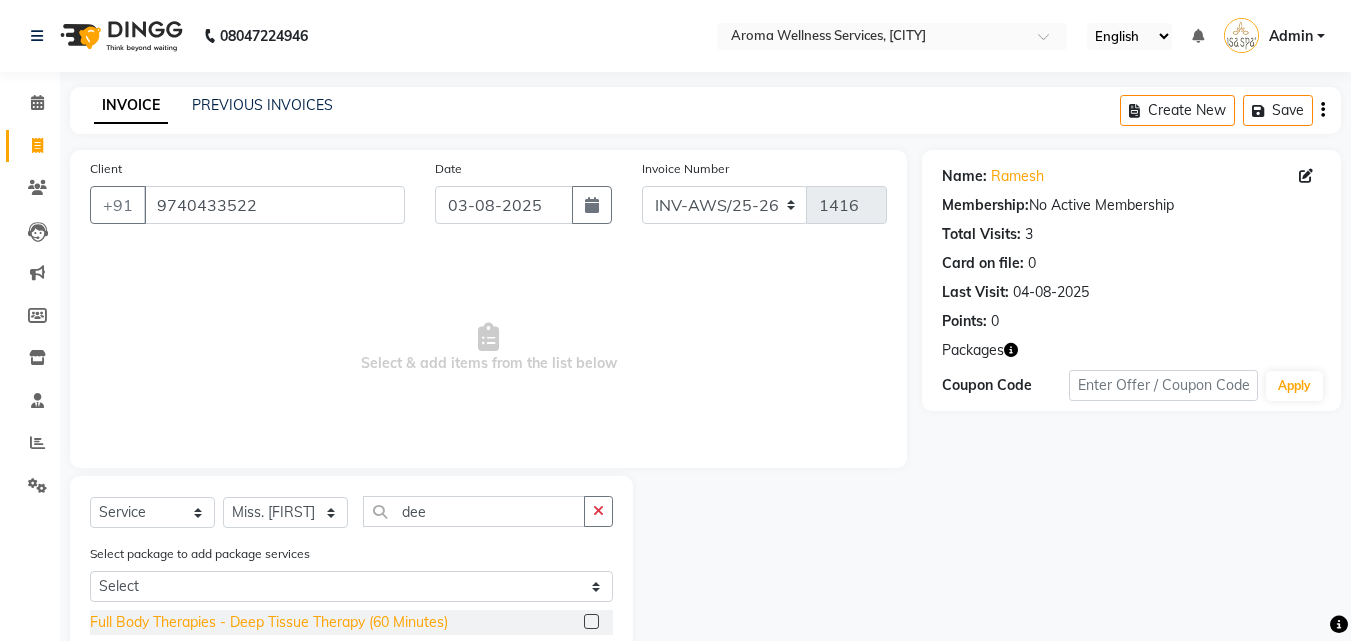 click on "Full Body Therapies - Deep Tissue Therapy (60 Minutes)" 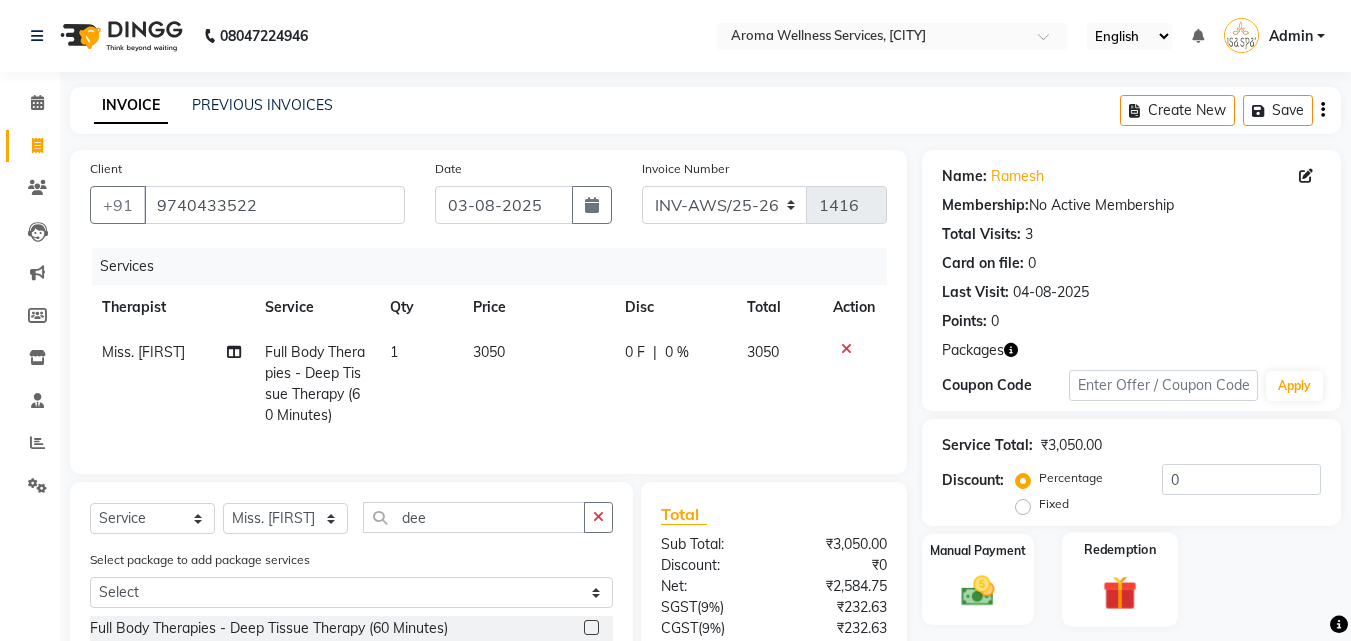click 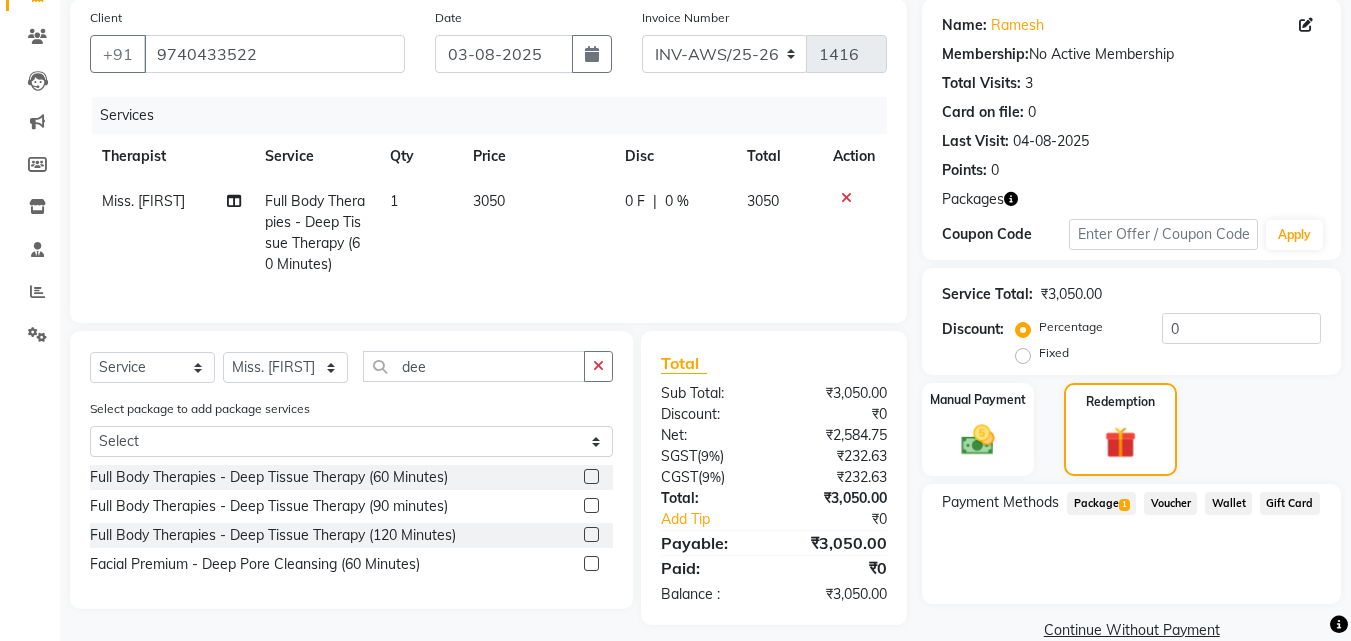 scroll, scrollTop: 185, scrollLeft: 0, axis: vertical 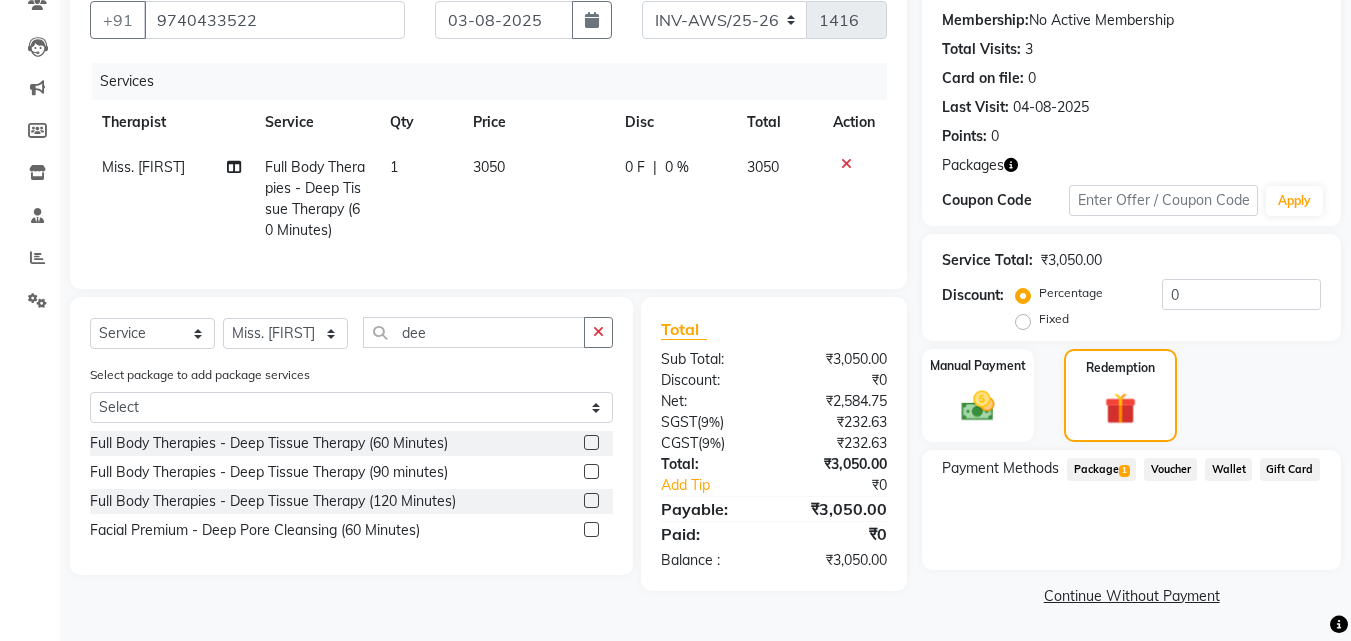 click on "Package  1" 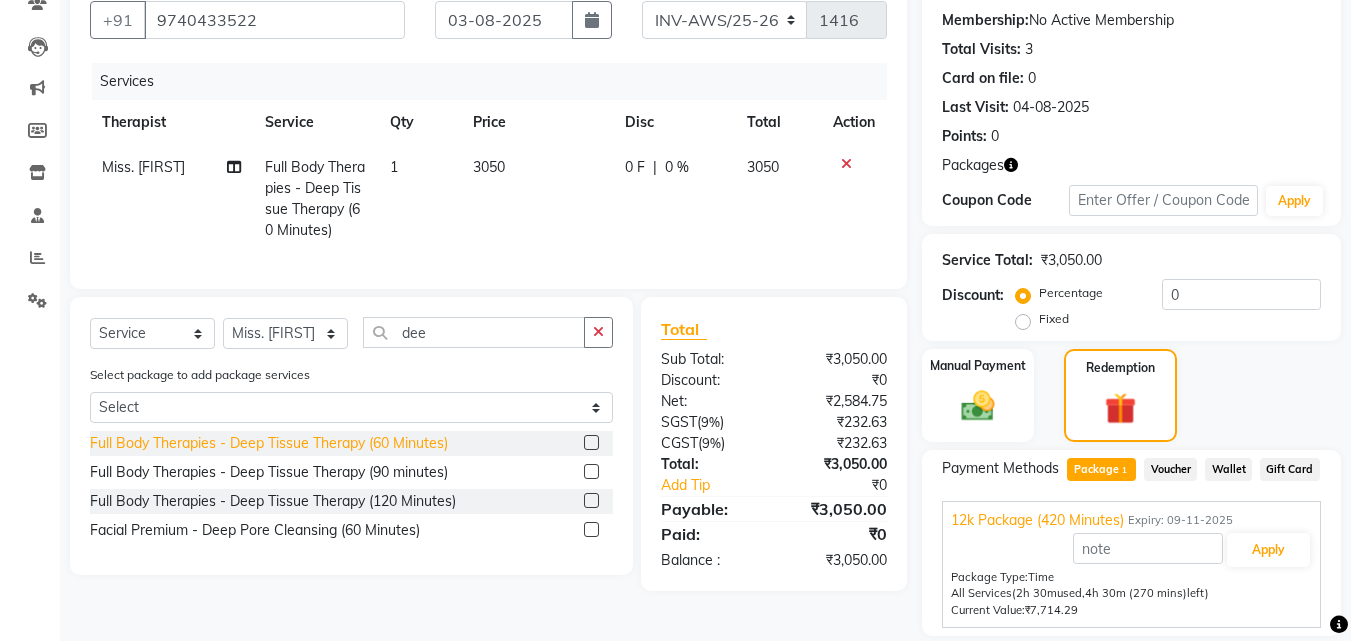 click on "Full Body Therapies - Deep Tissue Therapy (60 Minutes)" 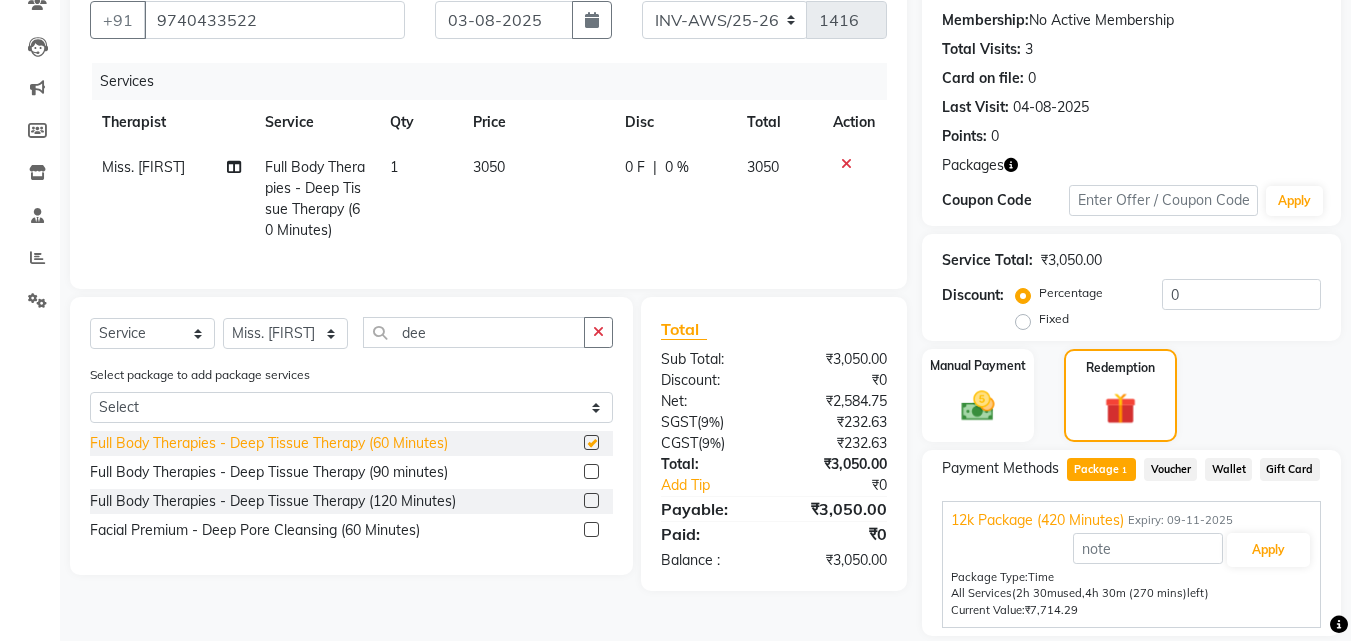 checkbox on "false" 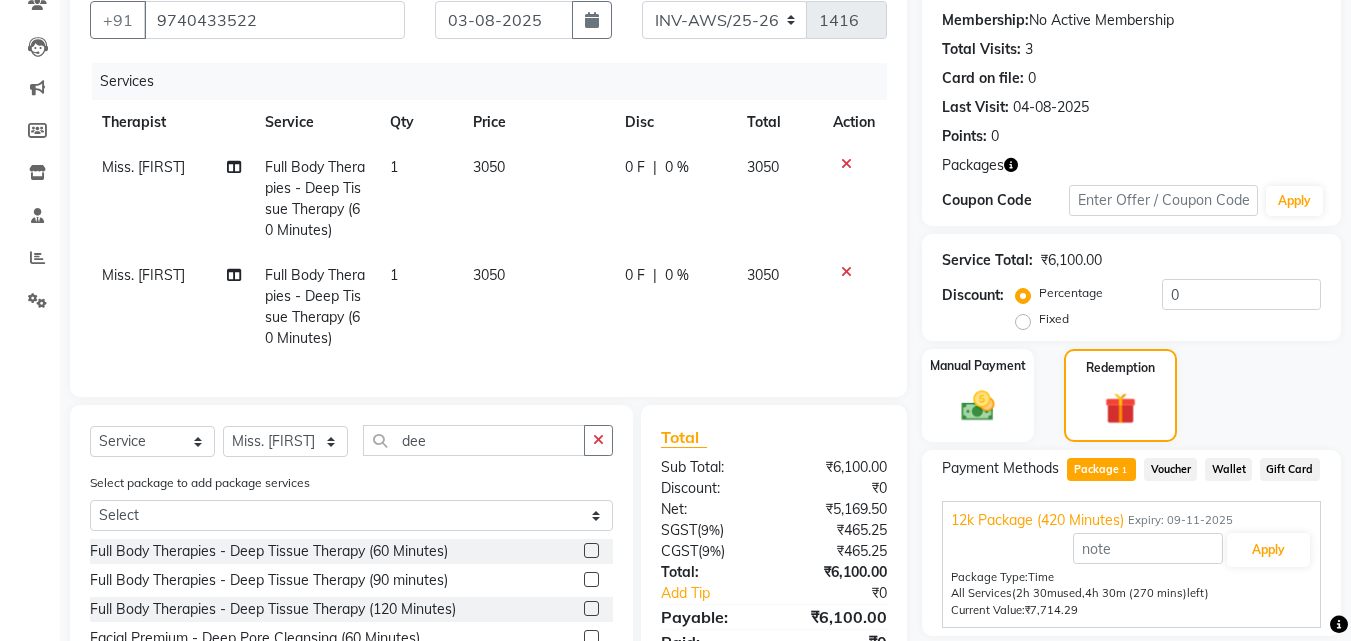 click 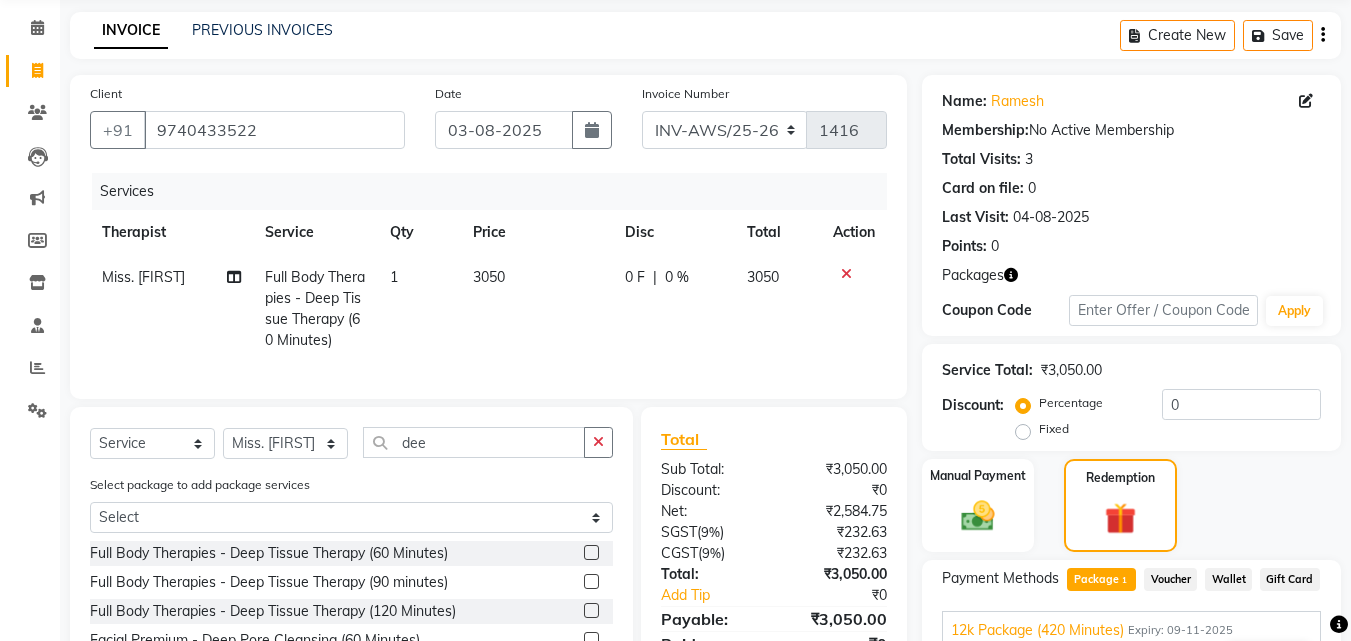 scroll, scrollTop: 0, scrollLeft: 0, axis: both 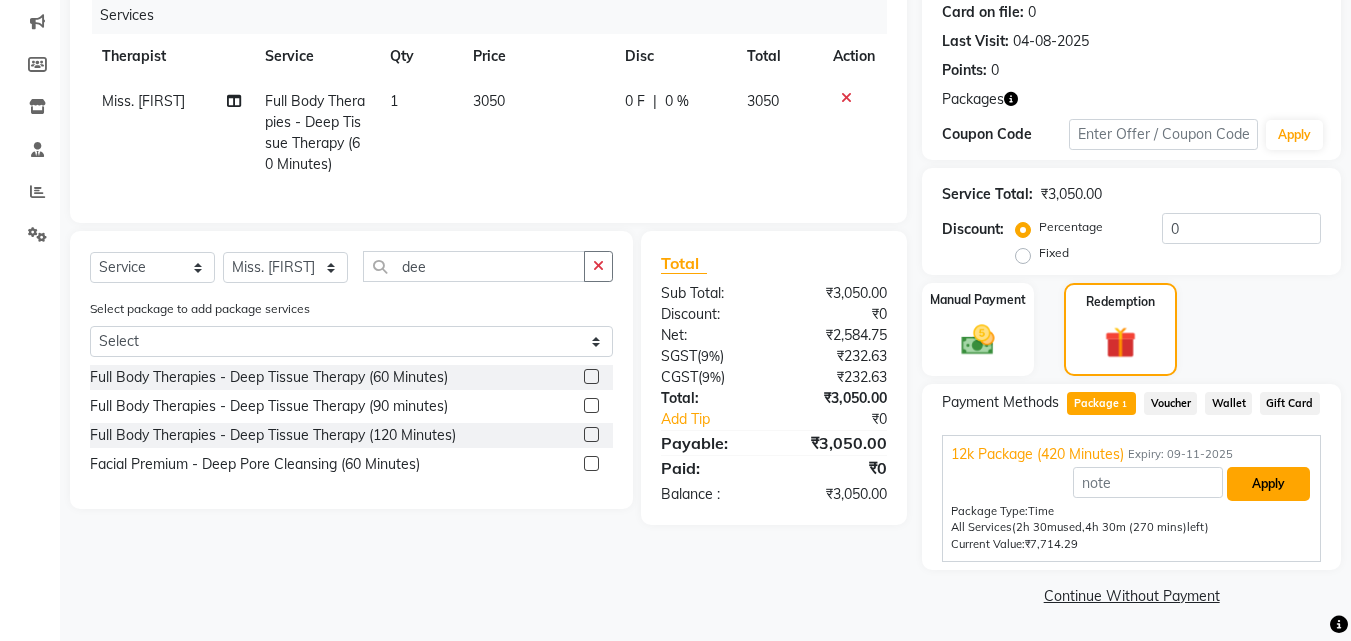 click on "Apply" at bounding box center (1268, 484) 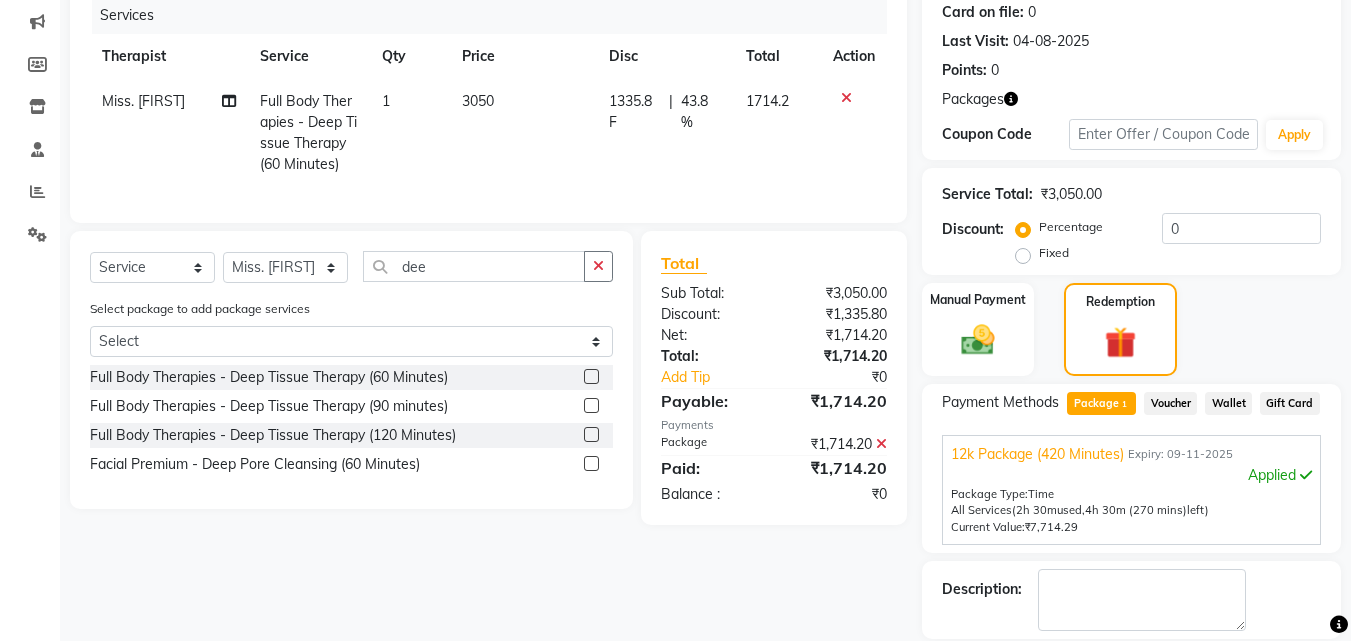click on "Applied" at bounding box center [1131, 475] 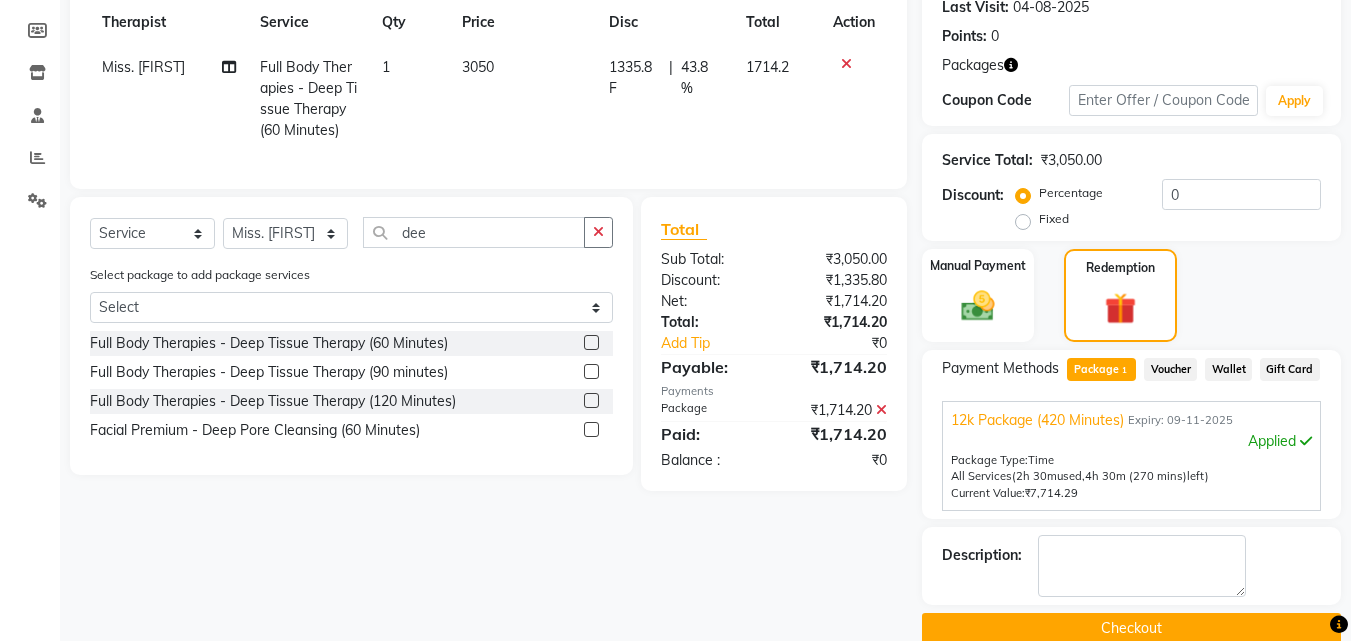 scroll, scrollTop: 318, scrollLeft: 0, axis: vertical 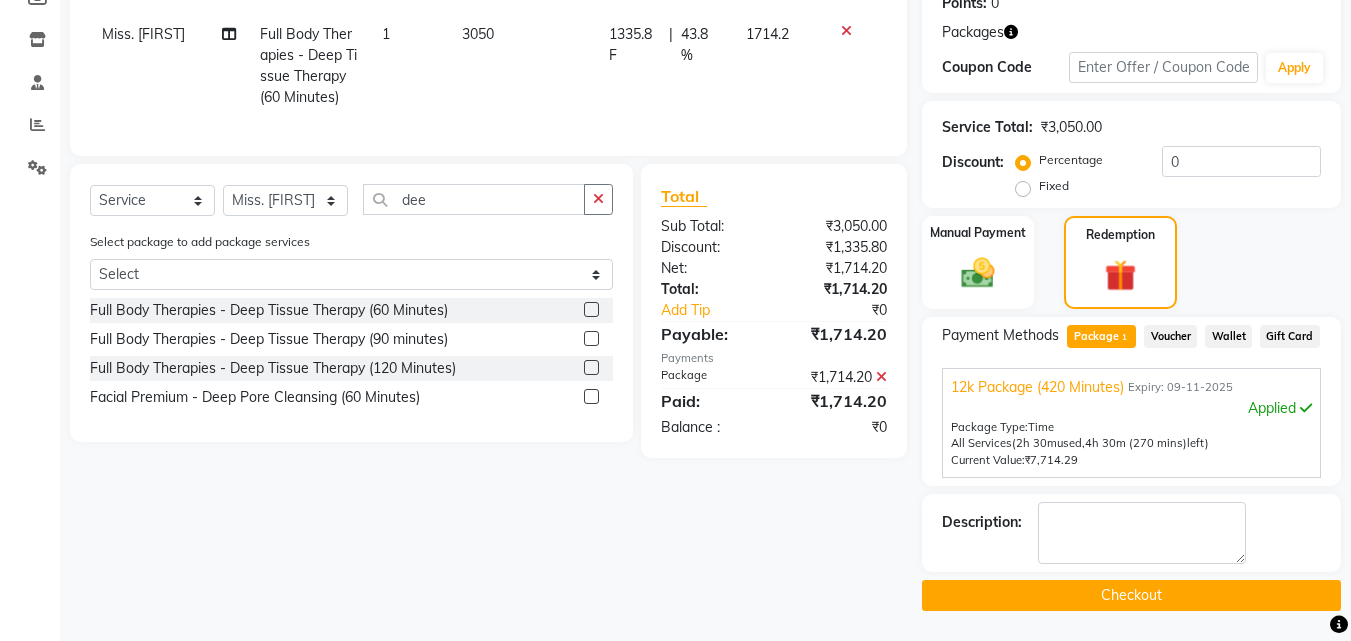 click on "Checkout" 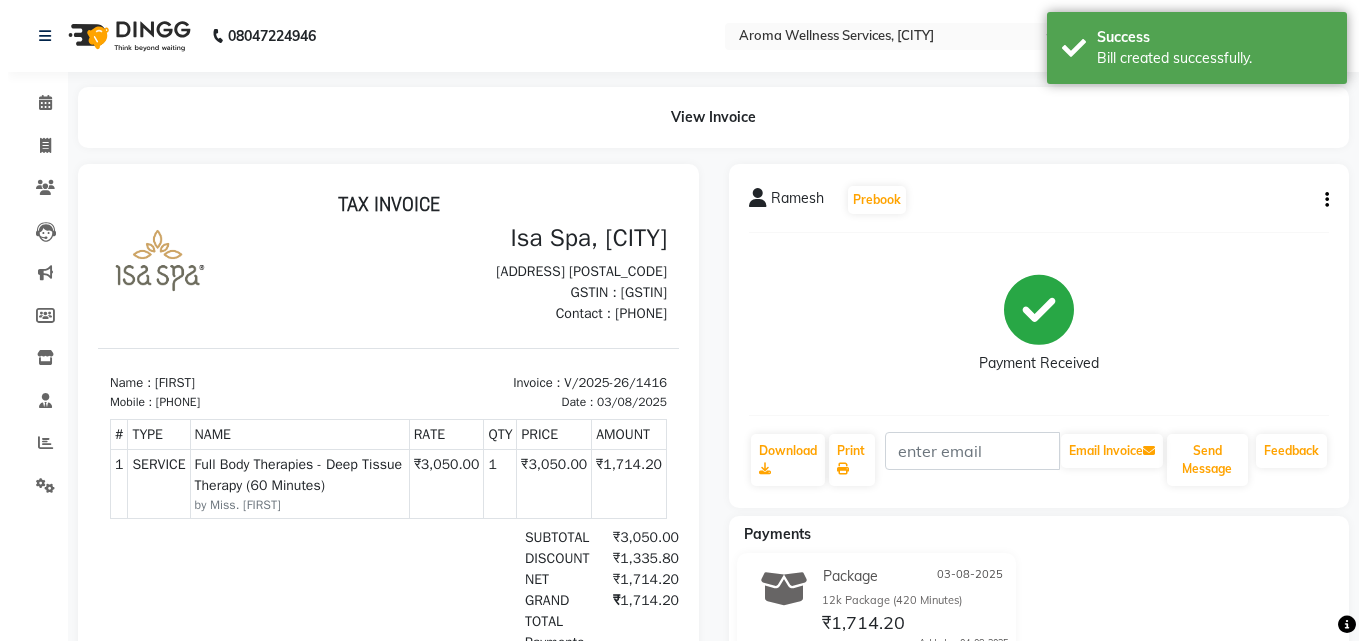 scroll, scrollTop: 0, scrollLeft: 0, axis: both 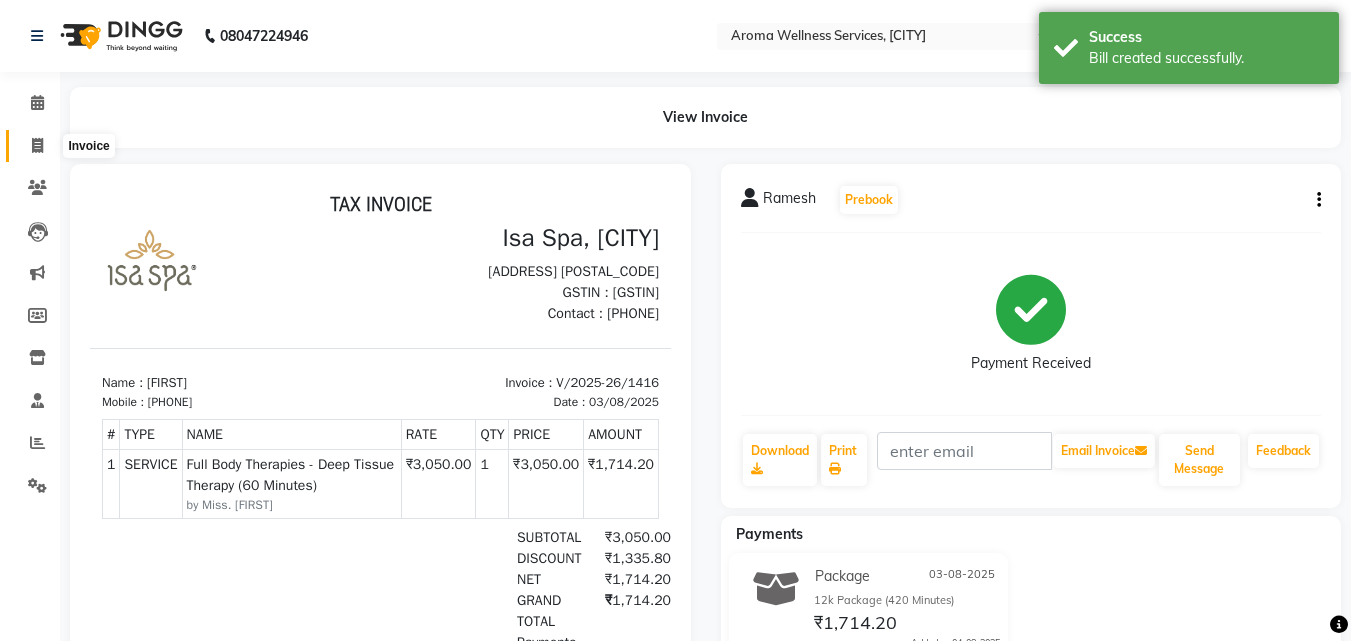 click 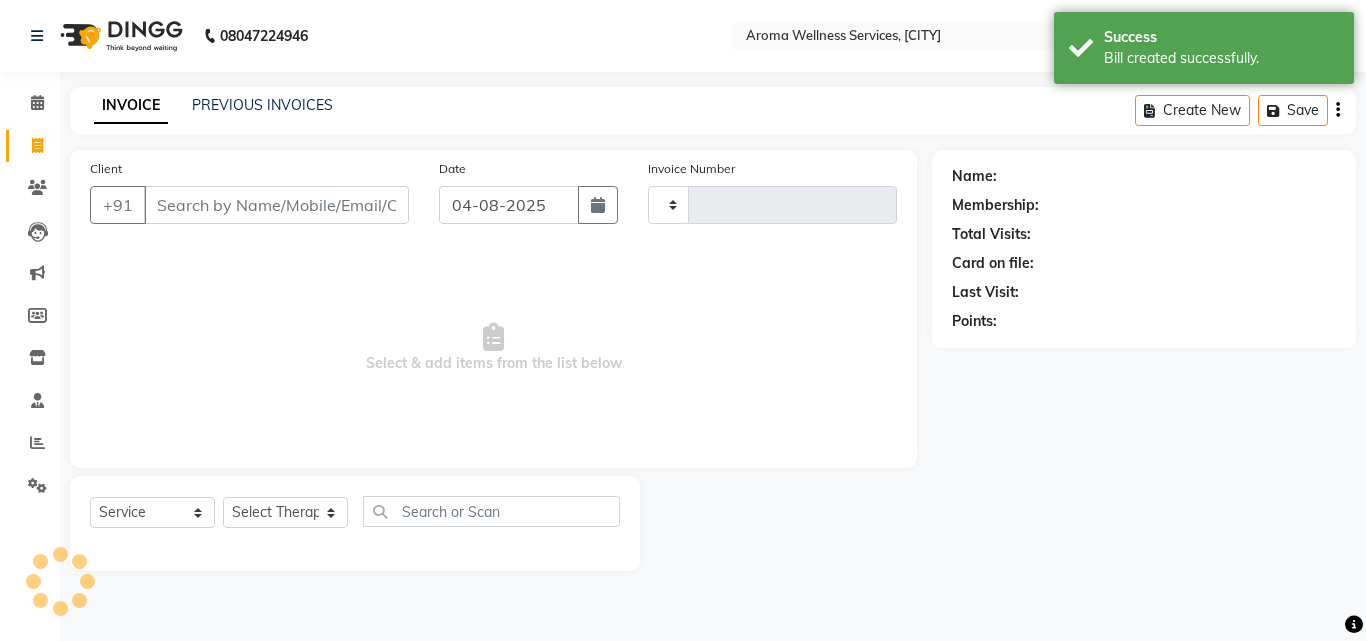 type on "1417" 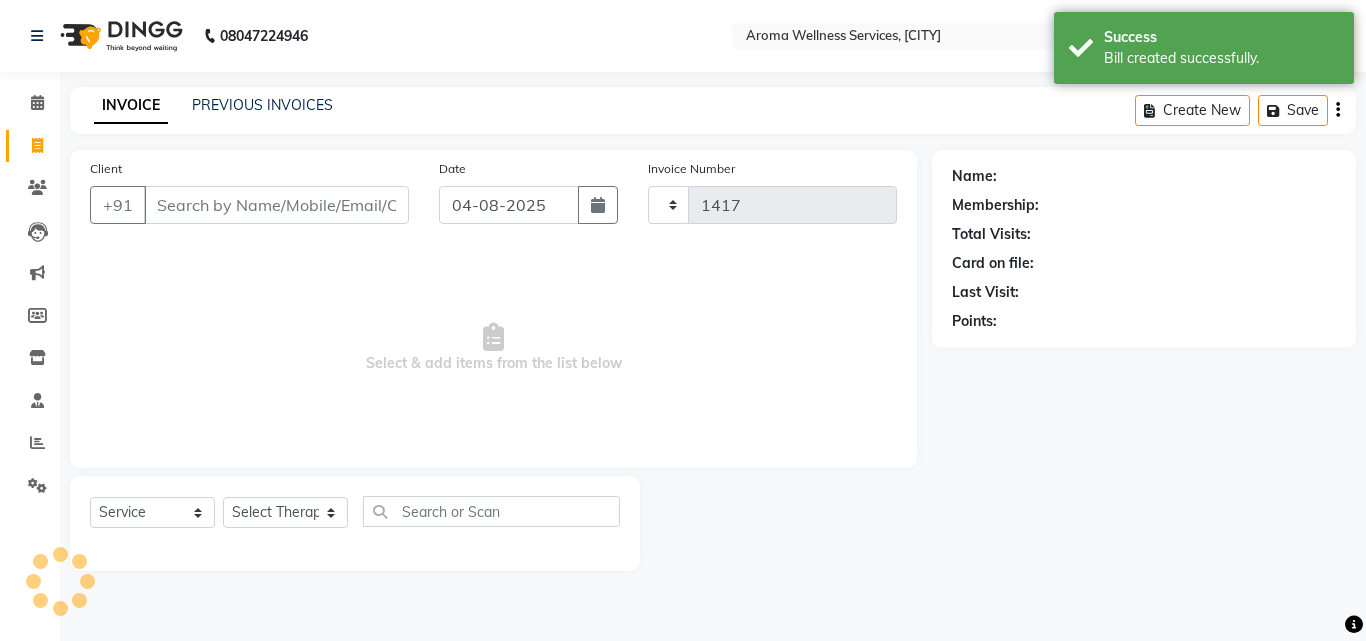 select on "6573" 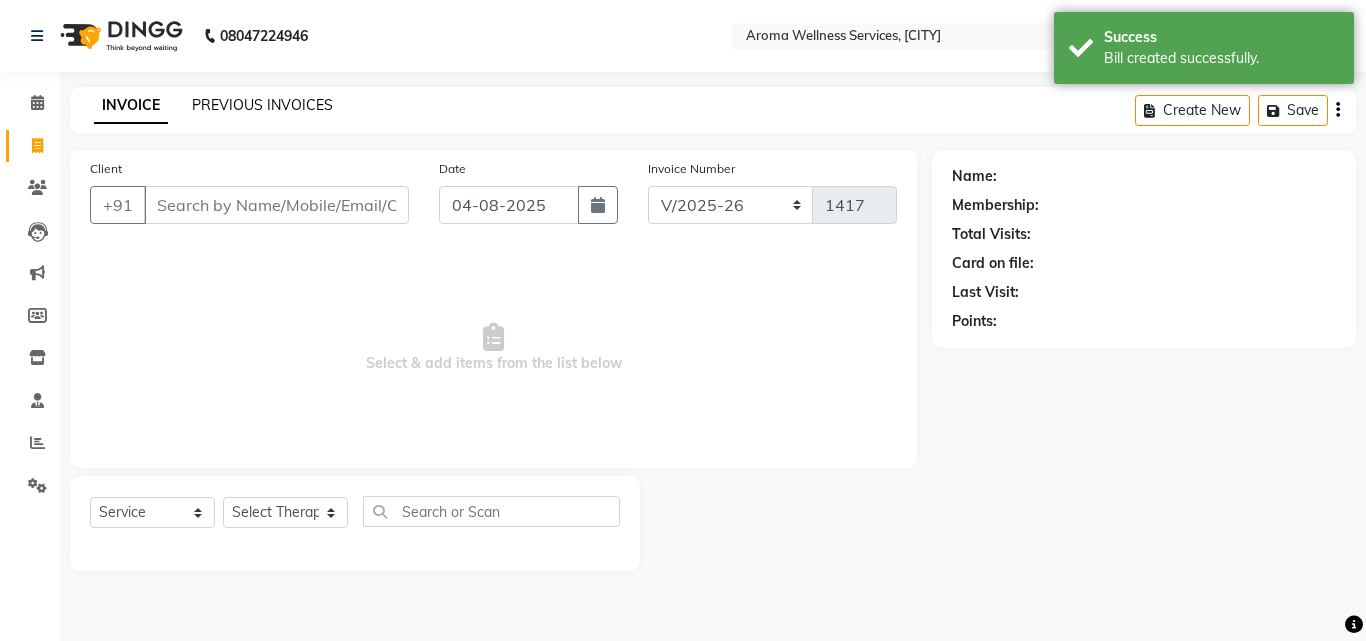 click on "PREVIOUS INVOICES" 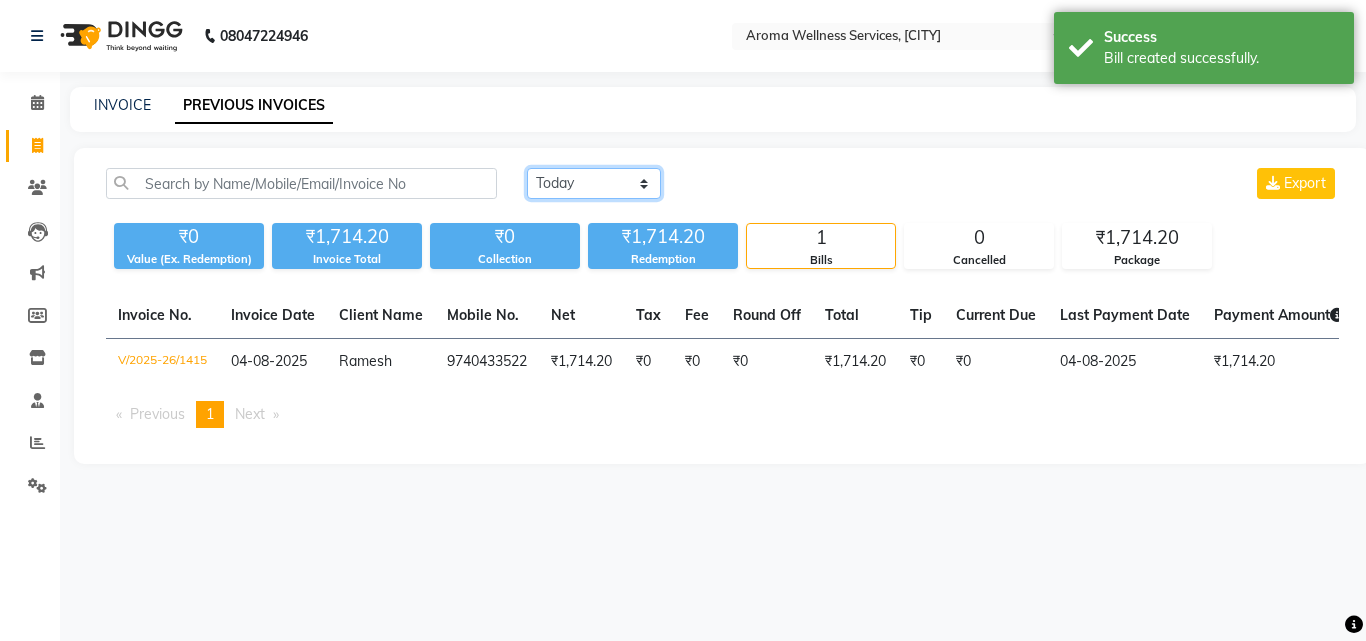 click on "Today Yesterday Custom Range" 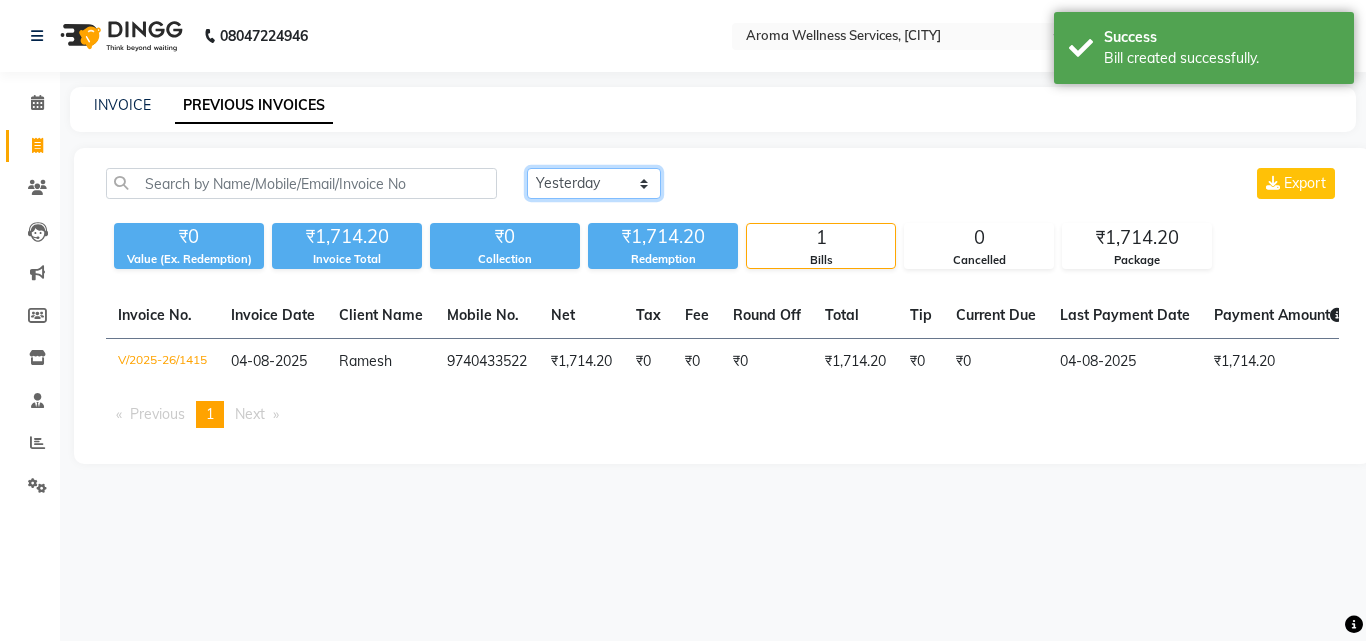 click on "Today Yesterday Custom Range" 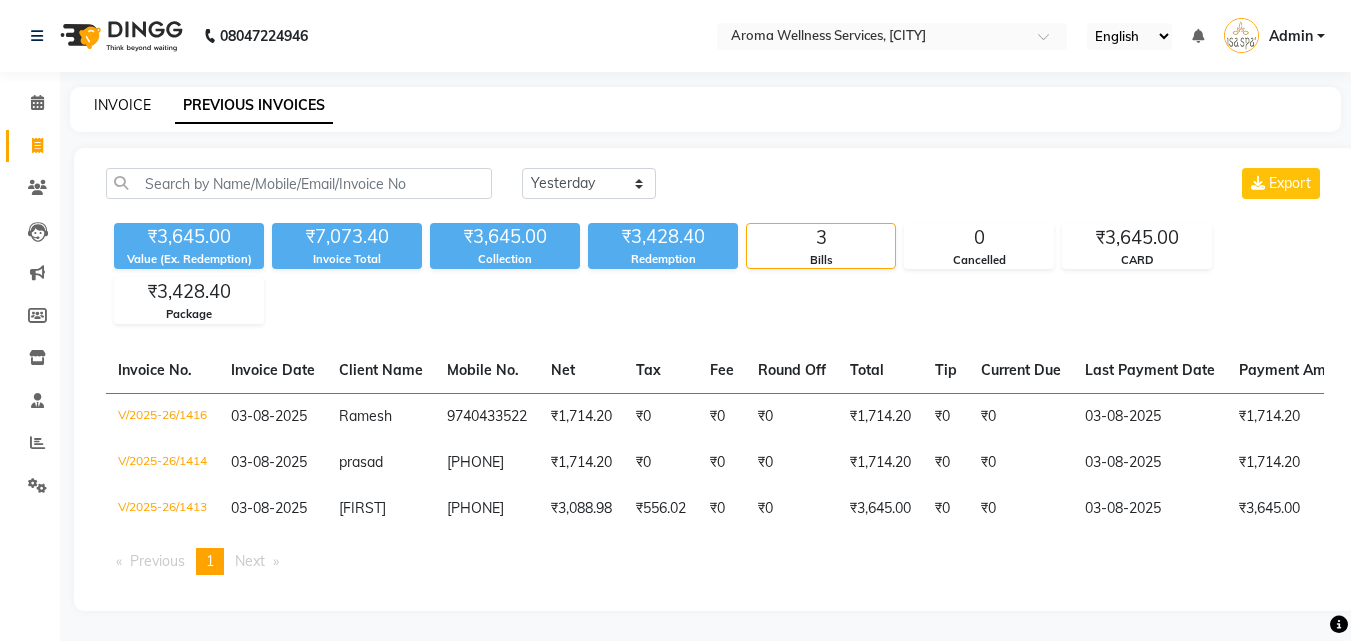 click on "INVOICE" 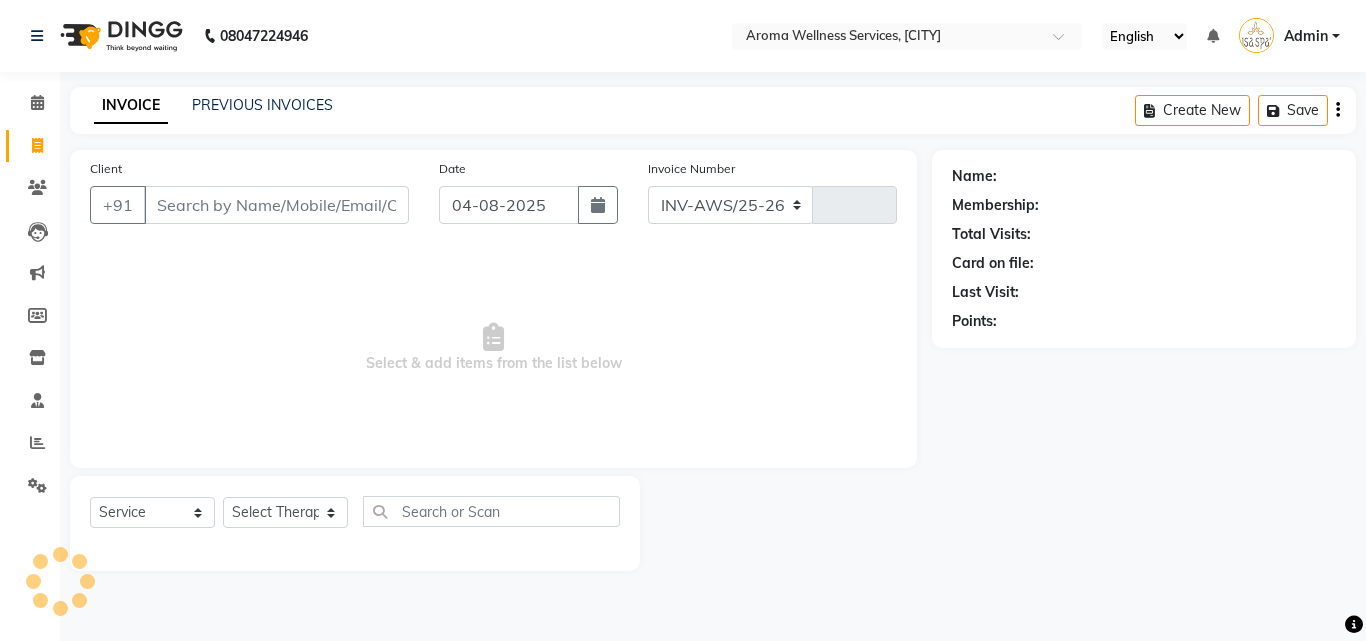 select on "6573" 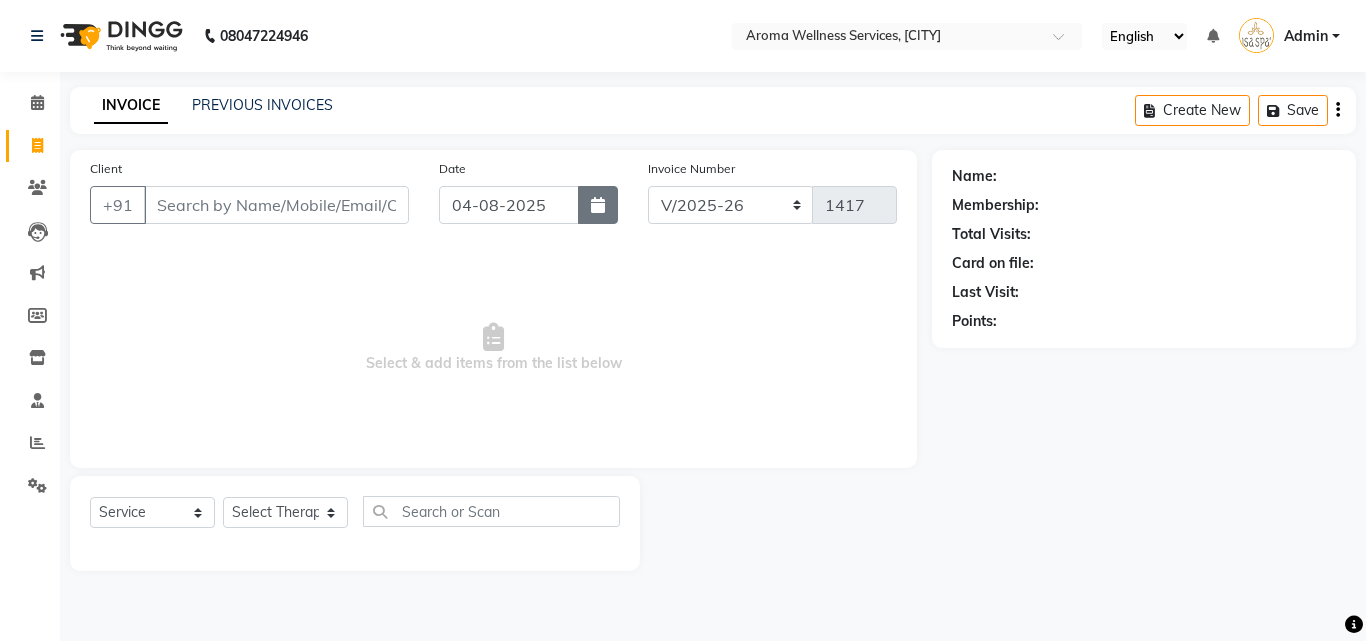 click 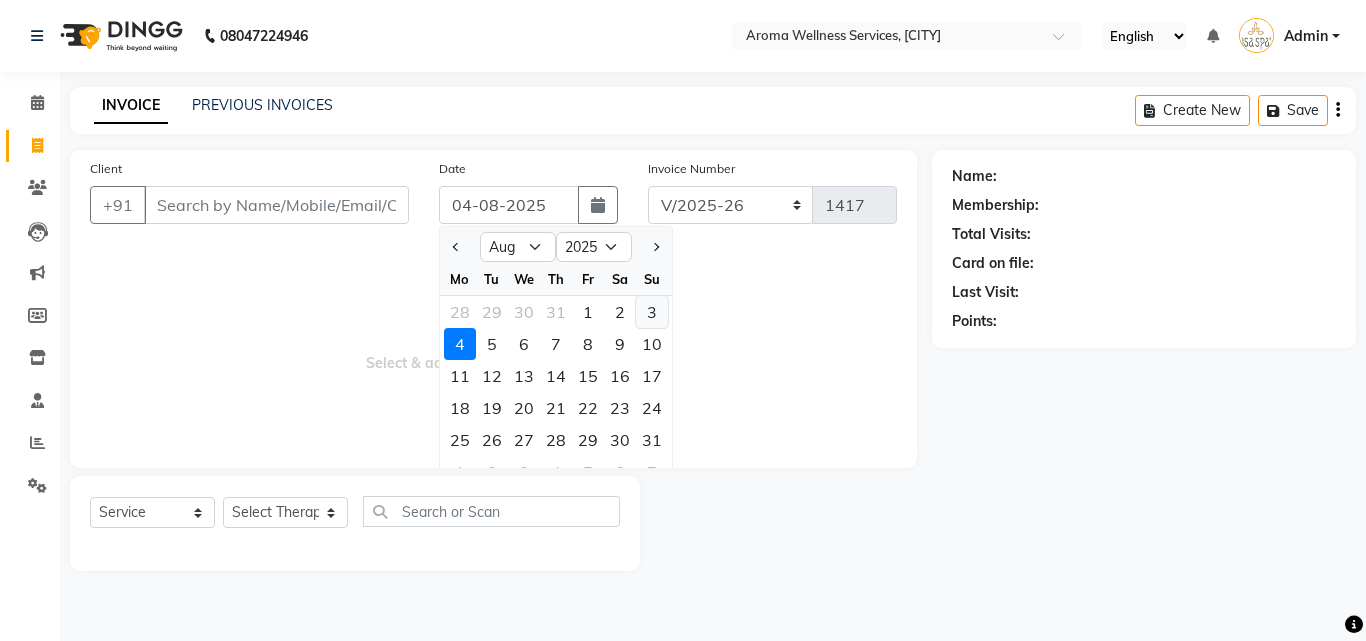 click on "3" 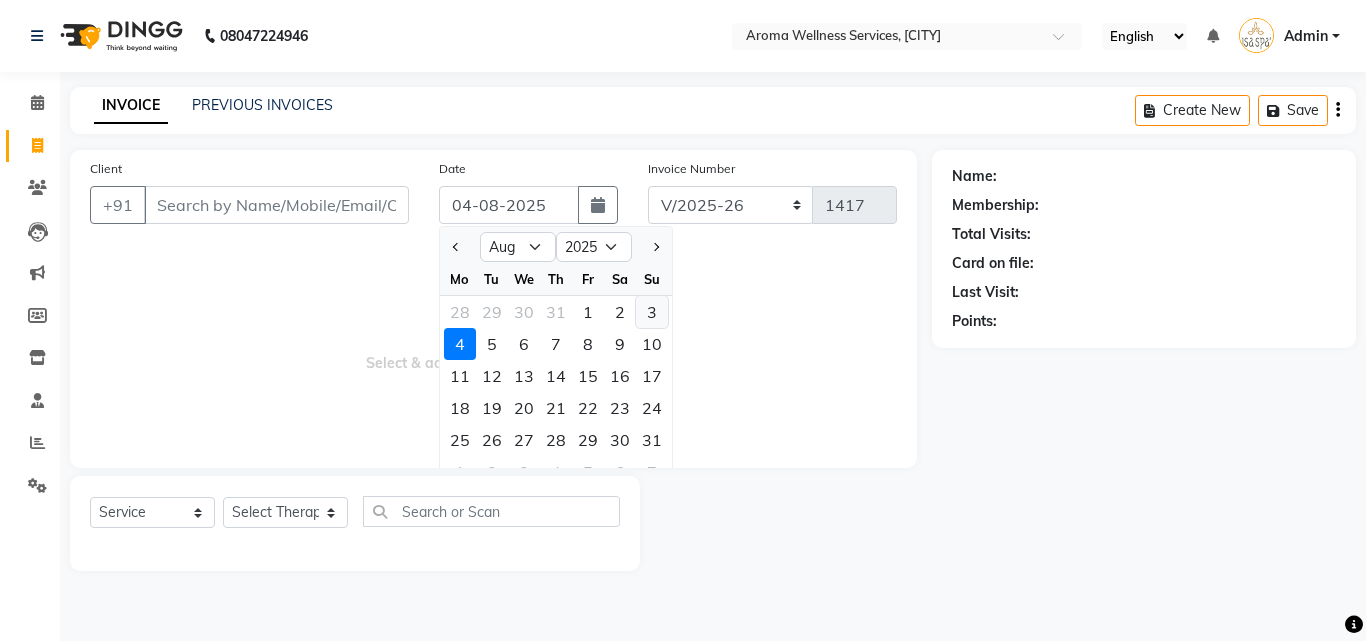 type on "03-08-2025" 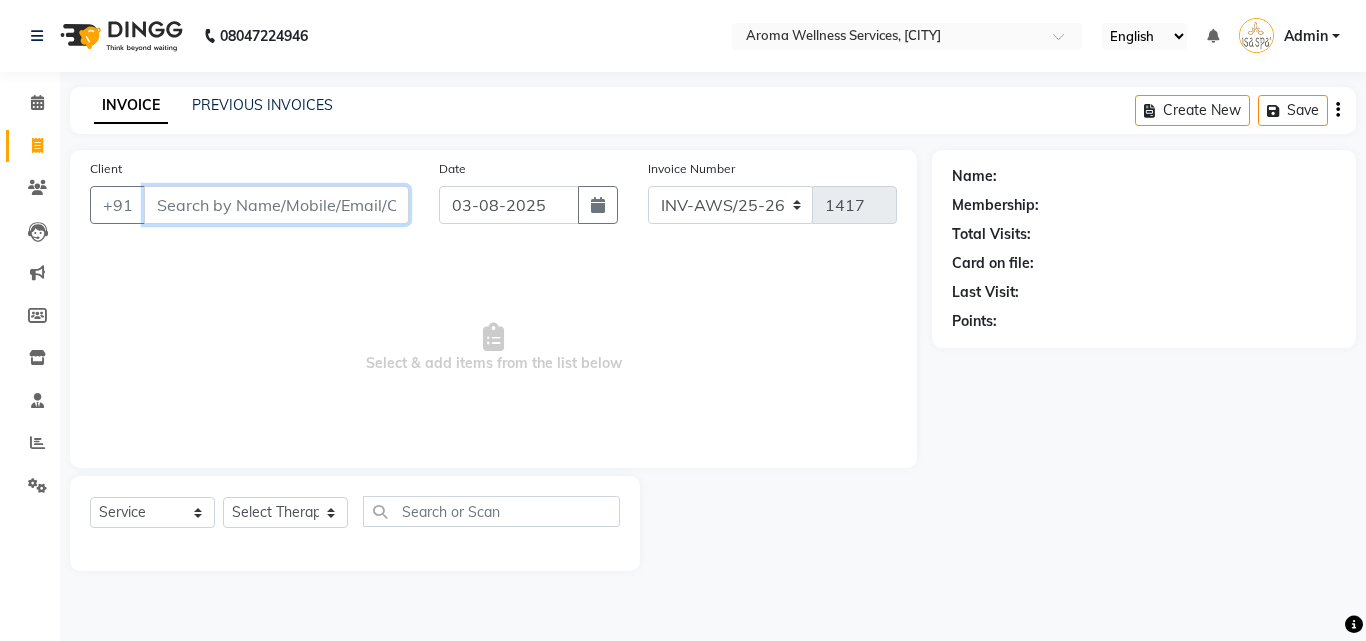 click on "Client" at bounding box center [276, 205] 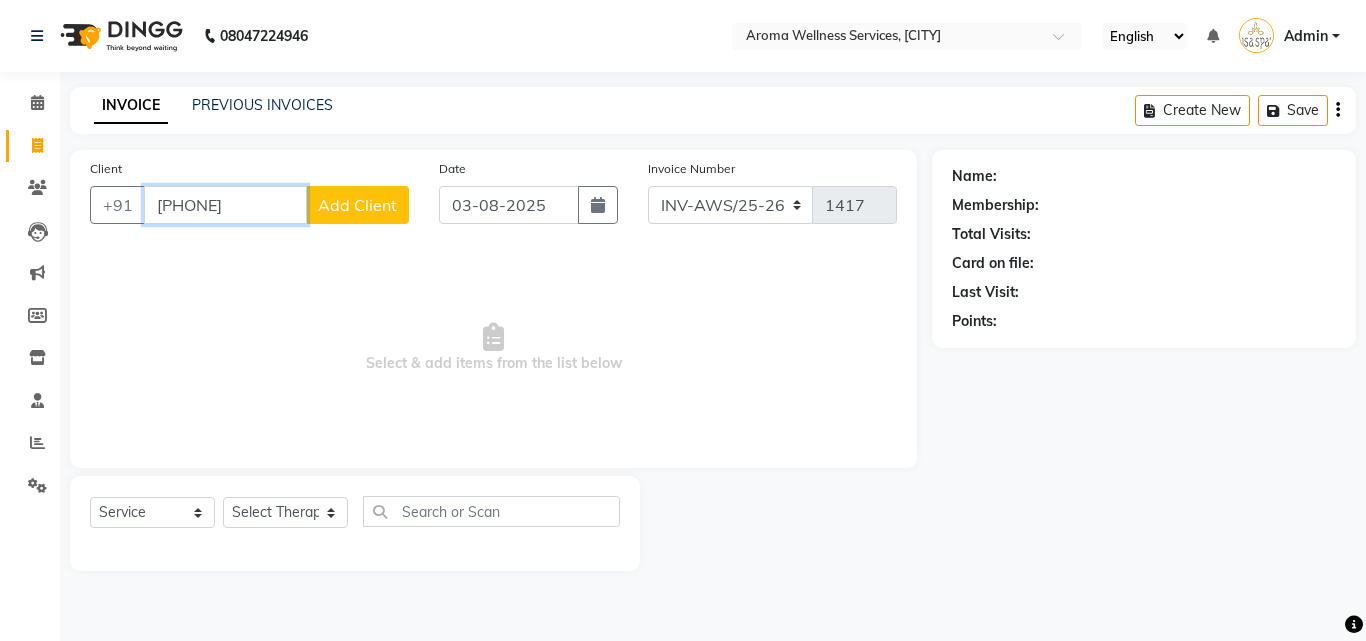 type on "9502102083" 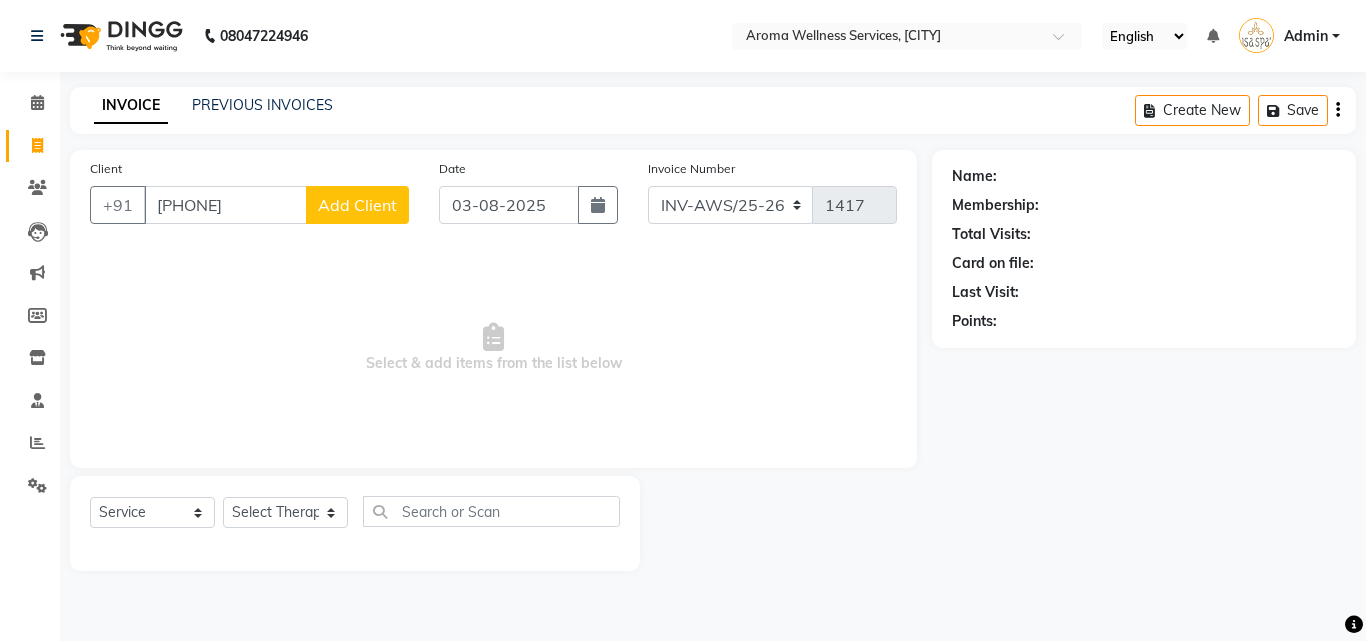 click on "Add Client" 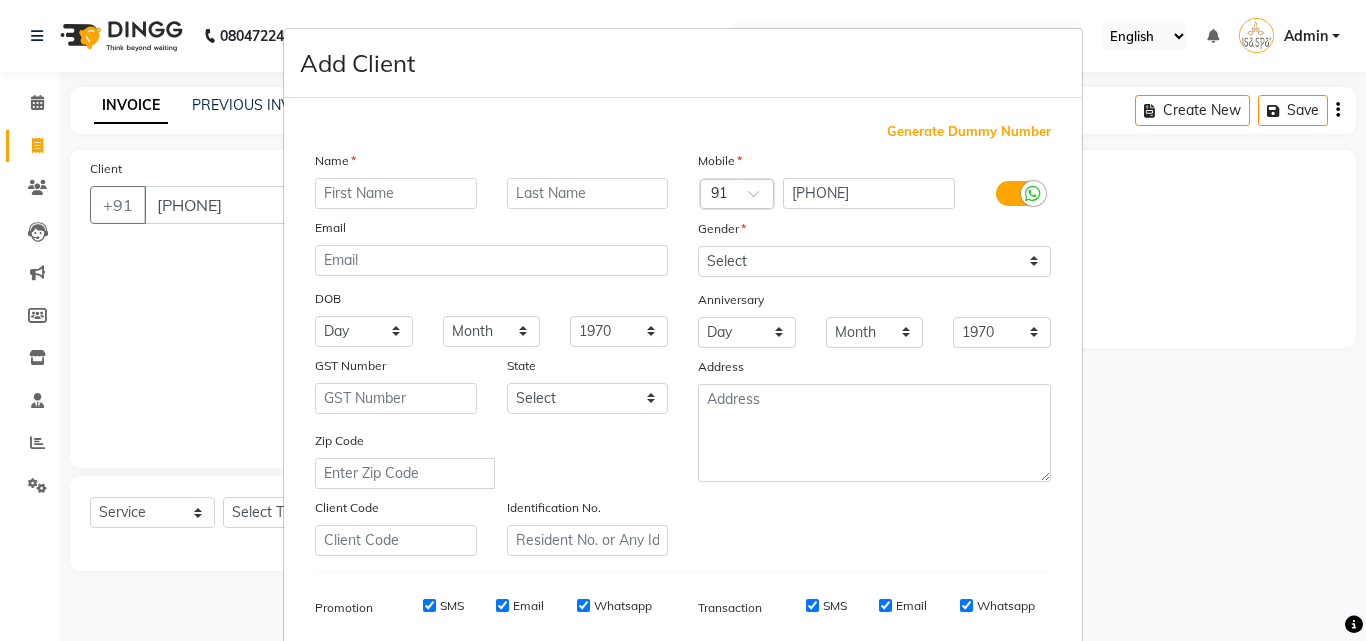 click at bounding box center (396, 193) 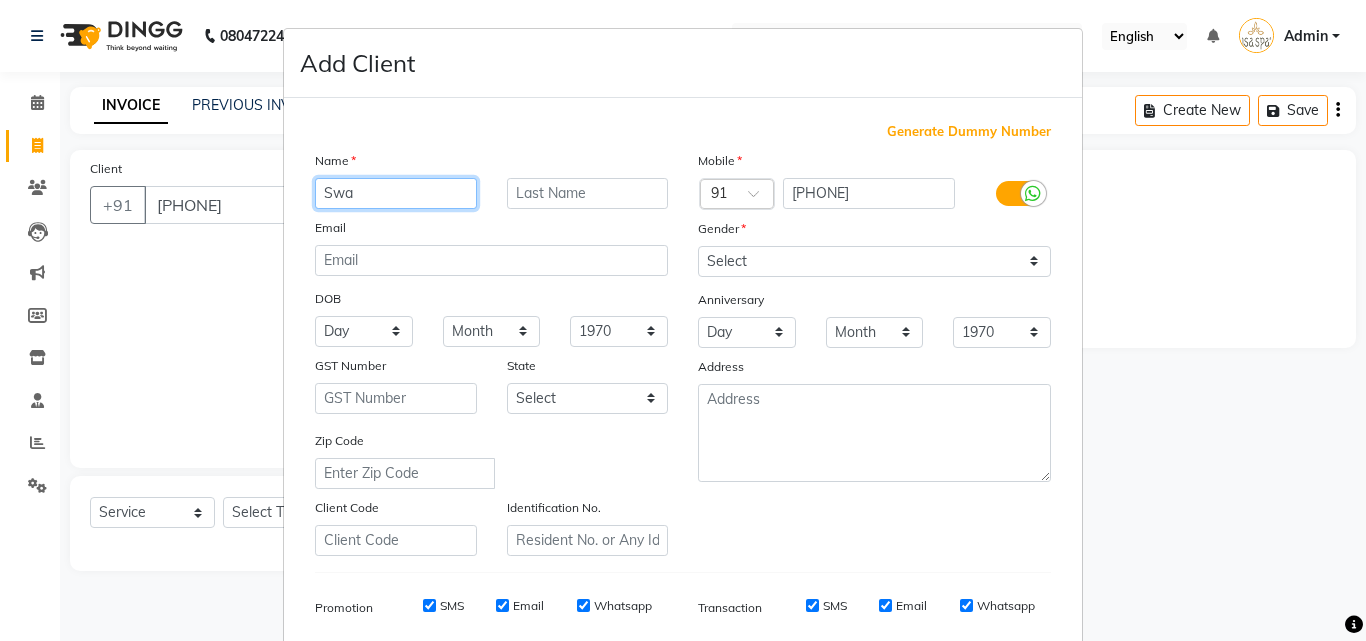 click on "Swa" at bounding box center (396, 193) 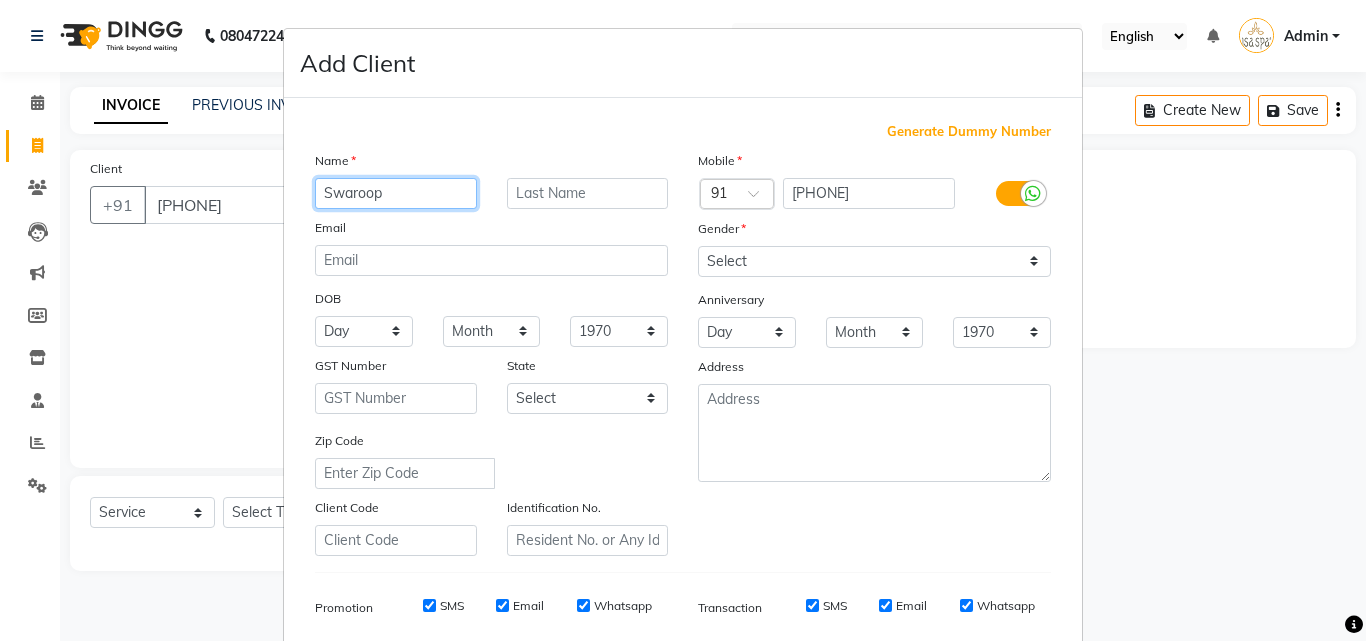 type on "Swaroop" 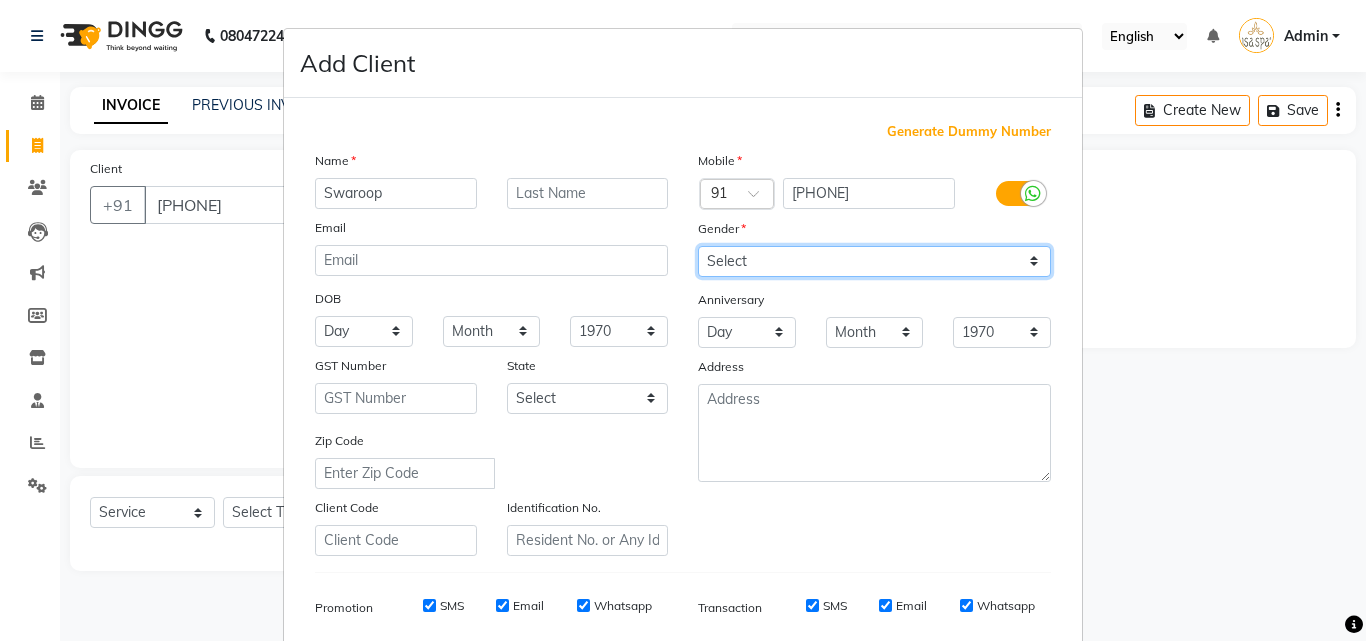 click on "Select Male Female Other Prefer Not To Say" at bounding box center (874, 261) 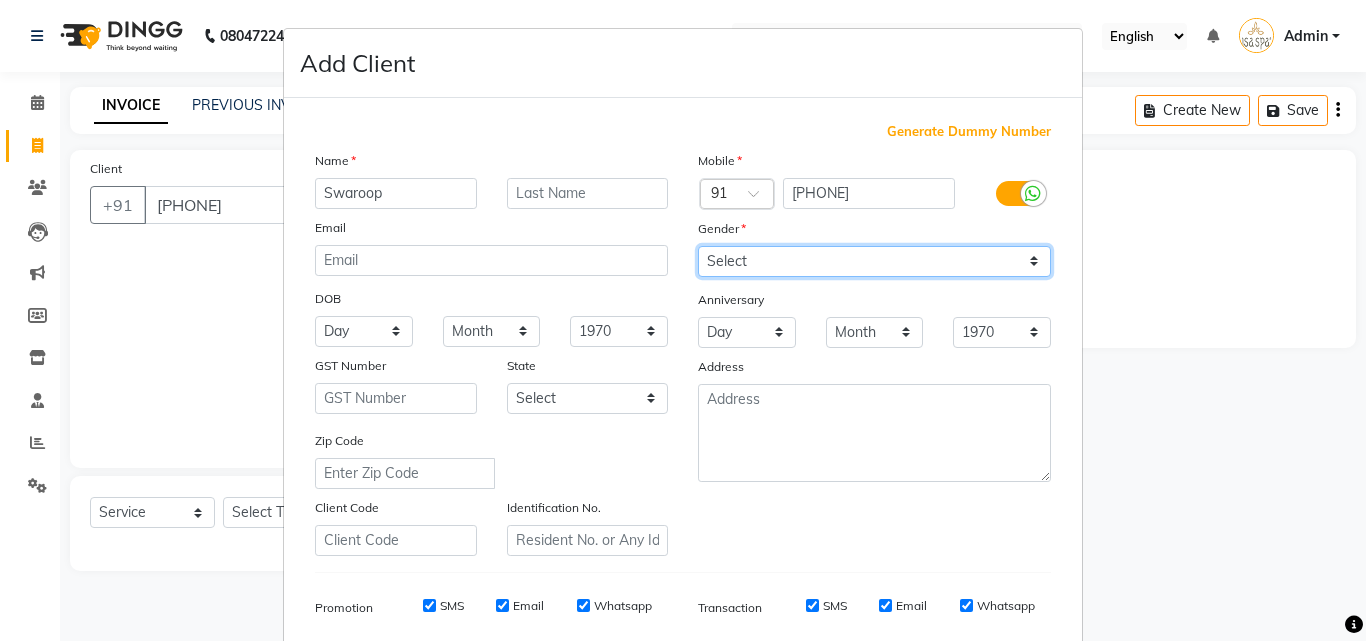 select on "male" 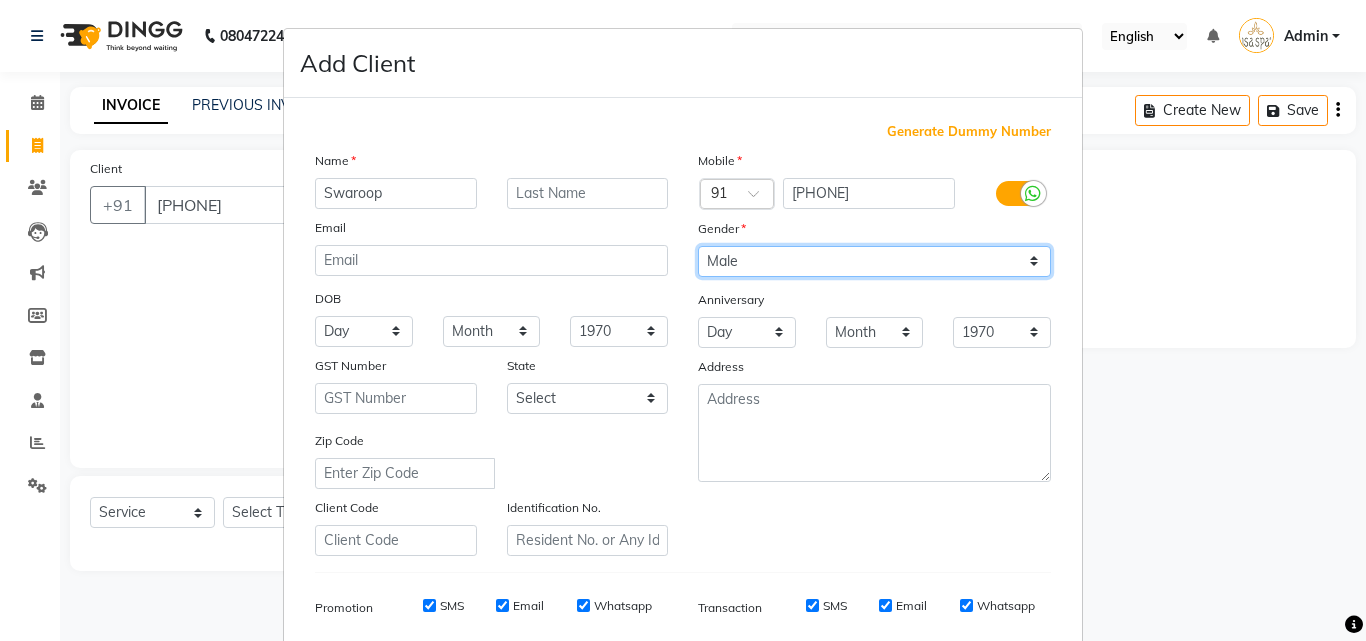 click on "Select Male Female Other Prefer Not To Say" at bounding box center [874, 261] 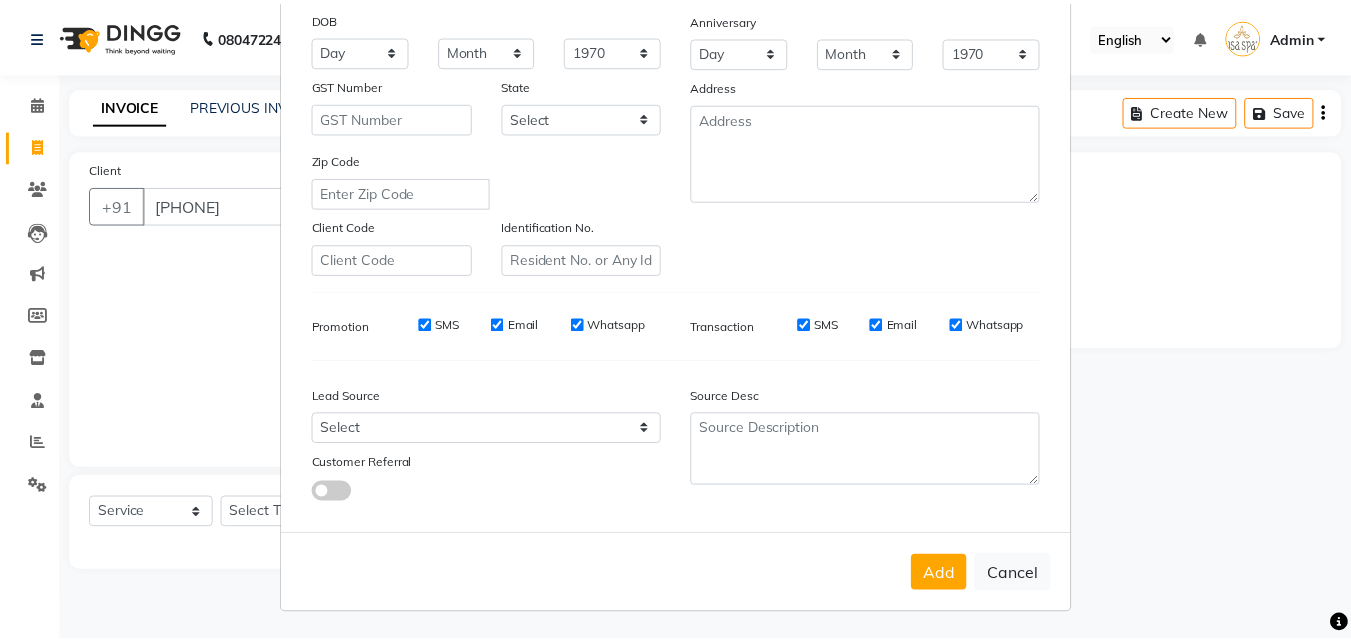 scroll, scrollTop: 282, scrollLeft: 0, axis: vertical 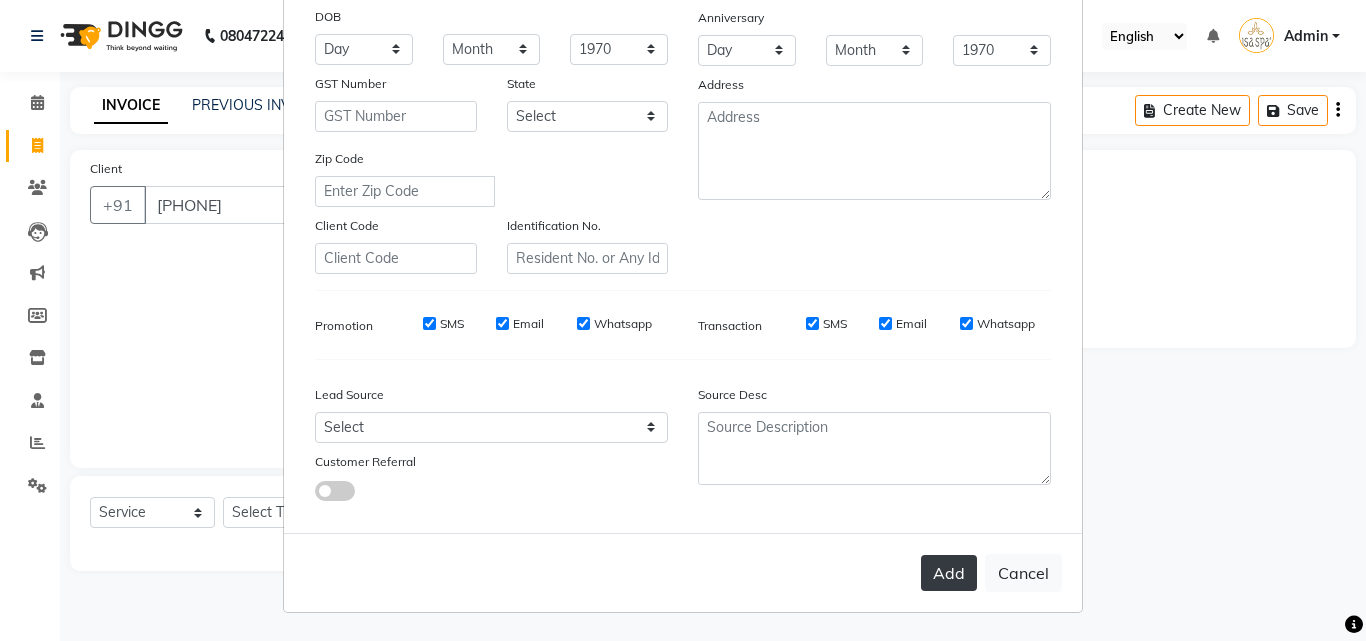 click on "Add" at bounding box center (949, 573) 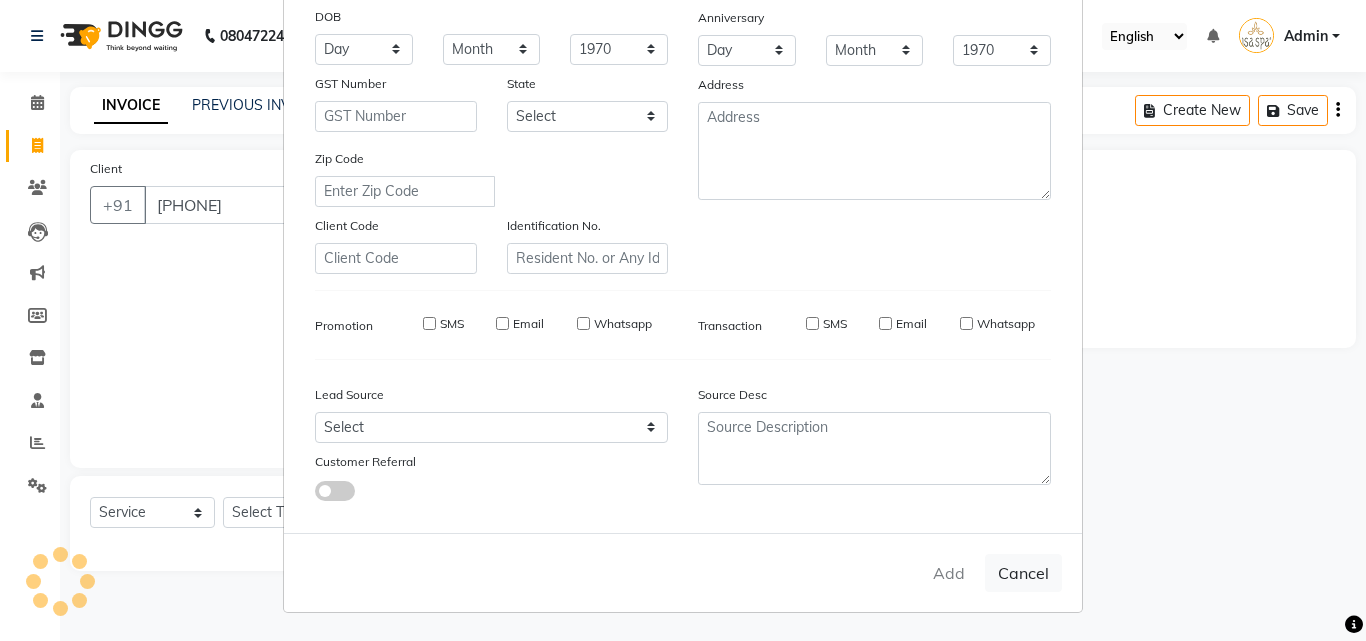type 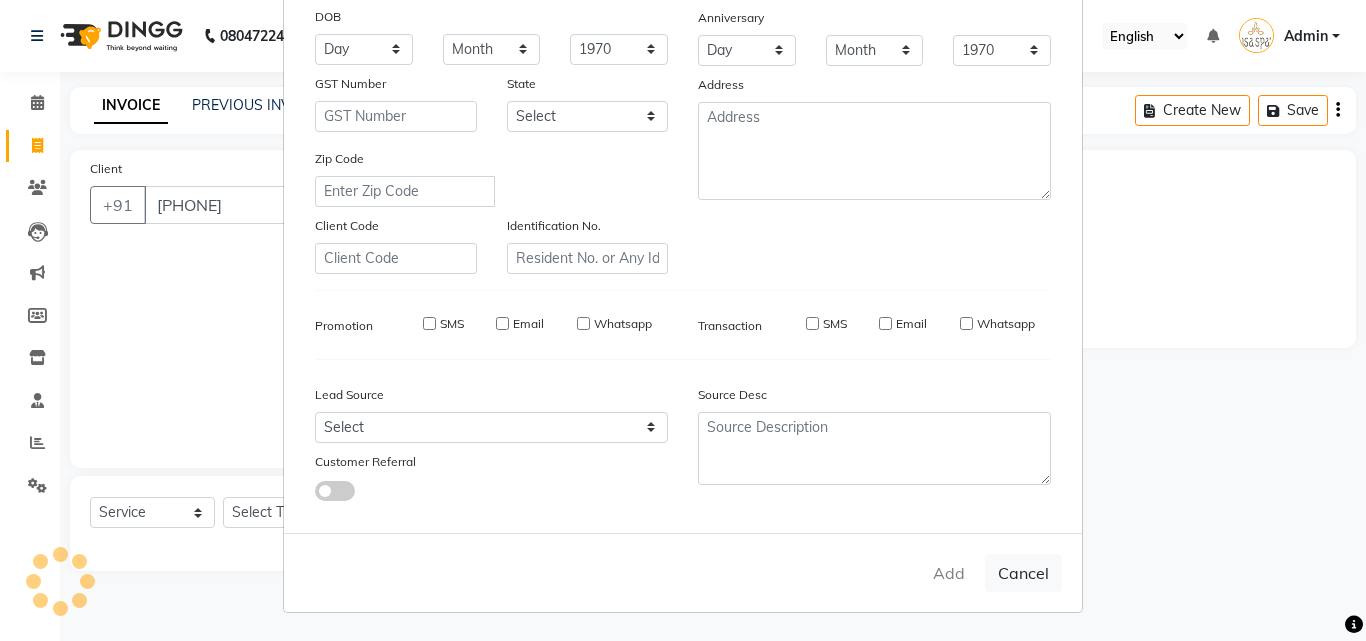 select 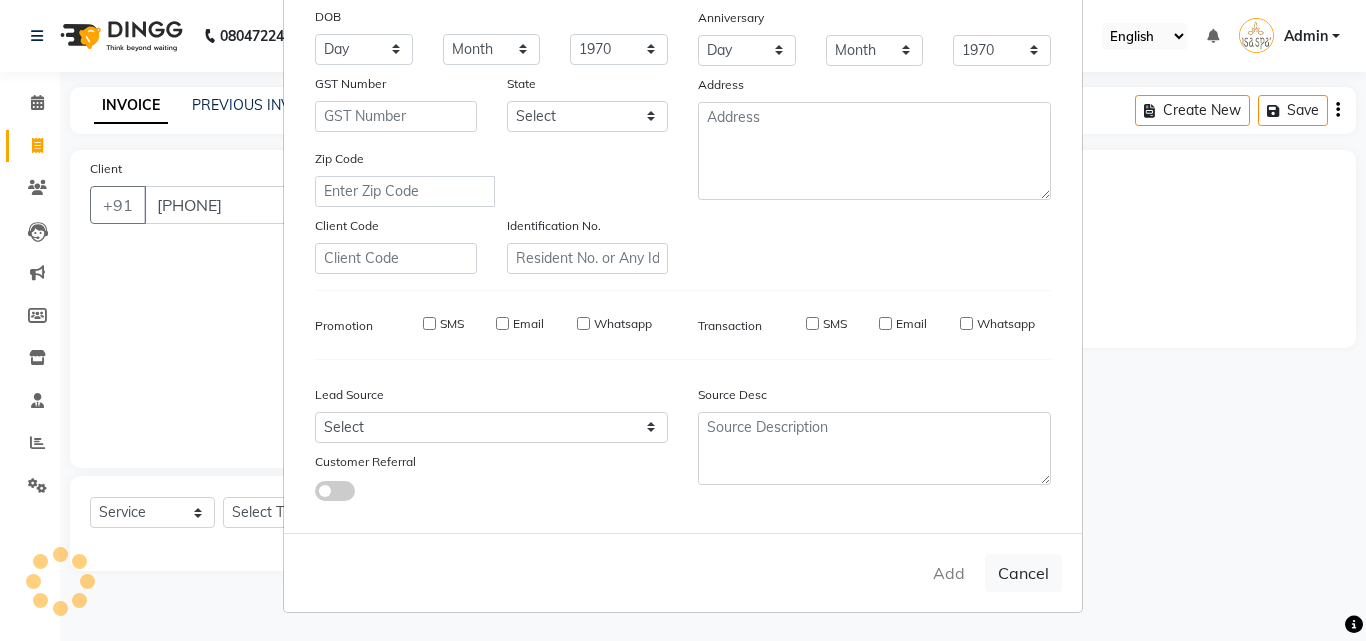 select 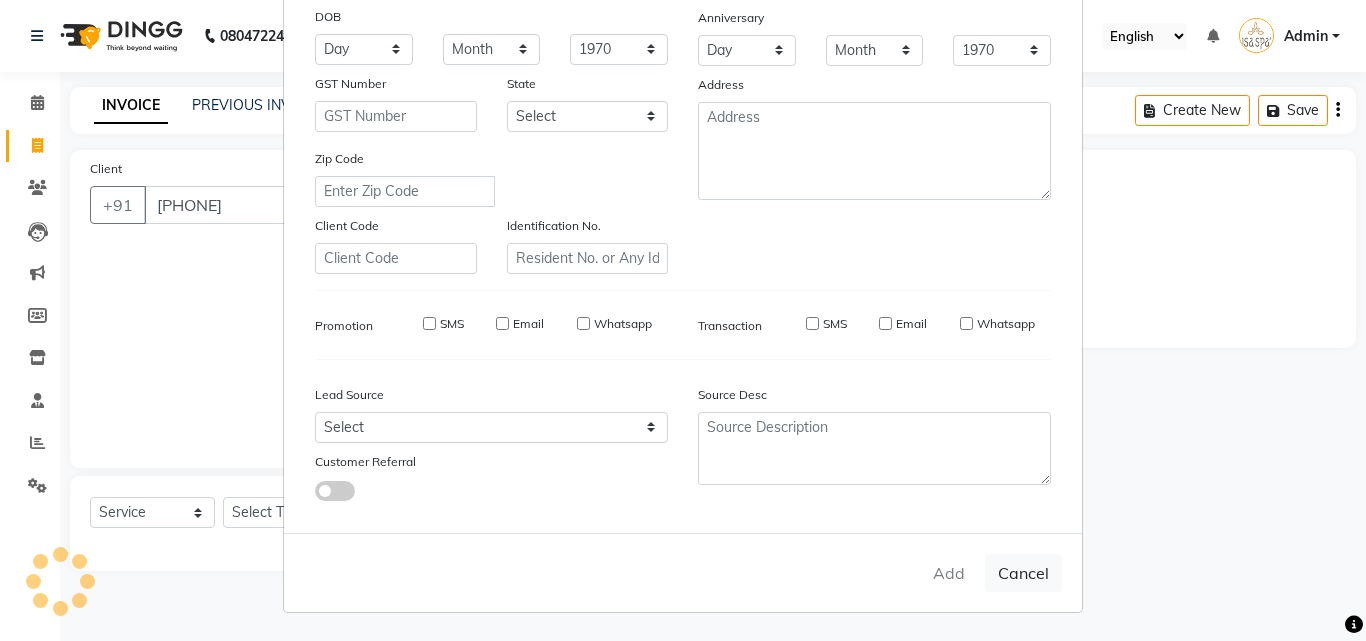 select 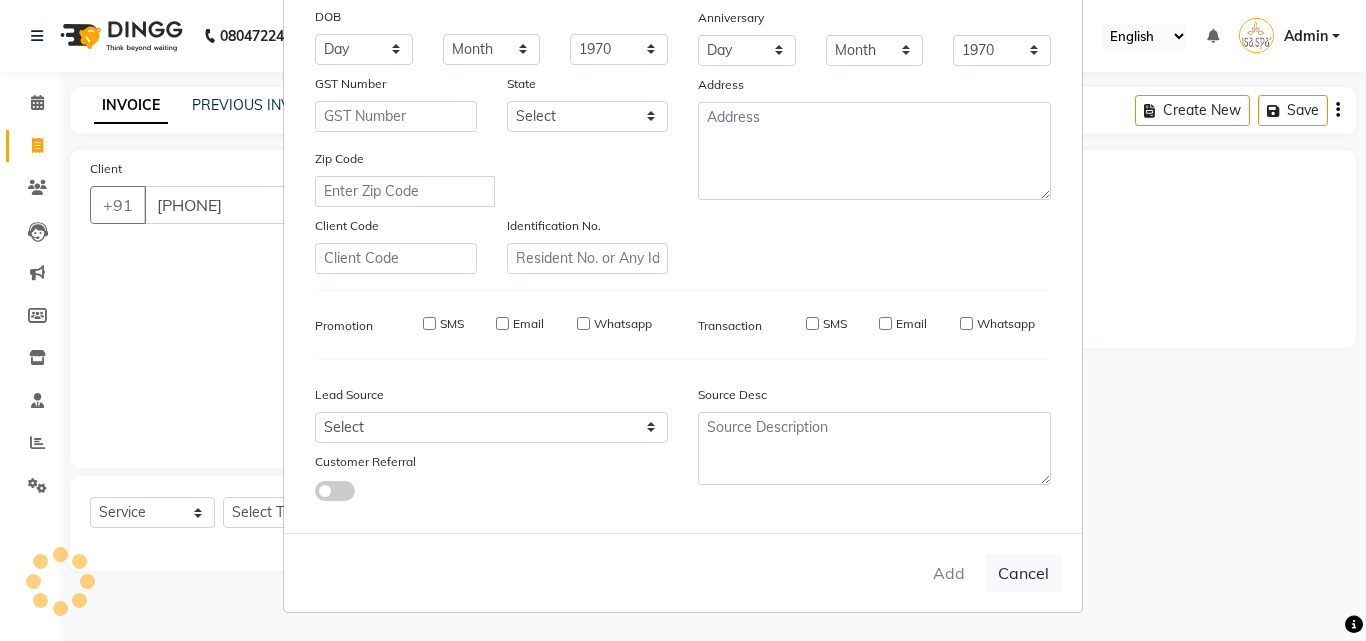 select 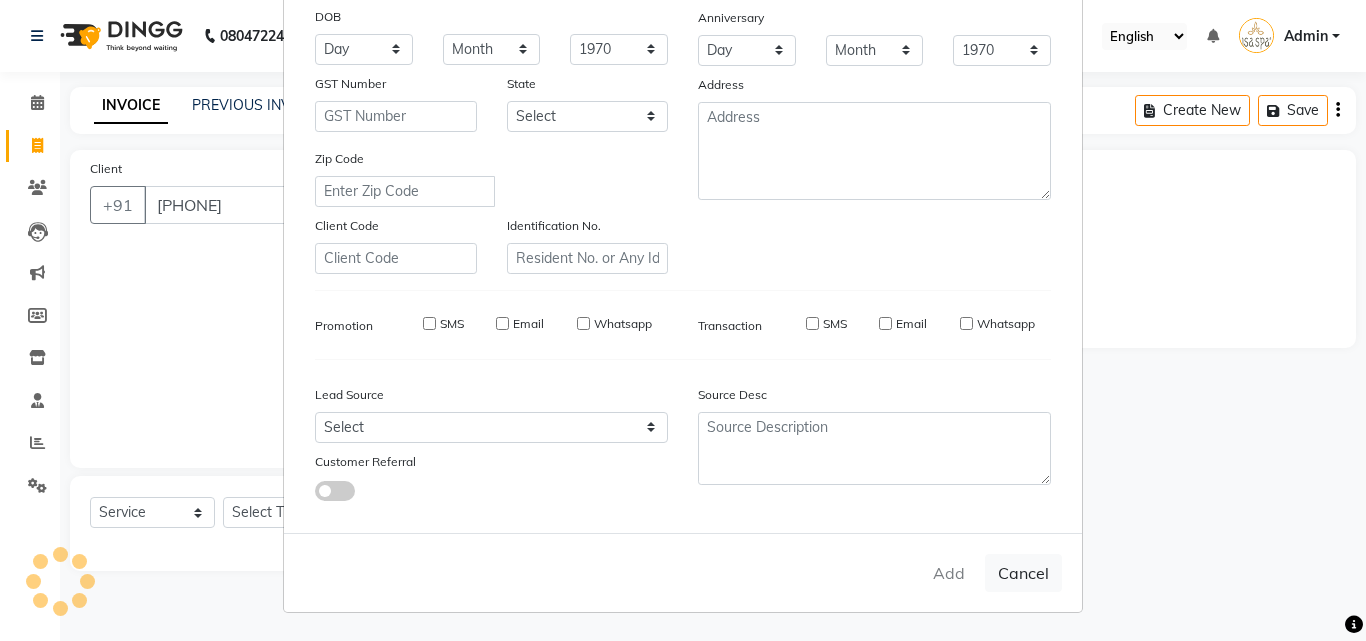 select 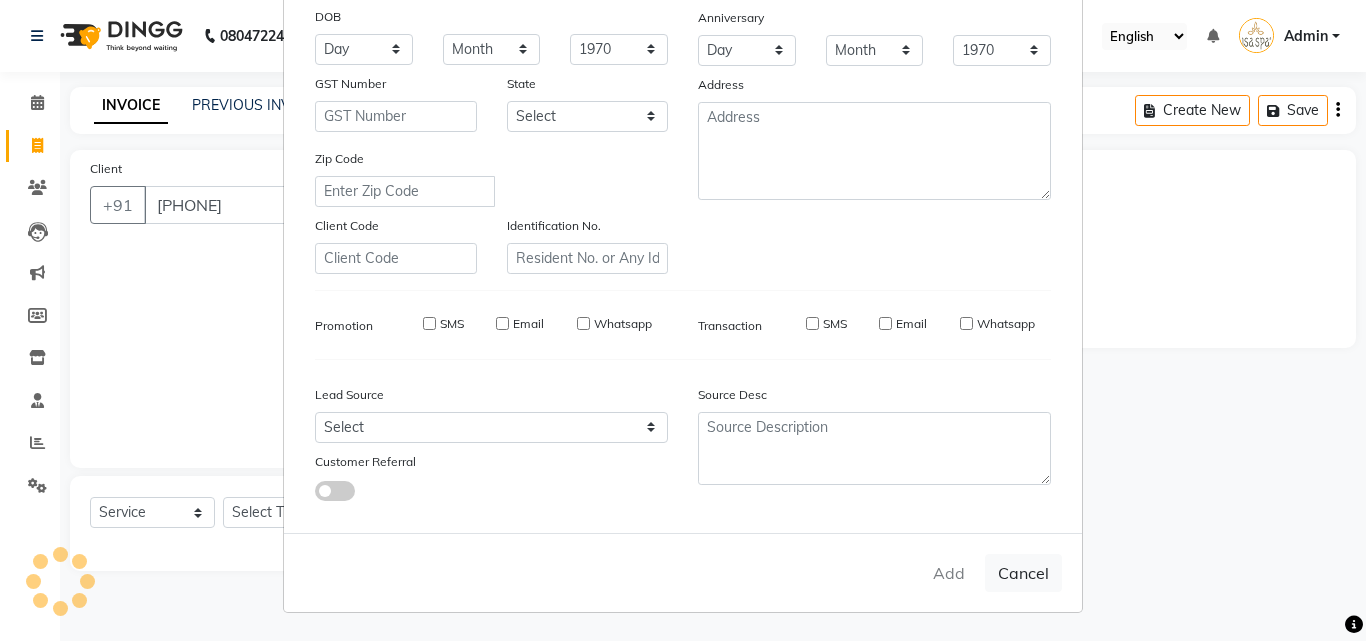 checkbox on "false" 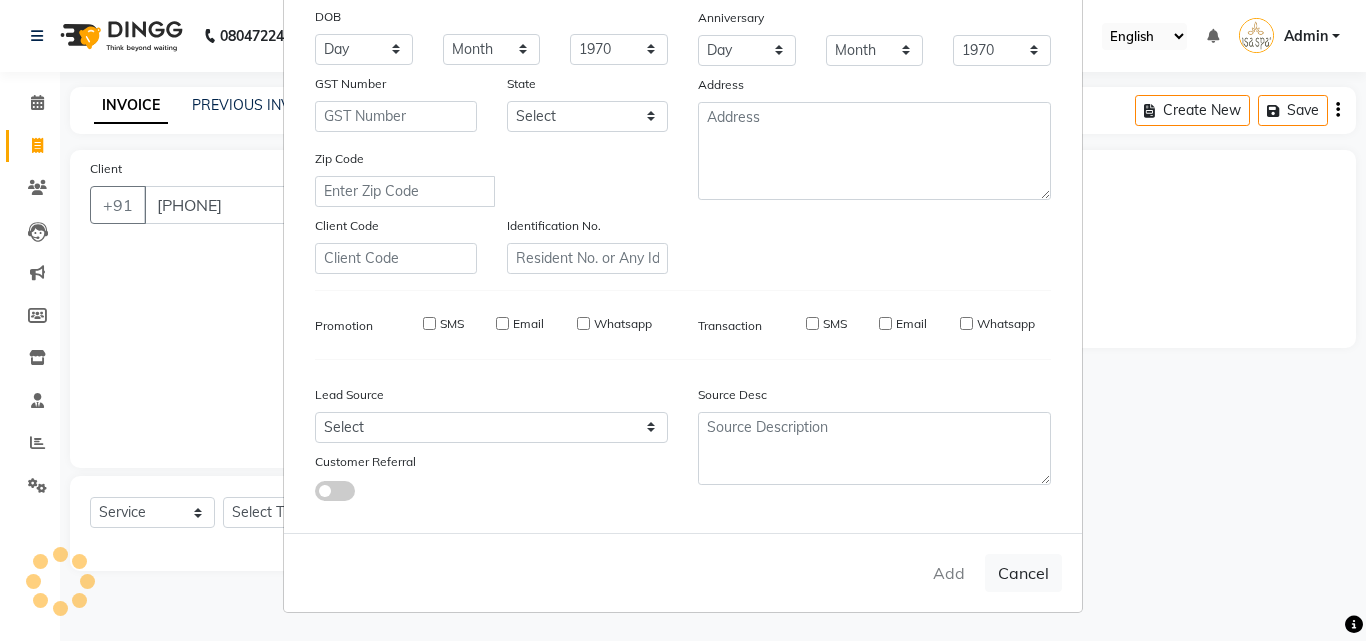 checkbox on "false" 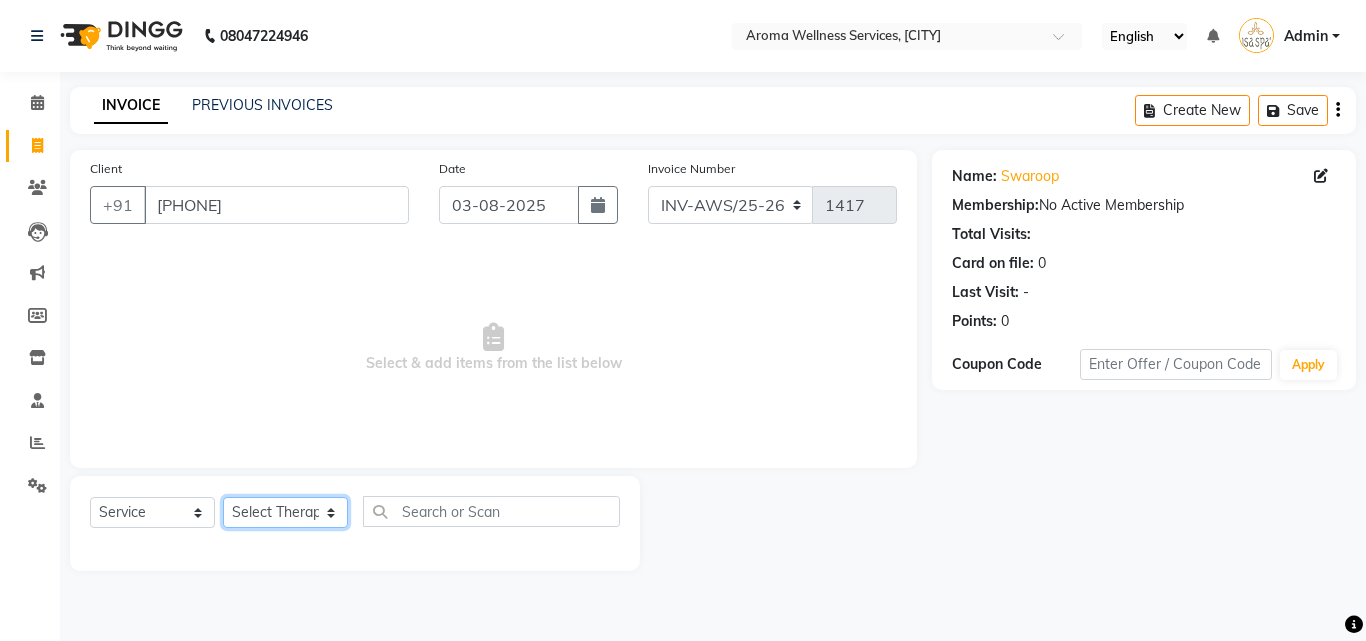 click on "Select Therapist Miss. Chong Miss. Duhpuii Miss. Gladys Miss. Julee Miss. Rini Mr. Lelen" 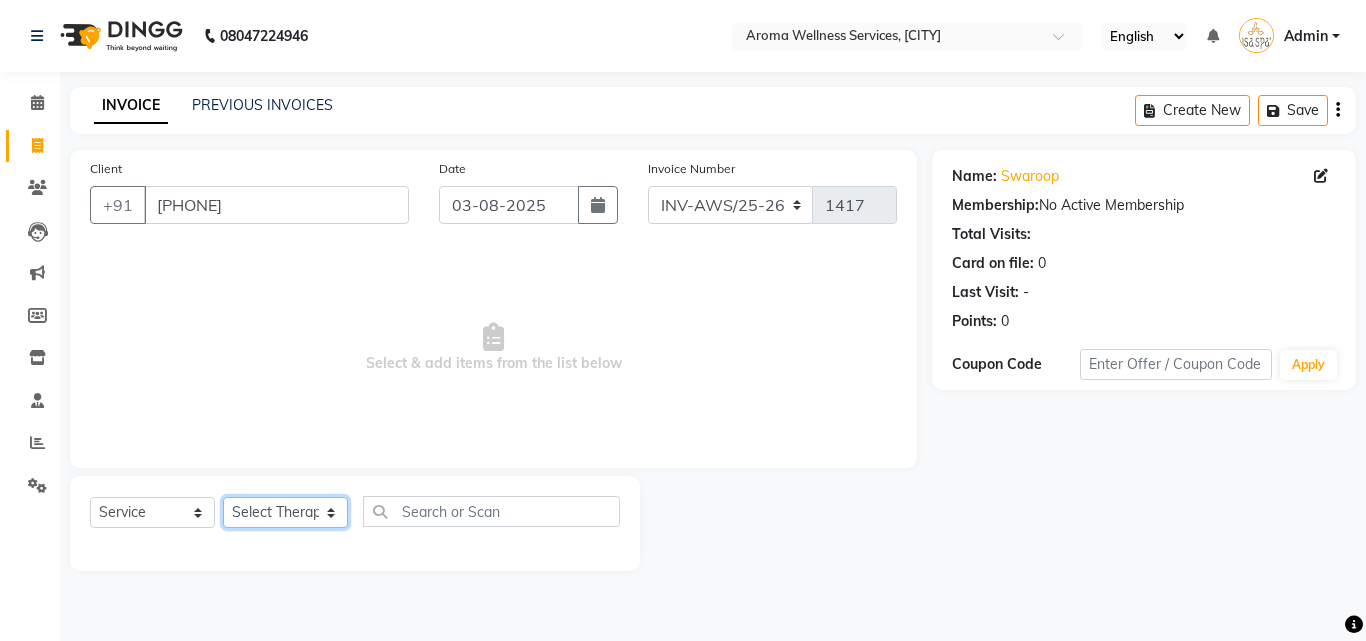 select on "50770" 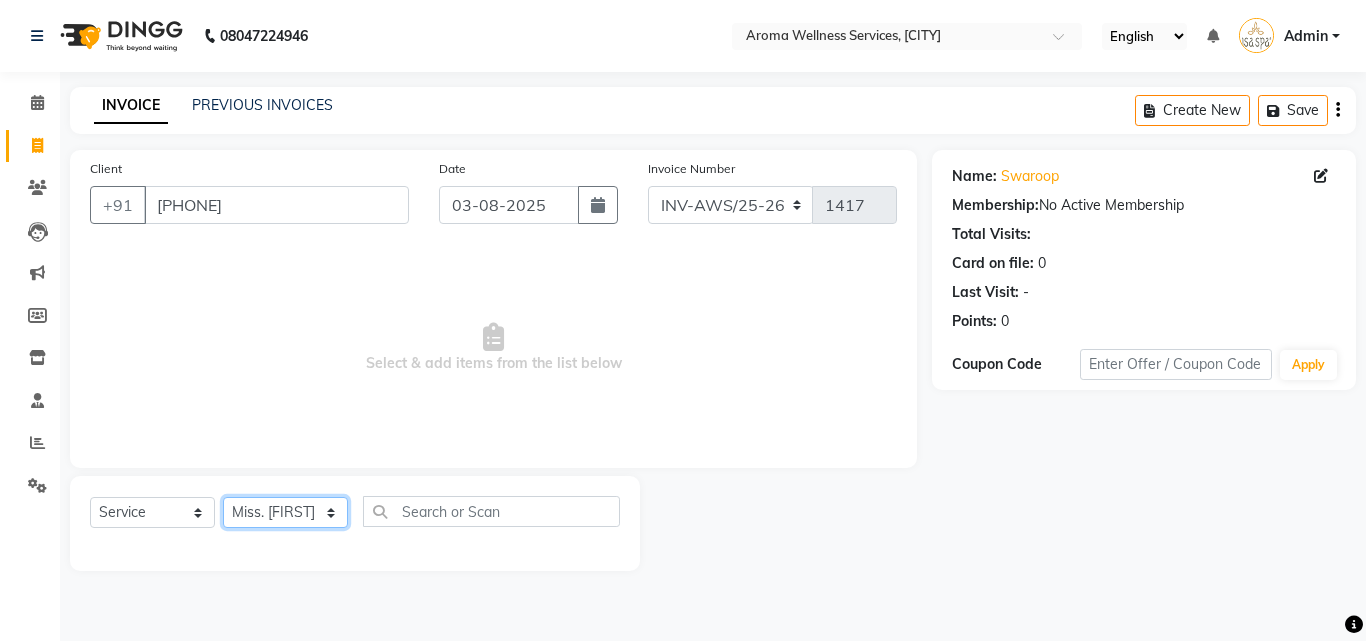 click on "Select Therapist Miss. Chong Miss. Duhpuii Miss. Gladys Miss. Julee Miss. Rini Mr. Lelen" 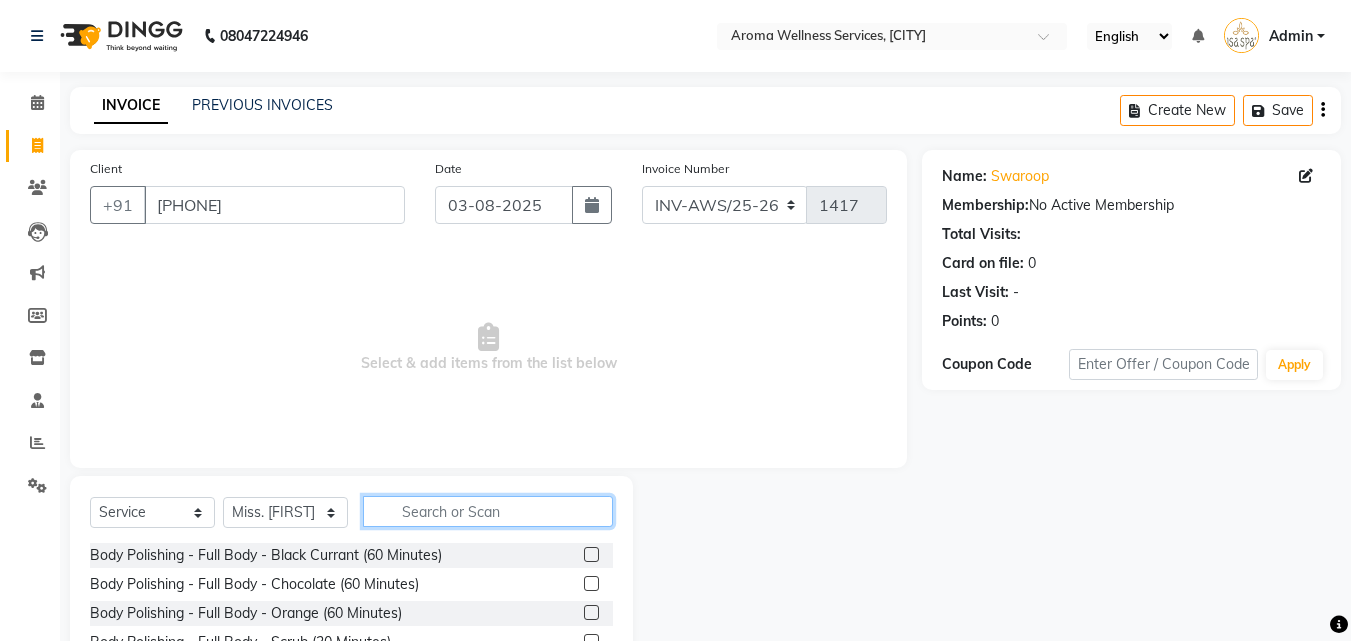 click 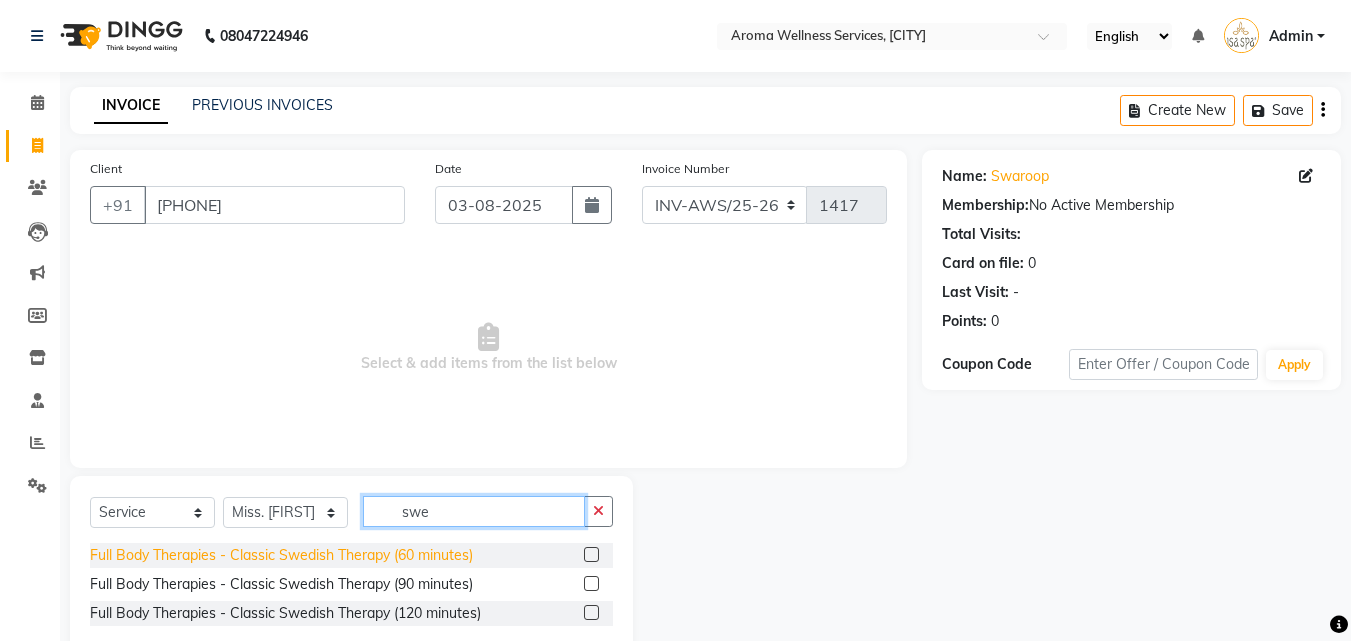 type on "swe" 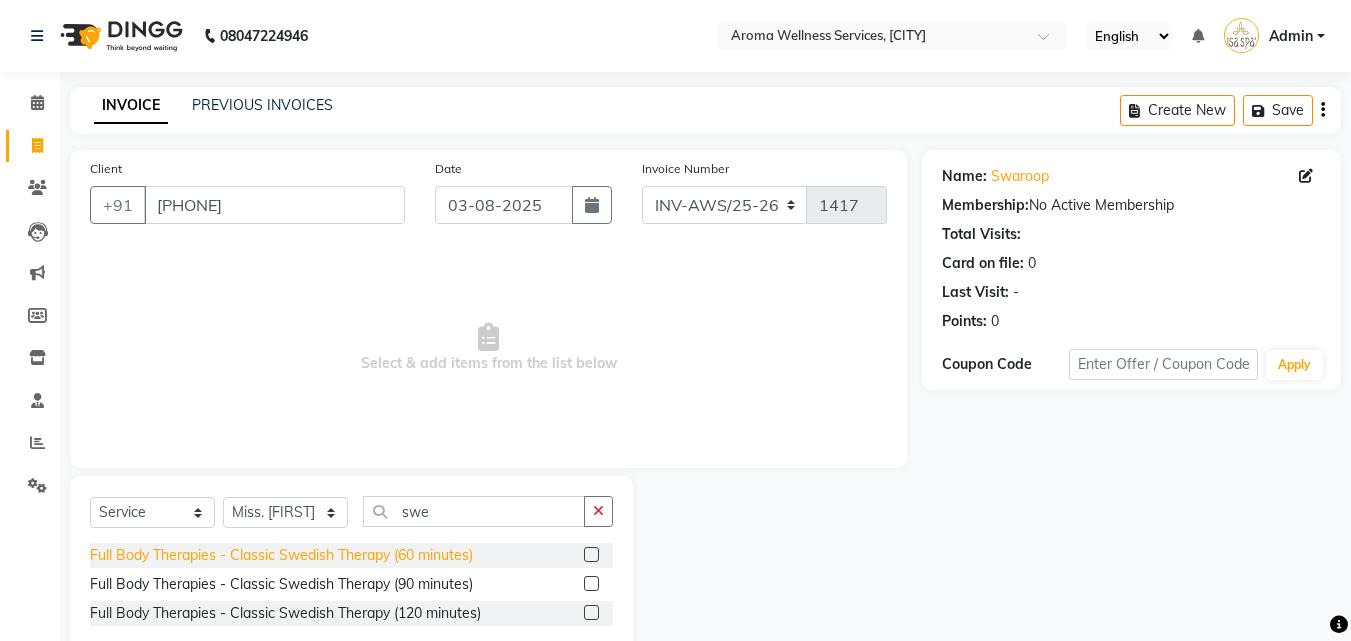 click on "Full Body Therapies - Classic Swedish Therapy (60 minutes)" 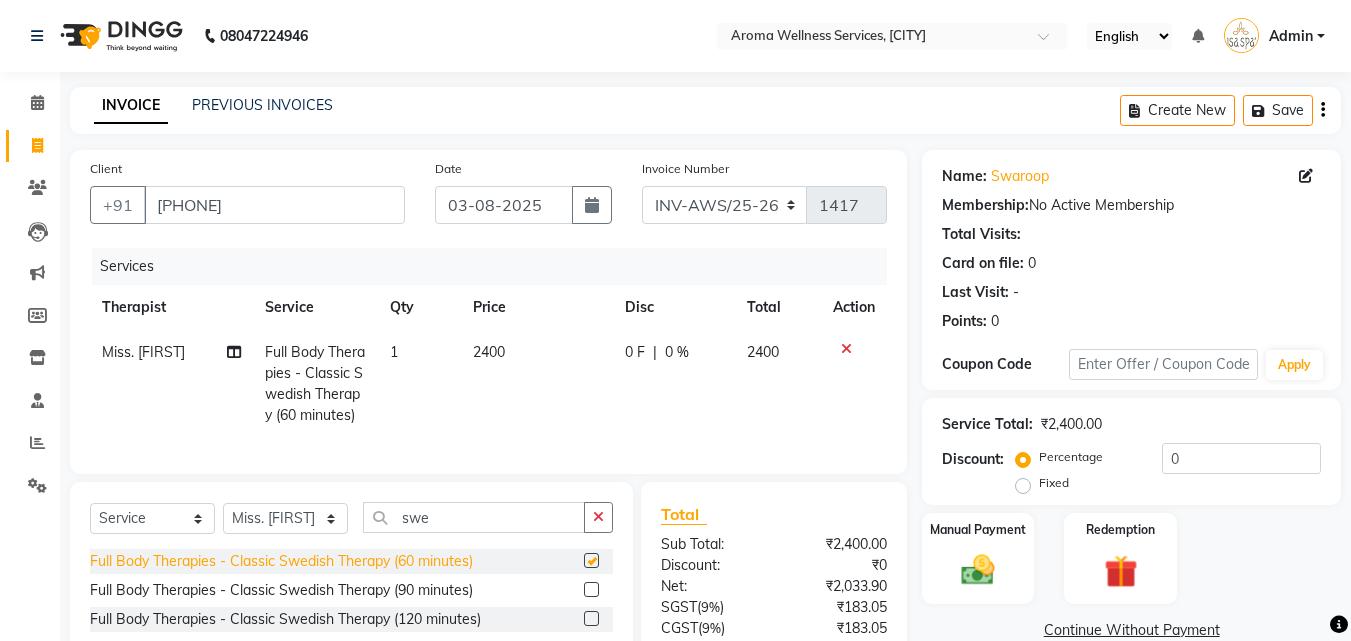 checkbox on "false" 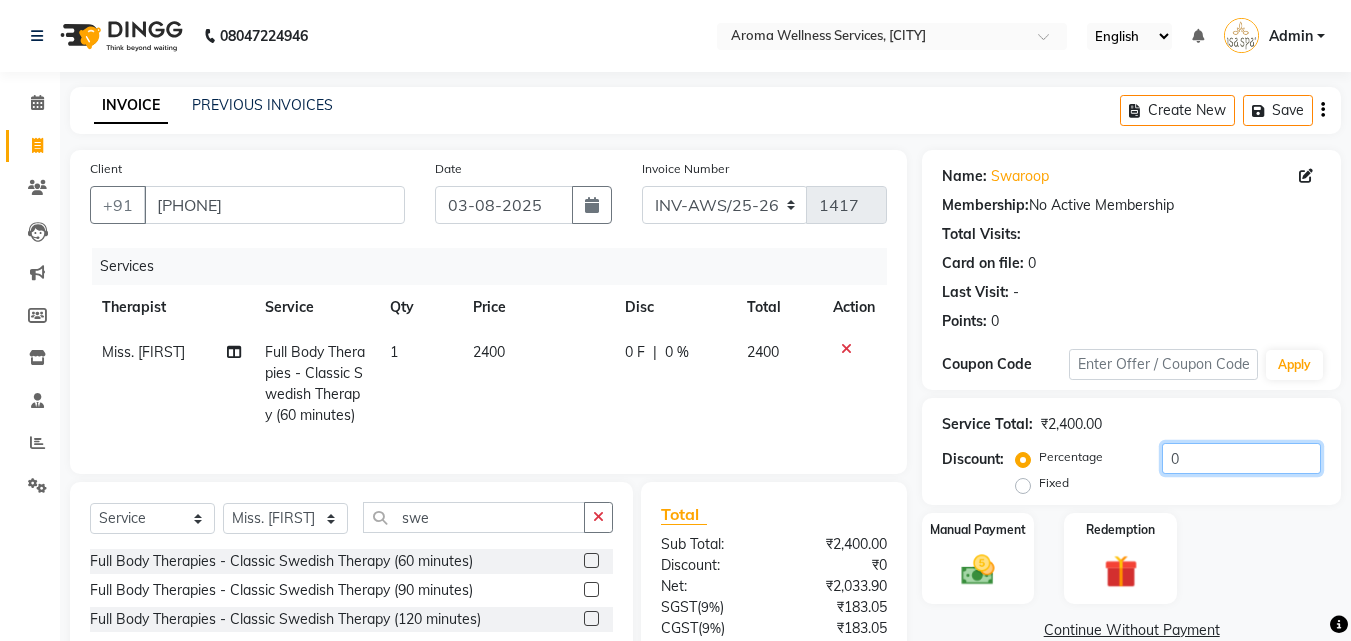 click on "0" 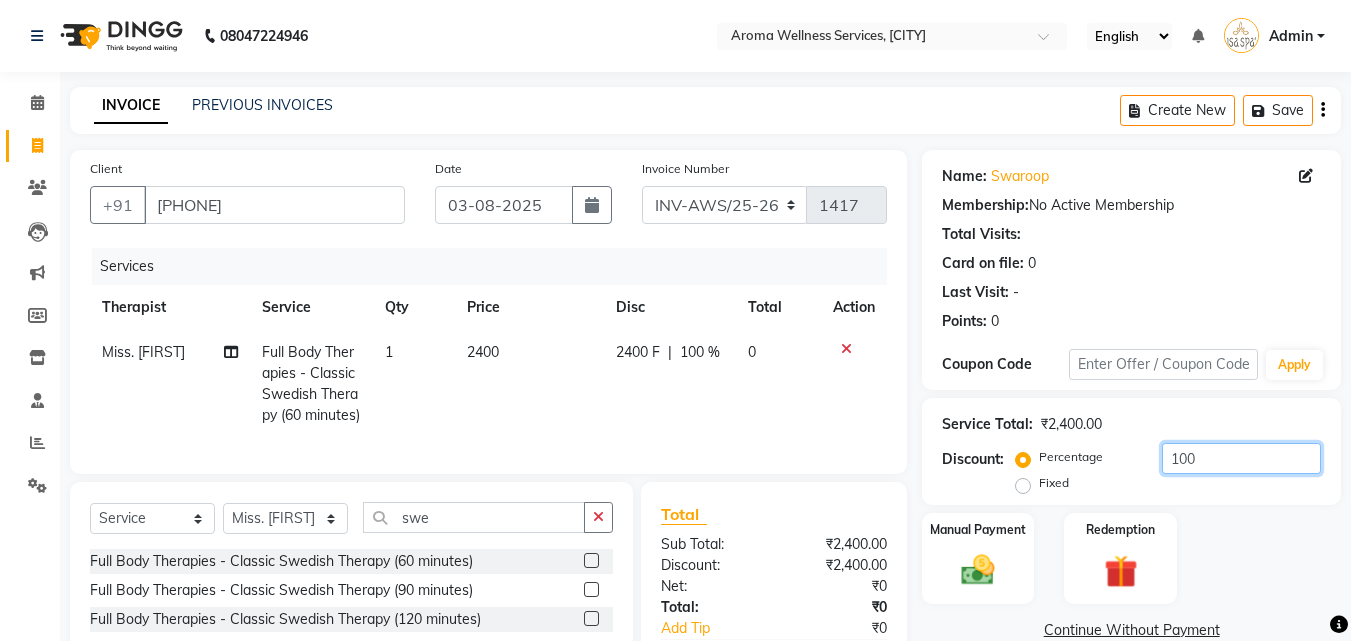 type on "100" 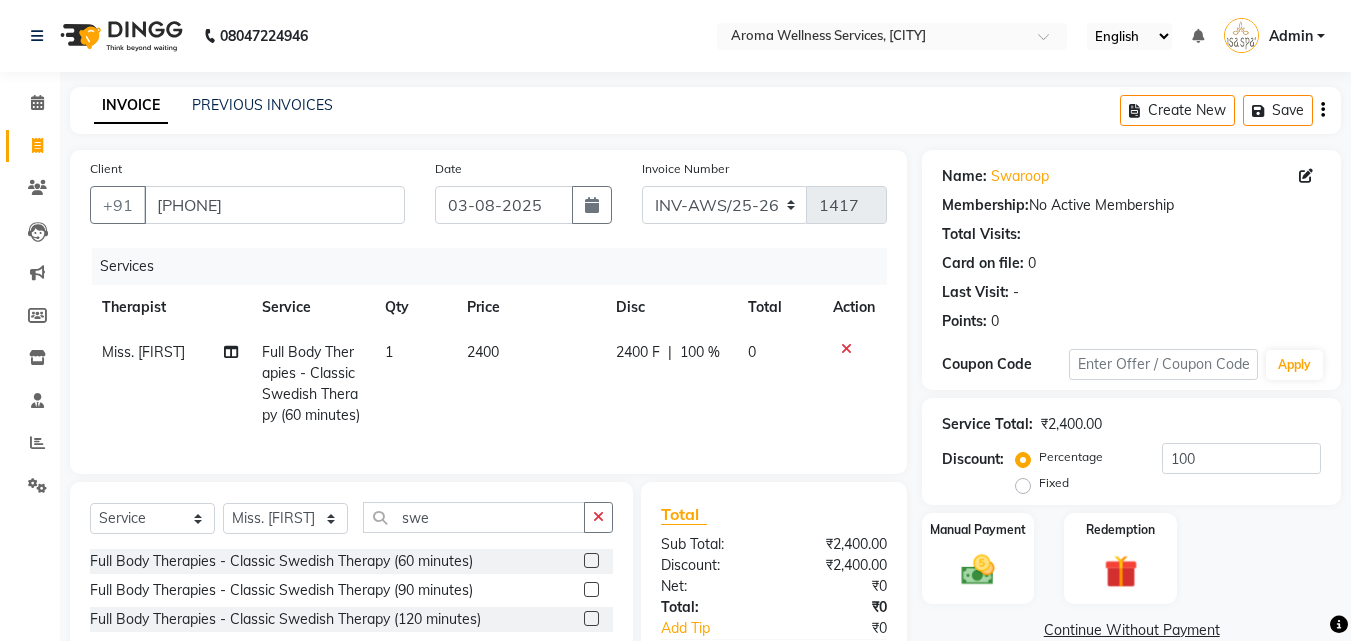 click on "Fixed" 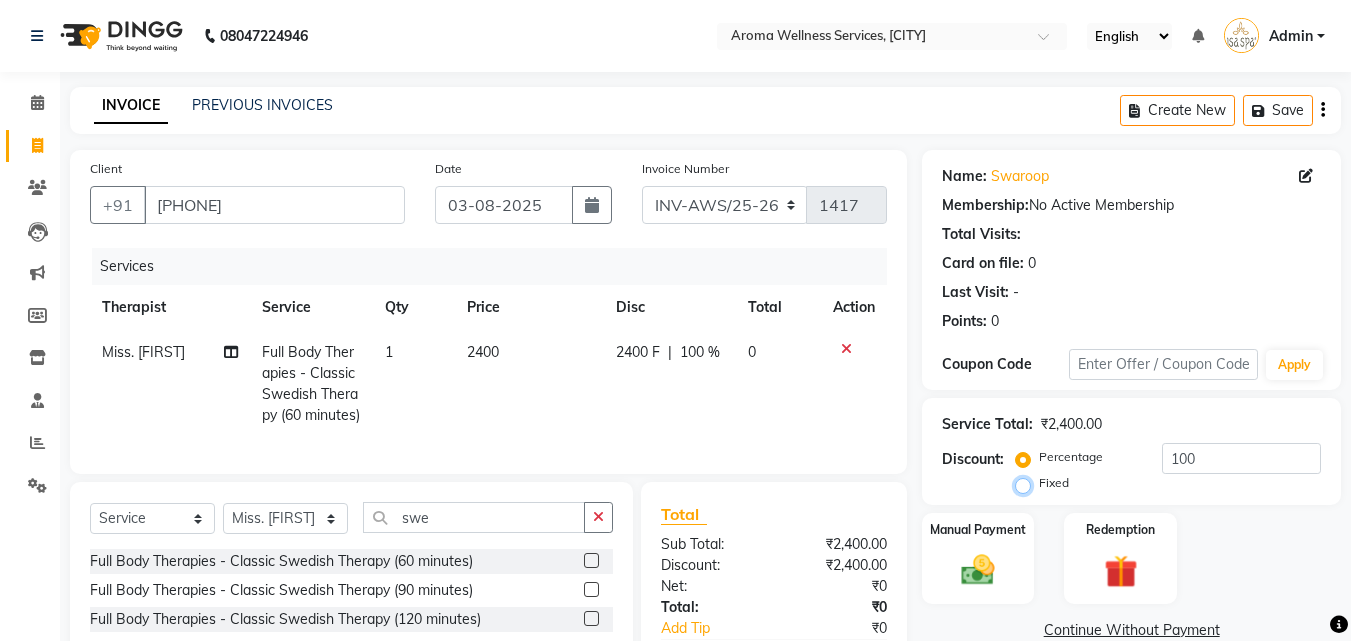 click on "Fixed" at bounding box center (1027, 483) 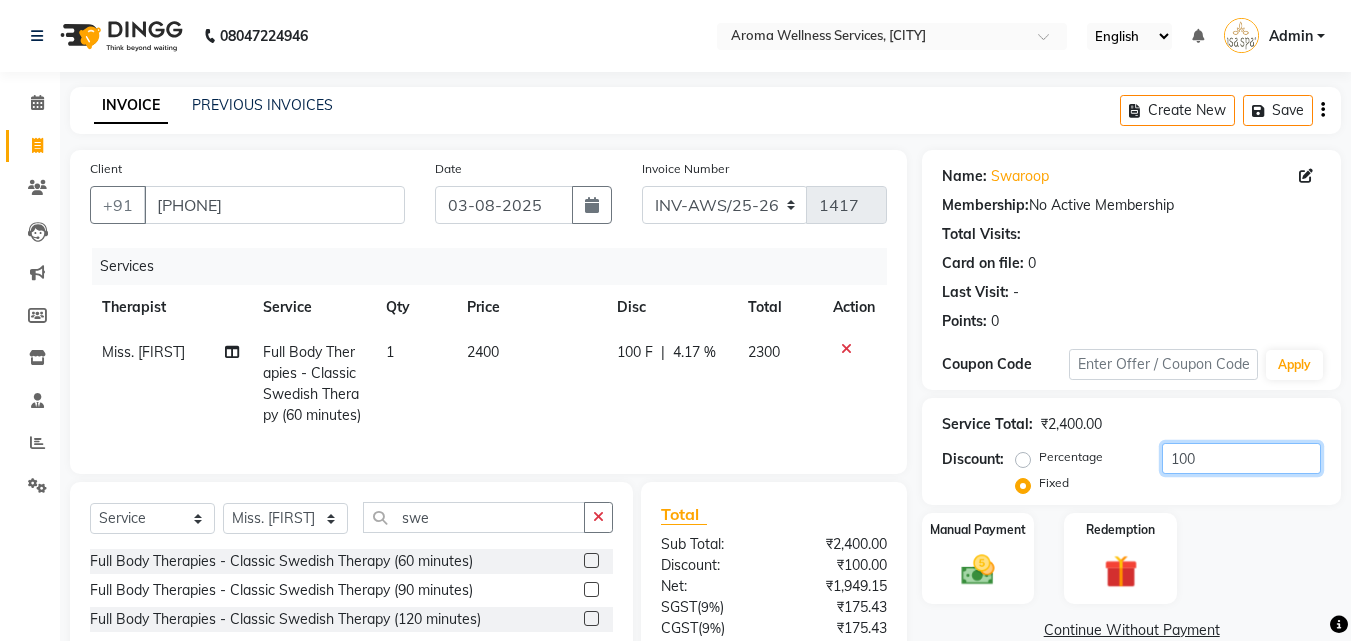 click on "100" 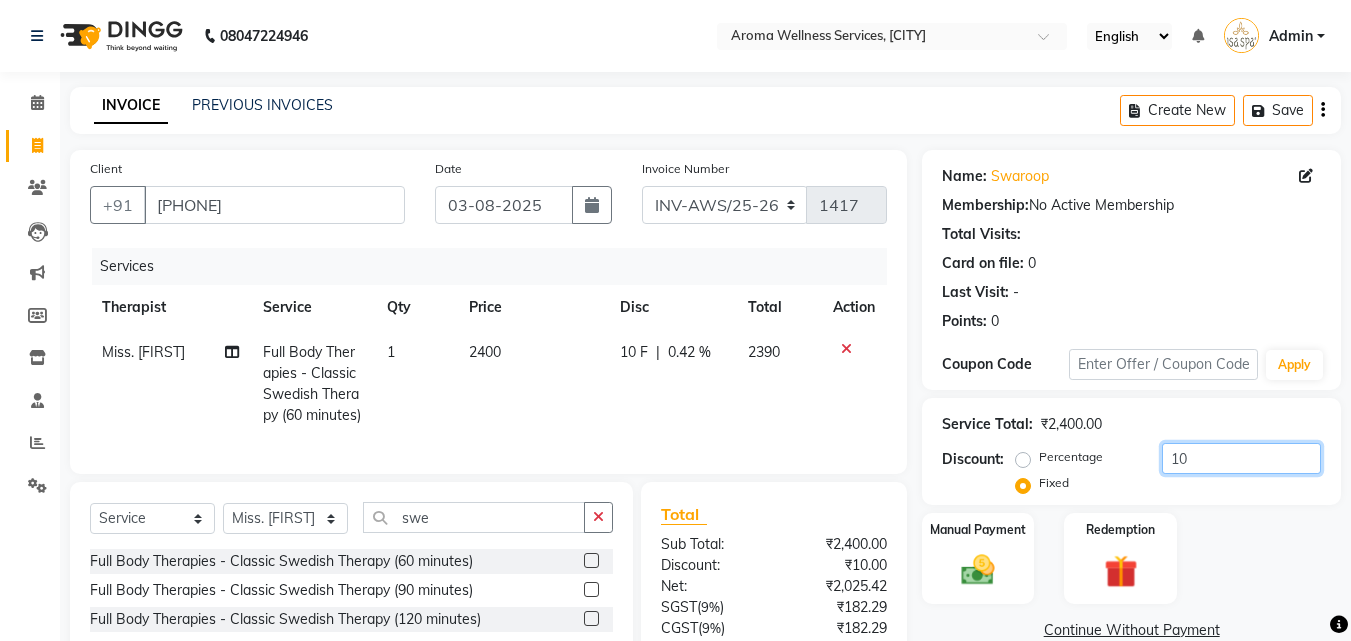 type on "1" 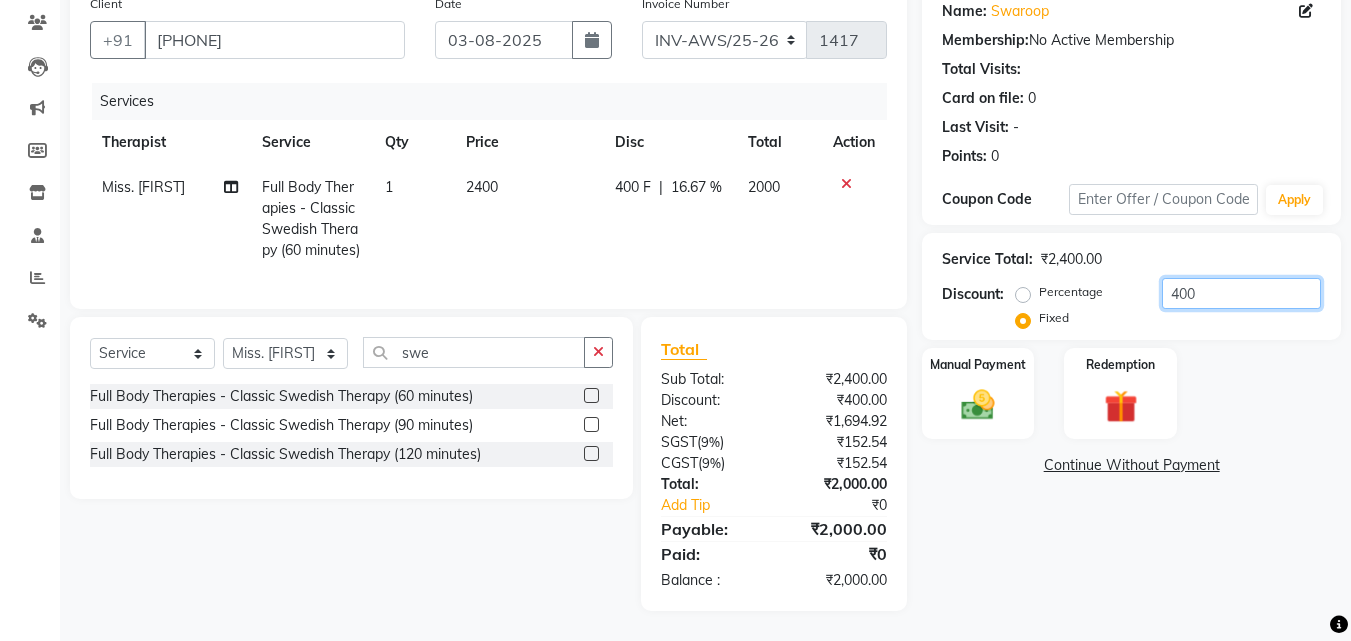 scroll, scrollTop: 201, scrollLeft: 0, axis: vertical 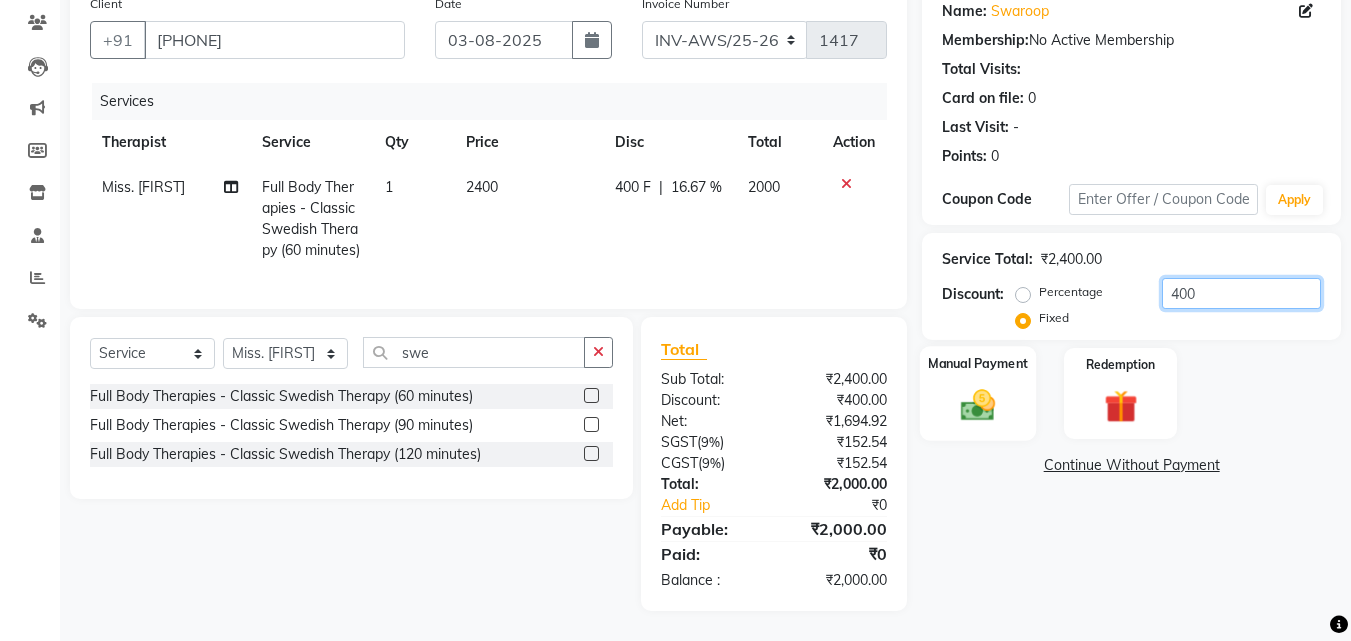 type on "400" 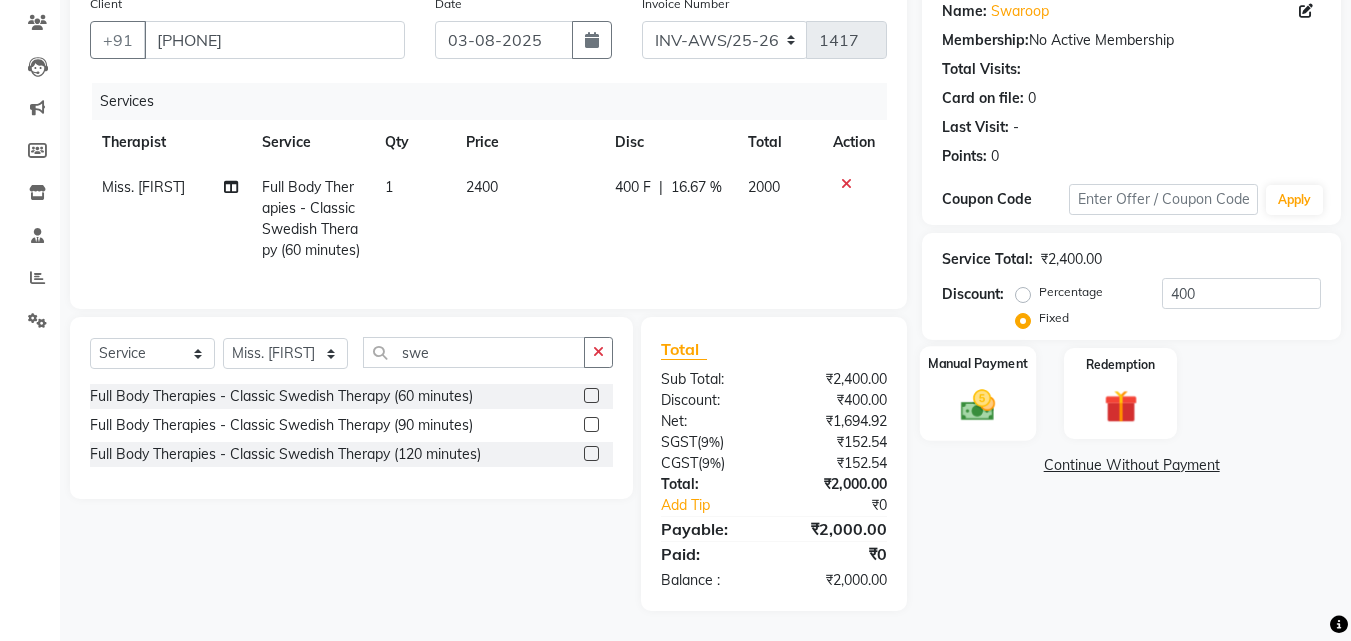 click 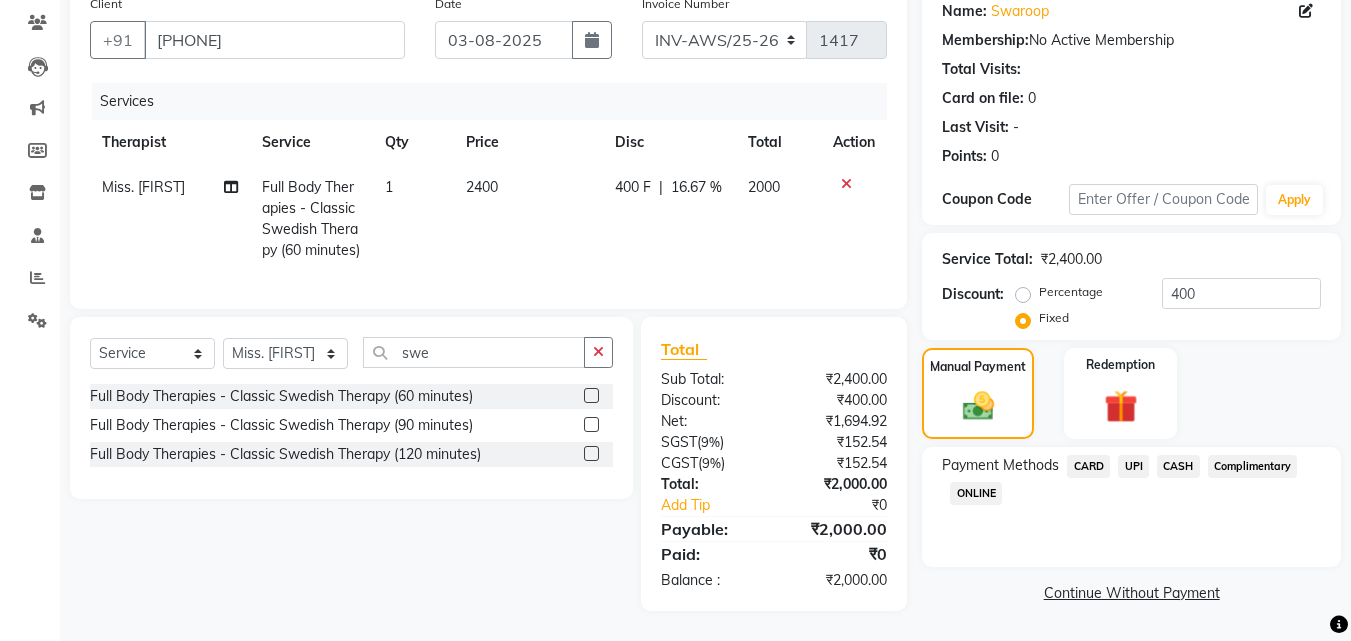 click on "UPI" 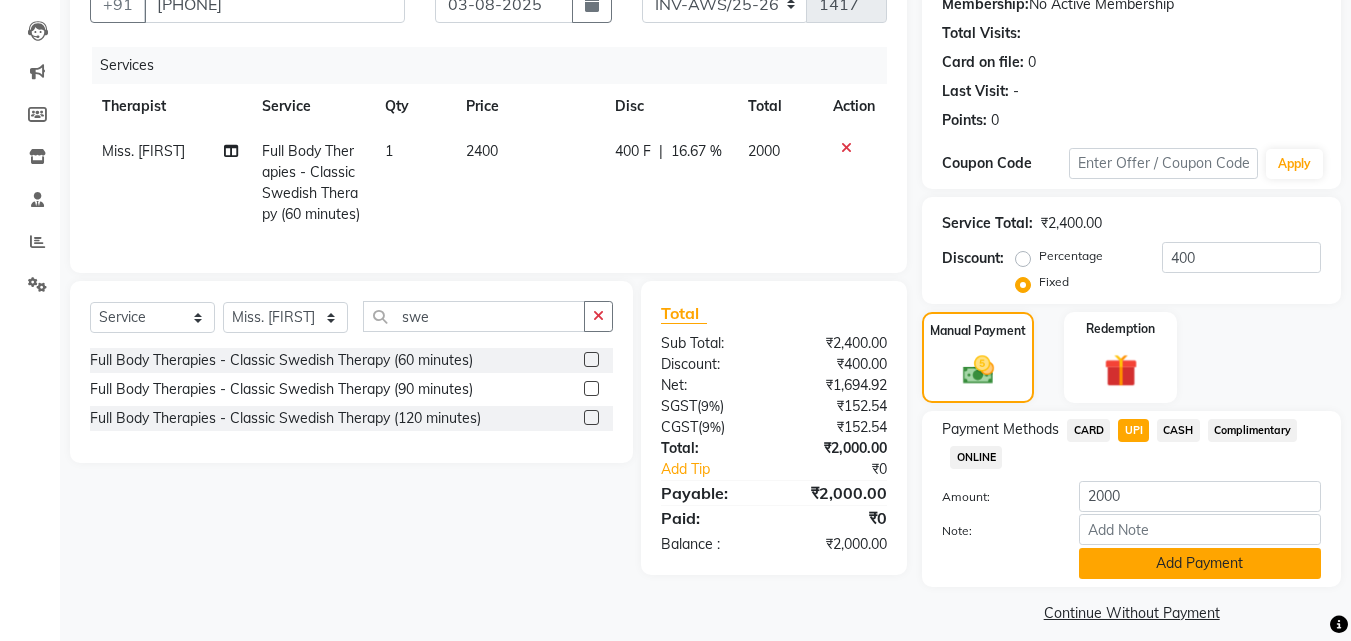 click on "Add Payment" 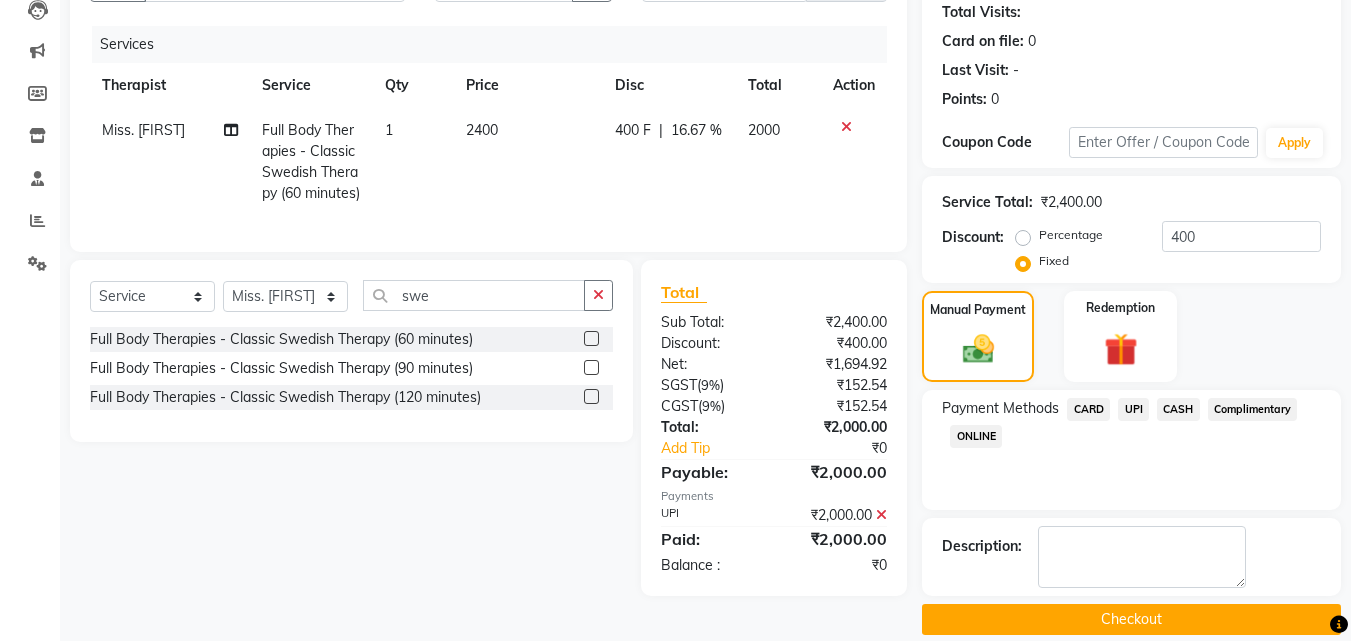 scroll, scrollTop: 246, scrollLeft: 0, axis: vertical 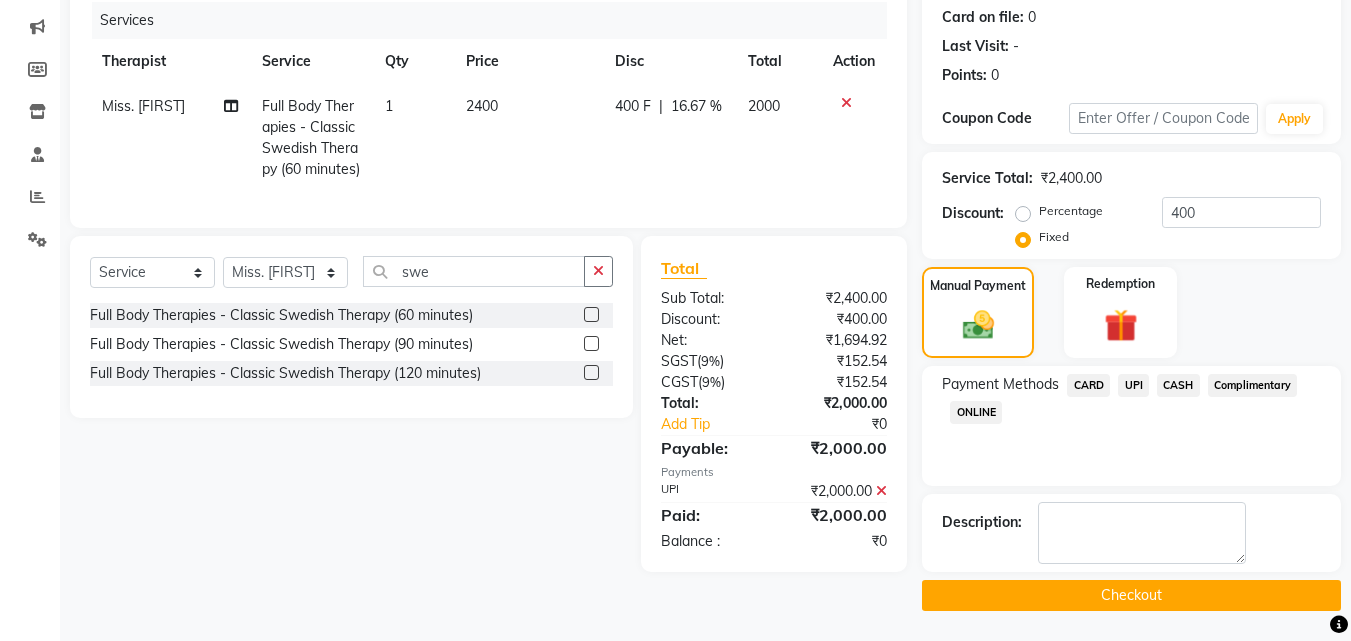 click on "Checkout" 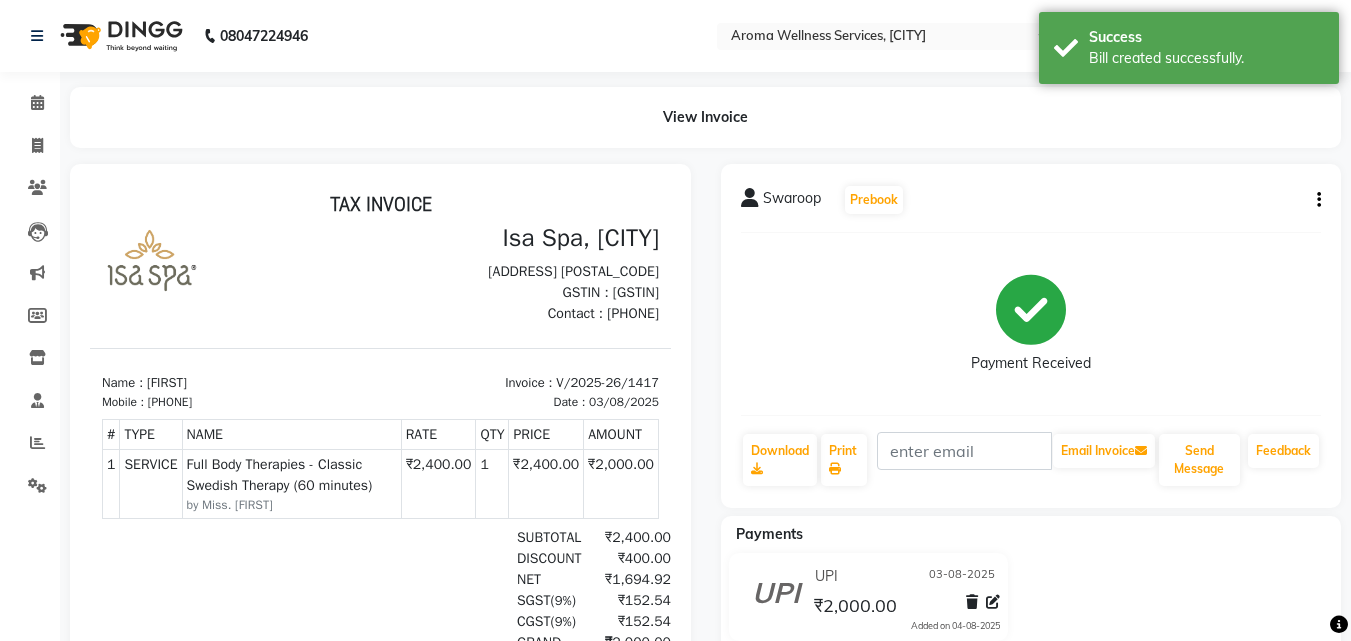 scroll, scrollTop: 0, scrollLeft: 0, axis: both 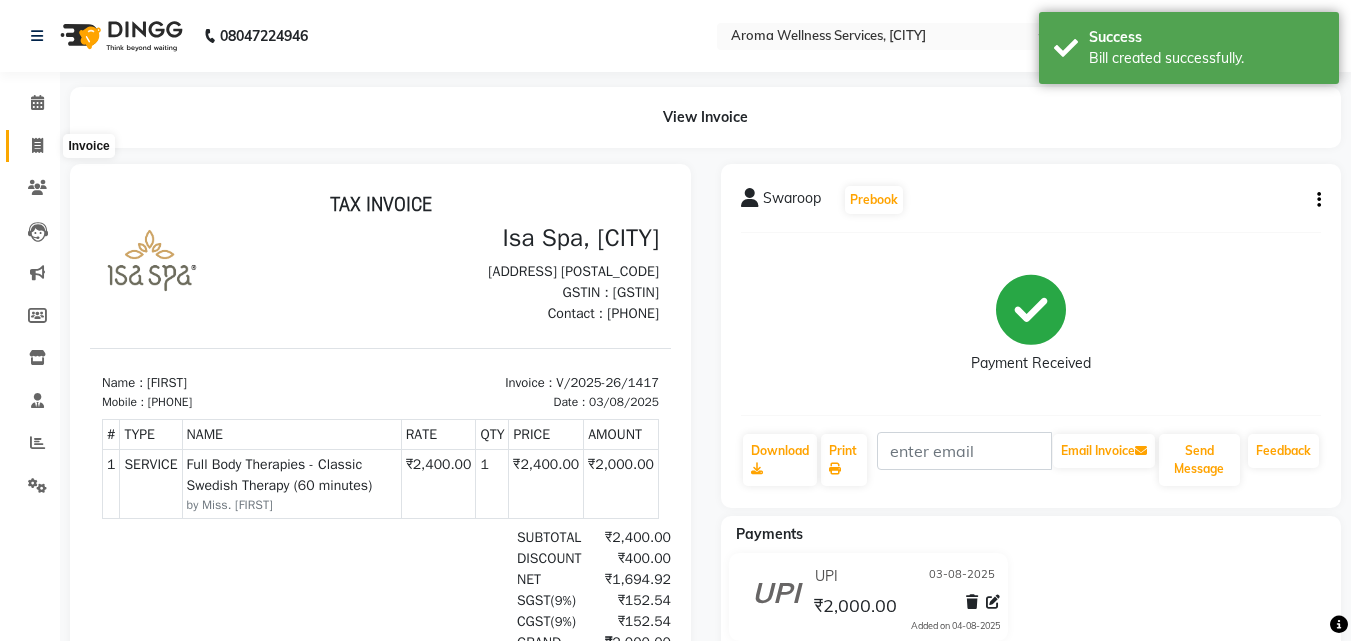 click 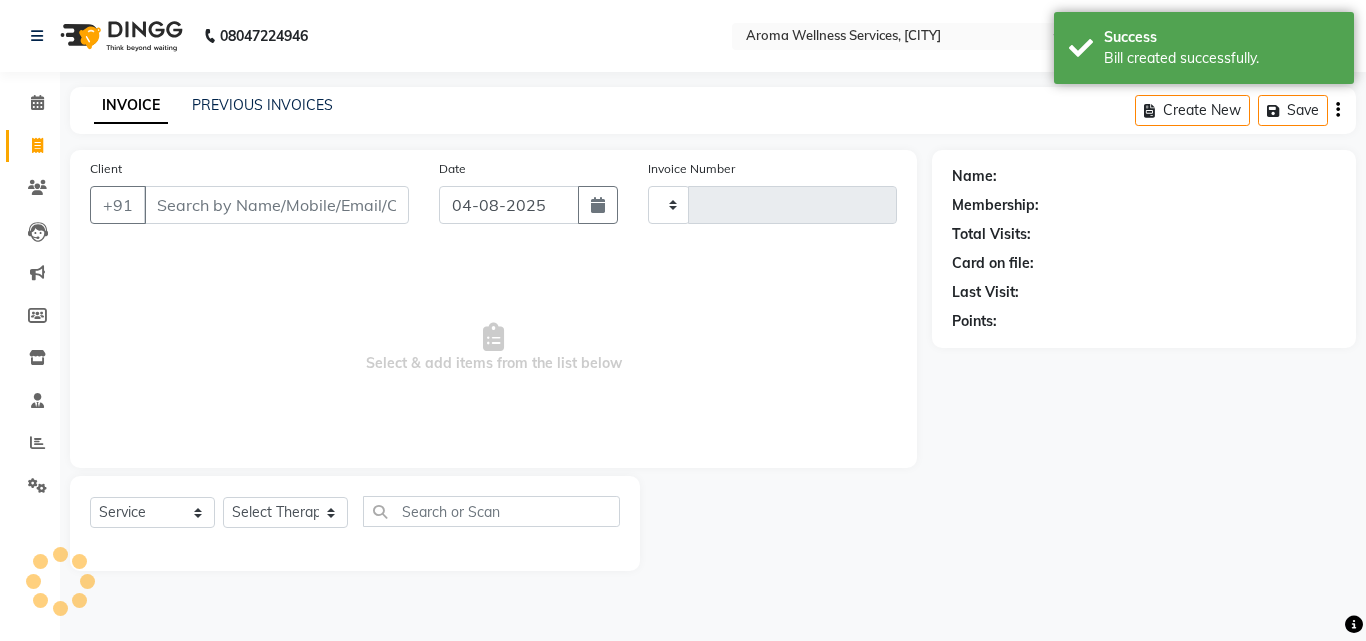 type on "1418" 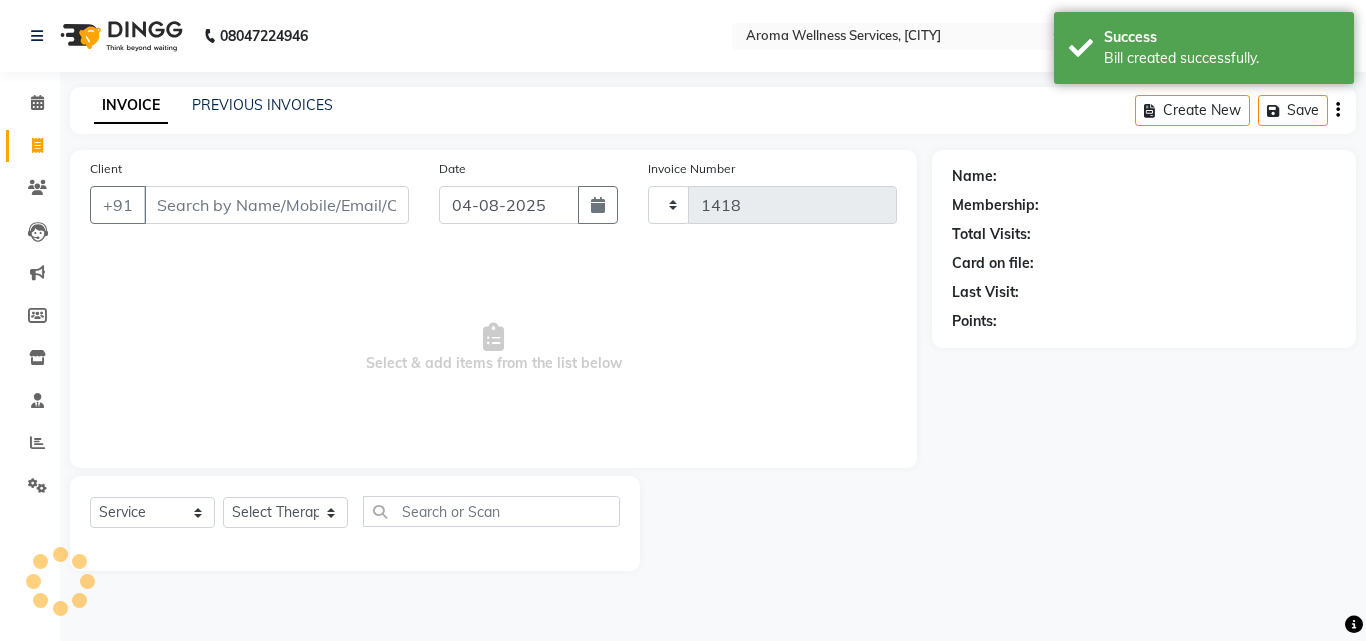 select on "6573" 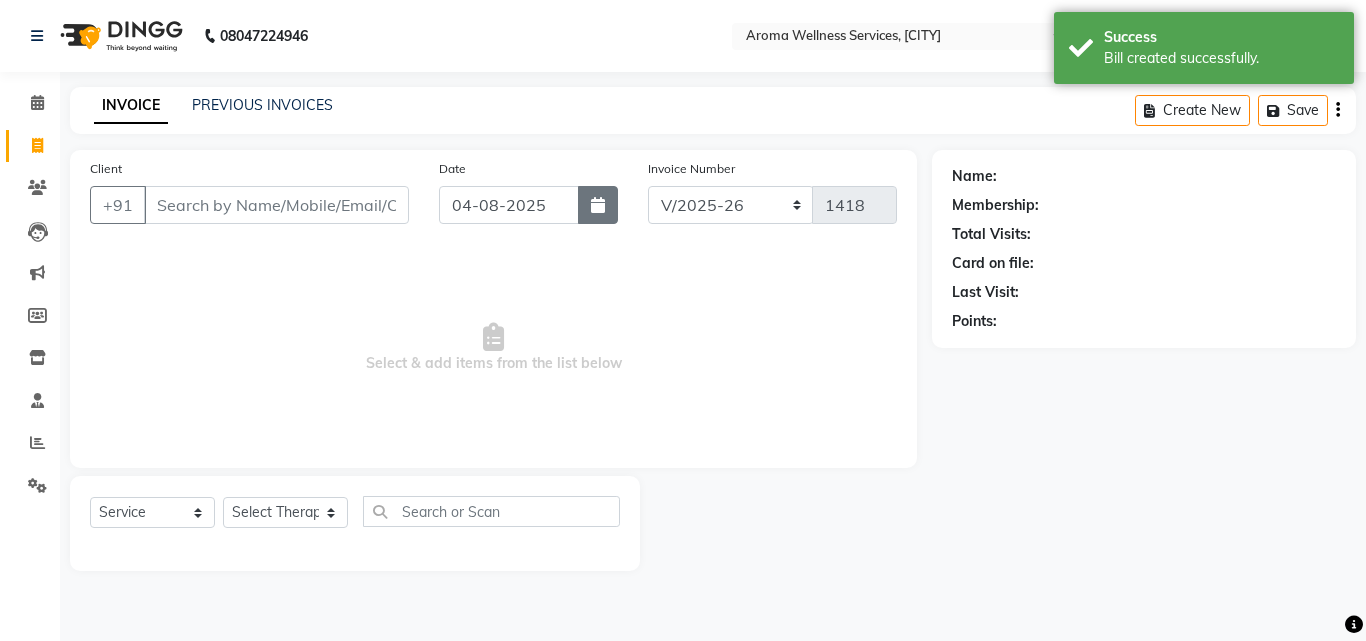 click 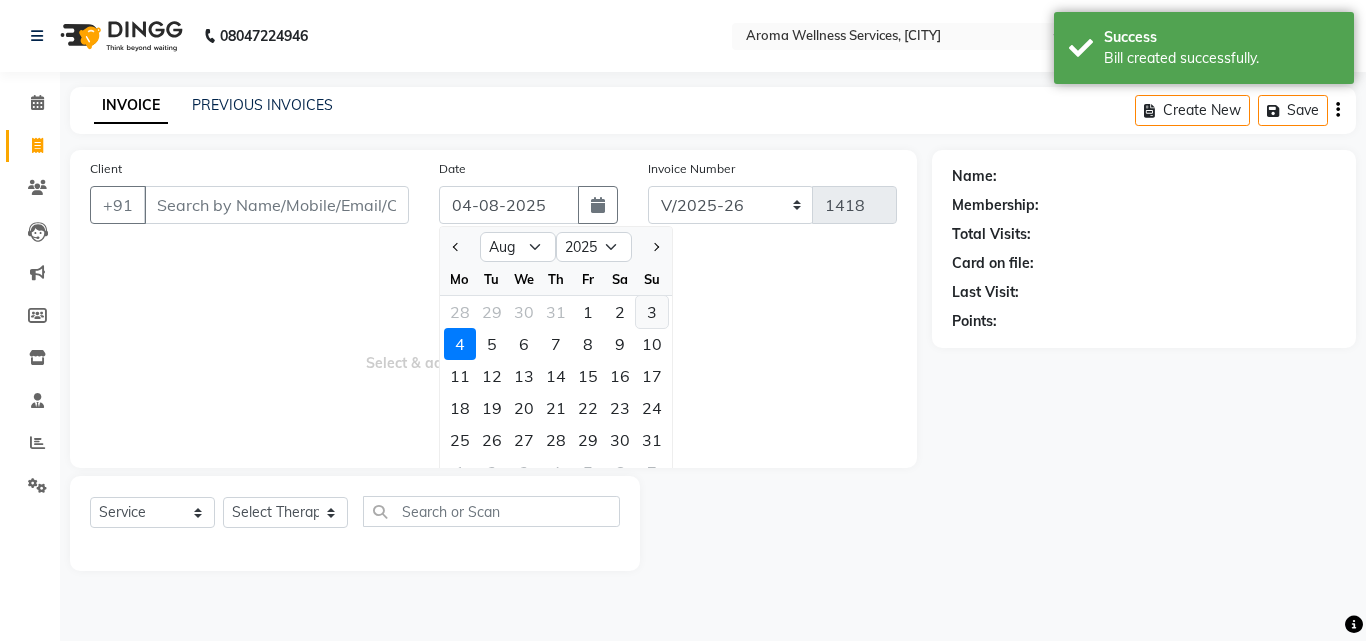 click on "3" 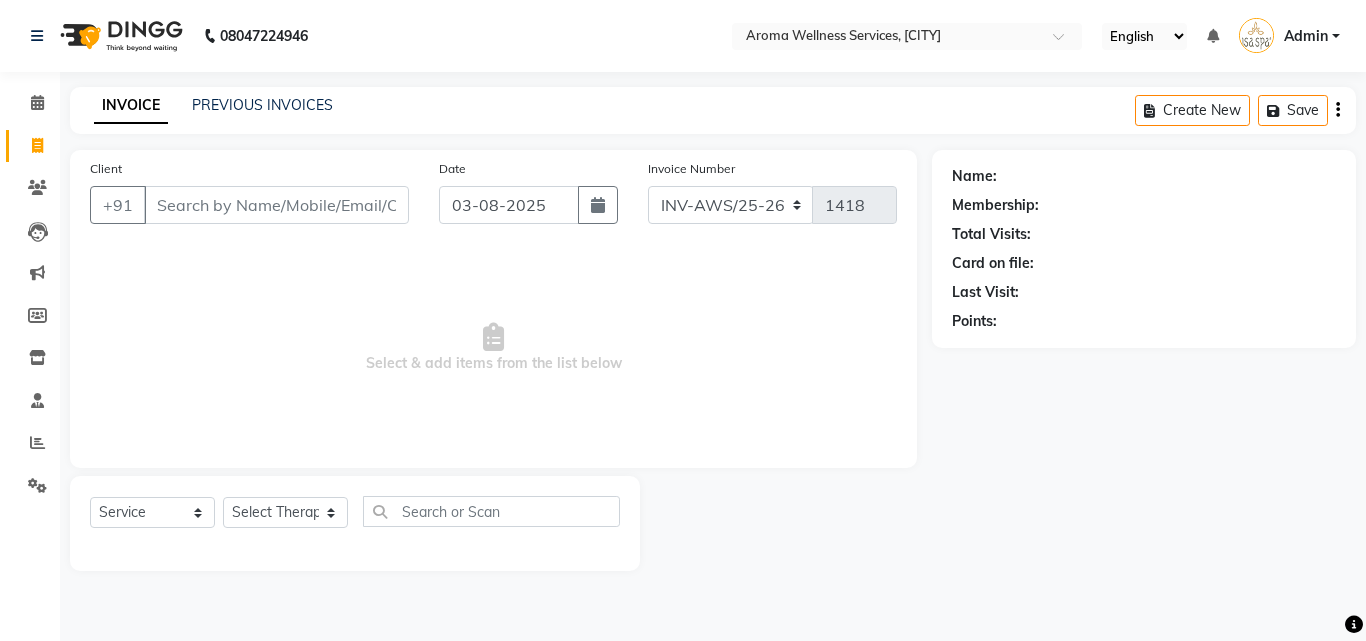 type 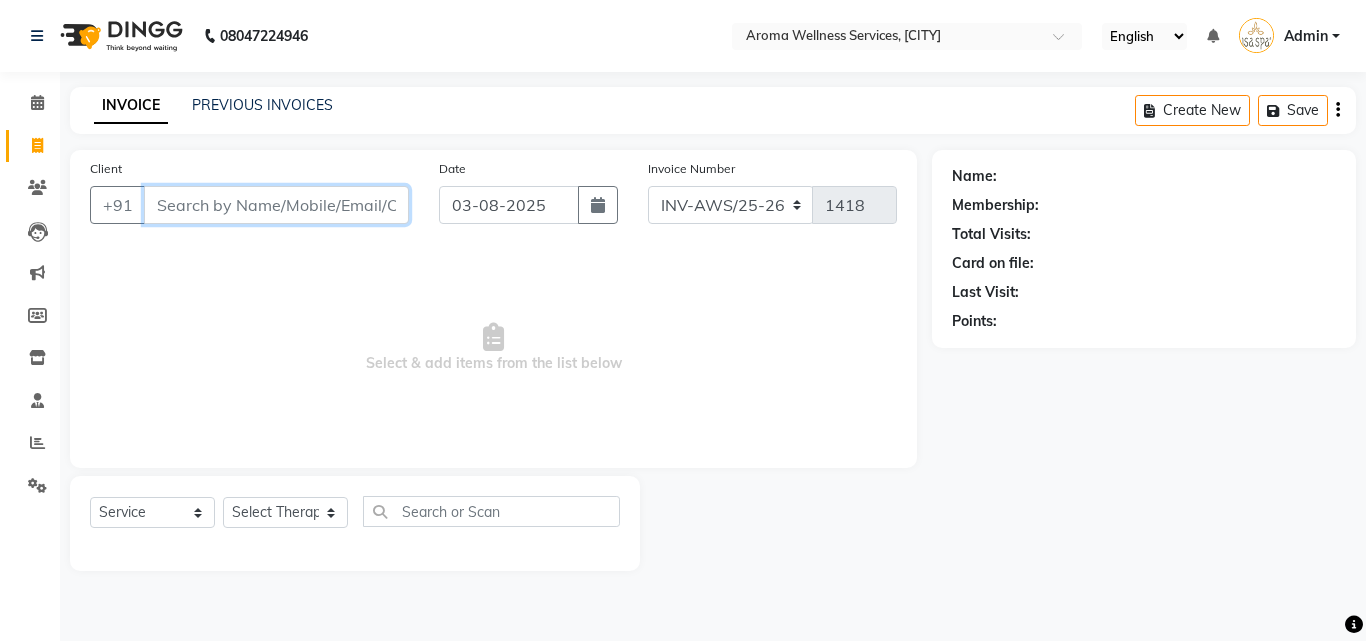 click on "Client" at bounding box center (276, 205) 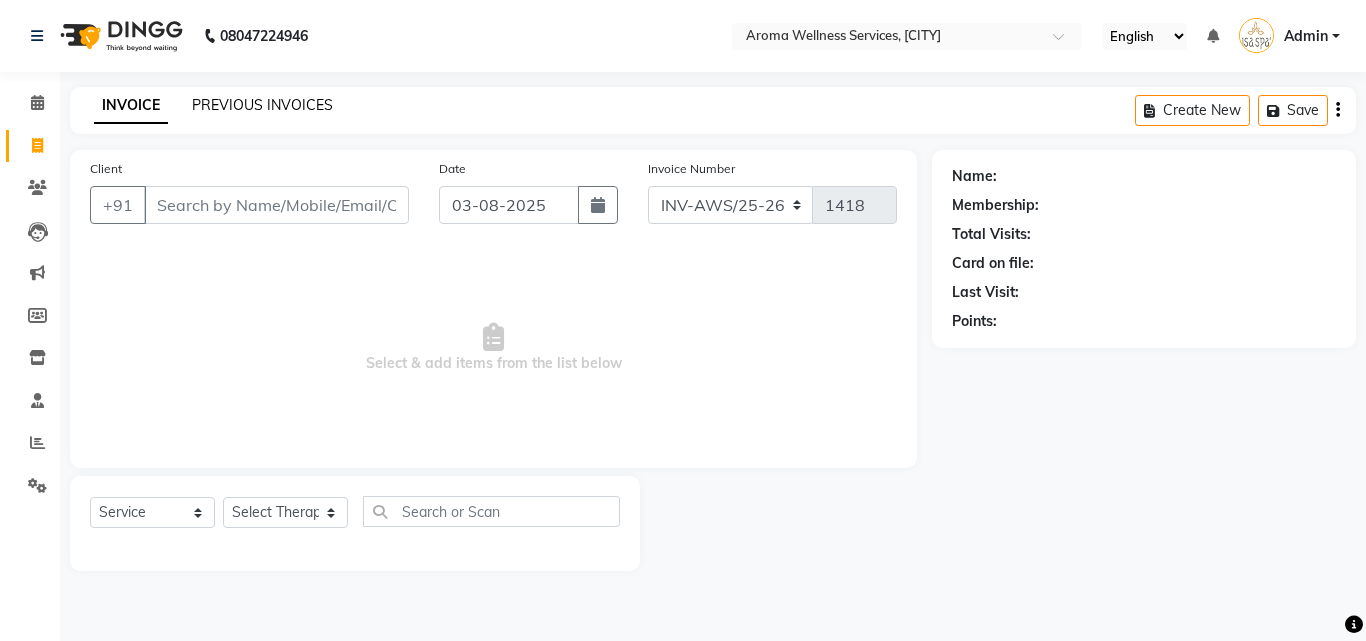click on "PREVIOUS INVOICES" 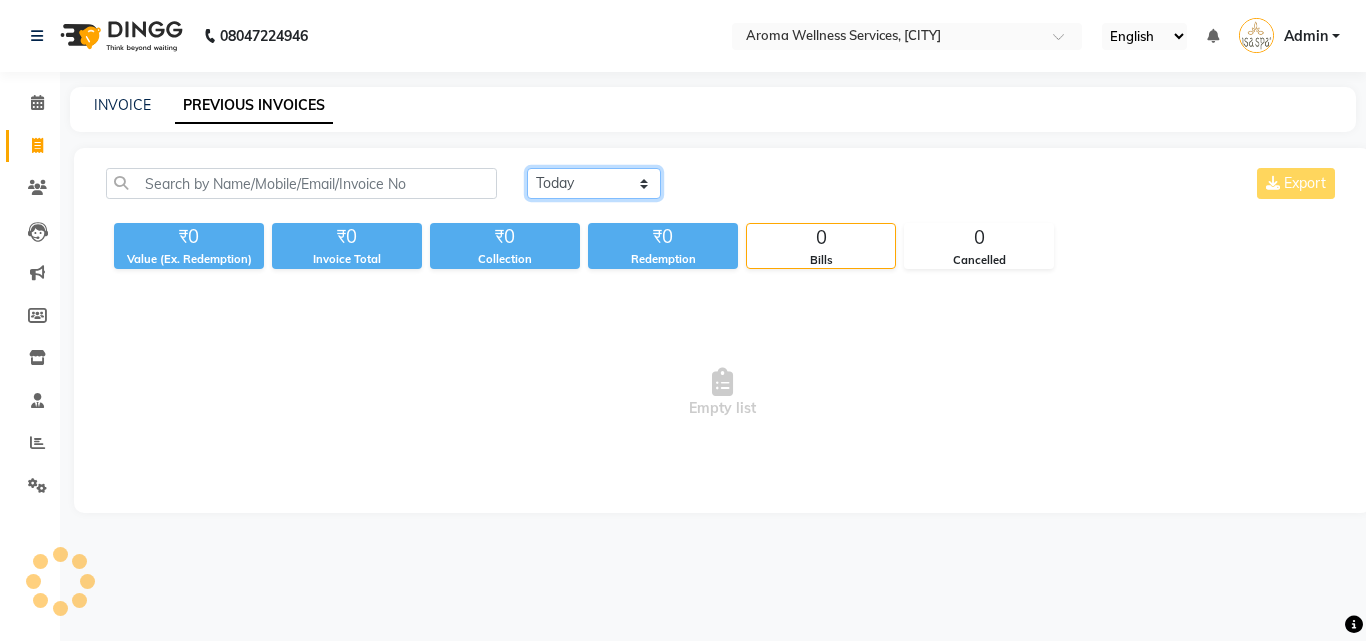 click on "Today Yesterday Custom Range" 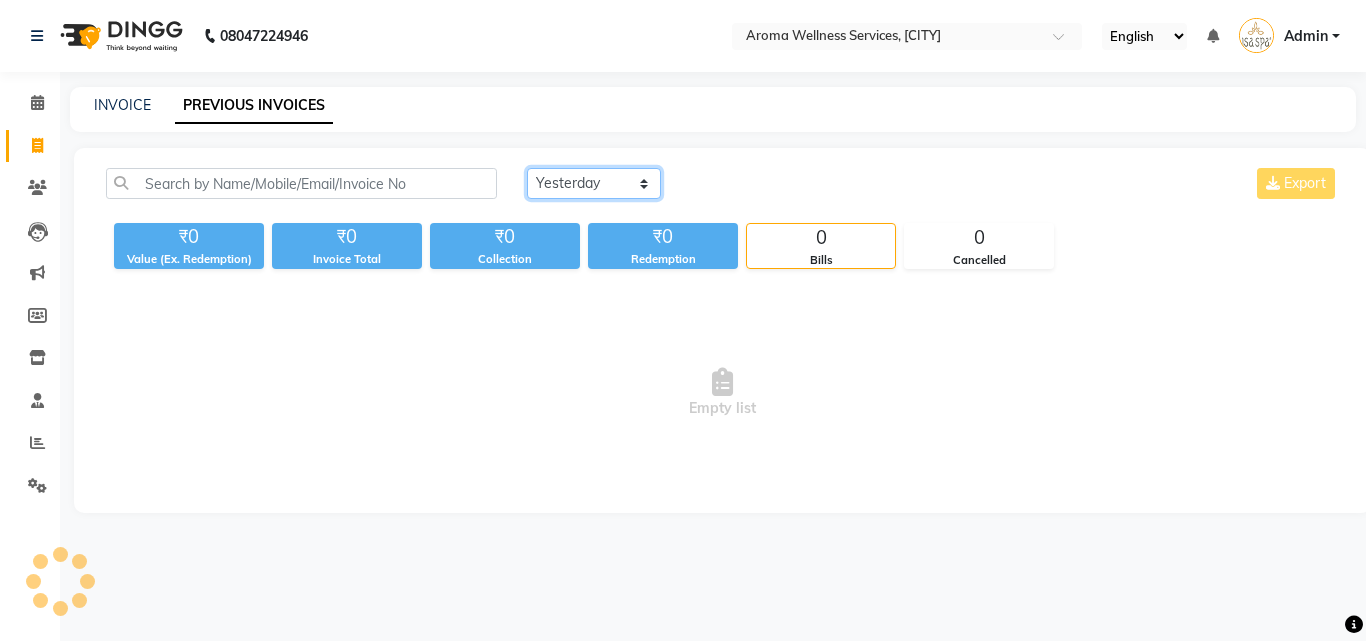 click on "Today Yesterday Custom Range" 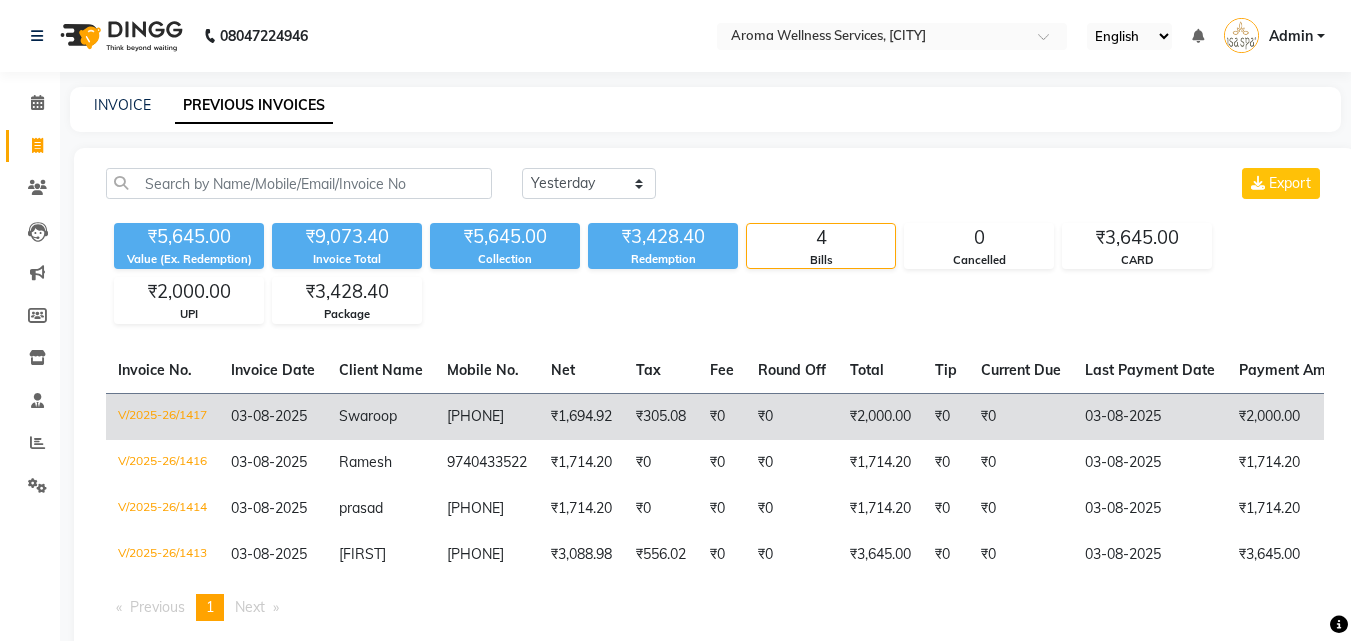 click on "V/2025-26/1417" 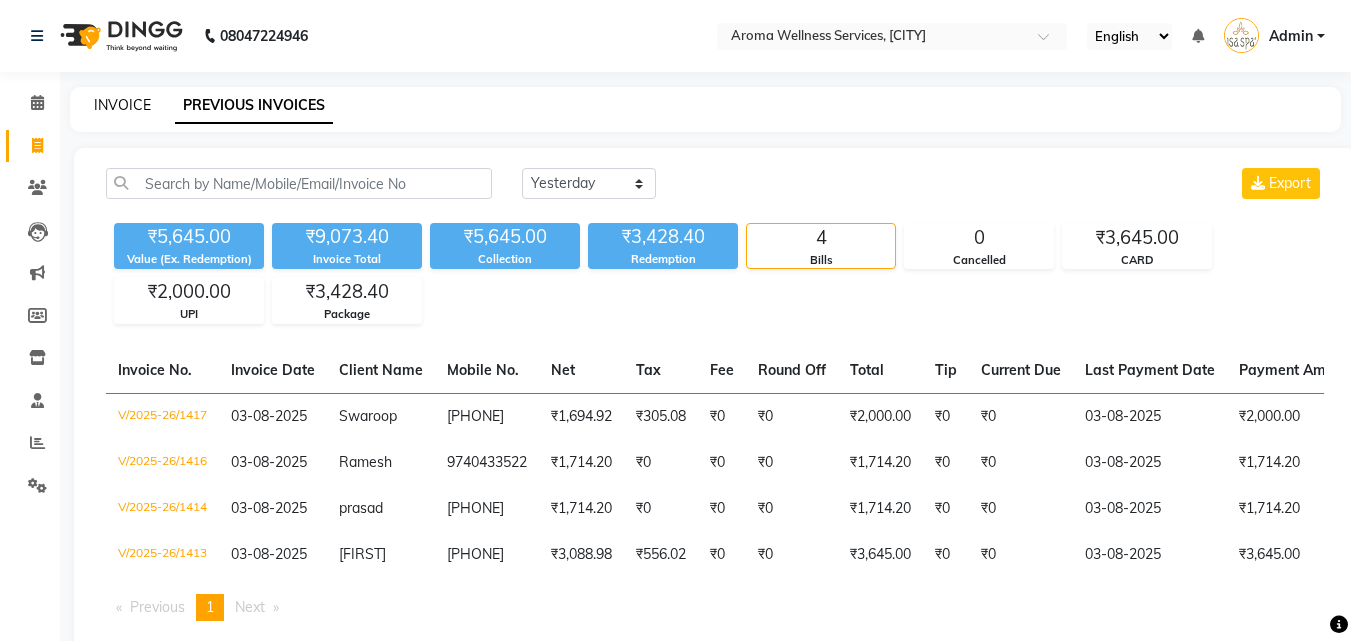 click on "INVOICE" 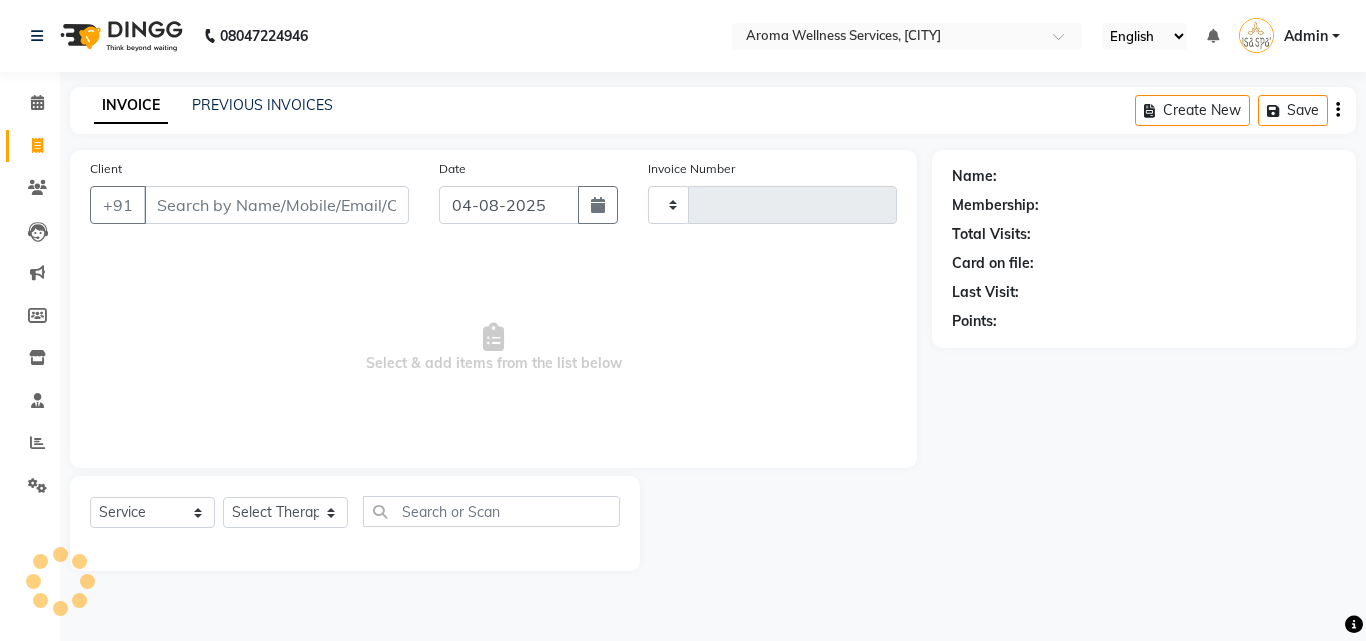 type on "1418" 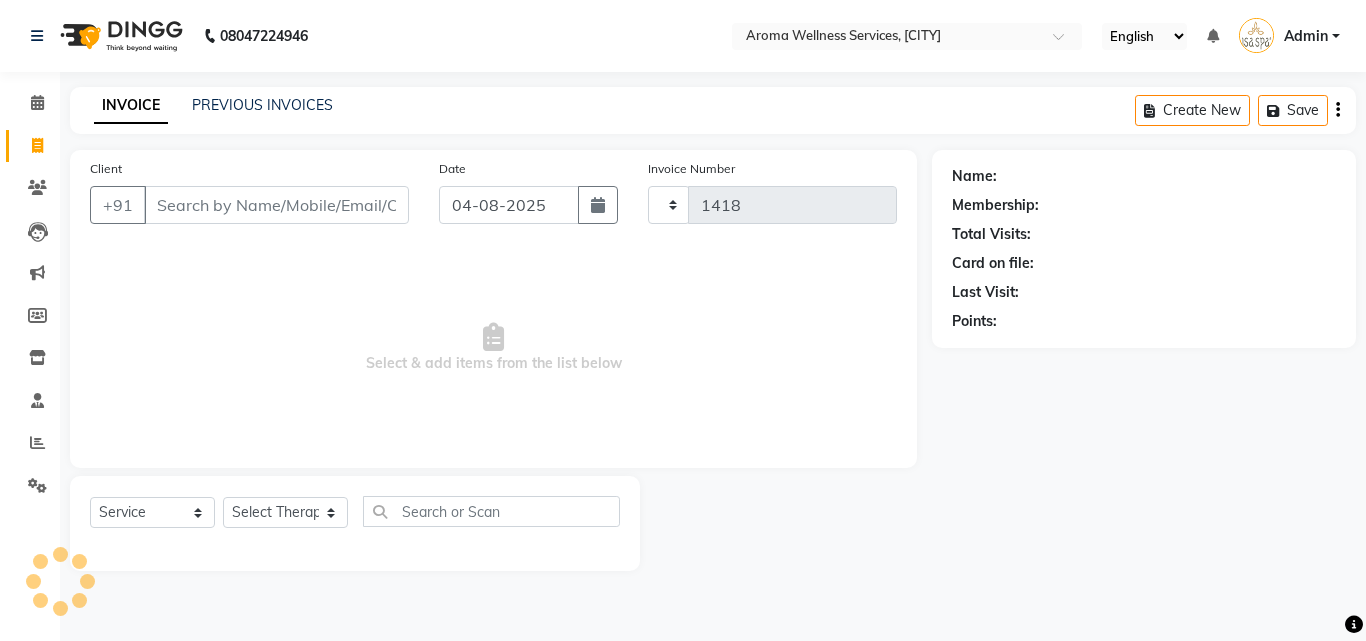 select on "6573" 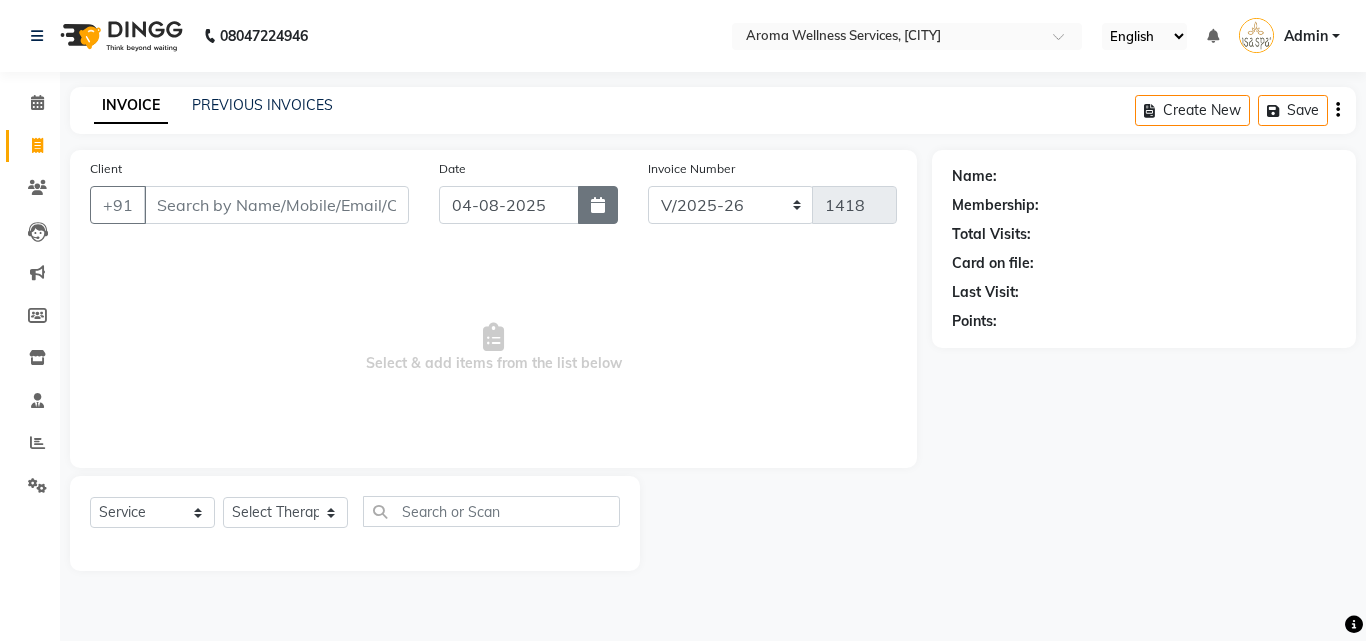 click 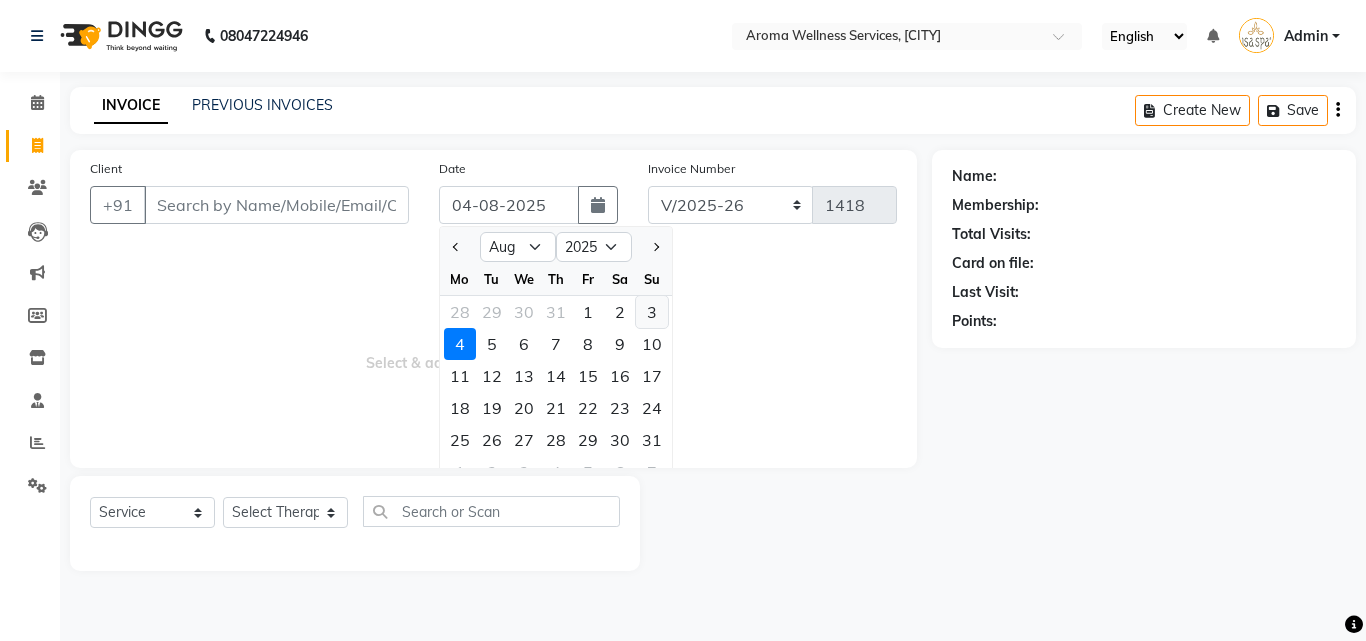 click on "3" 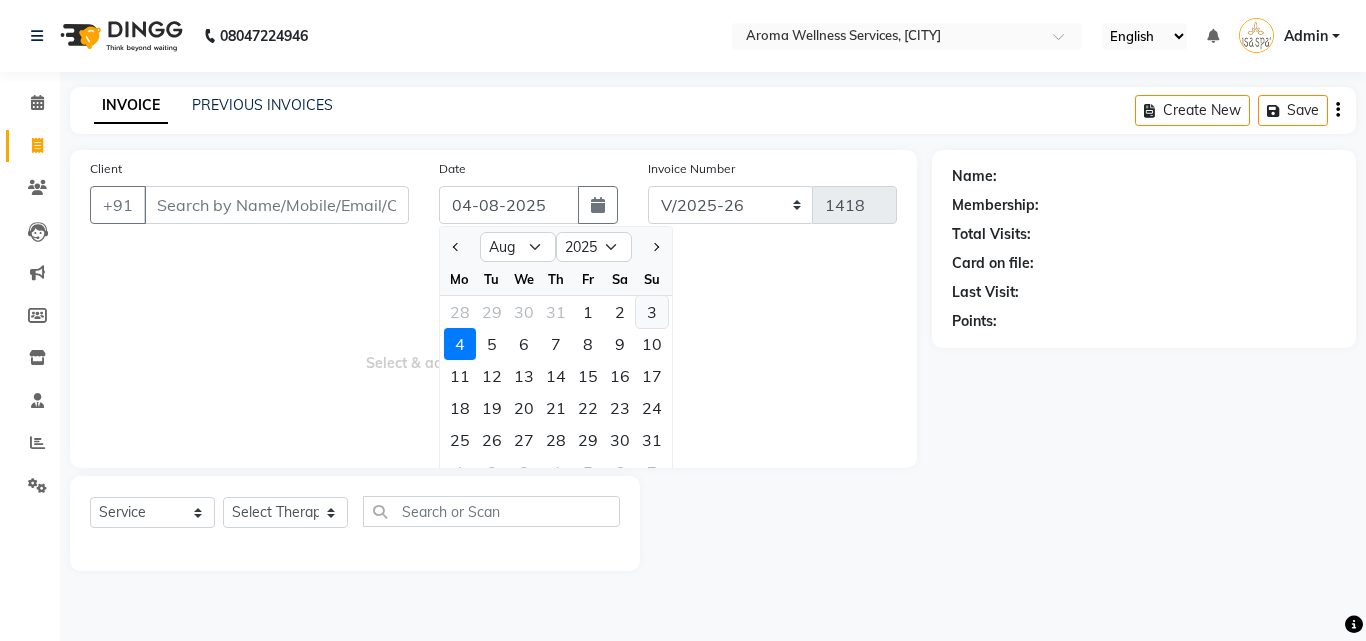 type on "03-08-2025" 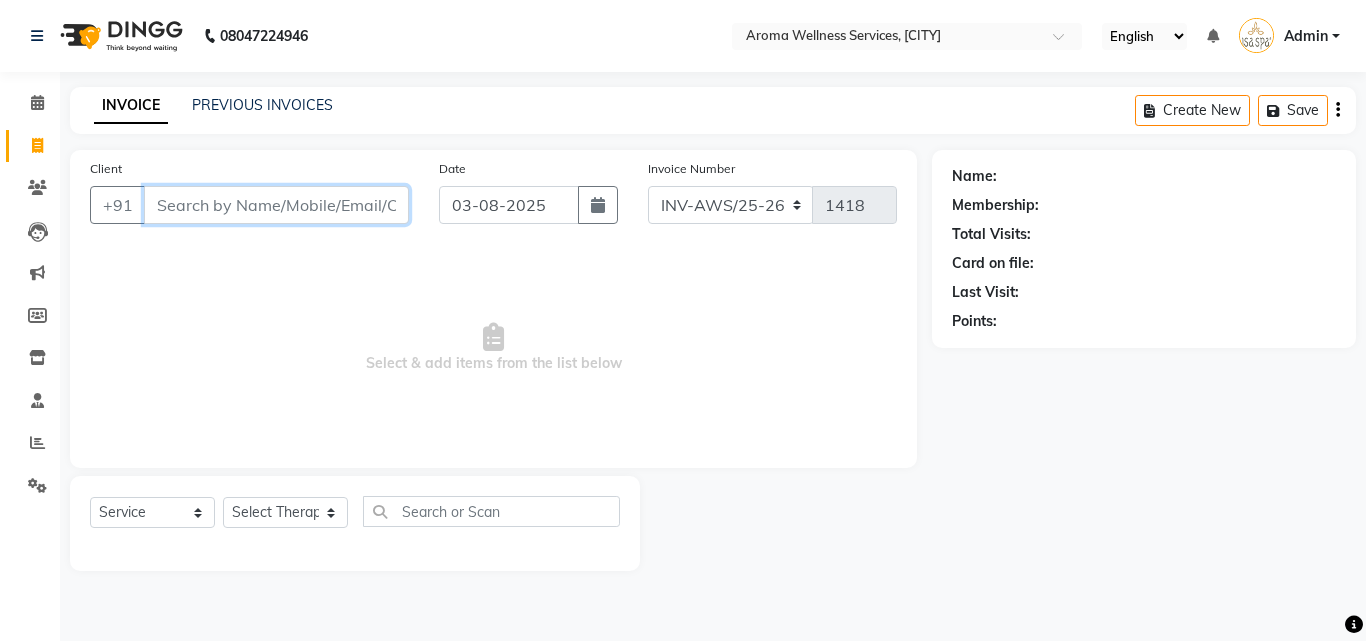 click on "Client" at bounding box center (276, 205) 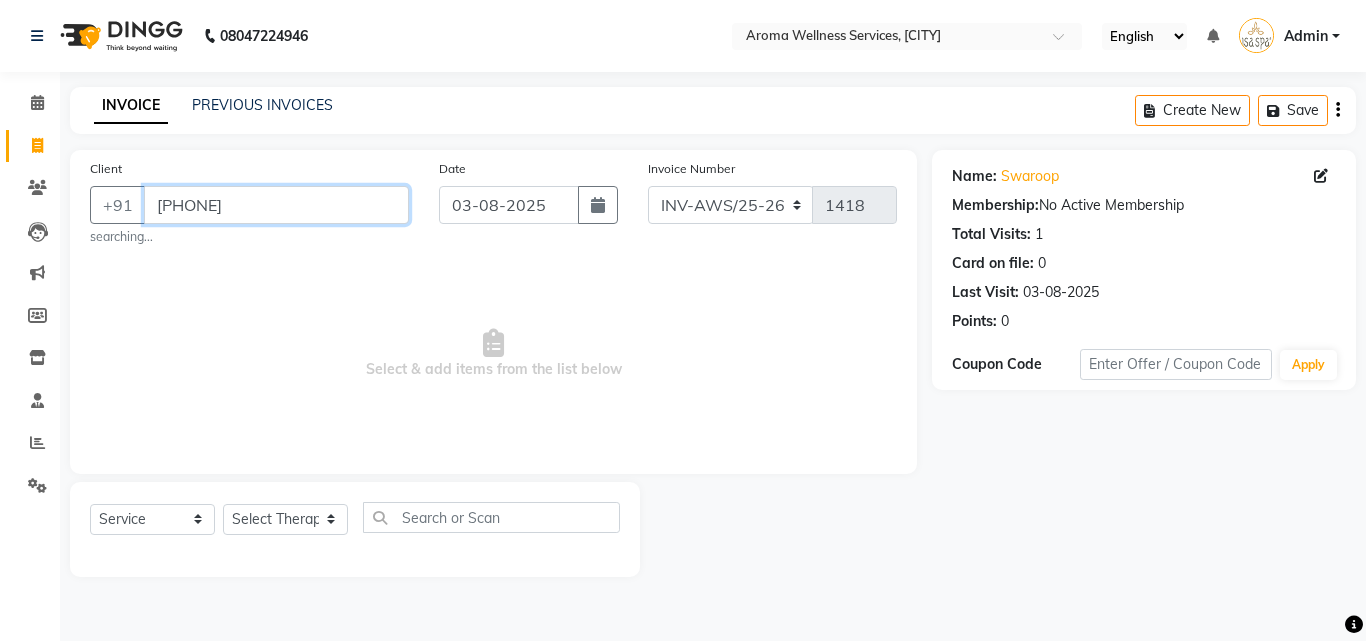 click on "9502102083" at bounding box center [276, 205] 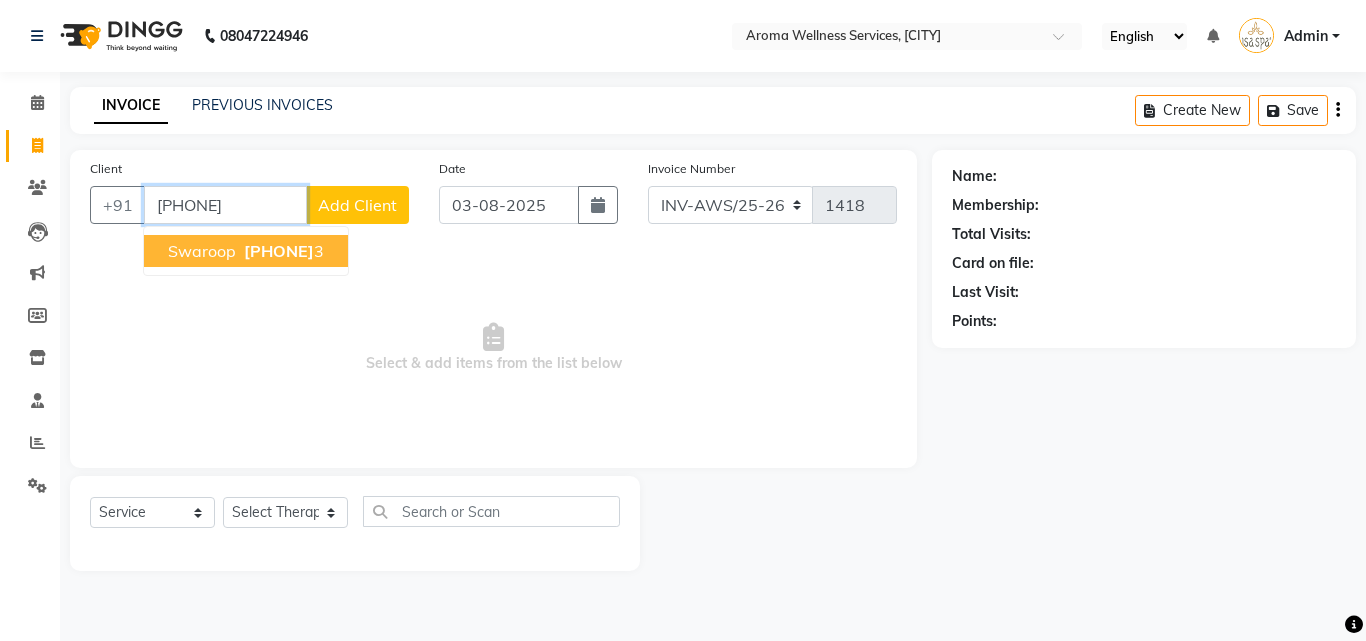 click on "950210208" at bounding box center [279, 251] 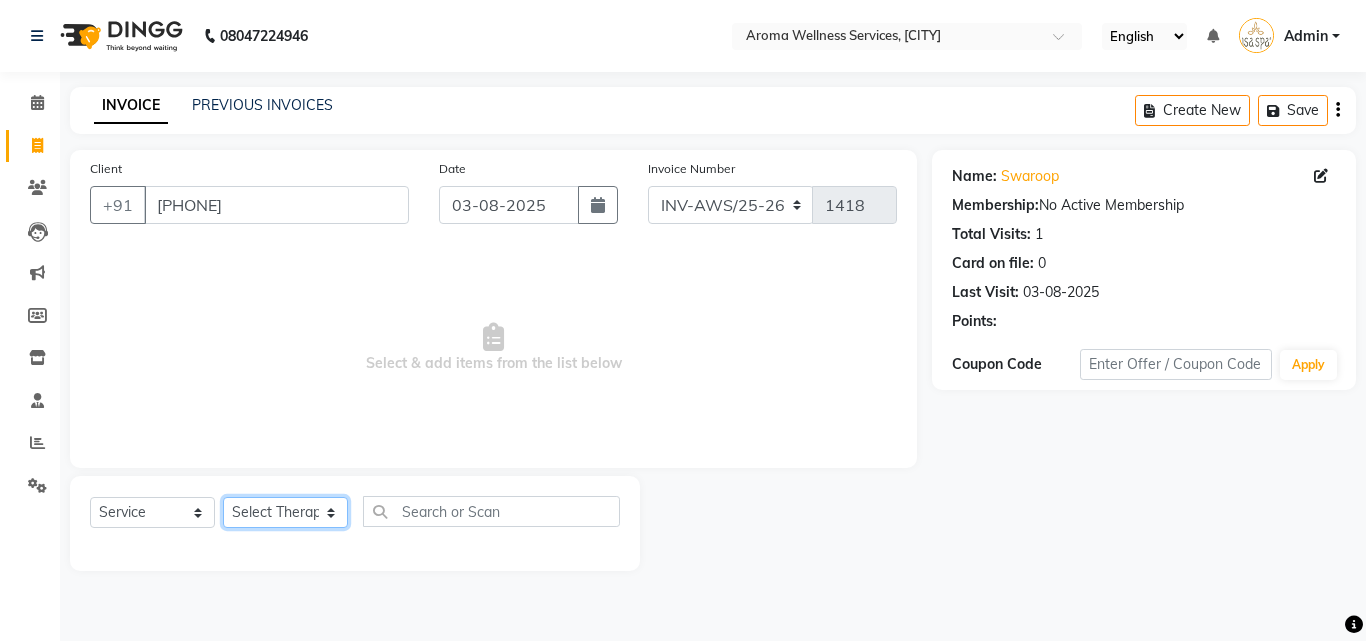 click on "Select Therapist Miss. Chong Miss. Duhpuii Miss. Gladys Miss. Julee Miss. Rini Mr. Lelen" 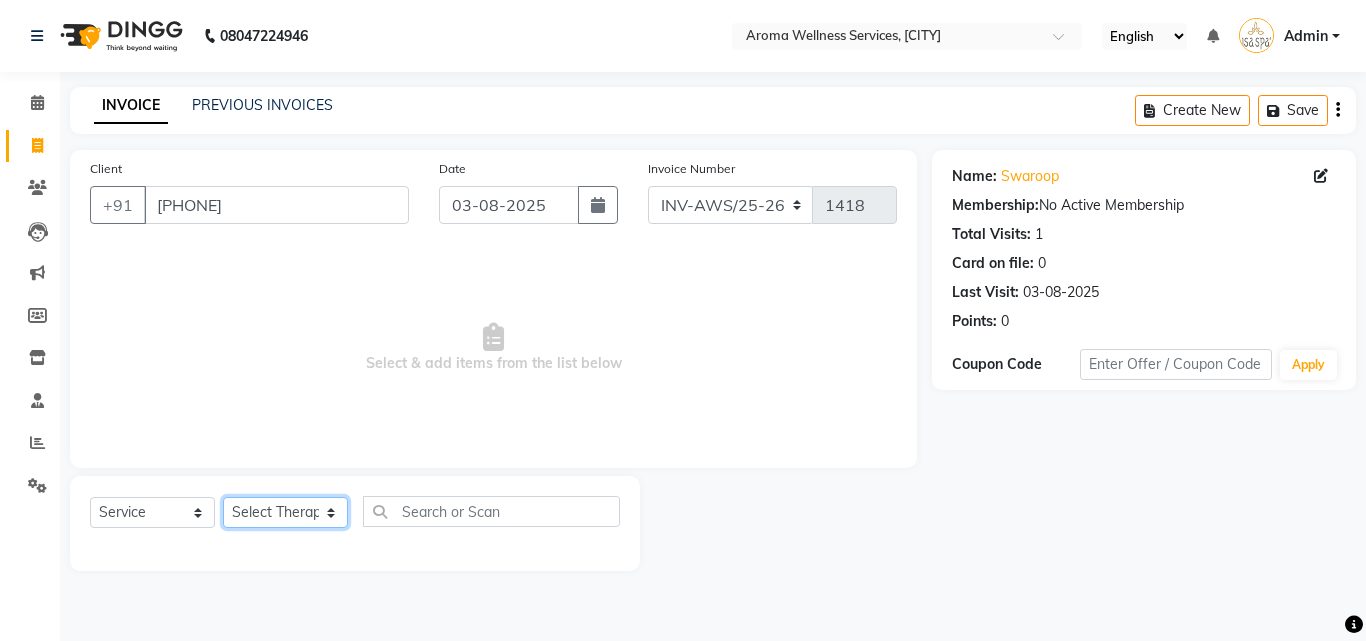 select on "82364" 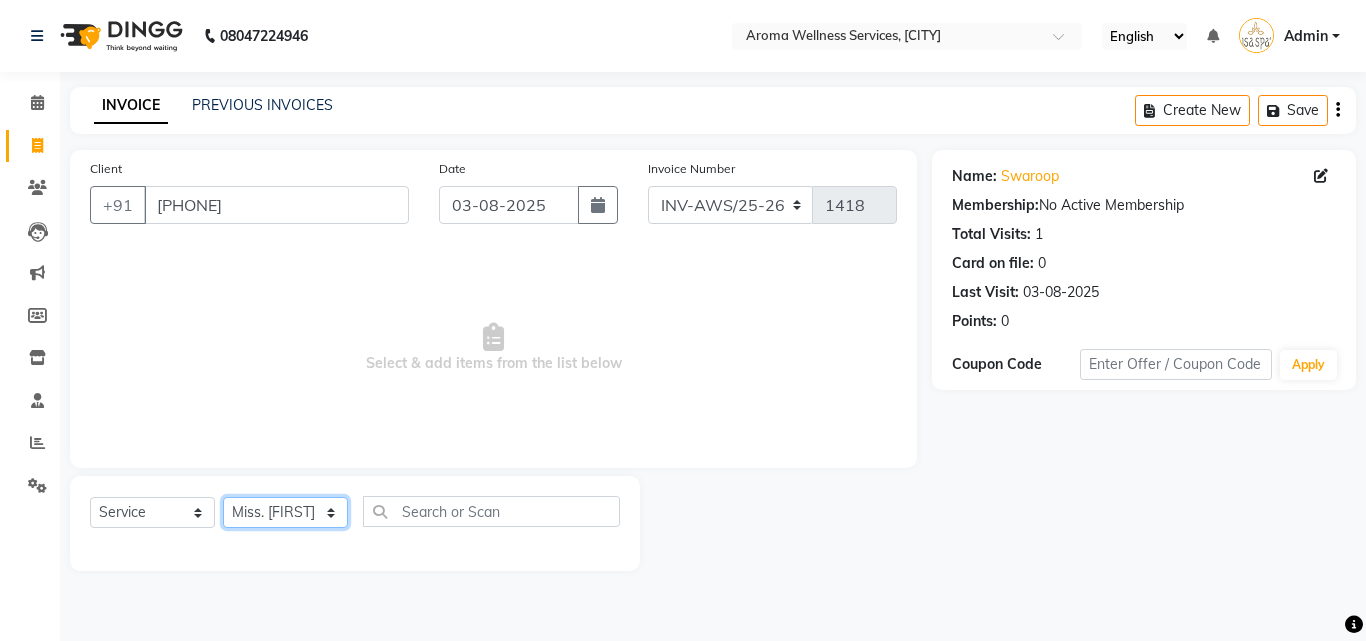 click on "Select Therapist Miss. Chong Miss. Duhpuii Miss. Gladys Miss. Julee Miss. Rini Mr. Lelen" 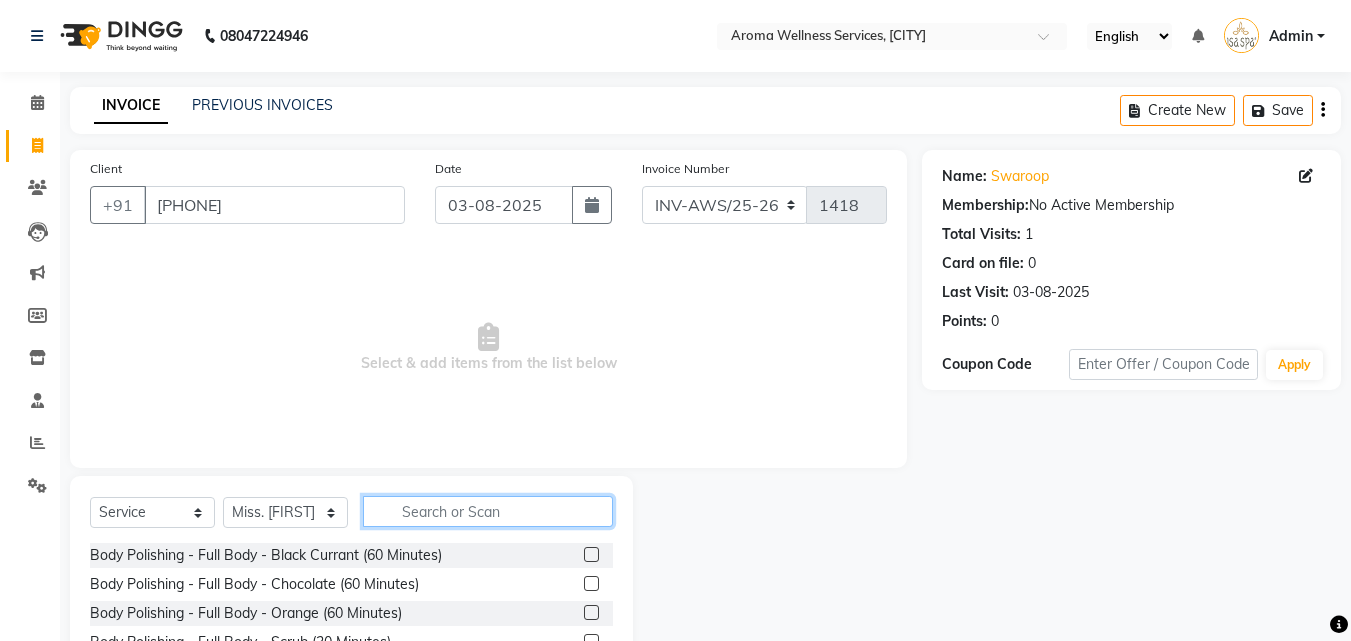 click 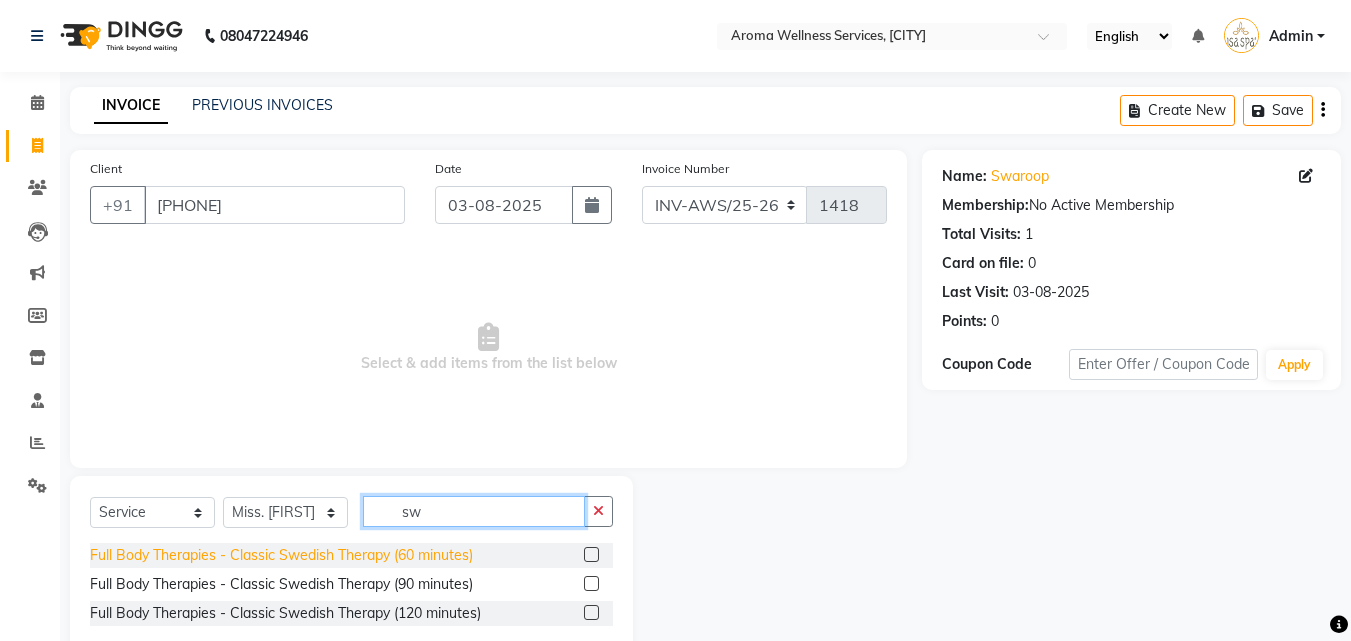 type on "sw" 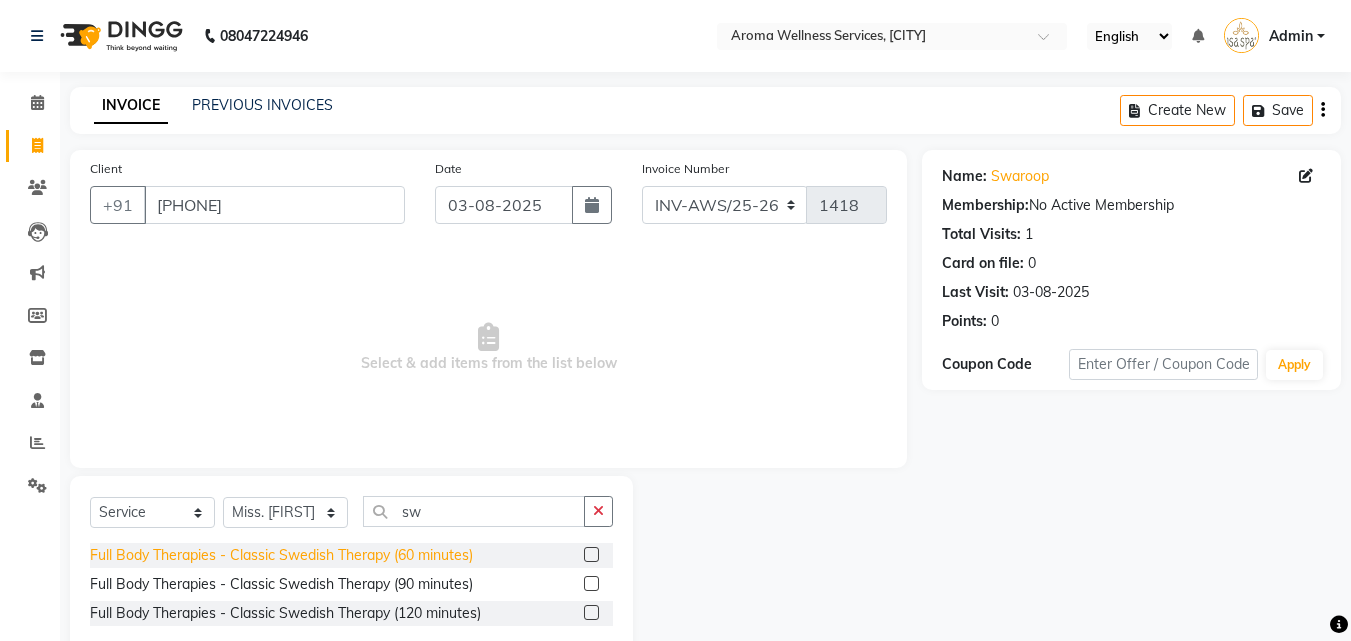 click on "Full Body Therapies - Classic Swedish Therapy (60 minutes)" 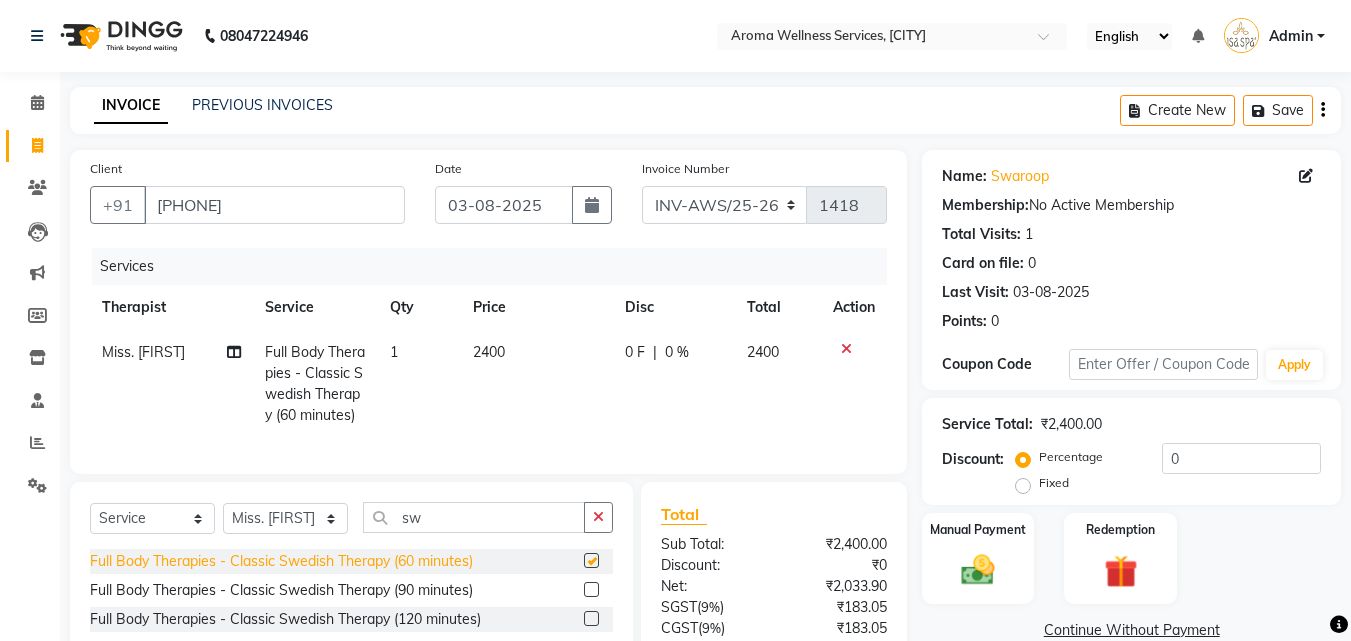 checkbox on "false" 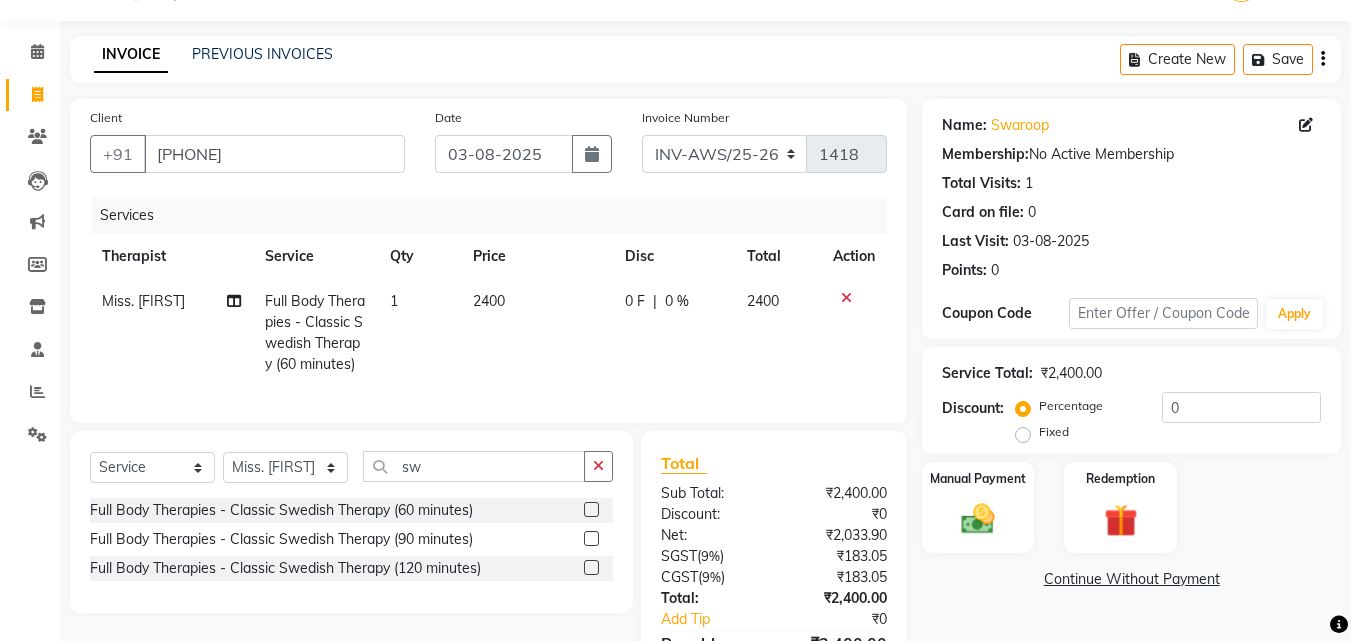 scroll, scrollTop: 180, scrollLeft: 0, axis: vertical 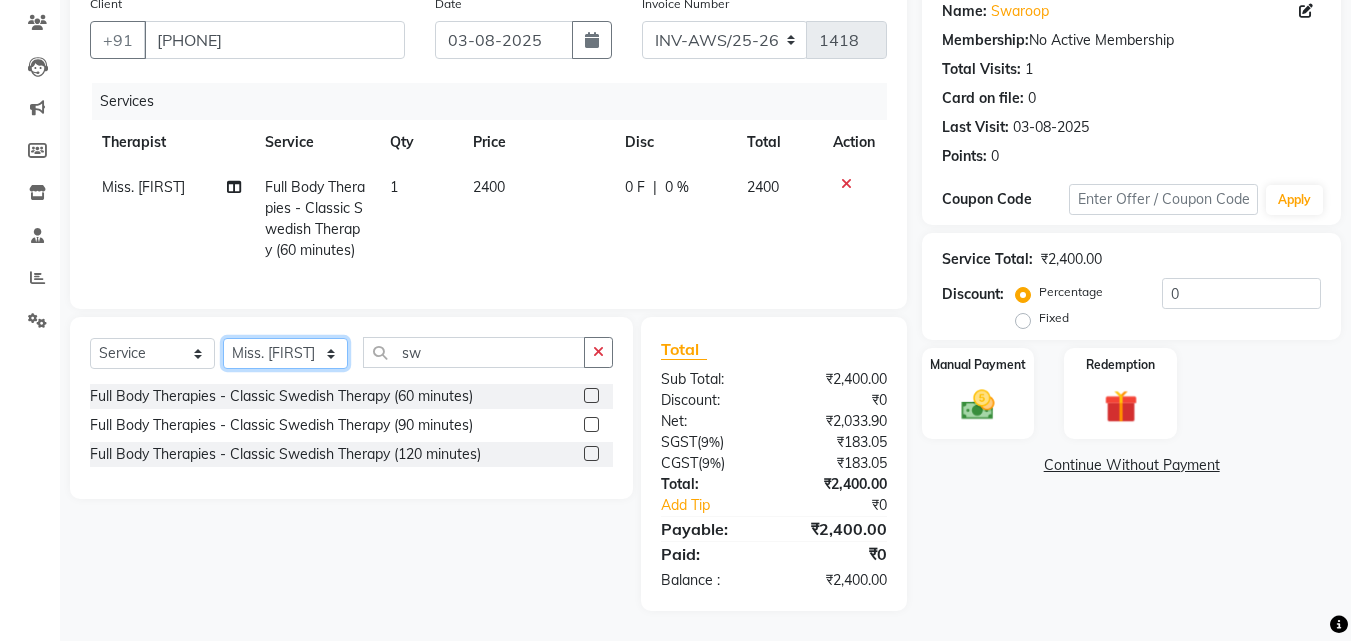 click on "Select Therapist Miss. Chong Miss. Duhpuii Miss. Gladys Miss. Julee Miss. Rini Mr. Lelen" 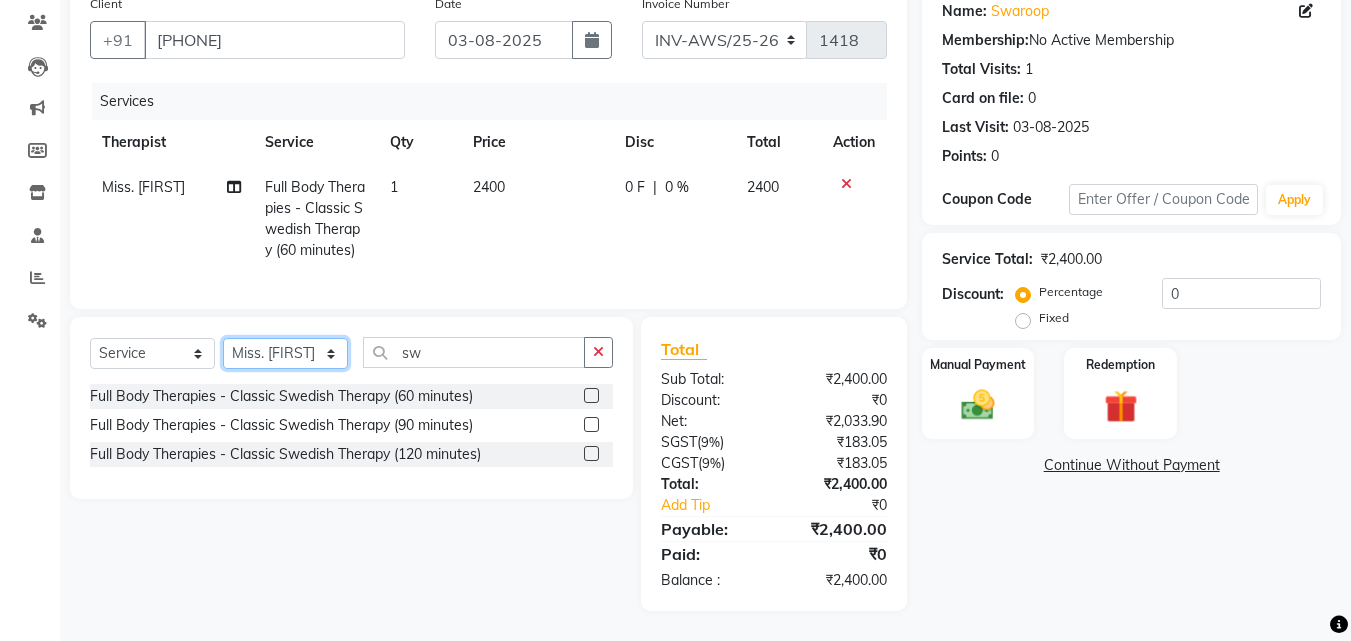 select on "50768" 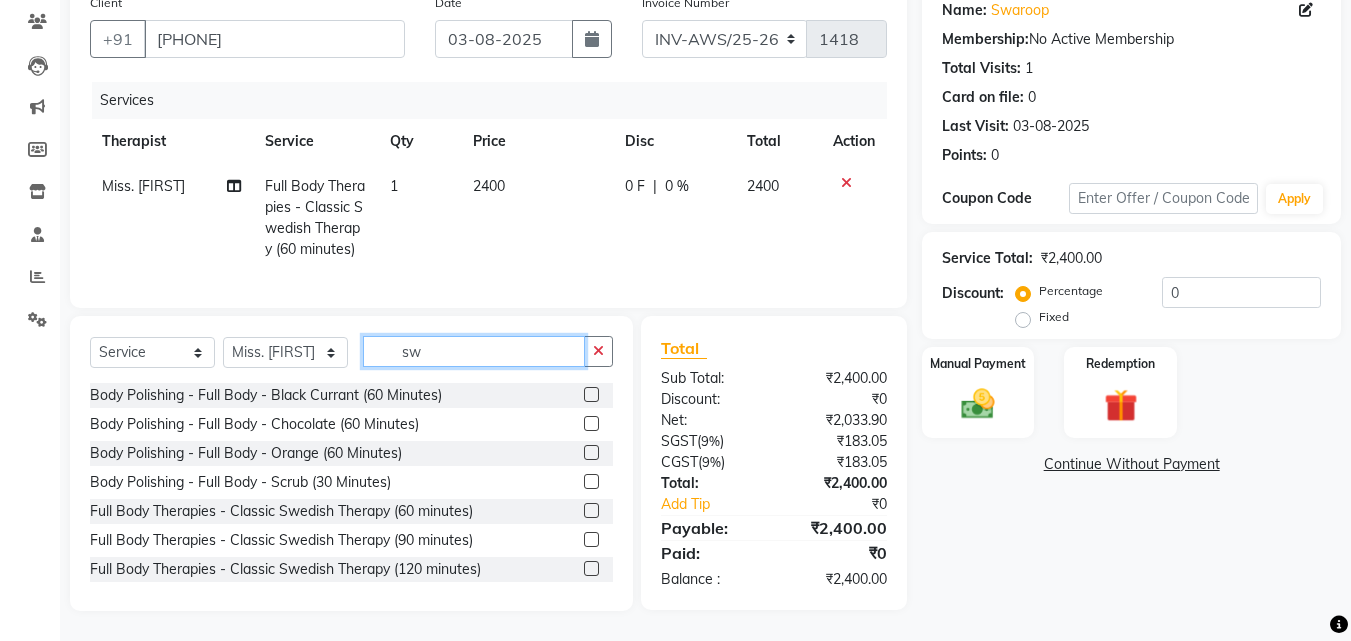 click on "sw" 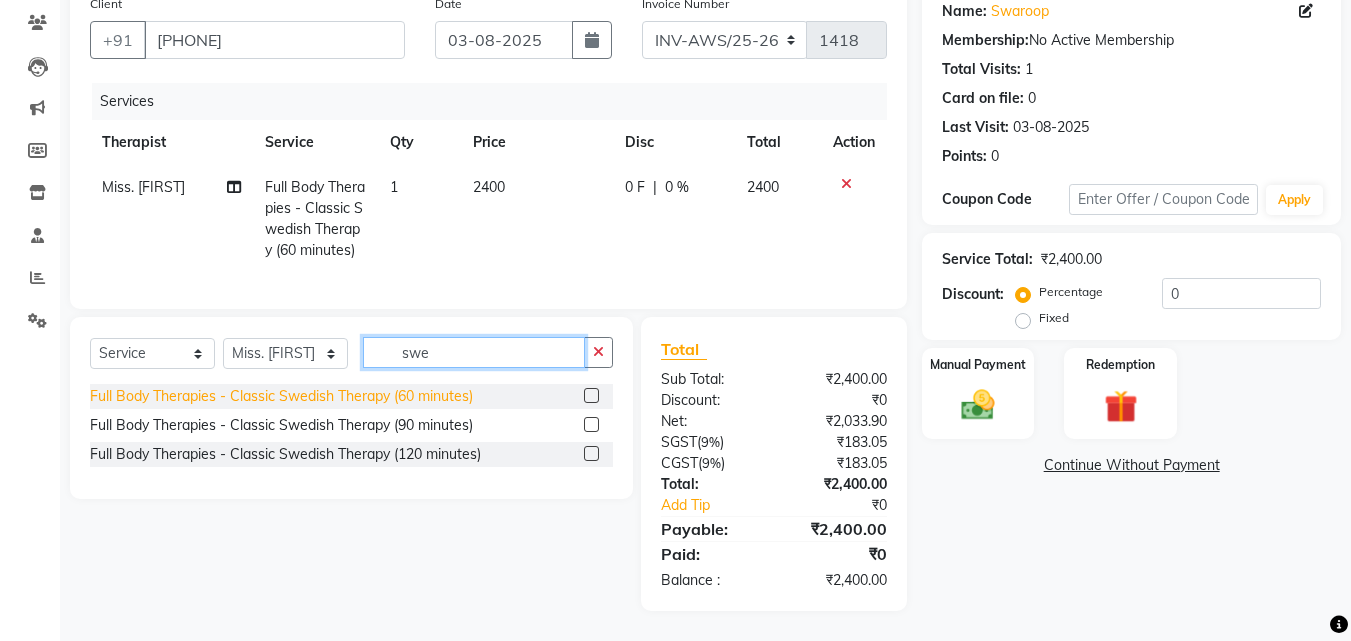 type on "swe" 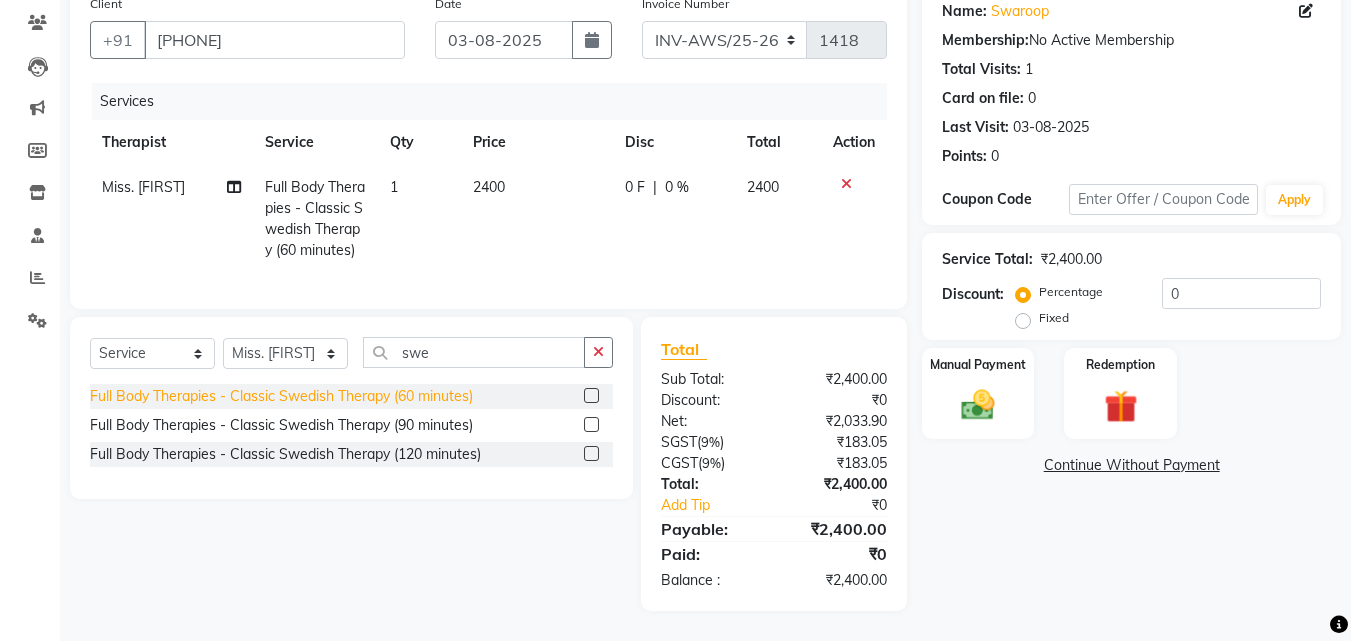click on "Full Body Therapies - Classic Swedish Therapy (60 minutes)" 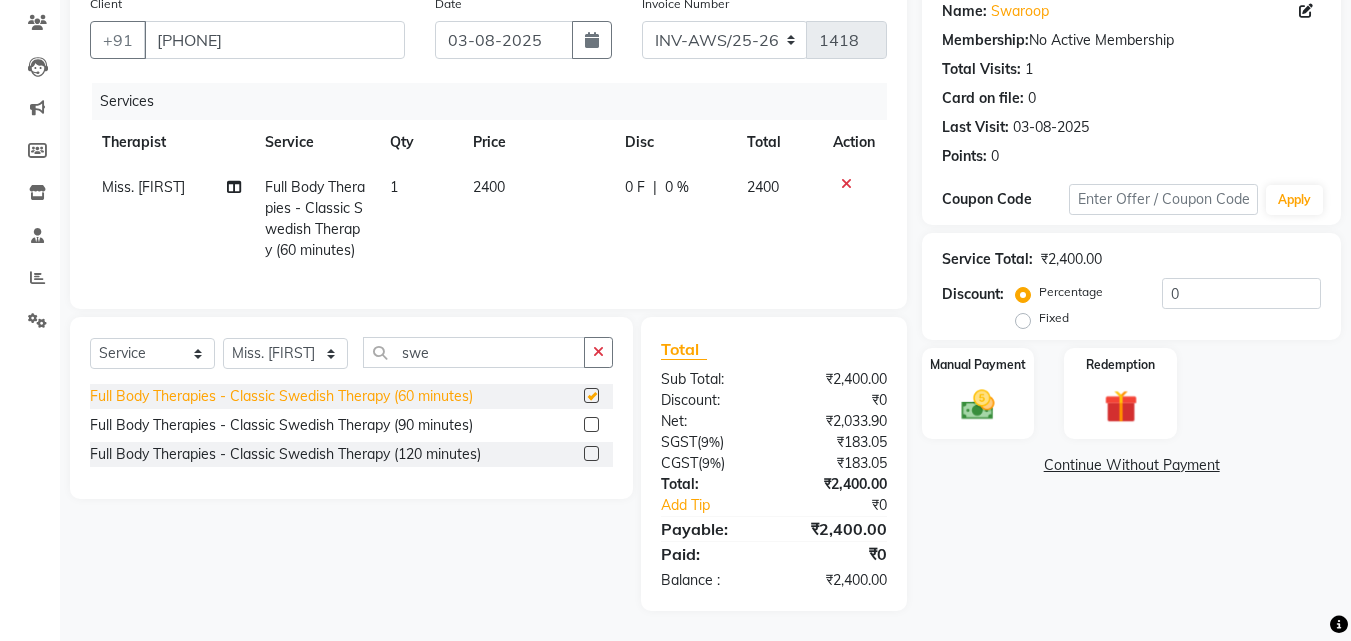 checkbox on "false" 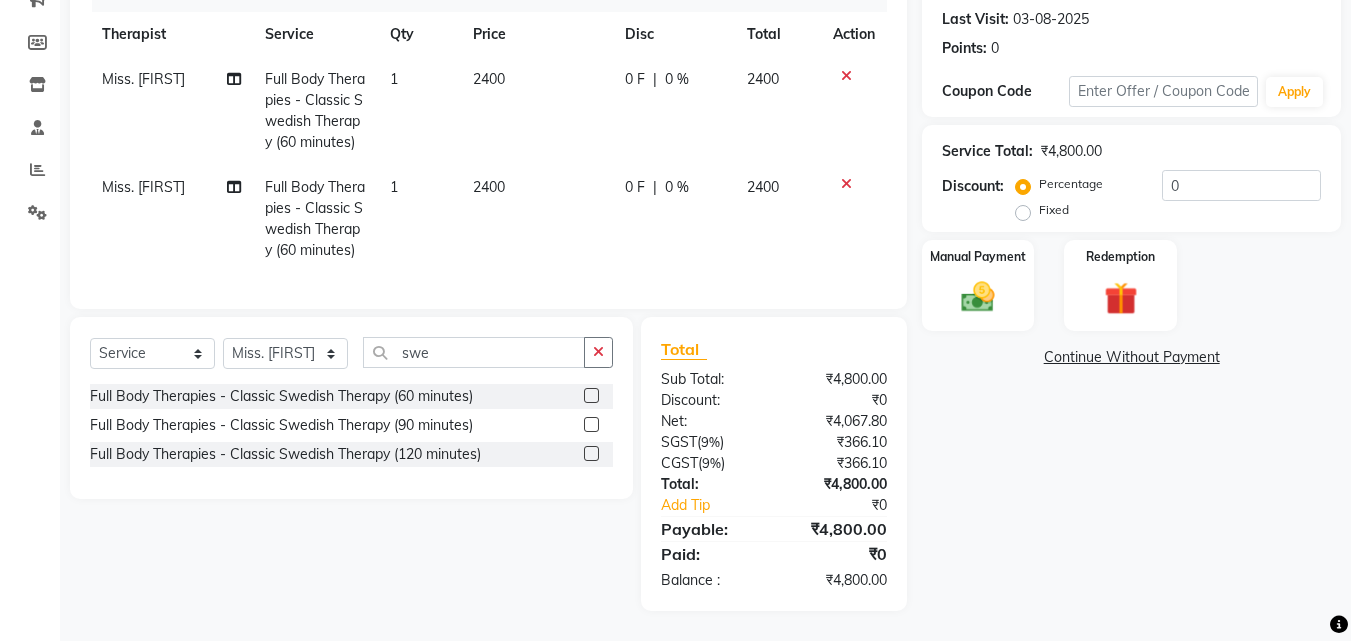 scroll, scrollTop: 288, scrollLeft: 0, axis: vertical 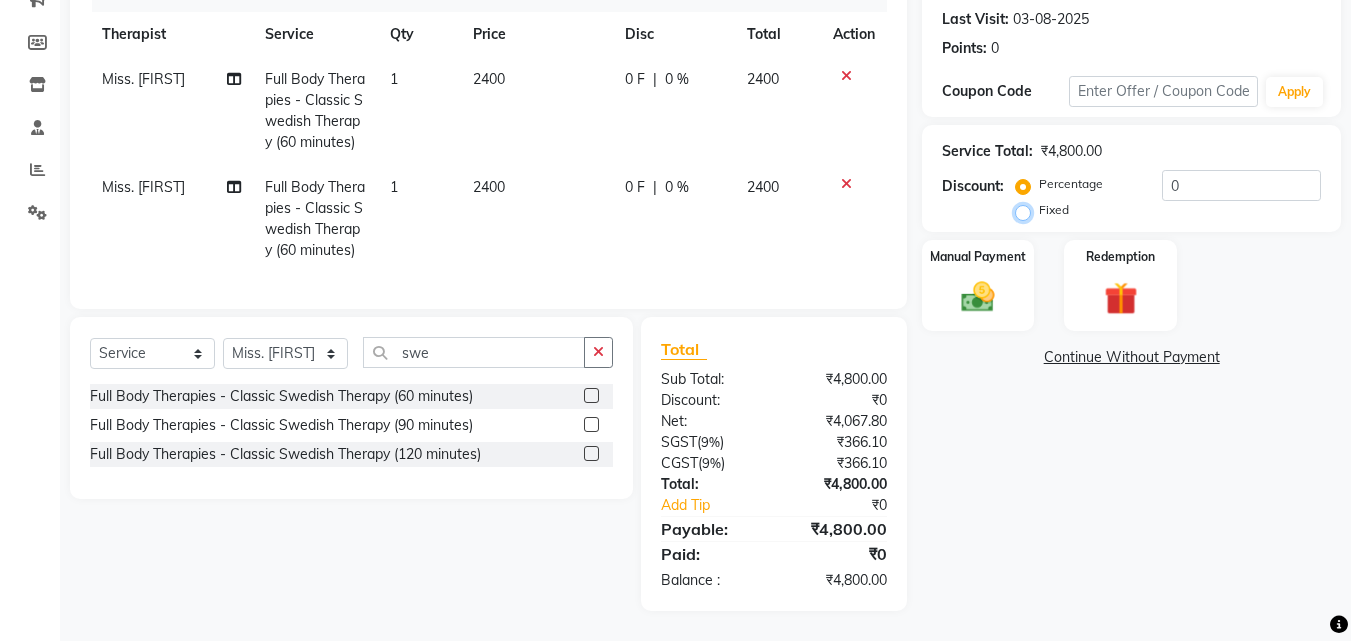 click on "Fixed" at bounding box center [1027, 210] 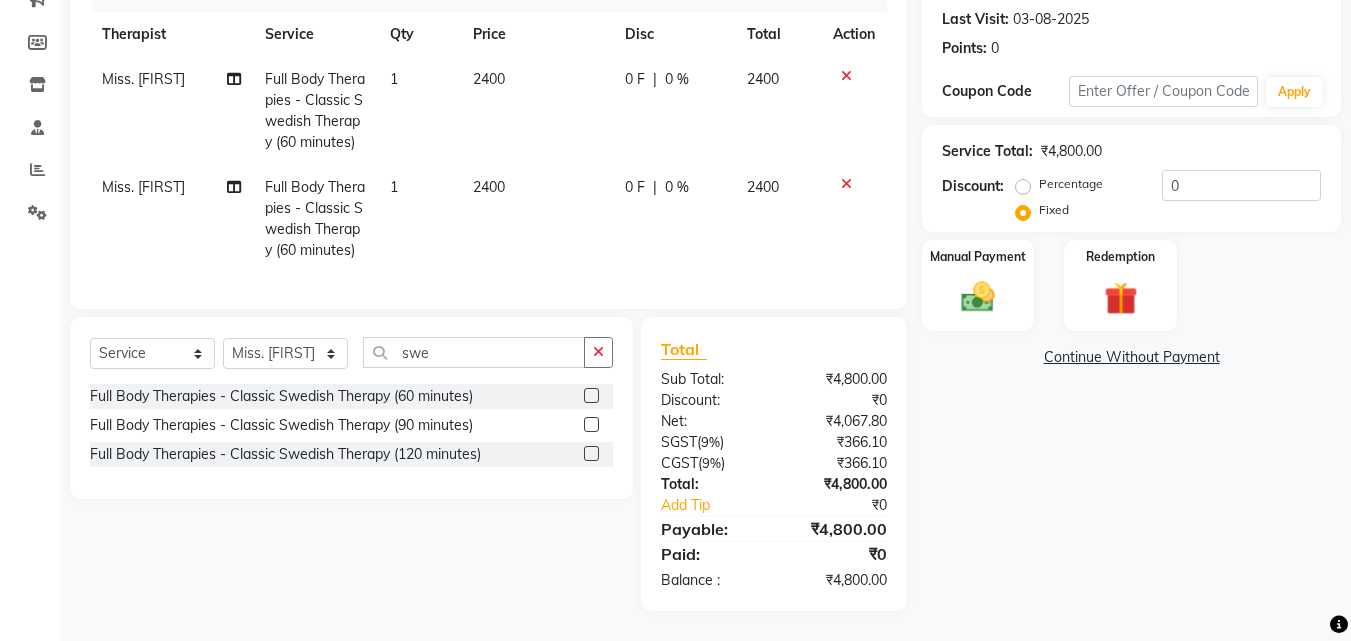 click on "Percentage" 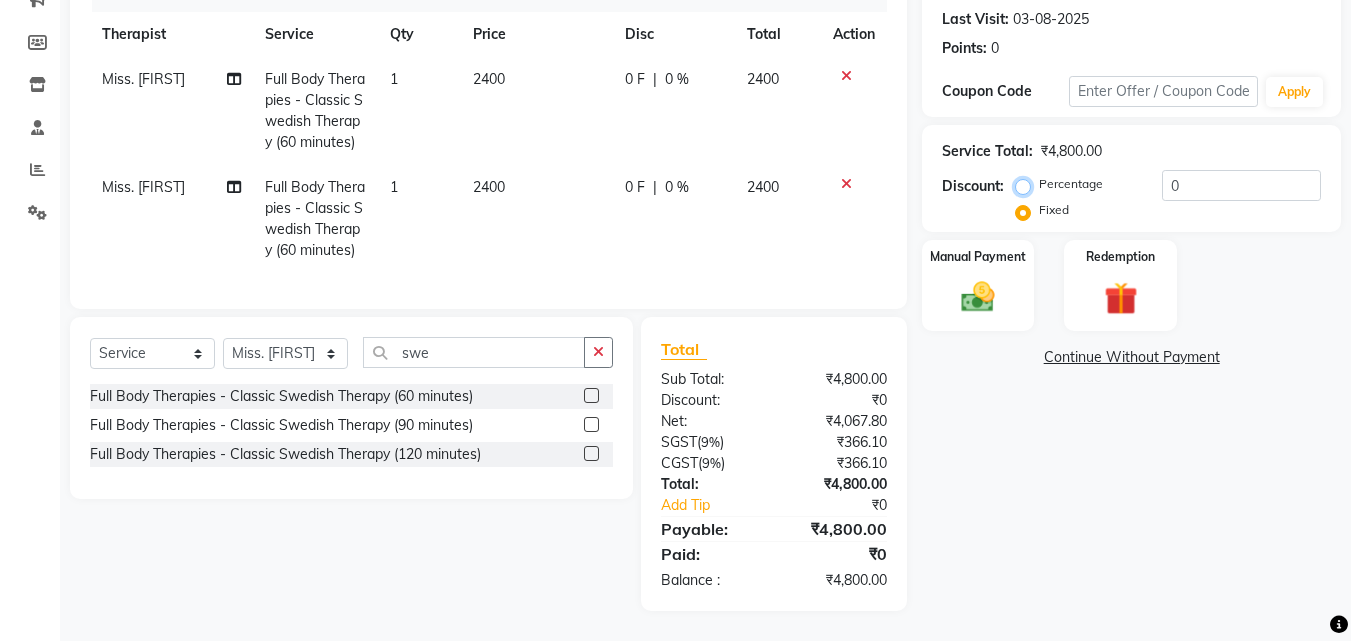 click on "Percentage" at bounding box center (1027, 184) 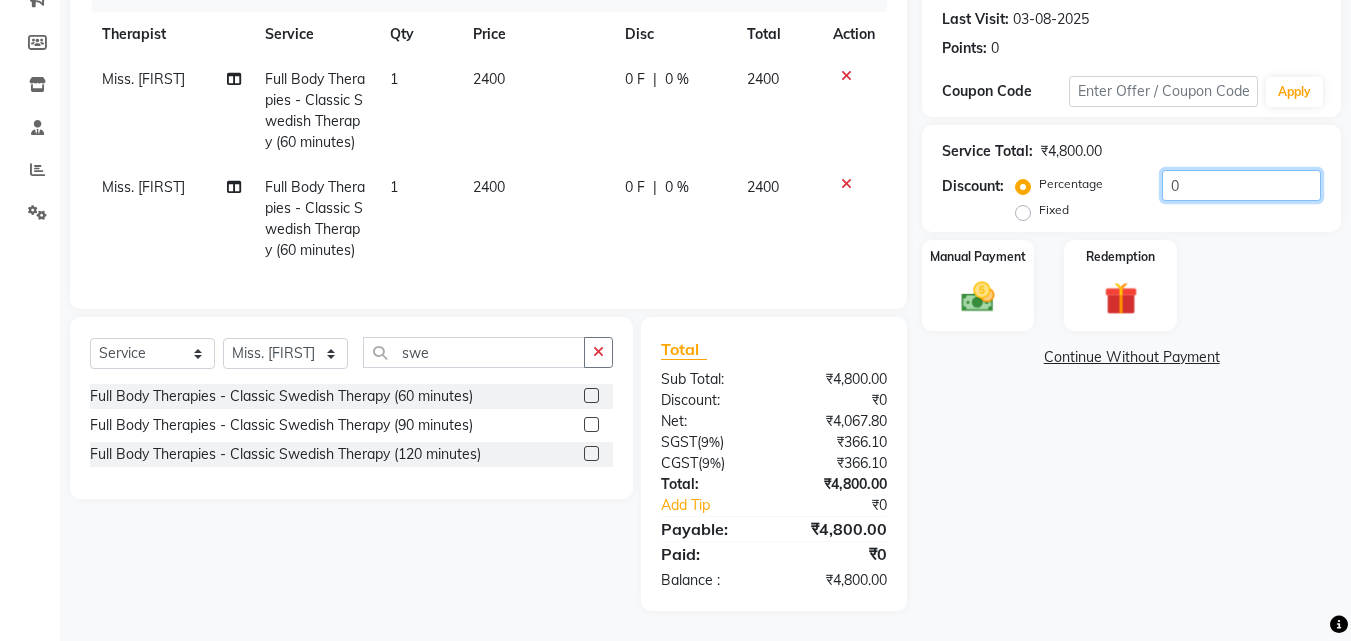 click on "0" 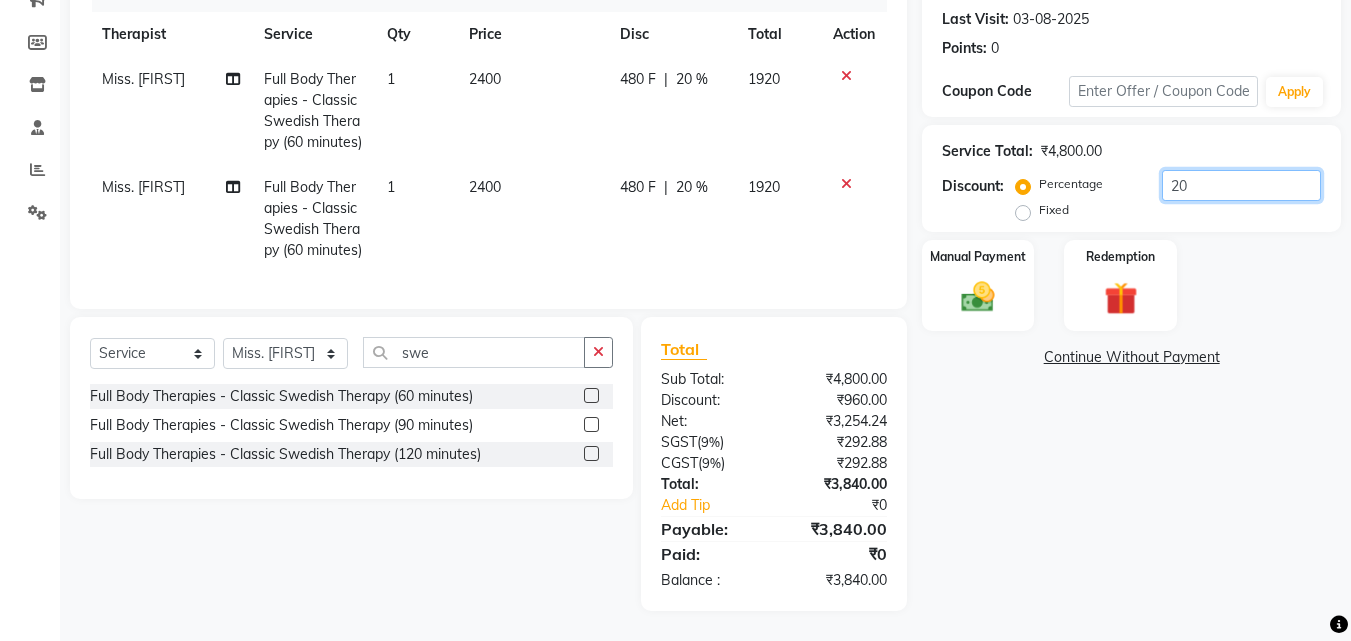 type on "0" 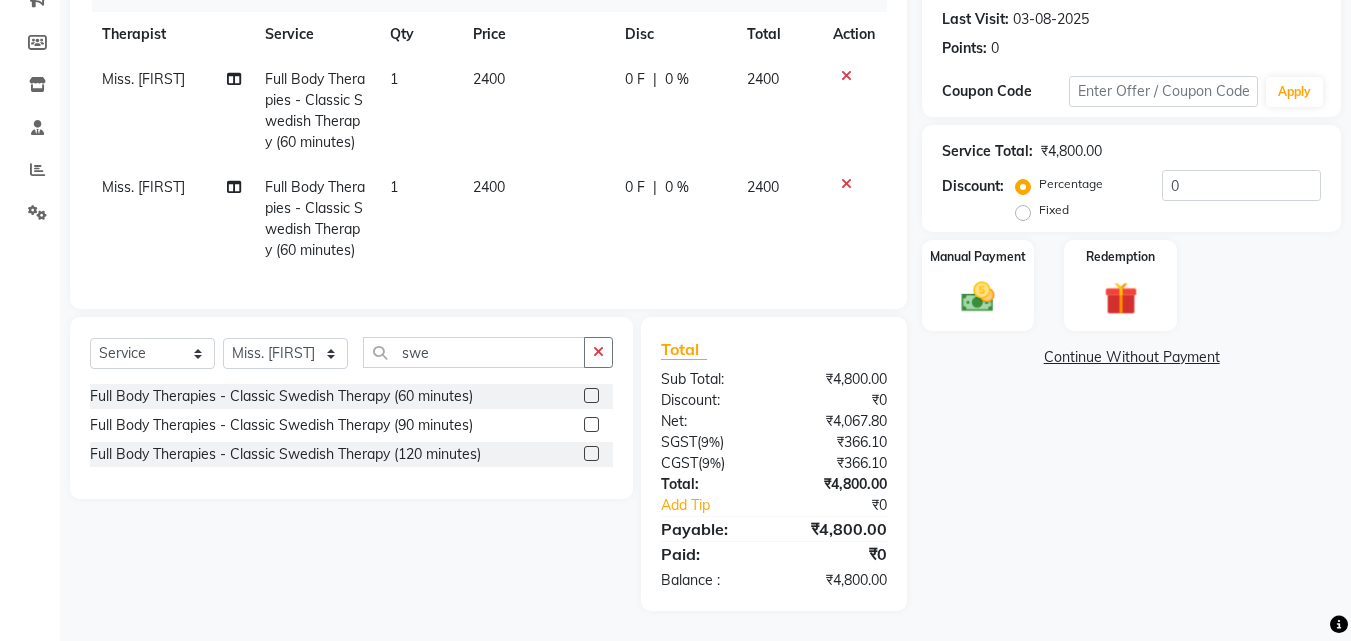 click on "Fixed" 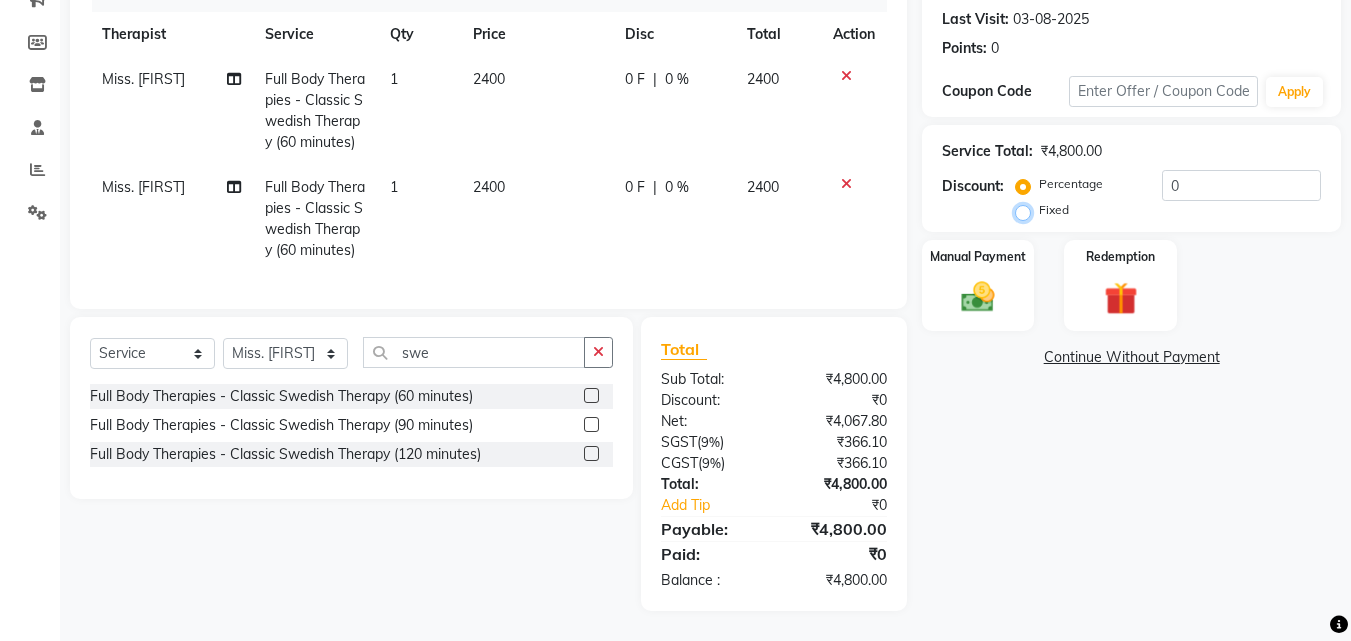 click on "Fixed" at bounding box center [1027, 210] 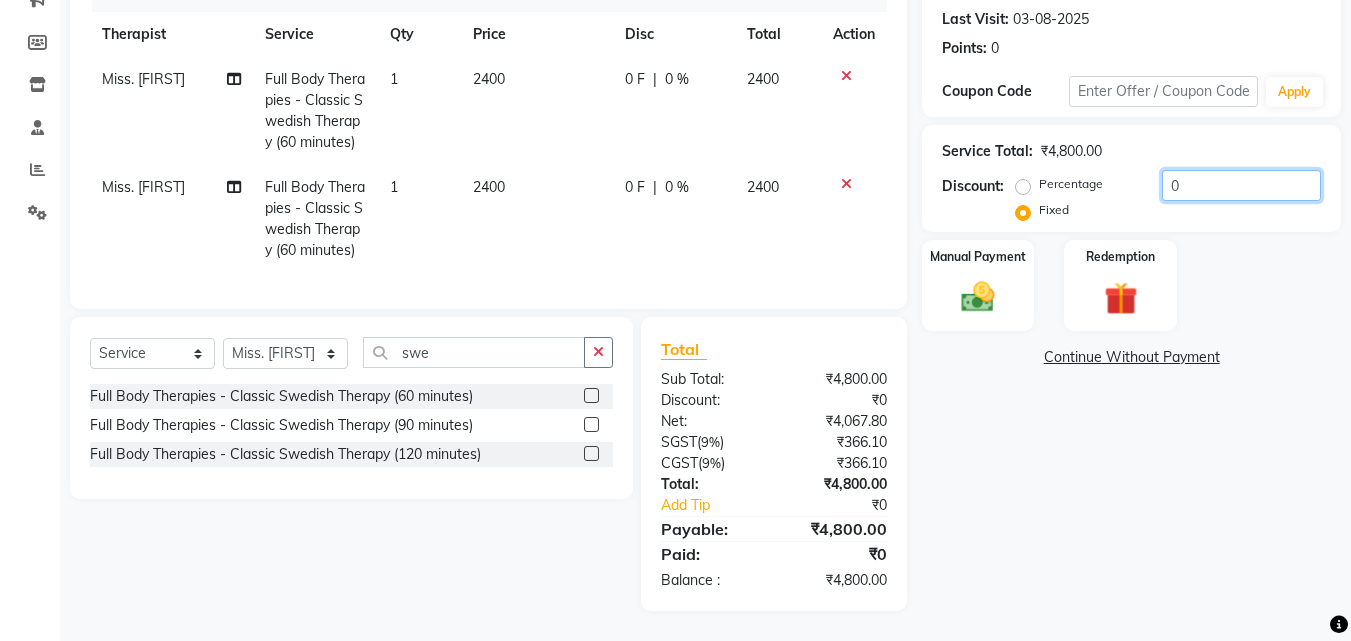 click on "0" 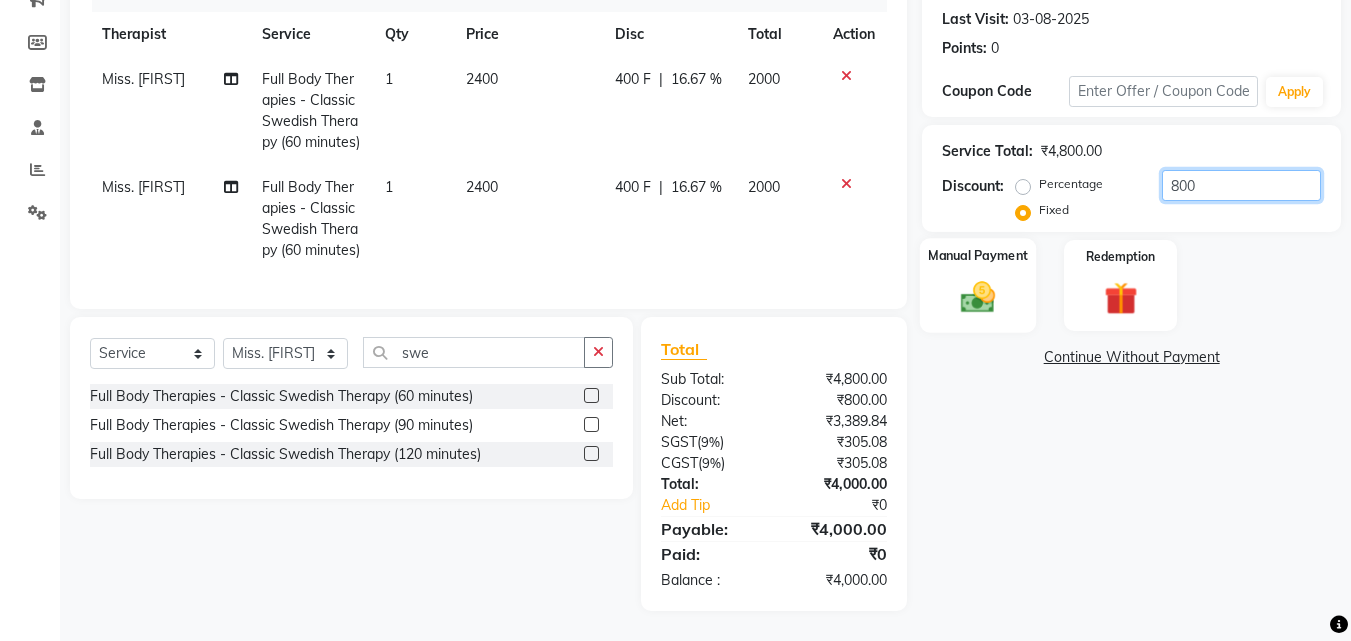 type on "800" 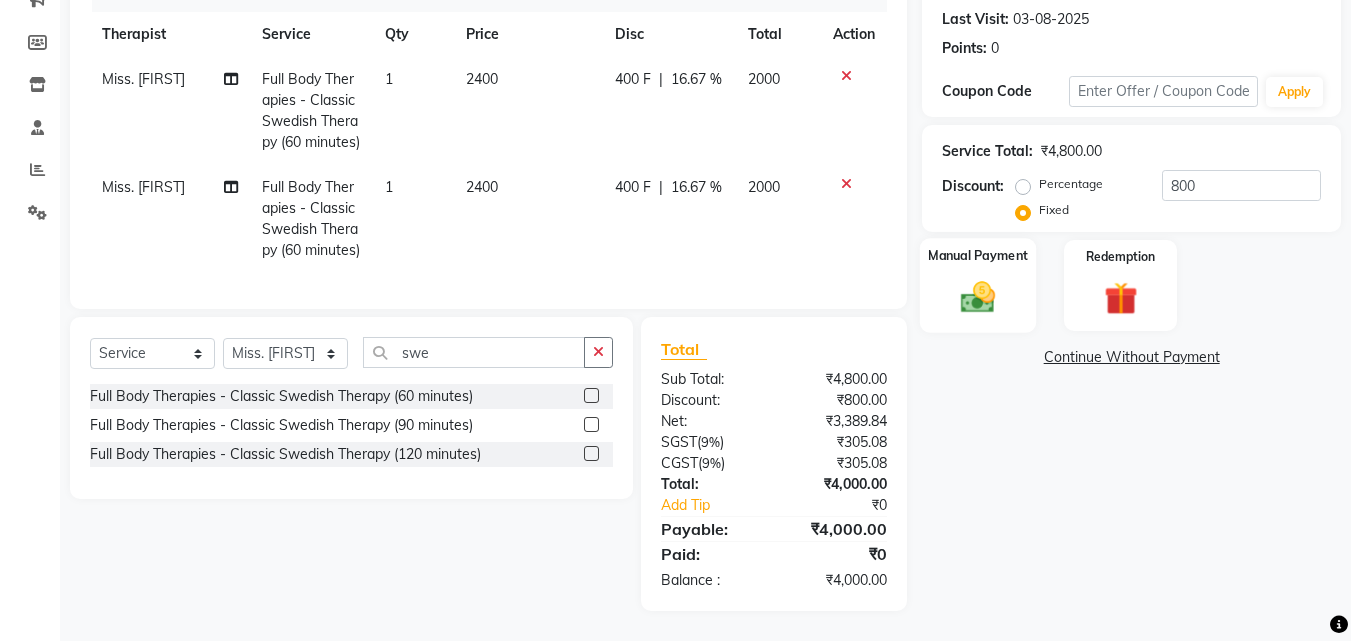 click 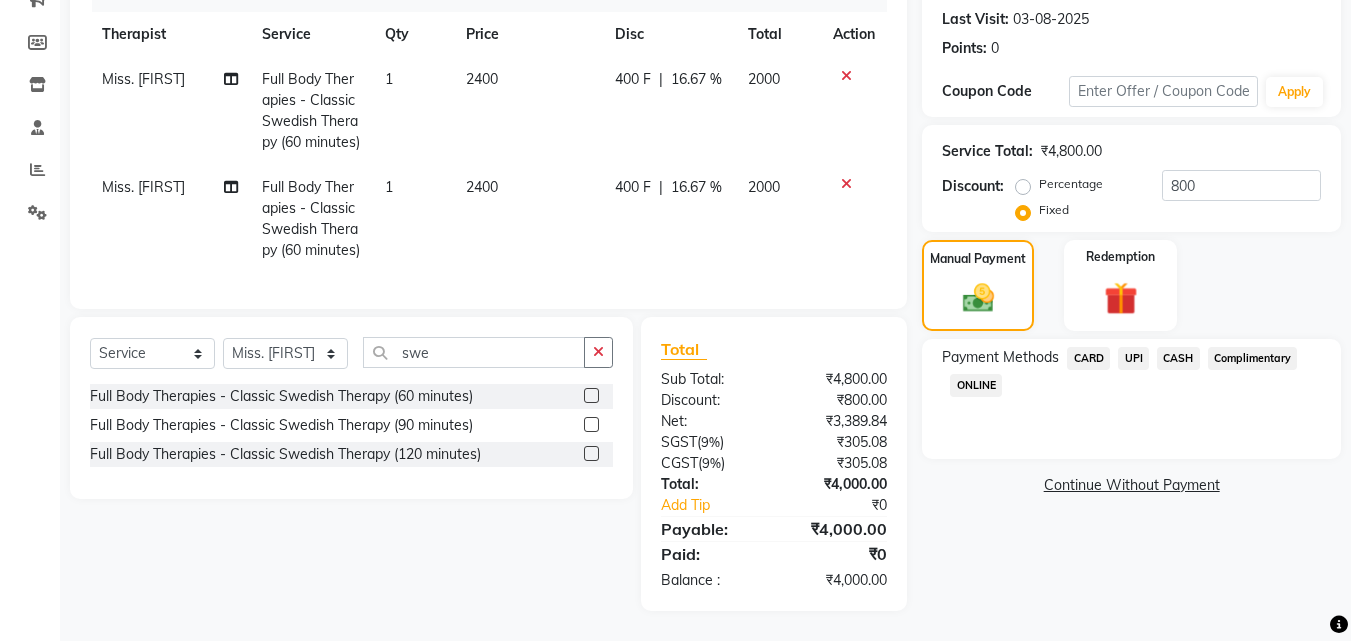 click on "UPI" 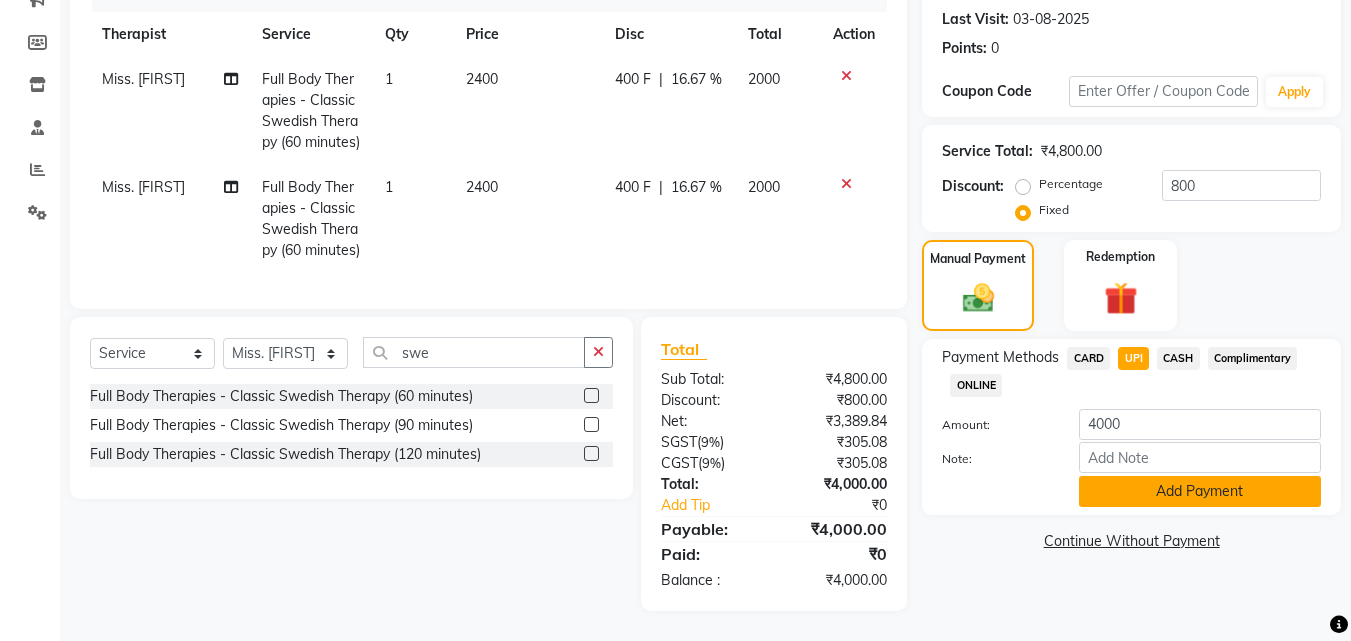 click on "Add Payment" 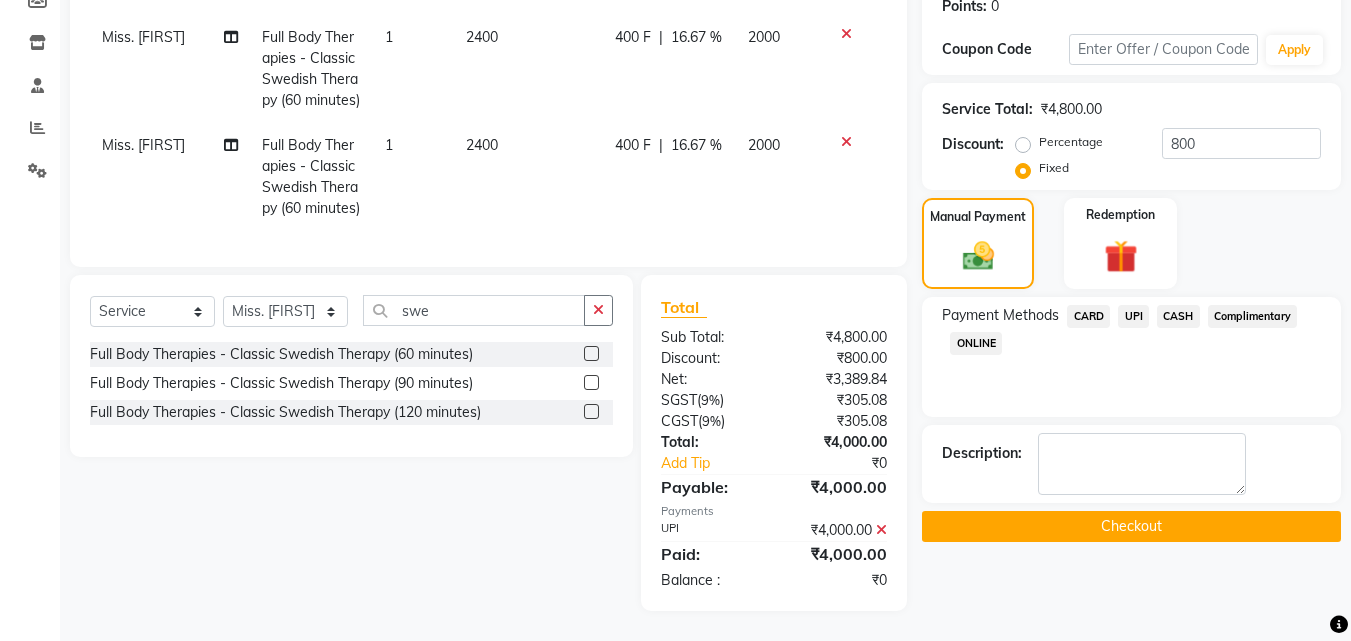 scroll, scrollTop: 372, scrollLeft: 0, axis: vertical 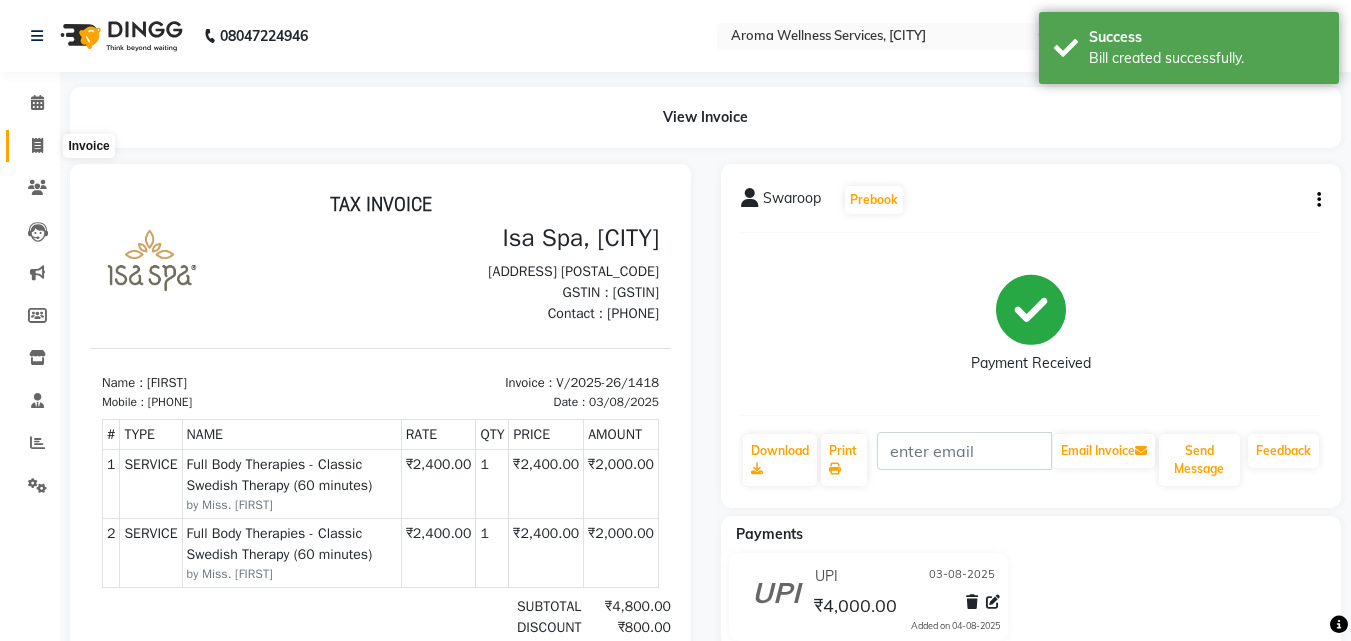 click 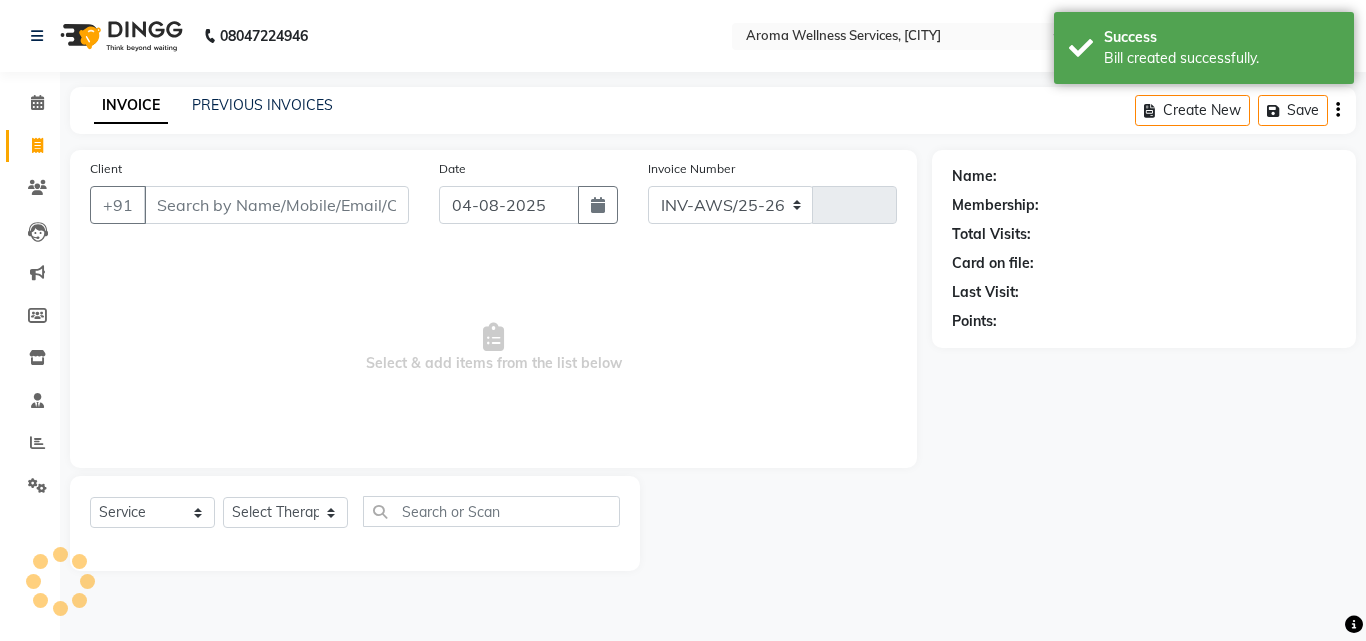 select on "6573" 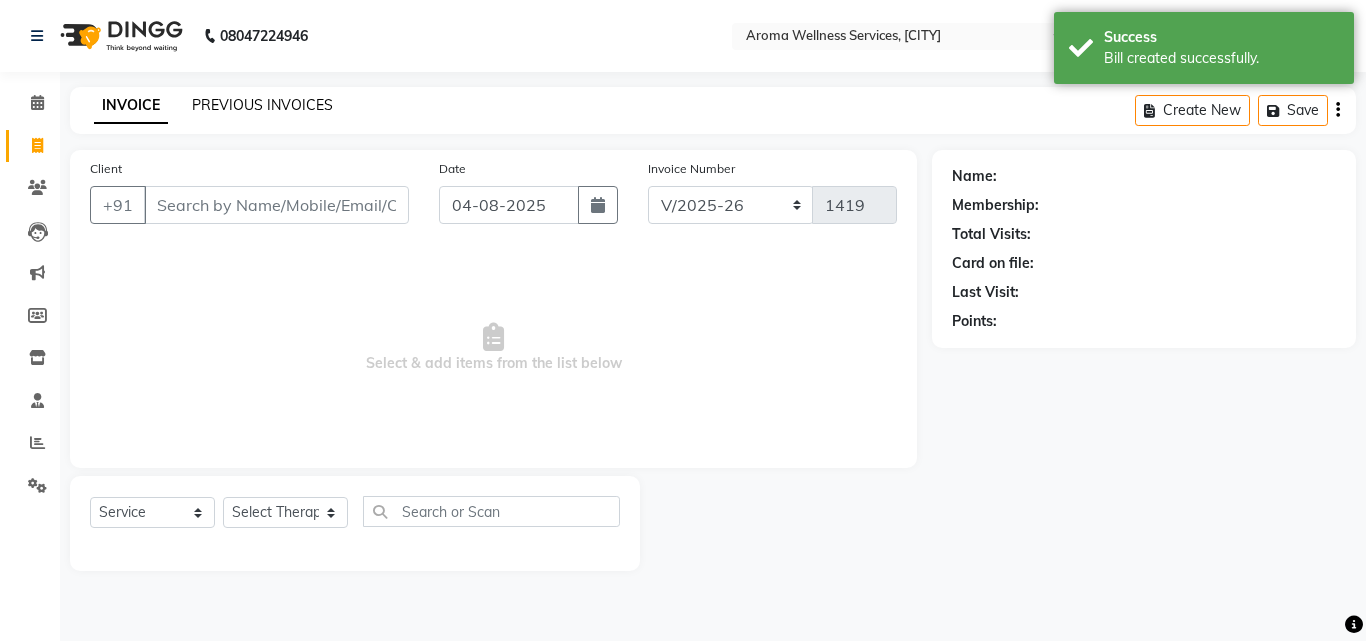 click on "PREVIOUS INVOICES" 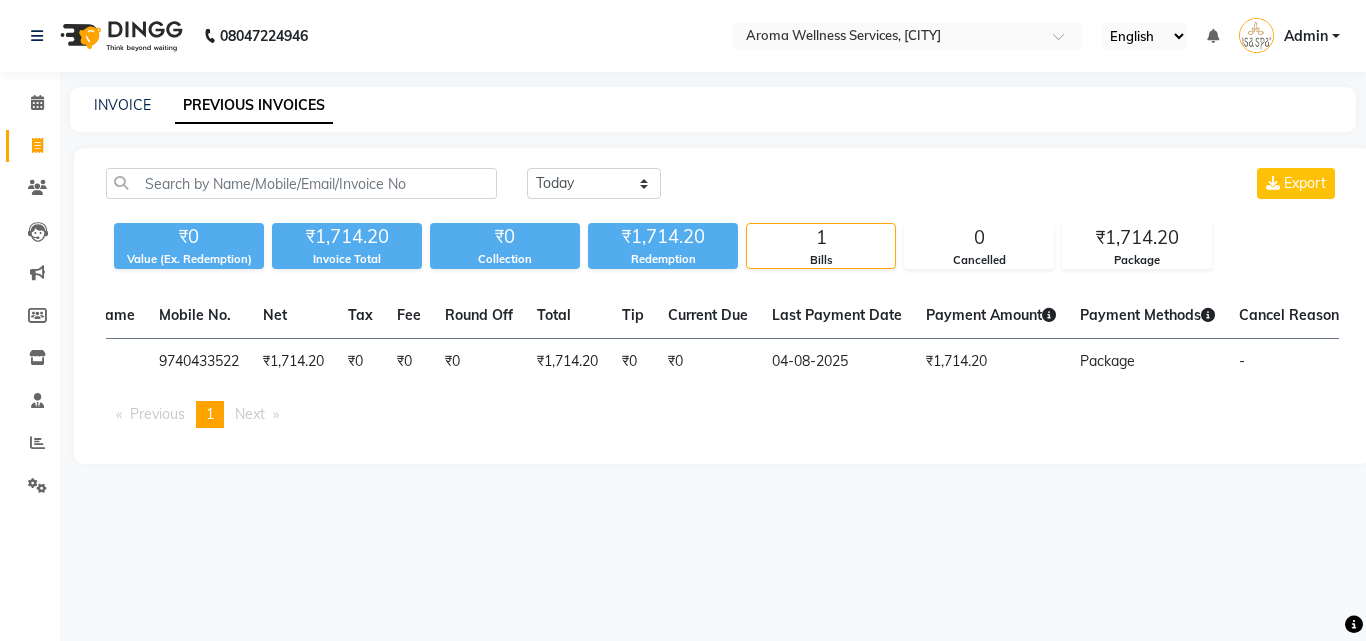 scroll, scrollTop: 0, scrollLeft: 382, axis: horizontal 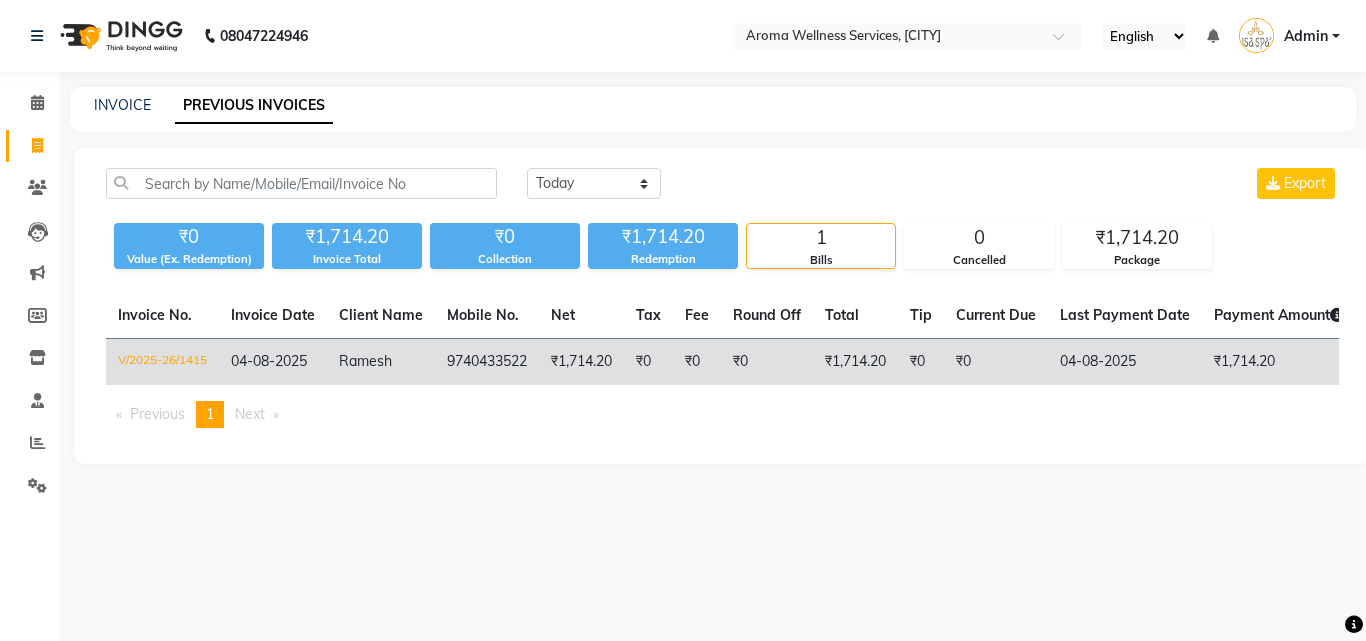 click on "V/2025-26/1415" 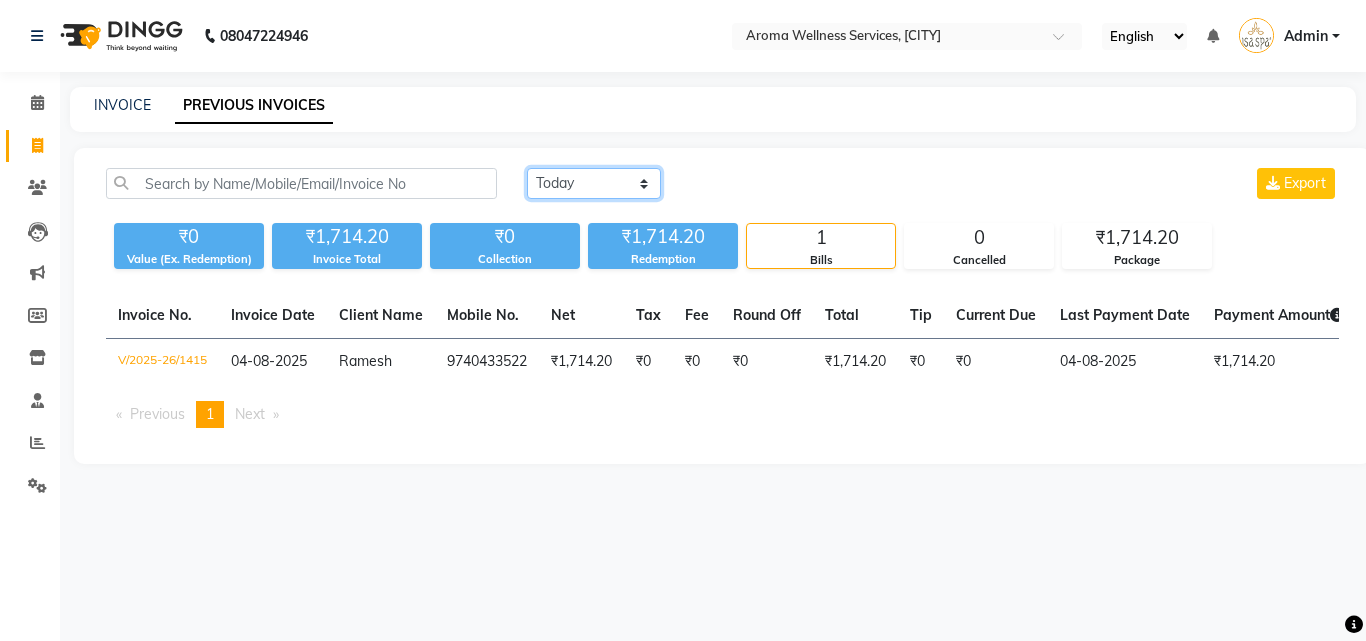 click on "Today Yesterday Custom Range" 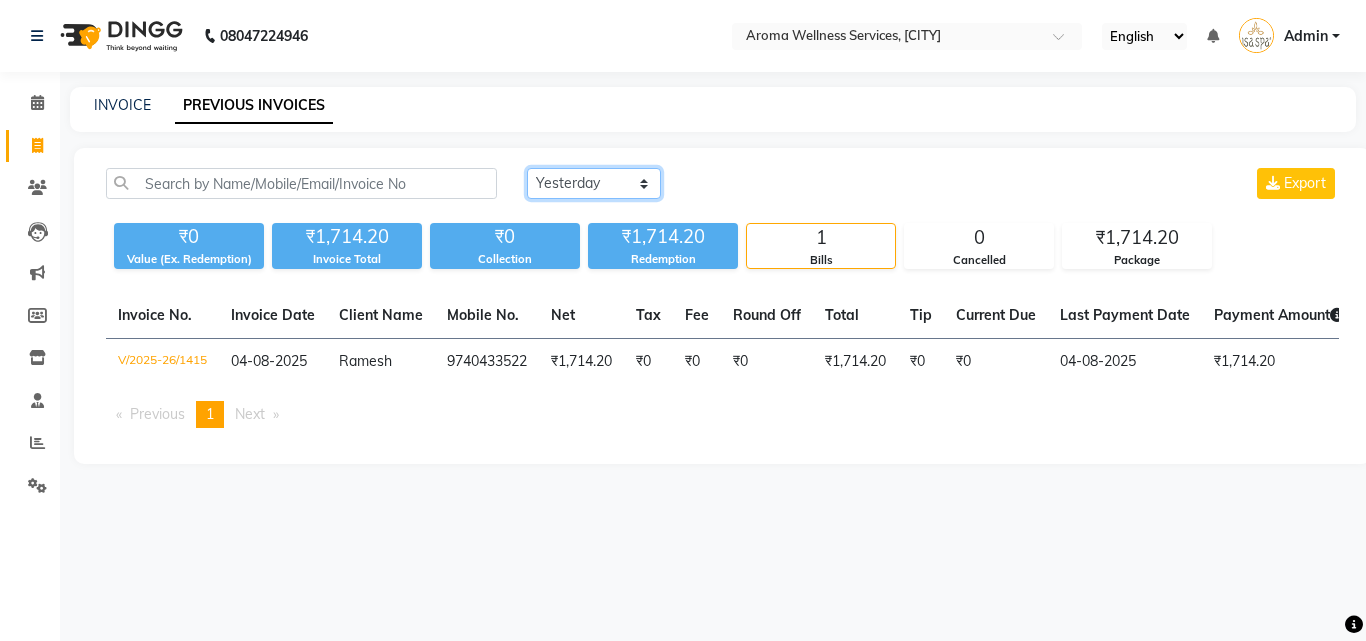 click on "Today Yesterday Custom Range" 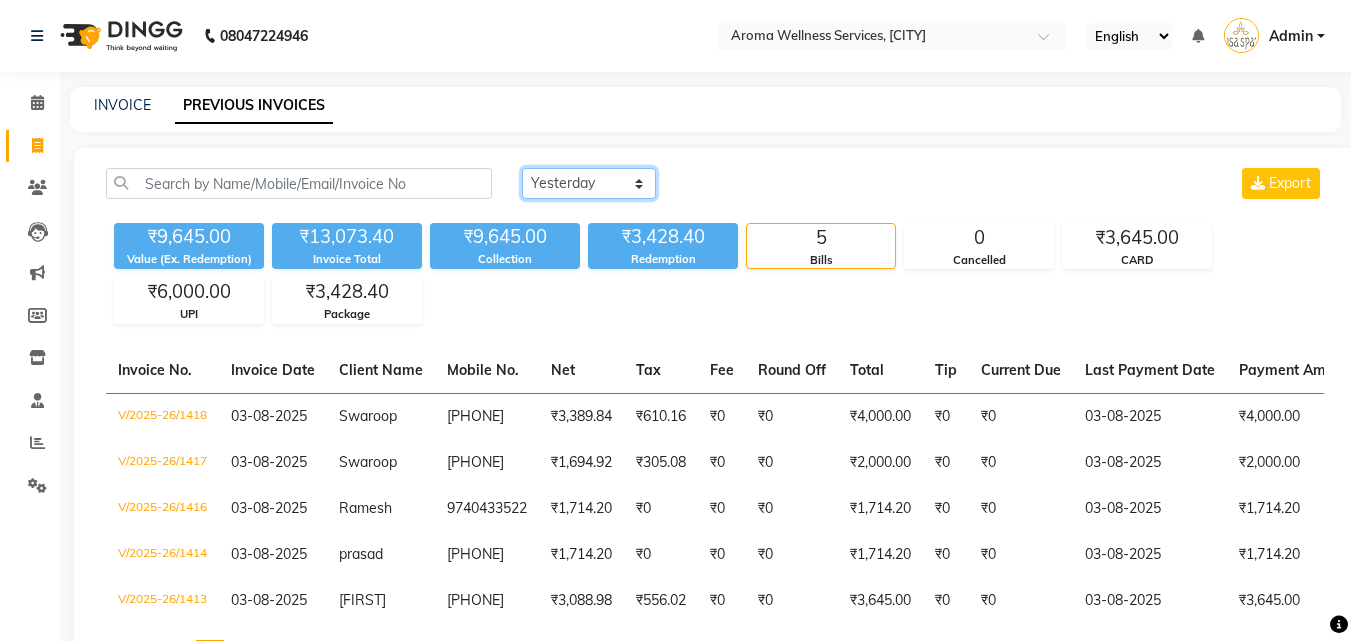 scroll, scrollTop: 100, scrollLeft: 0, axis: vertical 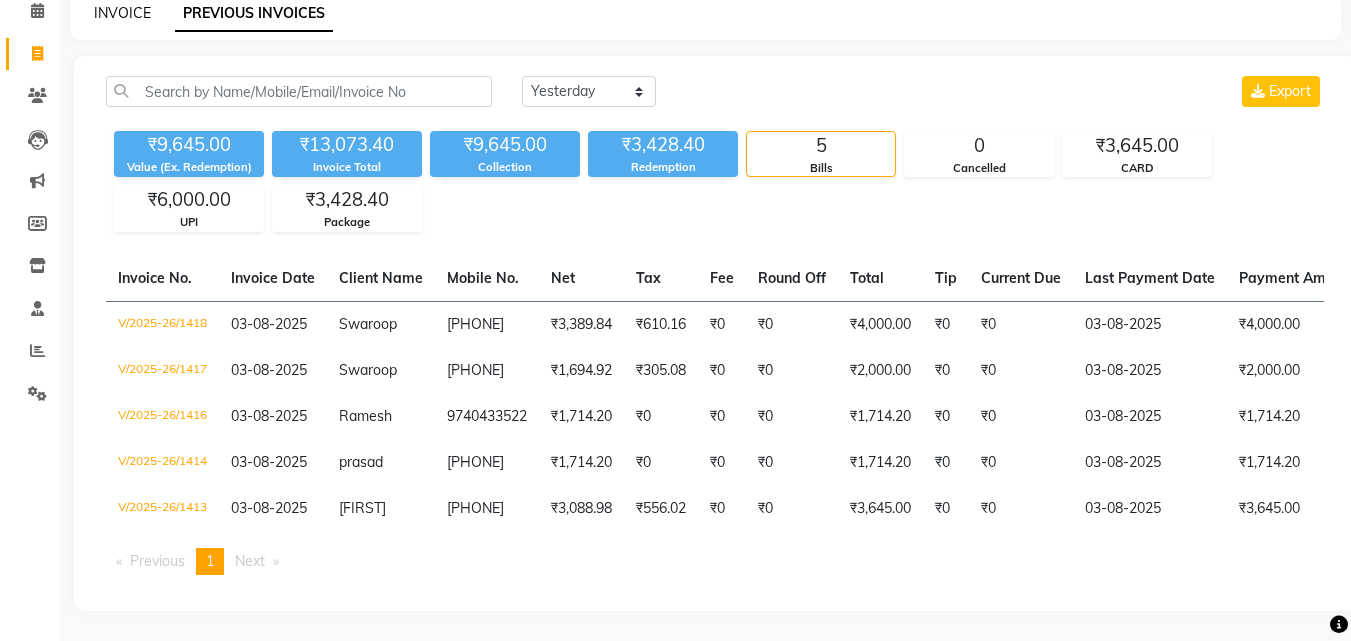 click on "INVOICE" 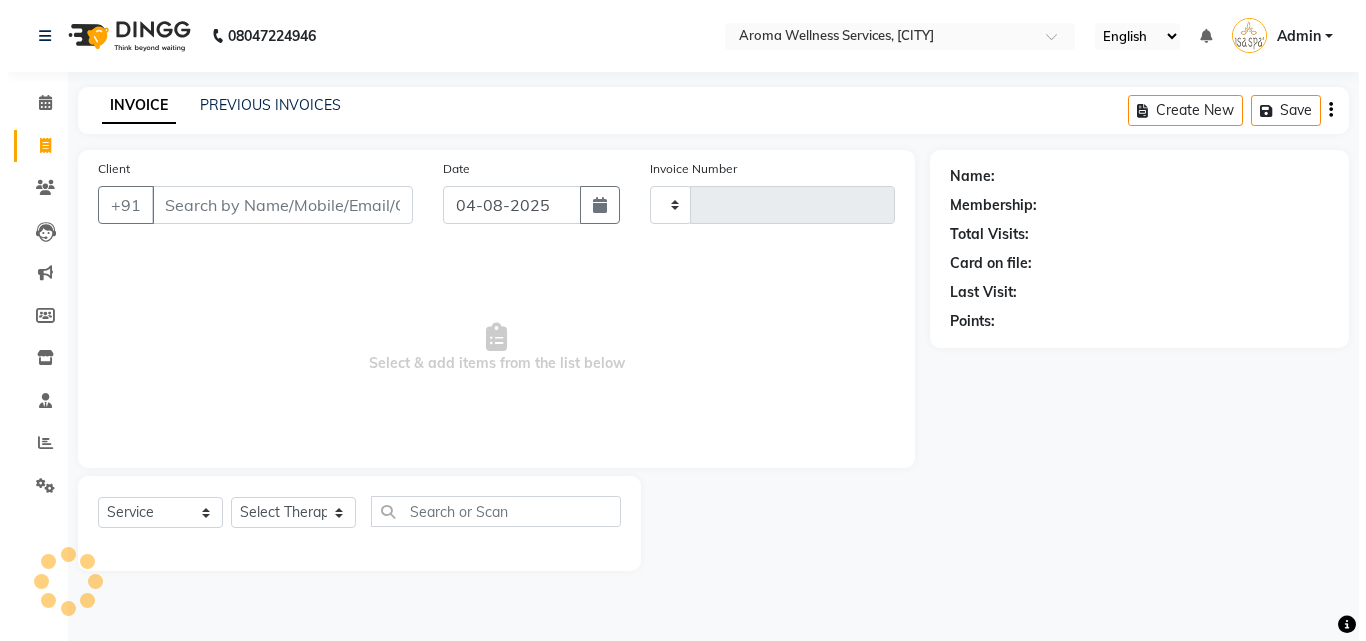 scroll, scrollTop: 0, scrollLeft: 0, axis: both 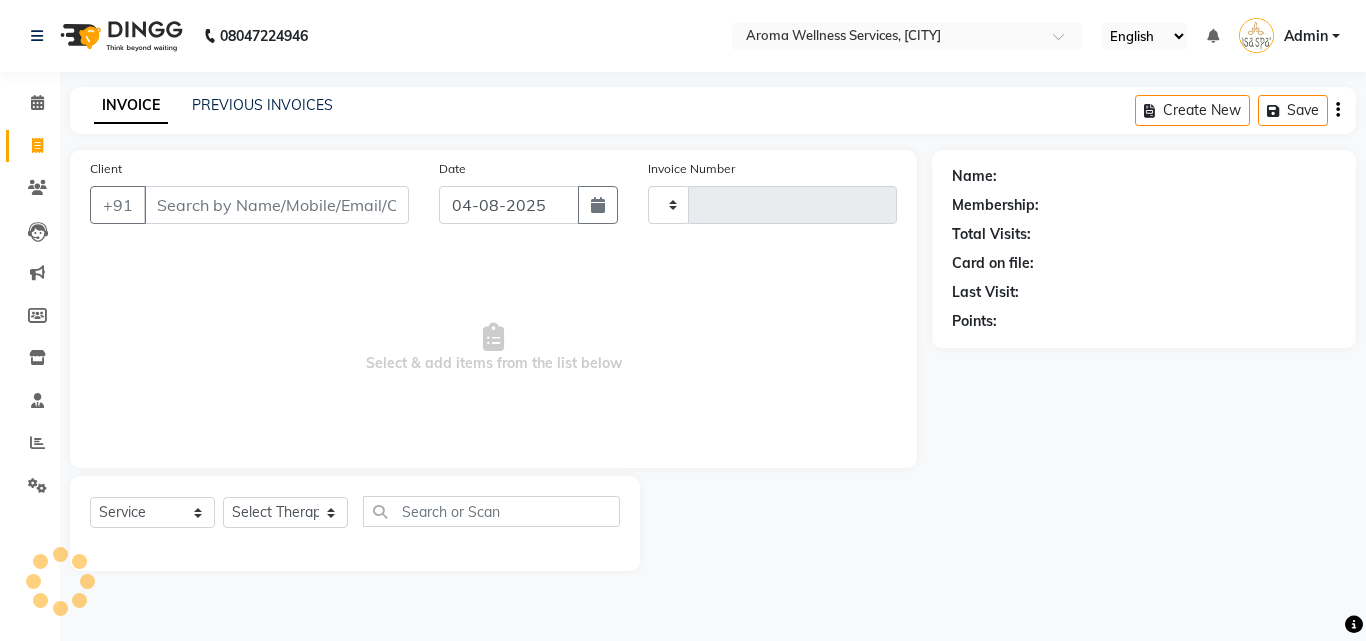 type on "1419" 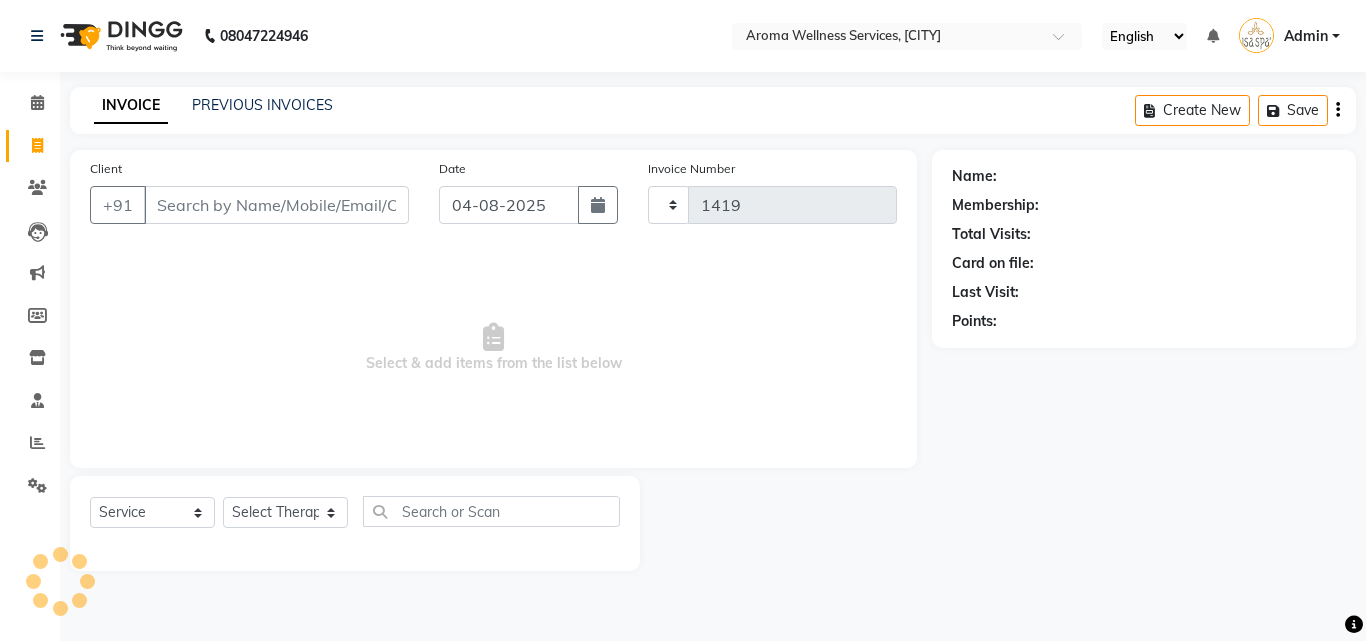 select on "6573" 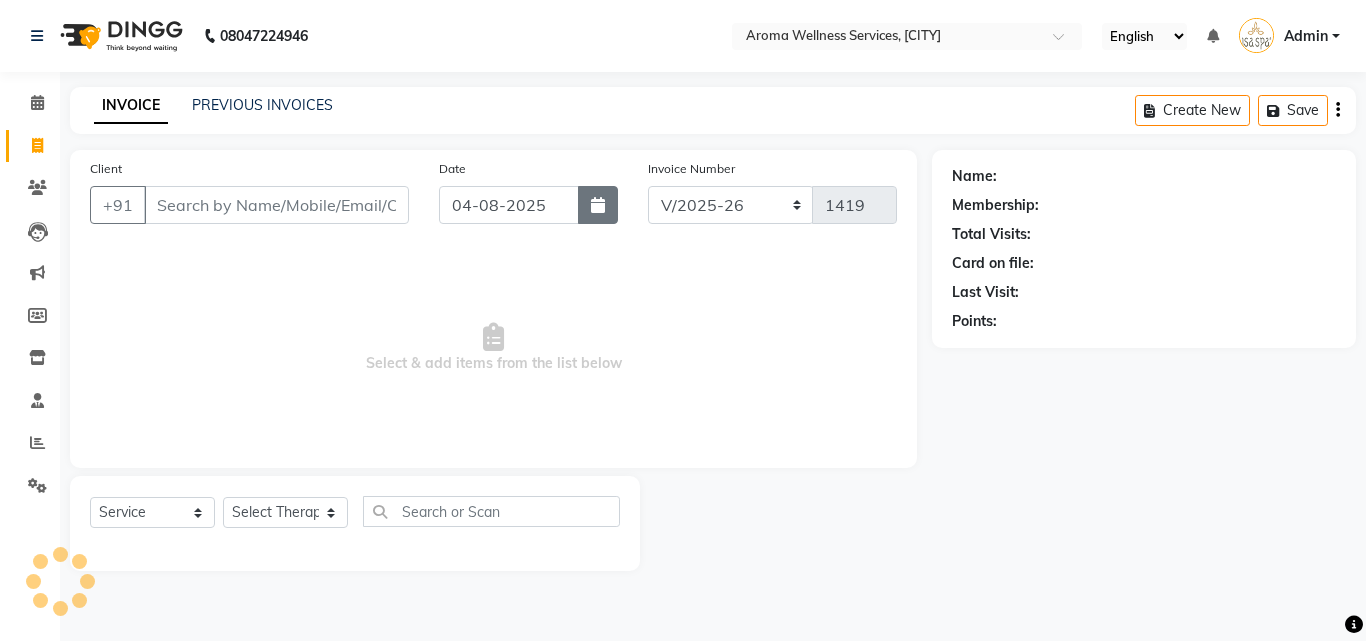 click 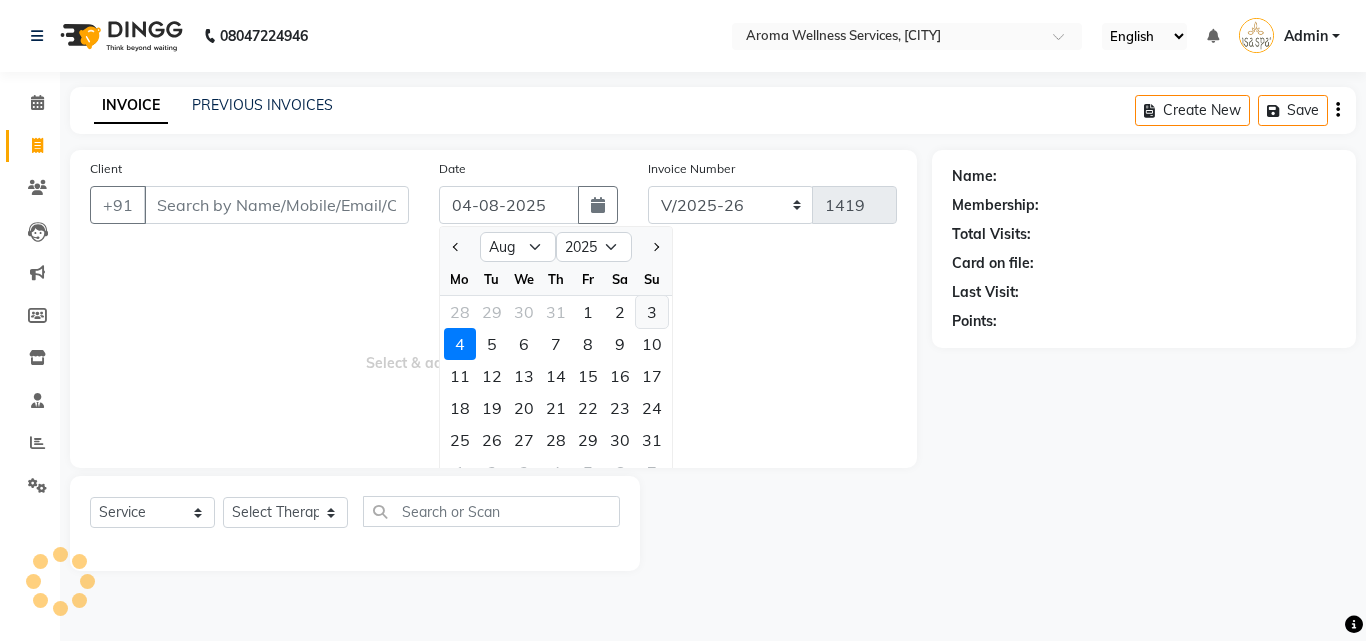 click on "3" 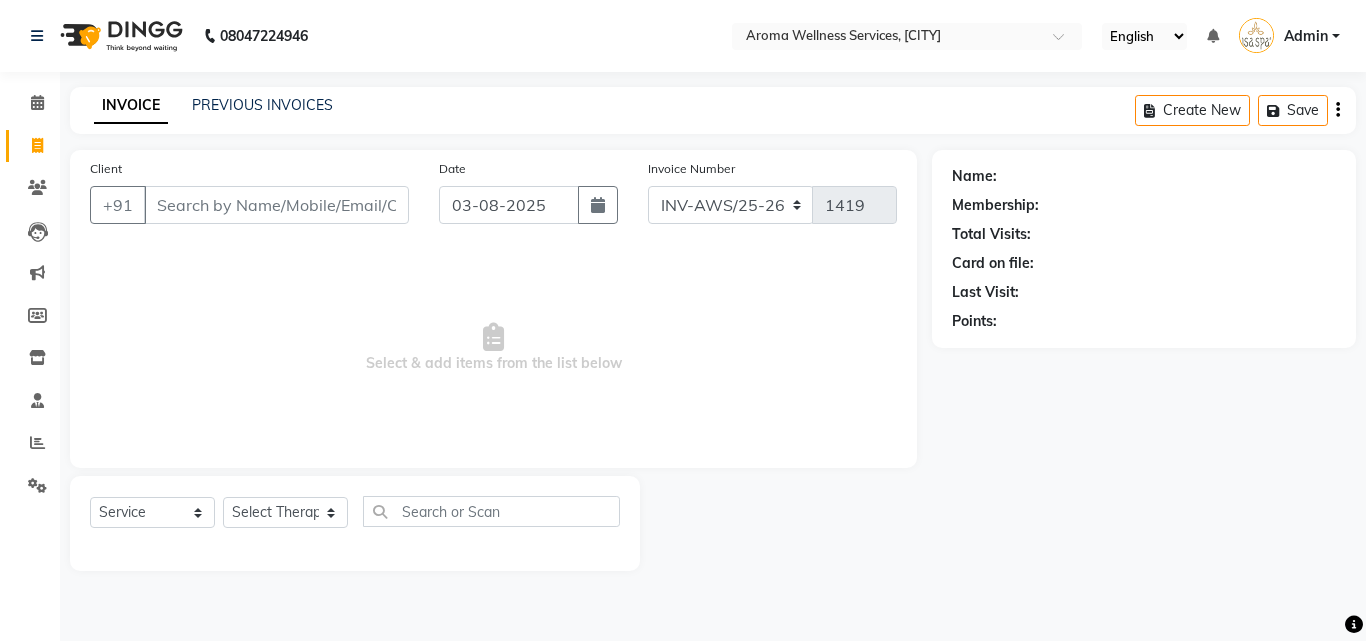 type 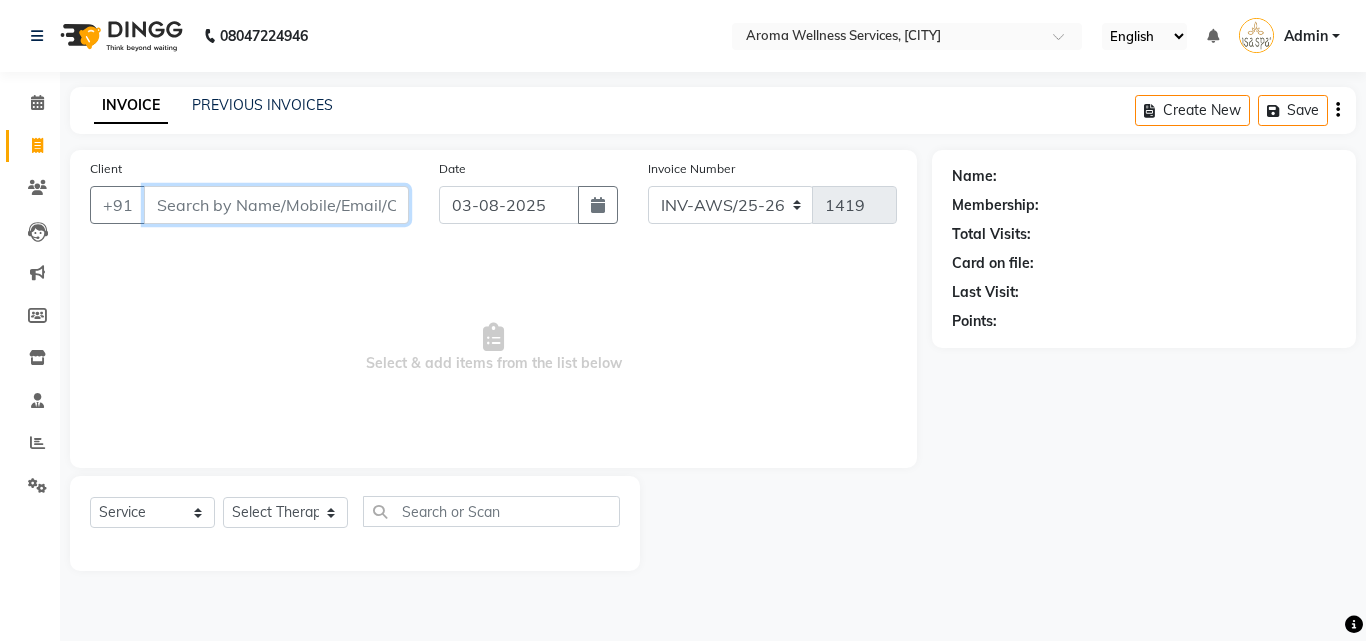 click on "Client" at bounding box center (276, 205) 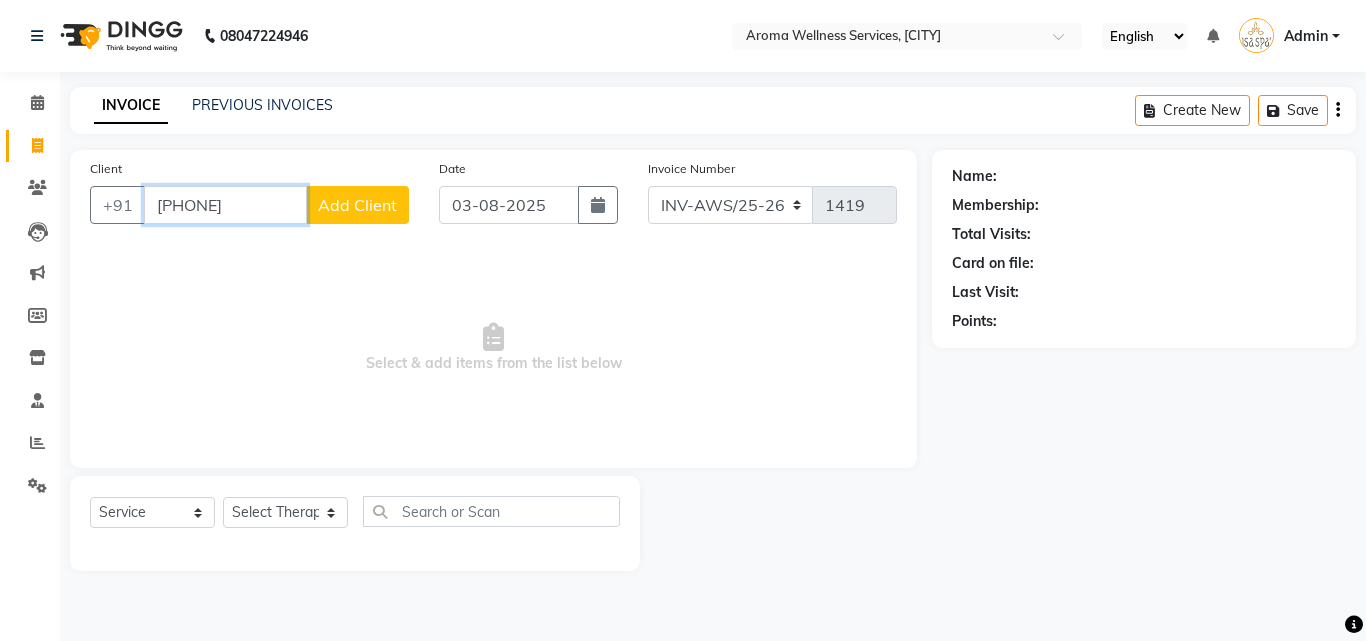 type on "7020227095" 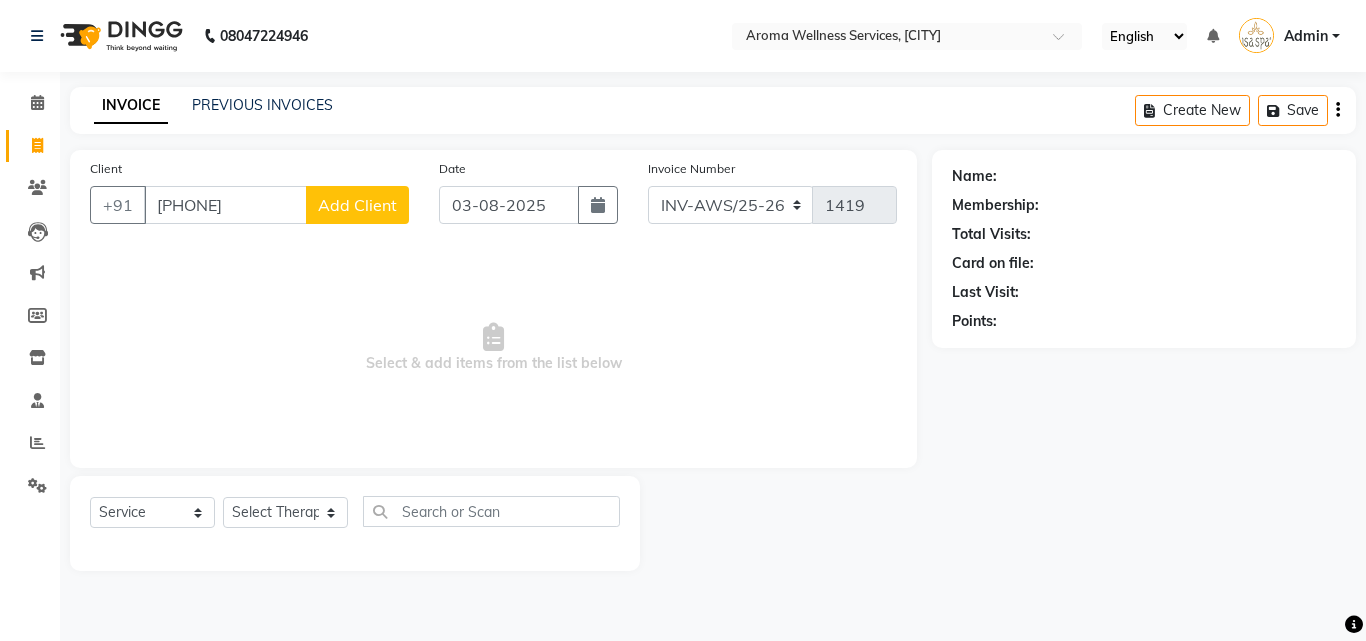 click on "Add Client" 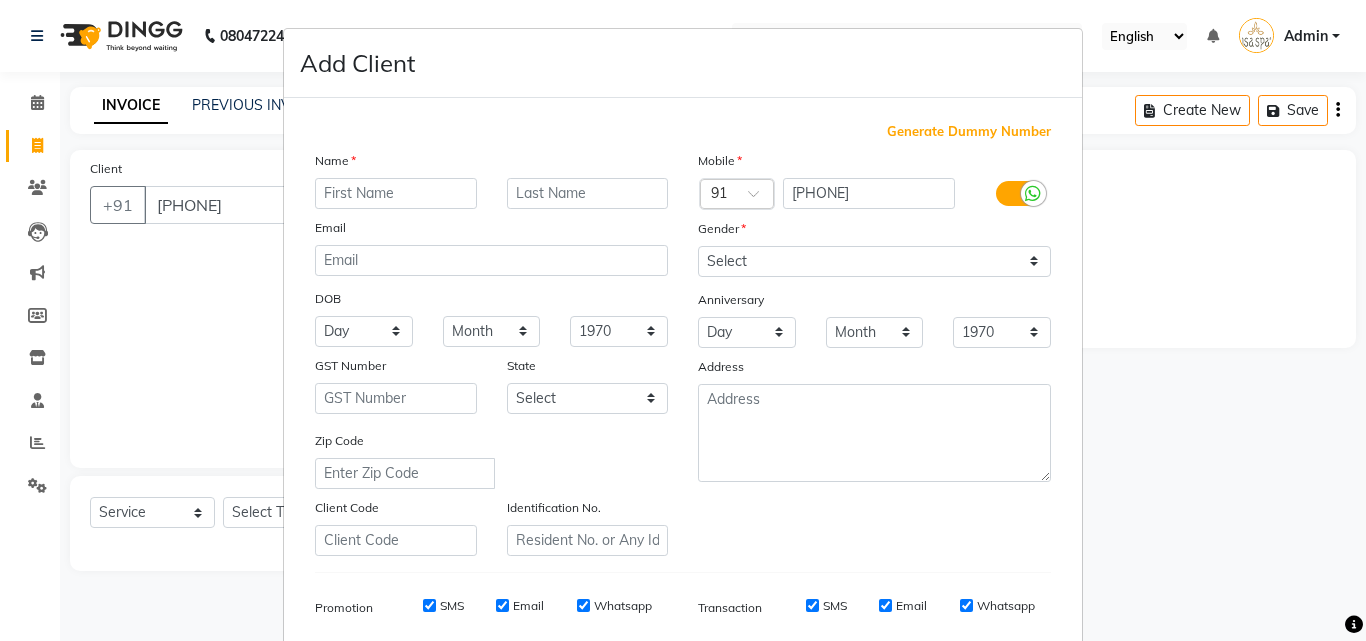 click at bounding box center (396, 193) 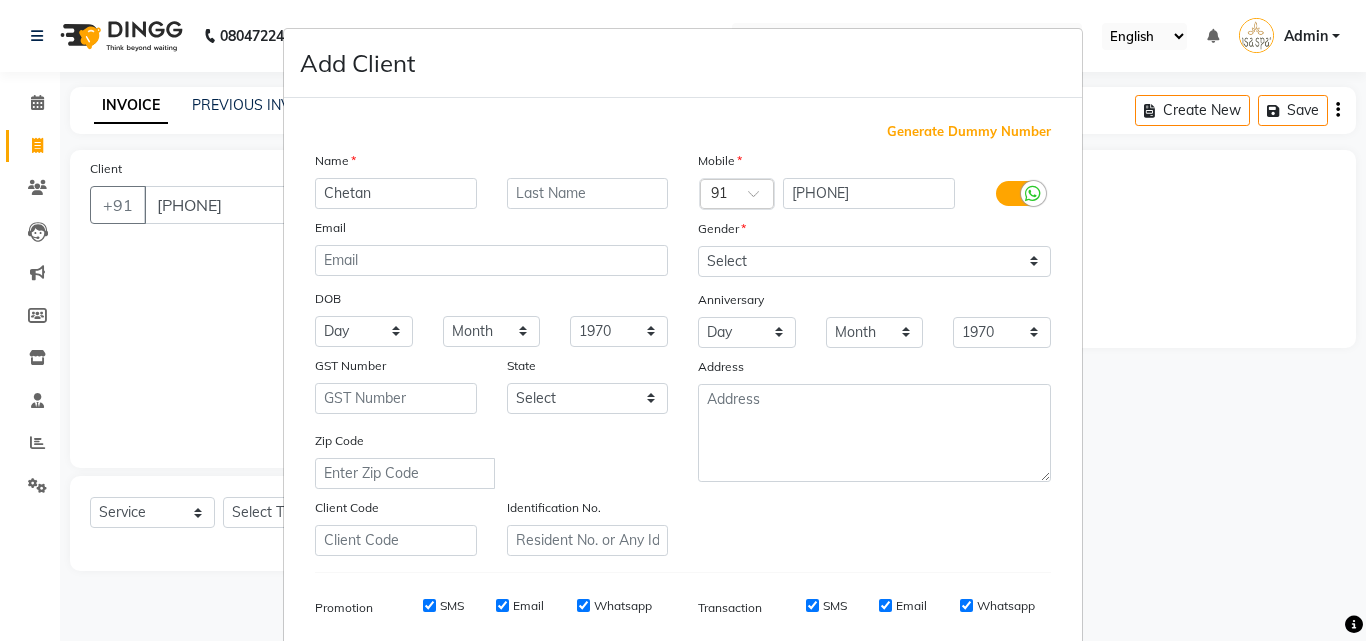 type on "Chetan" 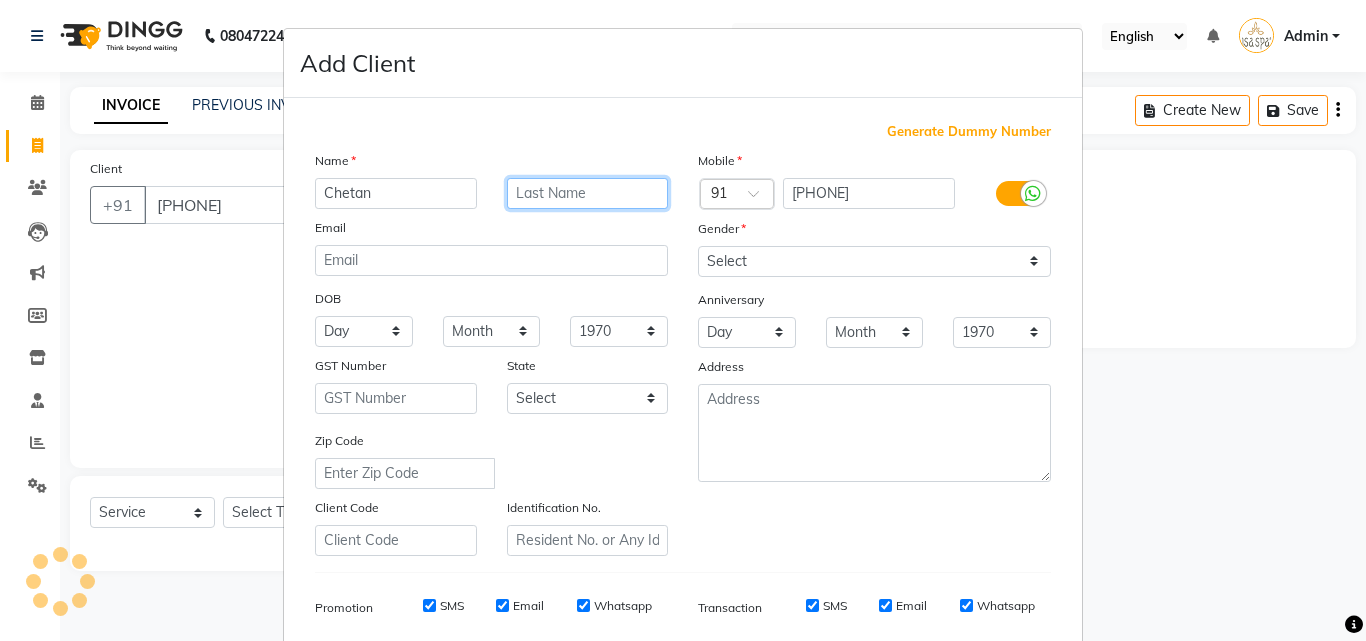 click at bounding box center [588, 193] 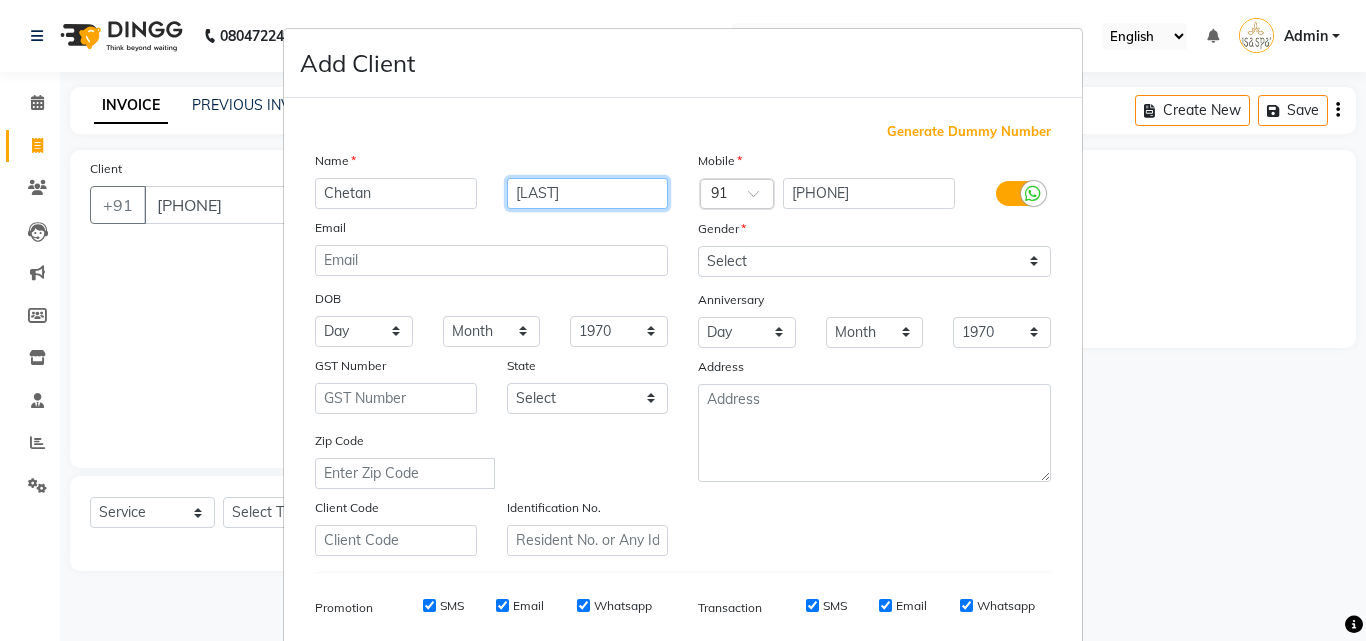 type on "Maharaj" 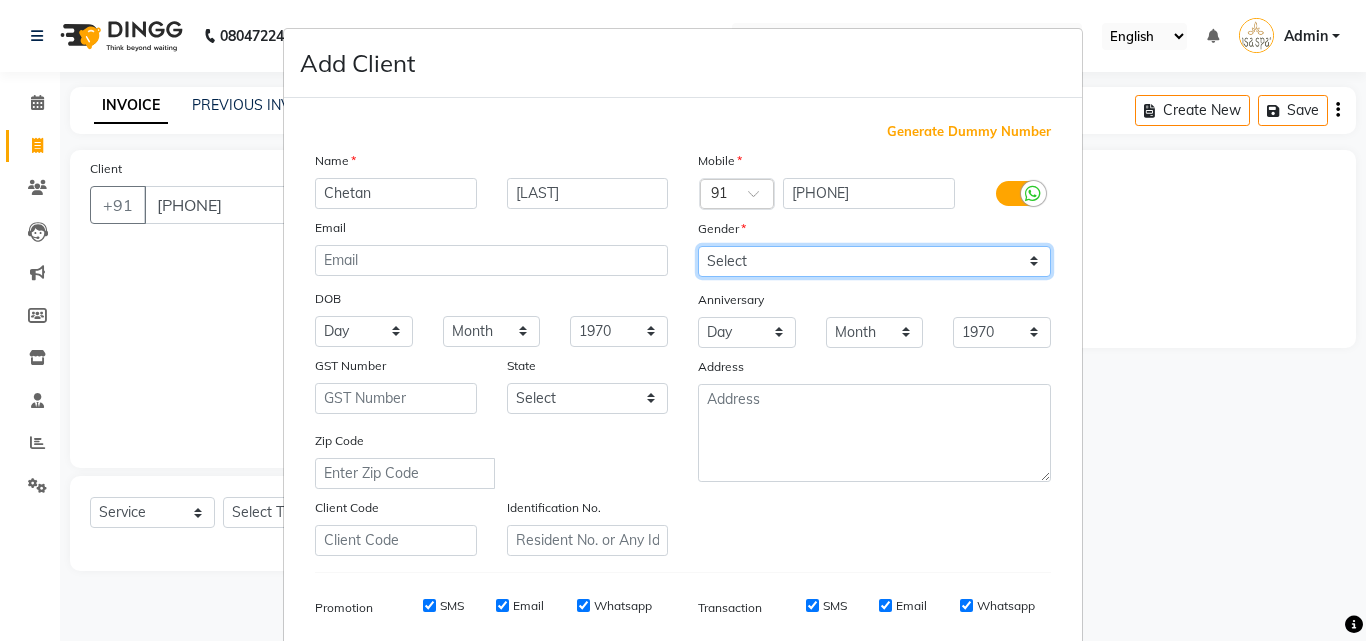 click on "Select Male Female Other Prefer Not To Say" at bounding box center (874, 261) 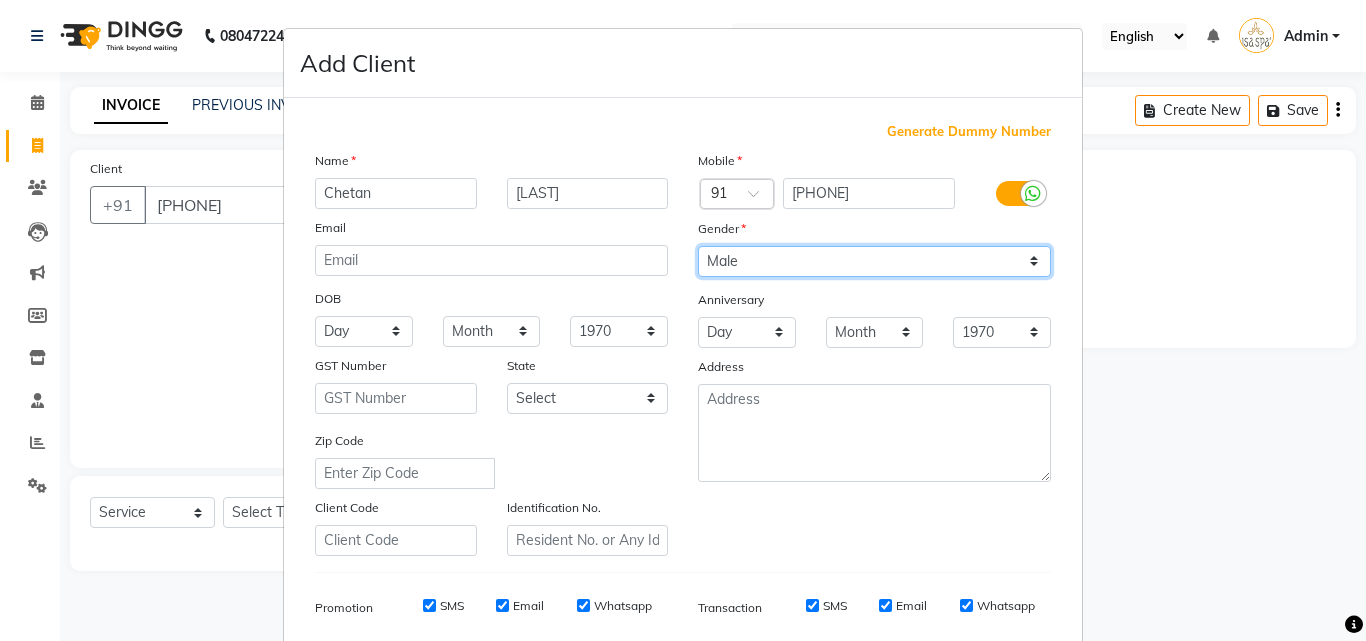 click on "Select Male Female Other Prefer Not To Say" at bounding box center [874, 261] 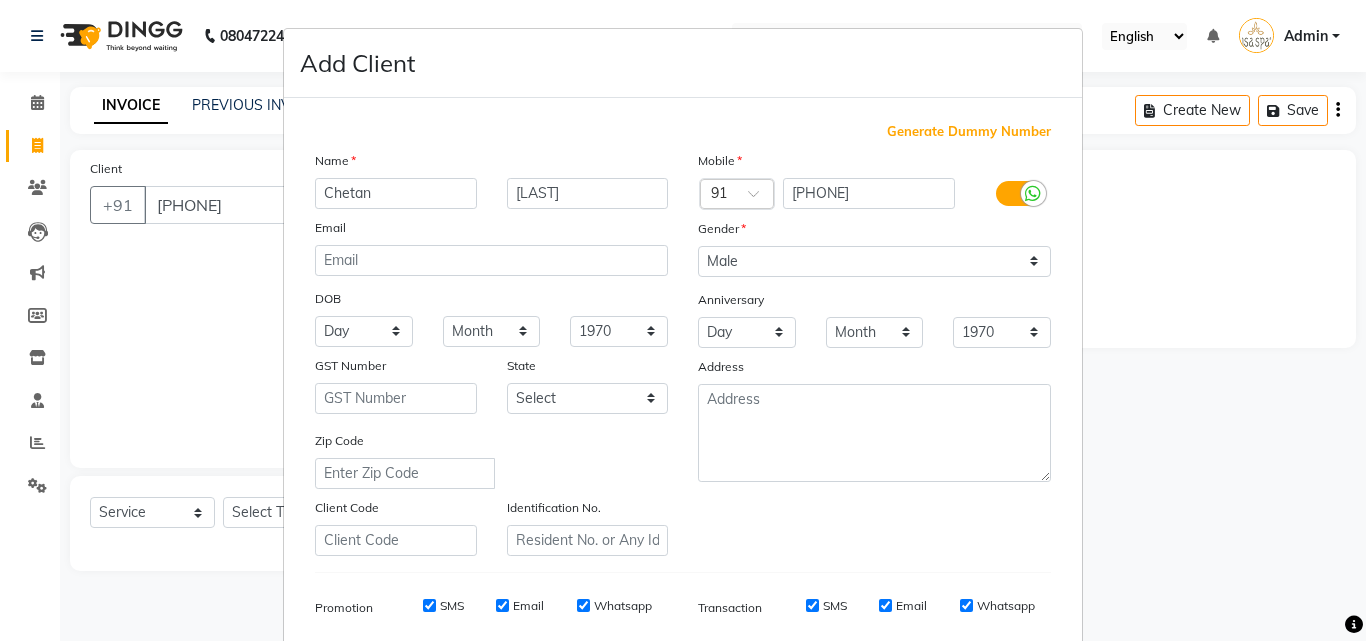 click on "Add Client Generate Dummy Number Name Chetan Maharaj Email DOB Day 01 02 03 04 05 06 07 08 09 10 11 12 13 14 15 16 17 18 19 20 21 22 23 24 25 26 27 28 29 30 31 Month January February March April May June July August September October November December 1940 1941 1942 1943 1944 1945 1946 1947 1948 1949 1950 1951 1952 1953 1954 1955 1956 1957 1958 1959 1960 1961 1962 1963 1964 1965 1966 1967 1968 1969 1970 1971 1972 1973 1974 1975 1976 1977 1978 1979 1980 1981 1982 1983 1984 1985 1986 1987 1988 1989 1990 1991 1992 1993 1994 1995 1996 1997 1998 1999 2000 2001 2002 2003 2004 2005 2006 2007 2008 2009 2010 2011 2012 2013 2014 2015 2016 2017 2018 2019 2020 2021 2022 2023 2024 GST Number State Select Andaman and Nicobar Islands Andhra Pradesh Arunachal Pradesh Assam Bihar Chandigarh Chhattisgarh Dadra and Nagar Haveli Daman and Diu Delhi Goa Gujarat Haryana Himachal Pradesh Jammu and Kashmir Jharkhand Karnataka Kerala Lakshadweep Madhya Pradesh Maharashtra Manipur Meghalaya Mizoram Nagaland Odisha Pondicherry Punjab" at bounding box center (683, 320) 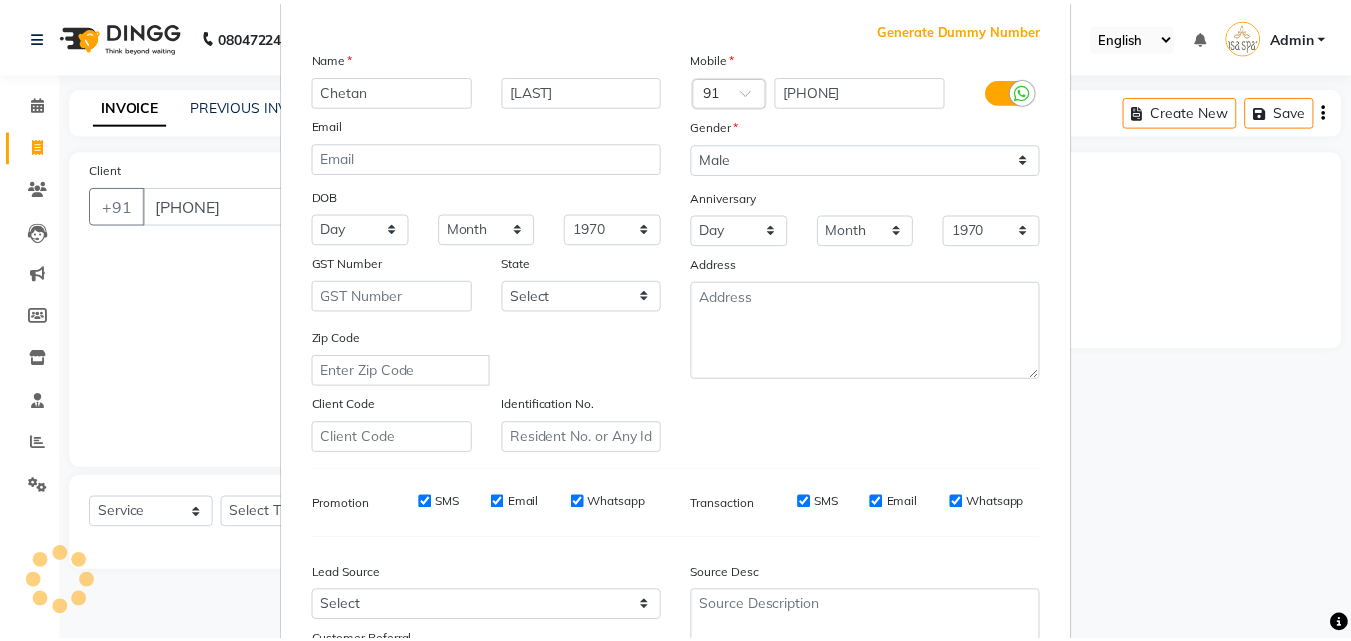 scroll, scrollTop: 282, scrollLeft: 0, axis: vertical 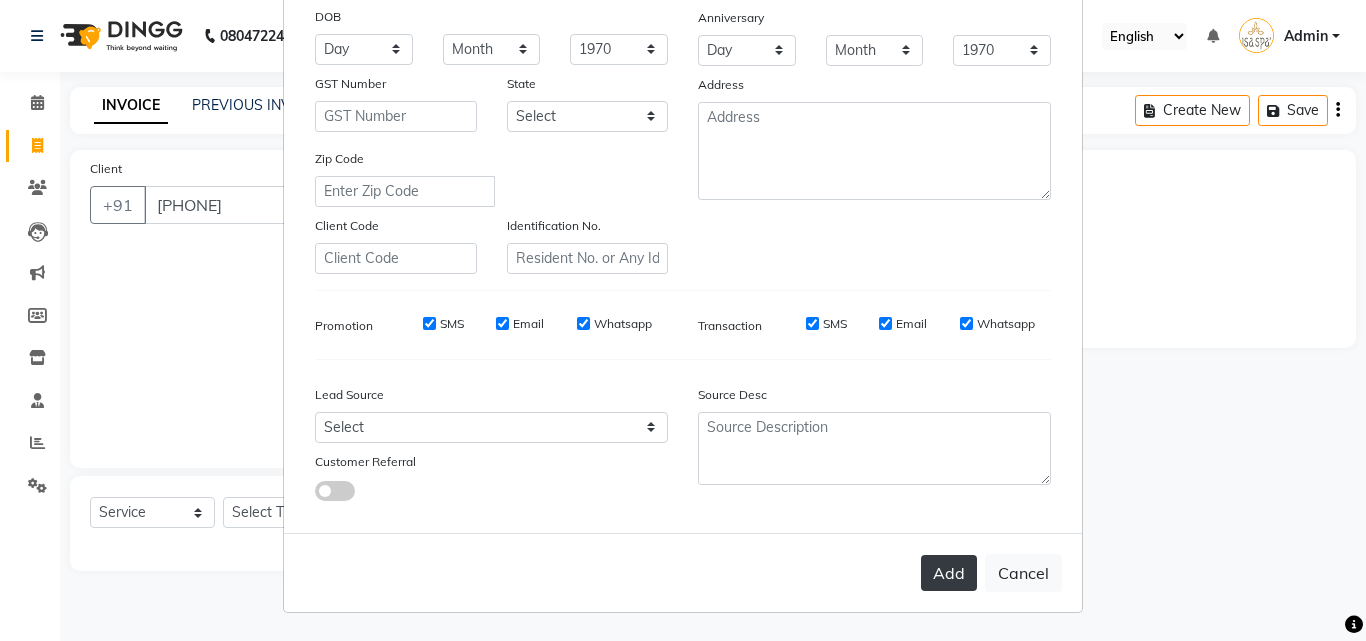 click on "Add" at bounding box center (949, 573) 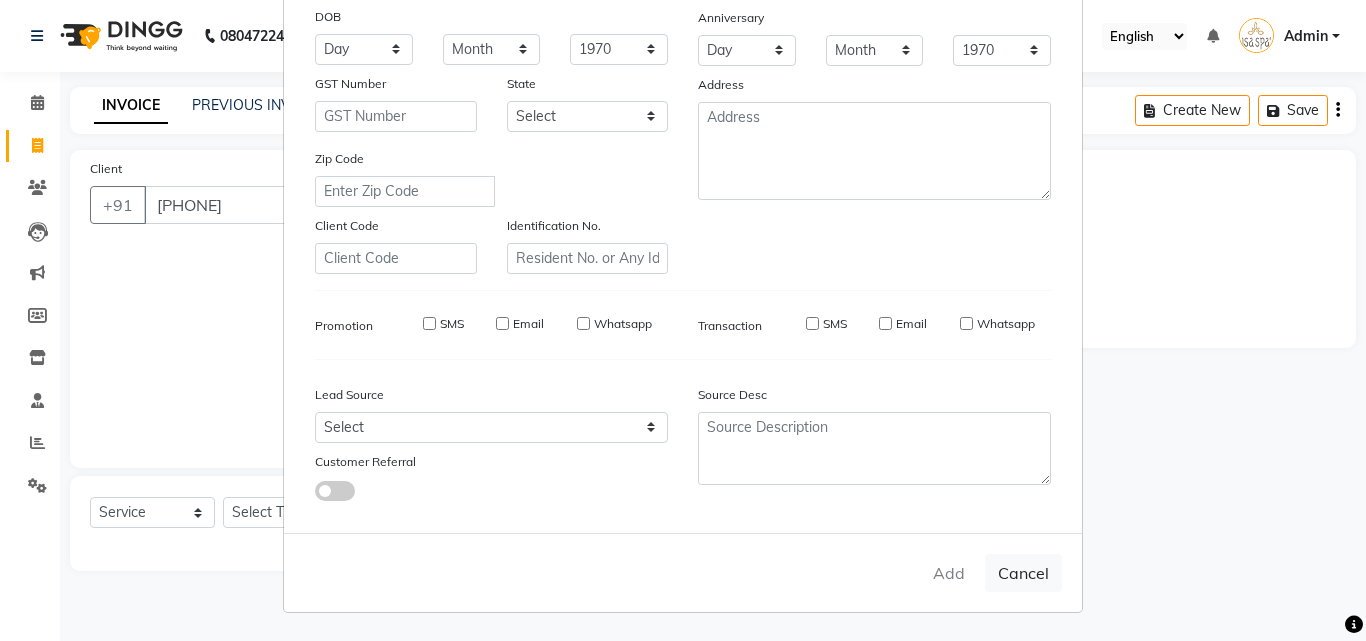 type 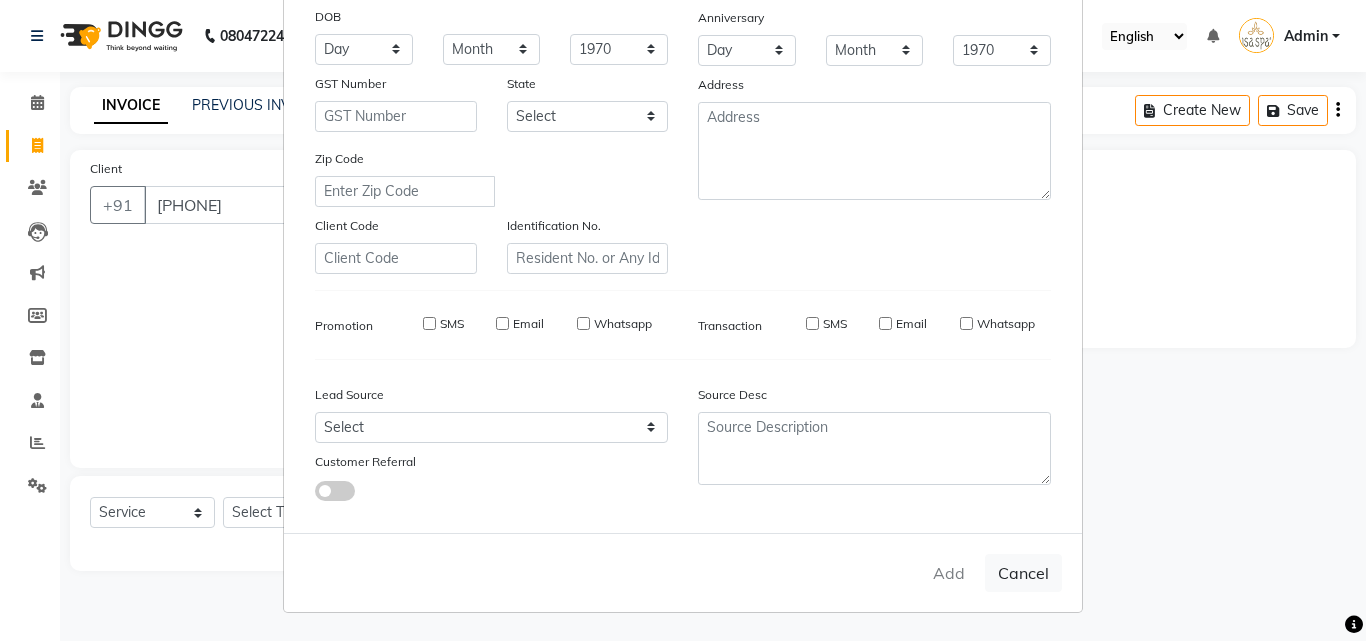 type 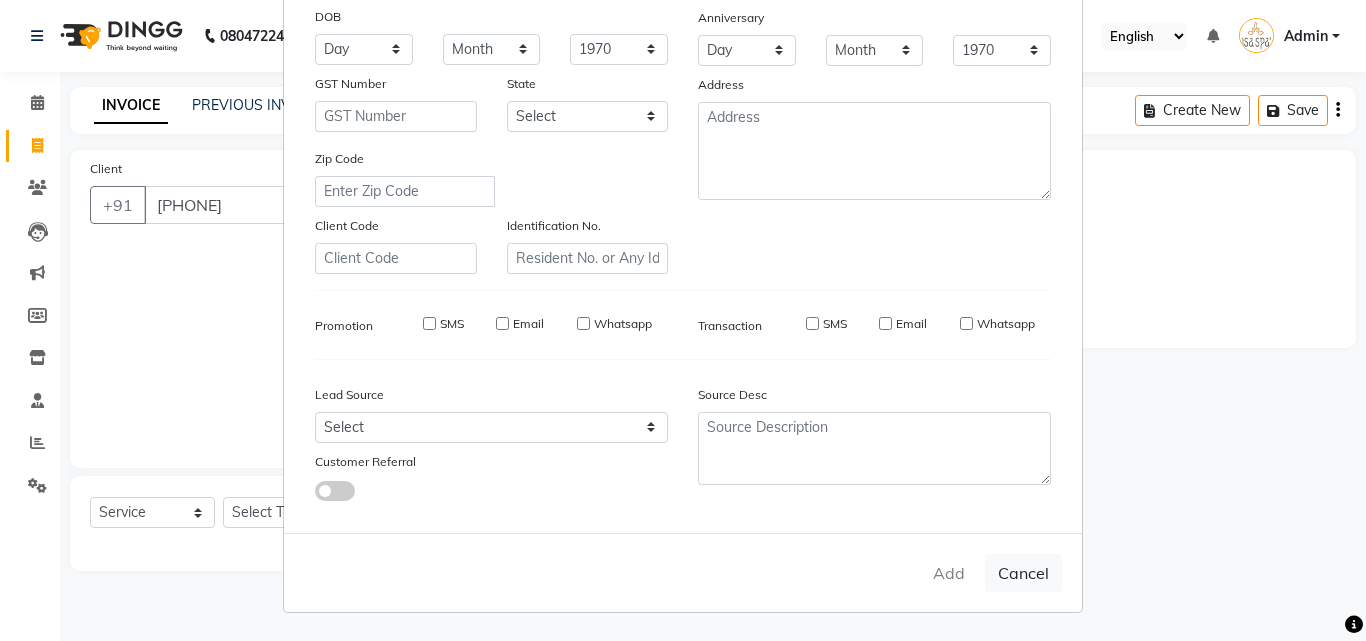 select 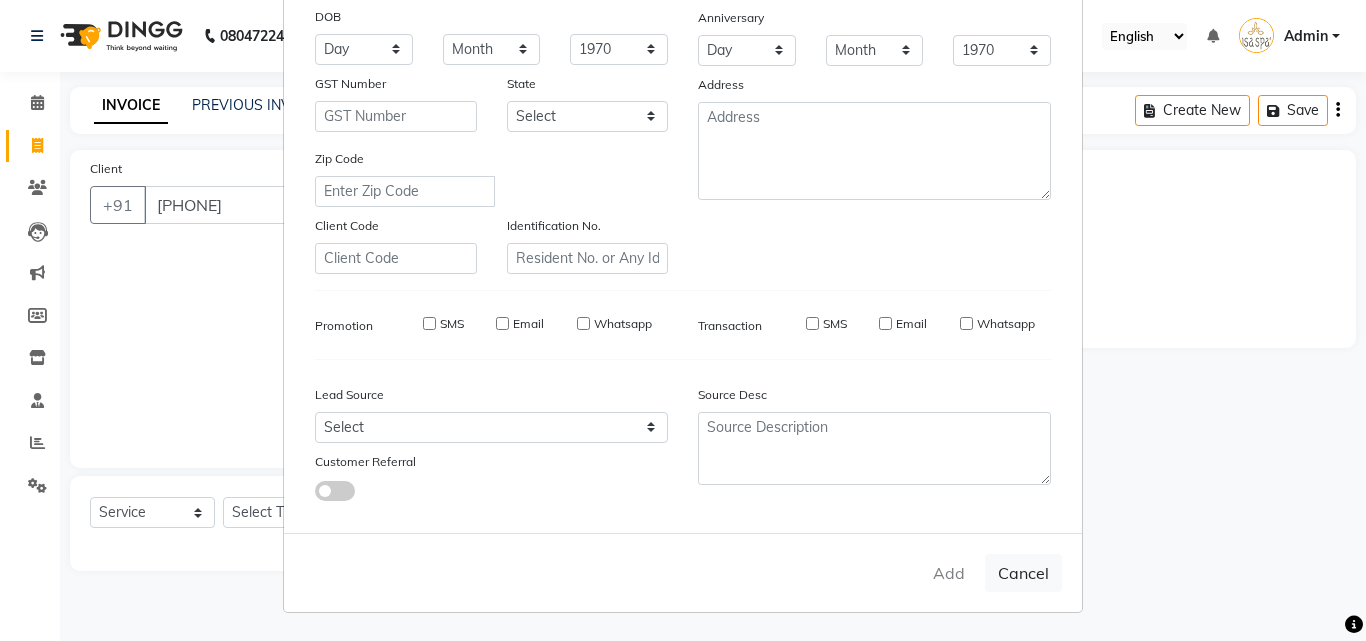 select 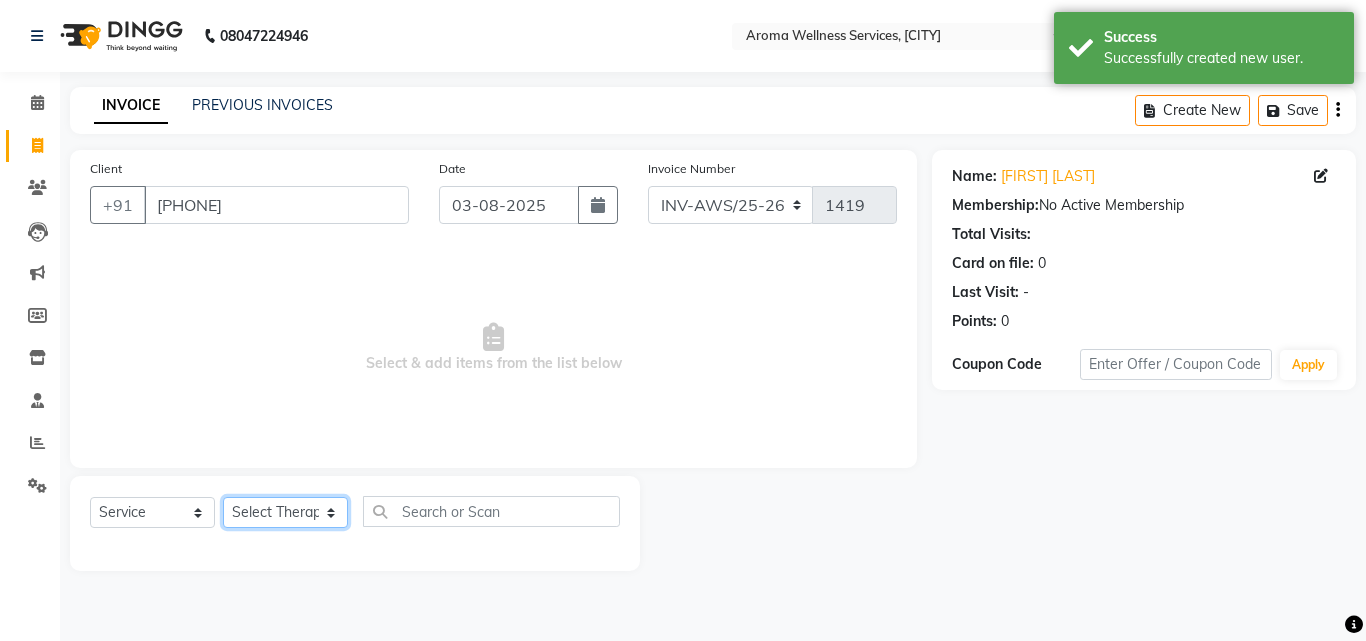click on "Select Therapist Miss. Chong Miss. Duhpuii Miss. Gladys Miss. Julee Miss. Rini Mr. Lelen" 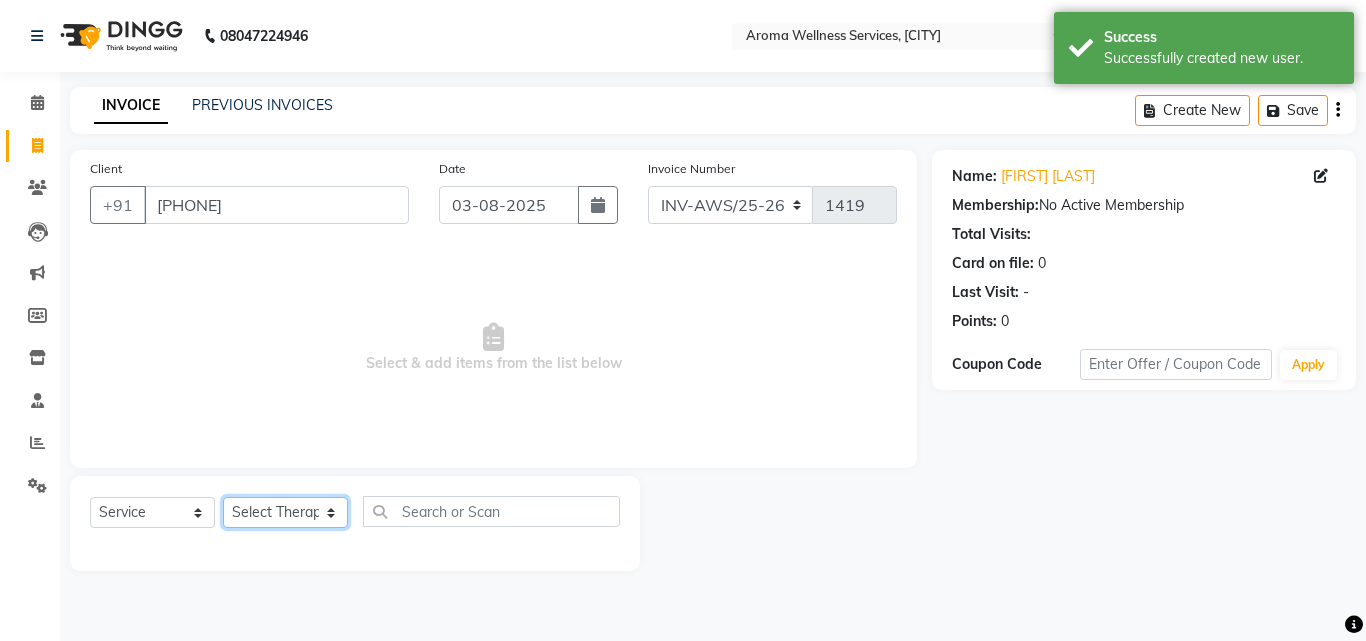 select on "50767" 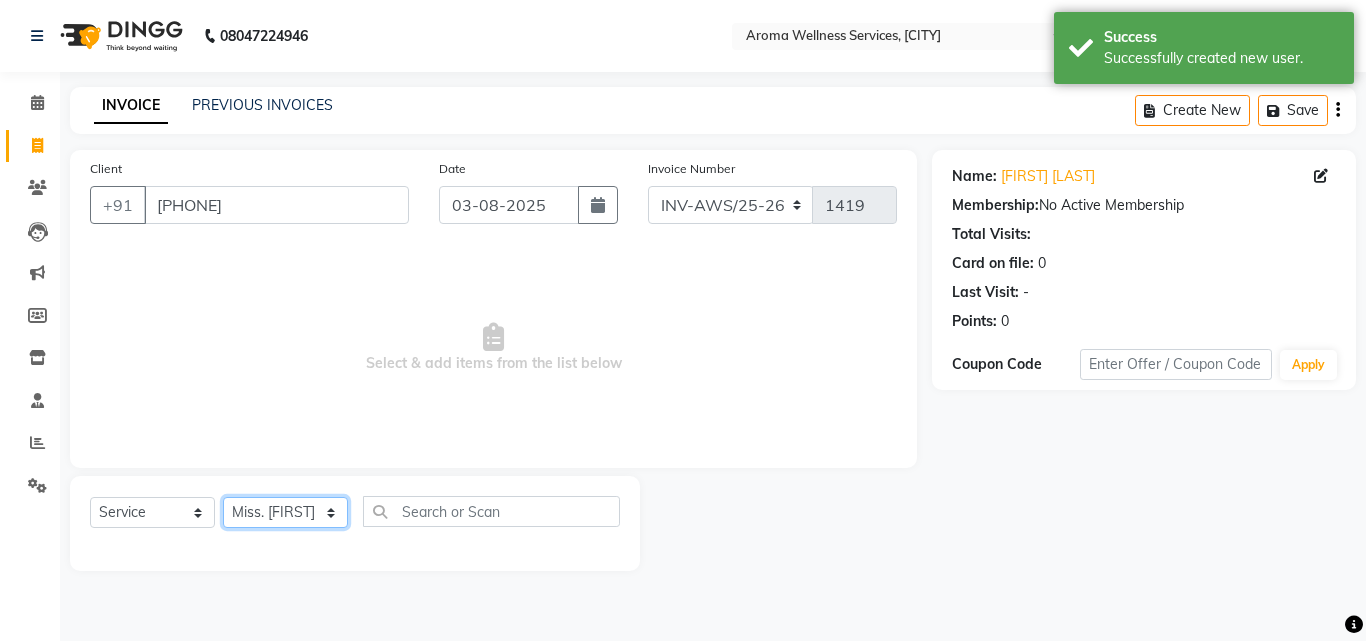 click on "Select Therapist Miss. Chong Miss. Duhpuii Miss. Gladys Miss. Julee Miss. Rini Mr. Lelen" 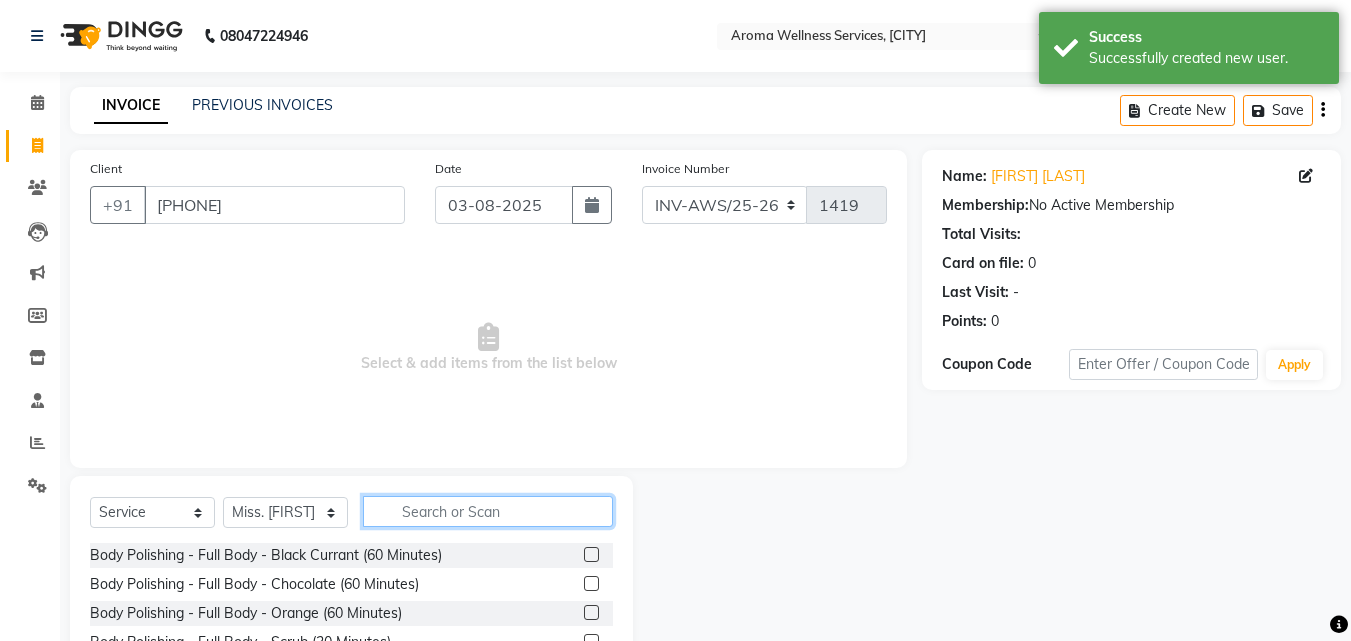 click 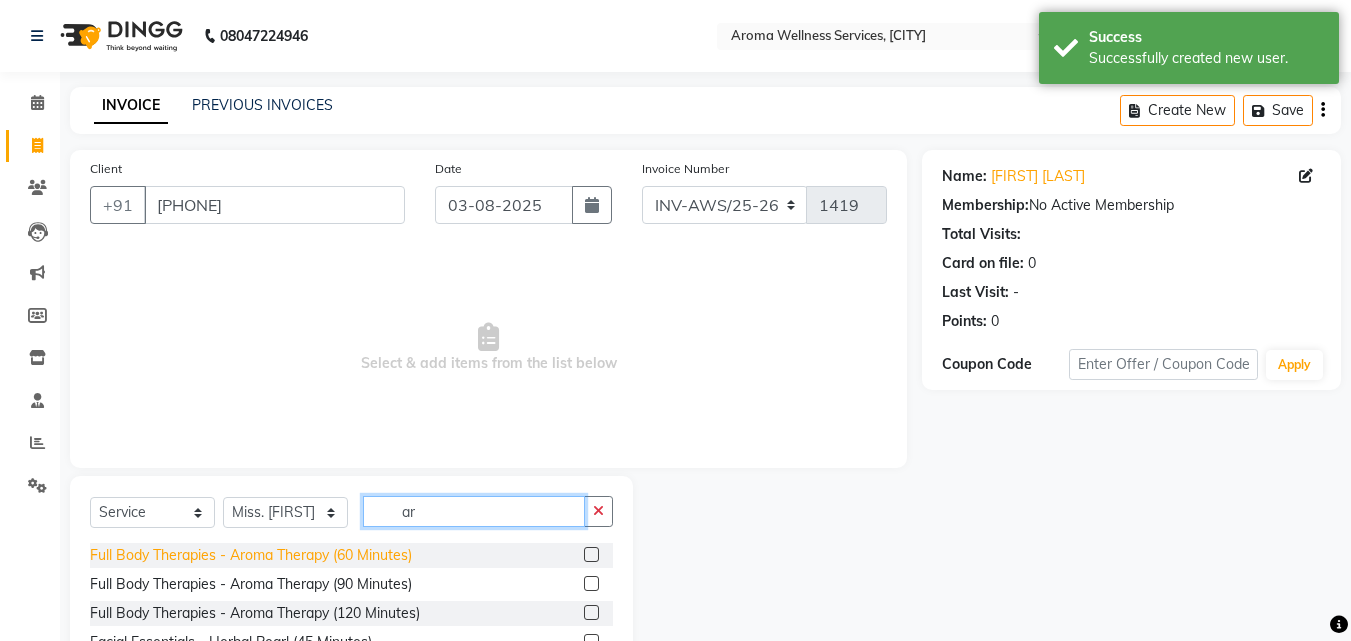 type on "ar" 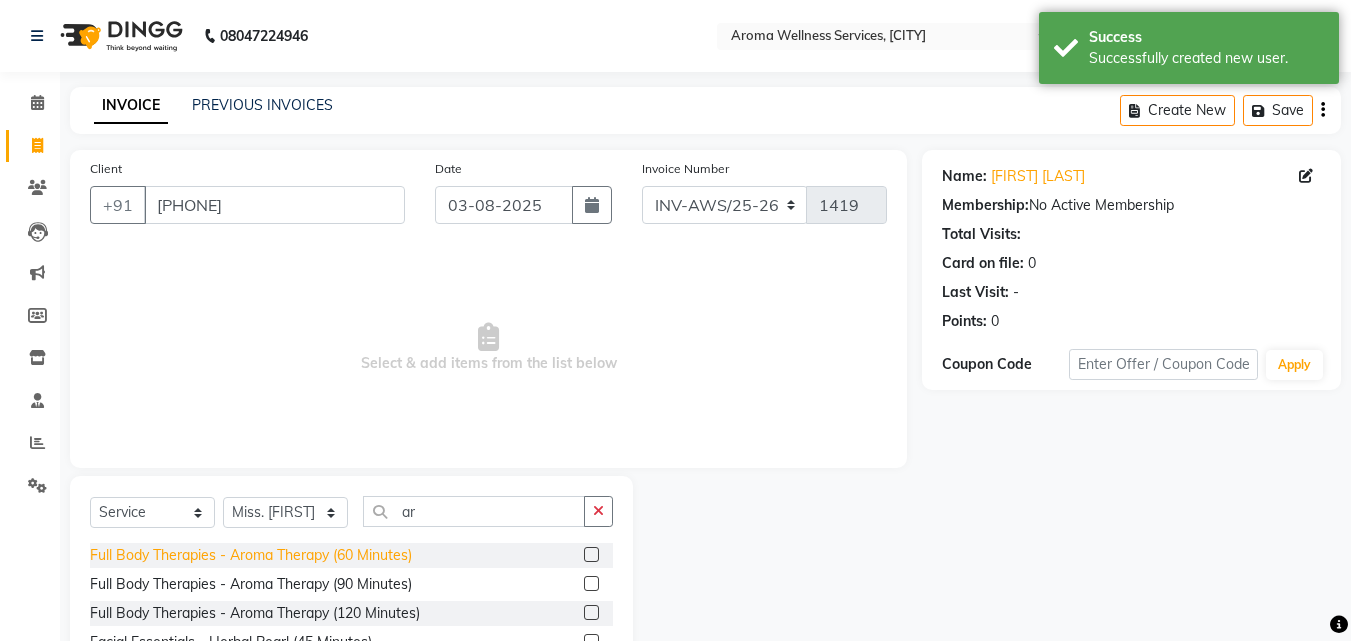 click on "Full Body Therapies - Aroma Therapy (60 Minutes)" 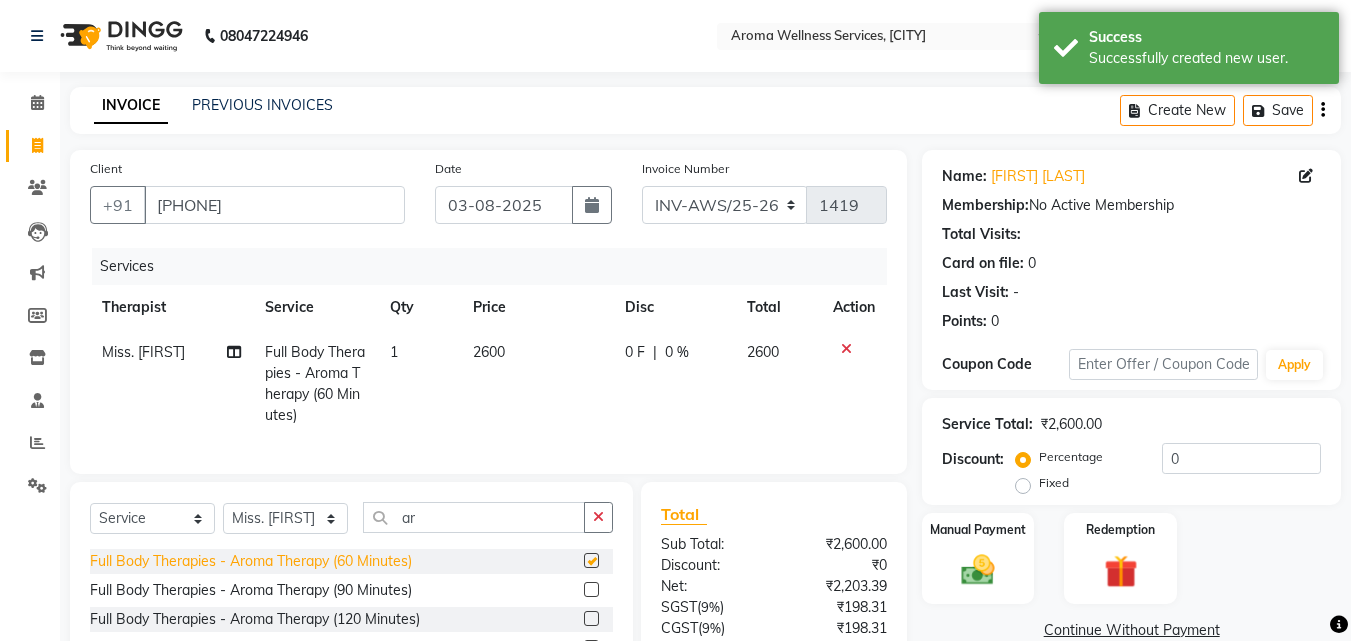 checkbox on "false" 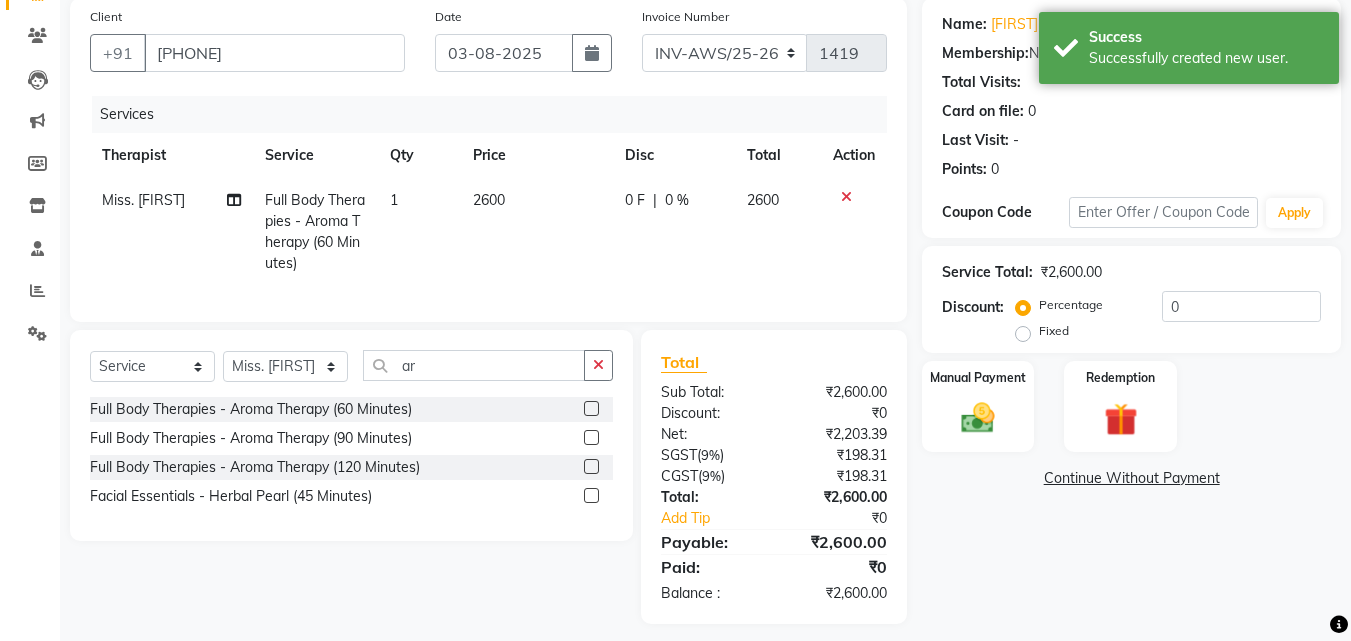 scroll, scrollTop: 180, scrollLeft: 0, axis: vertical 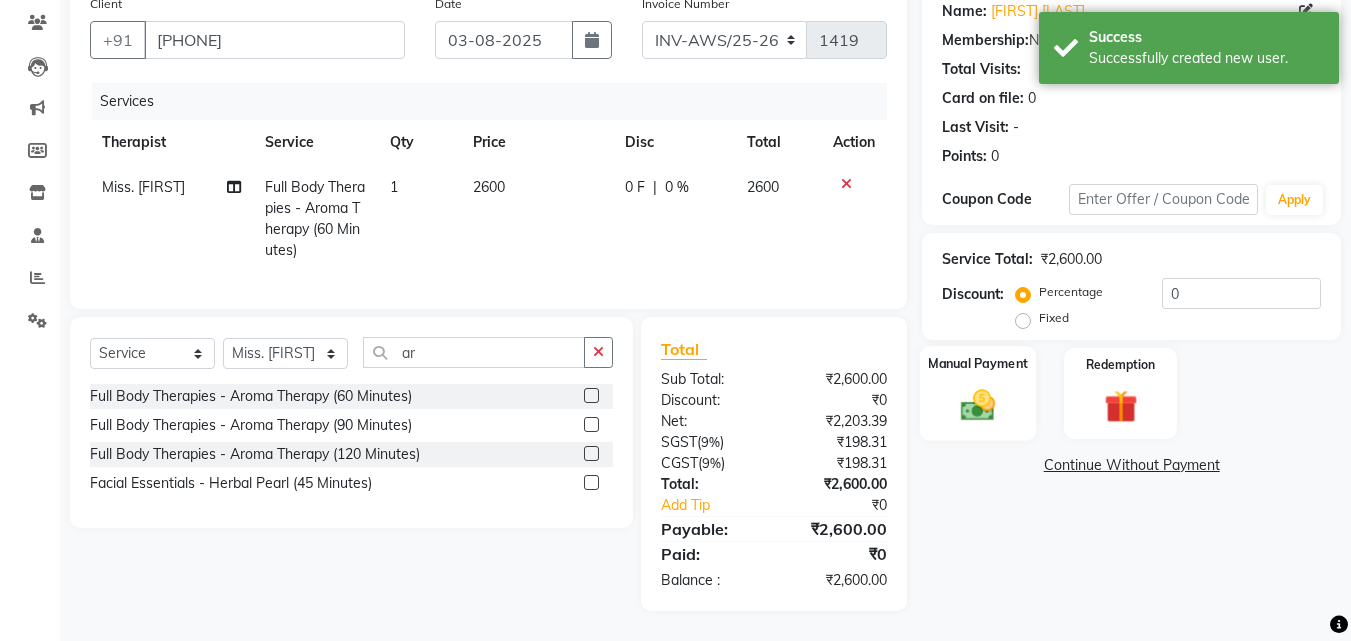 click 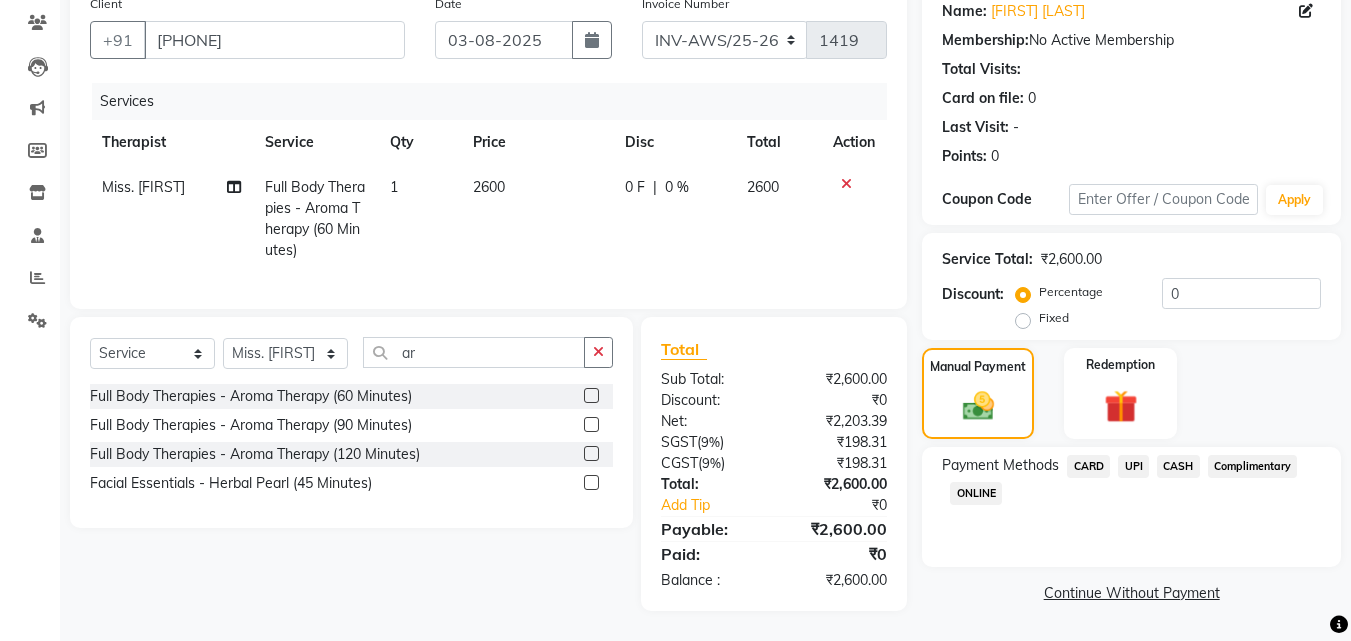 click on "Fixed" 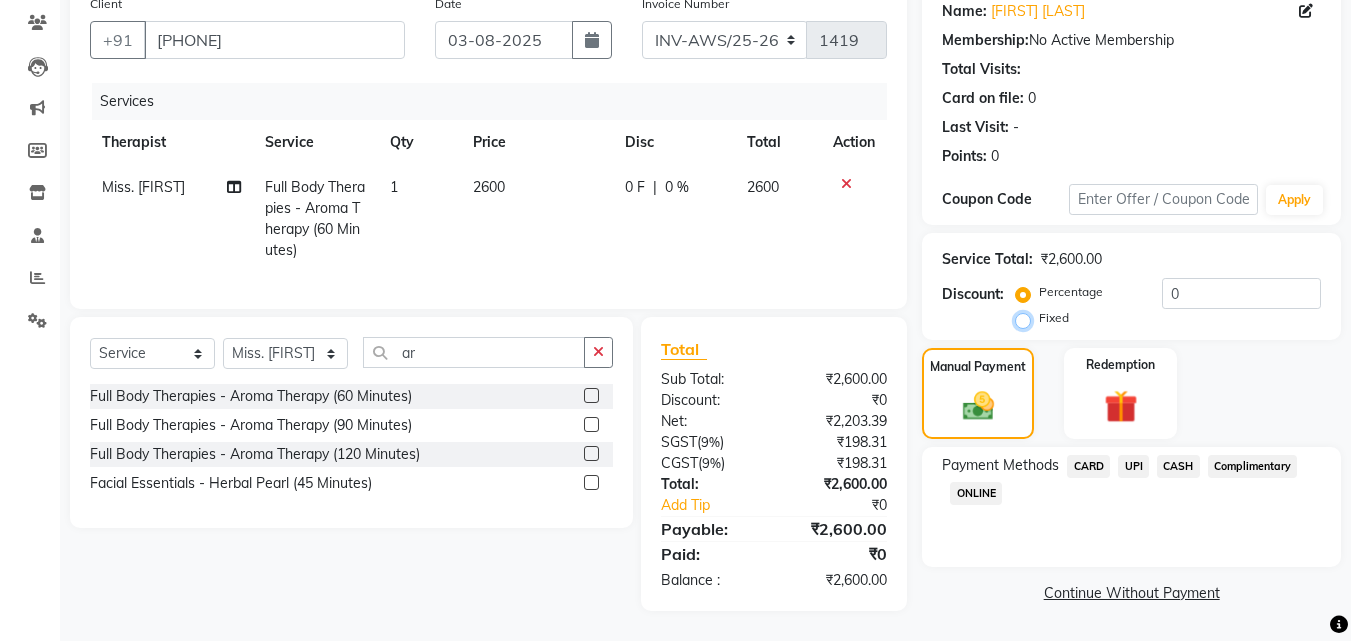 click on "Fixed" at bounding box center (1027, 318) 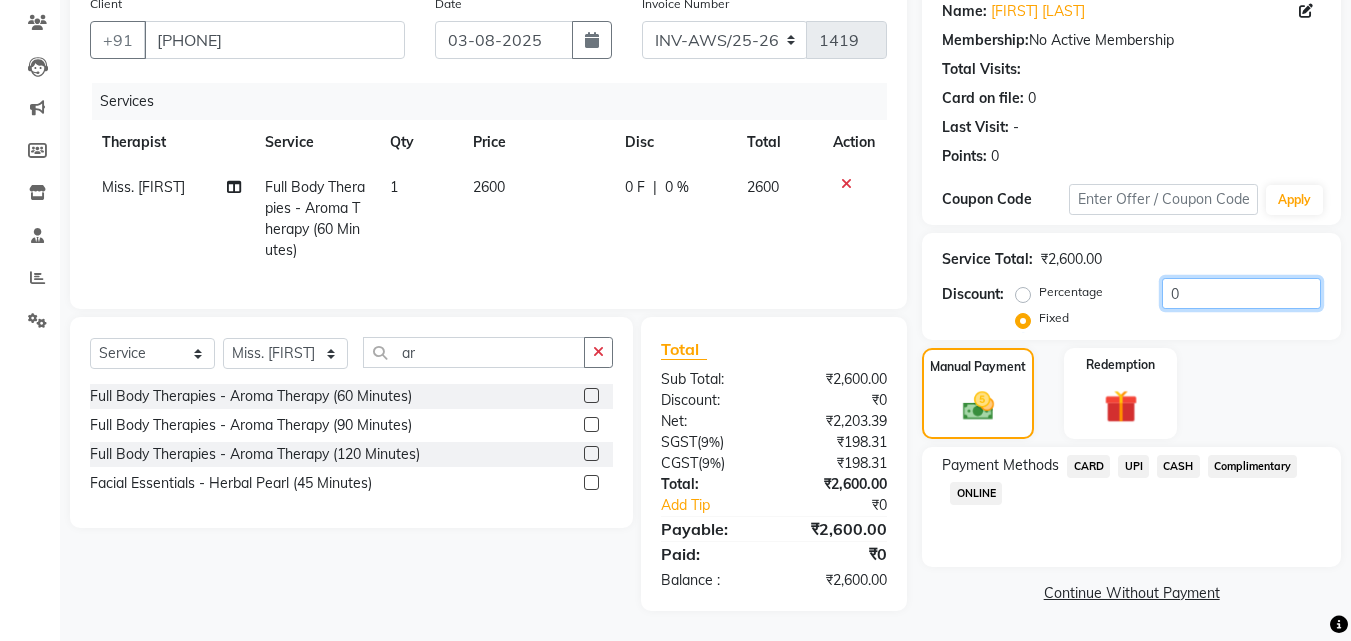 click on "0" 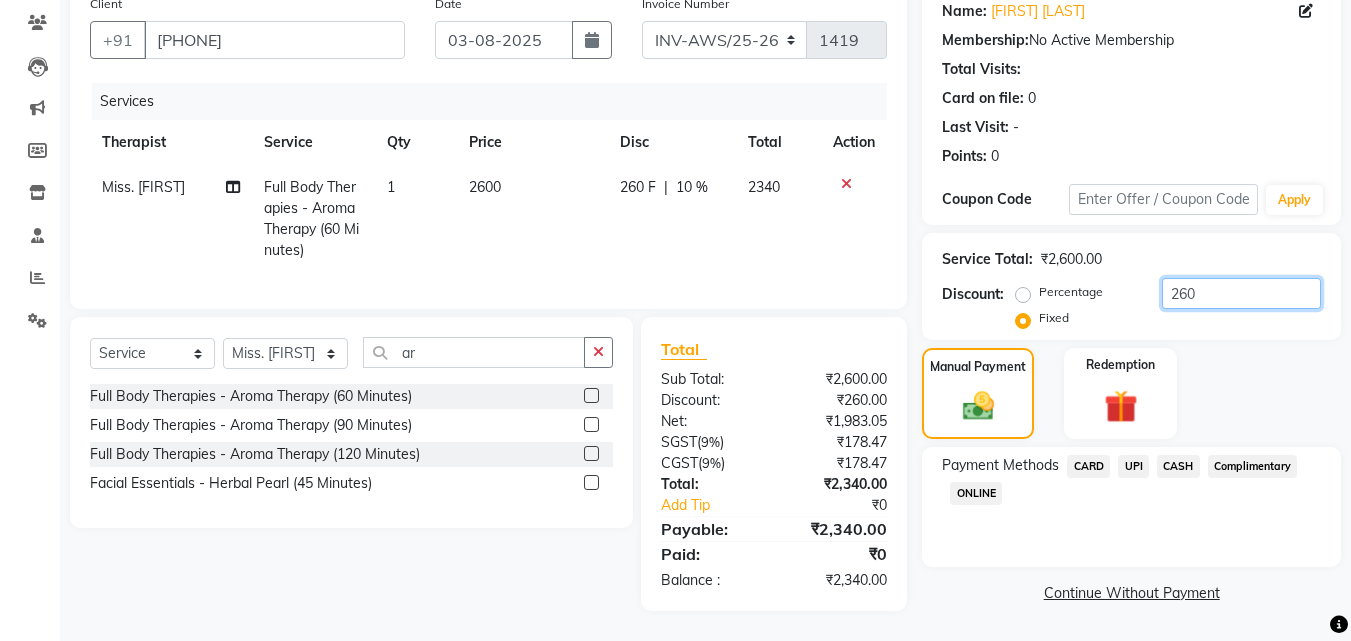 type on "260" 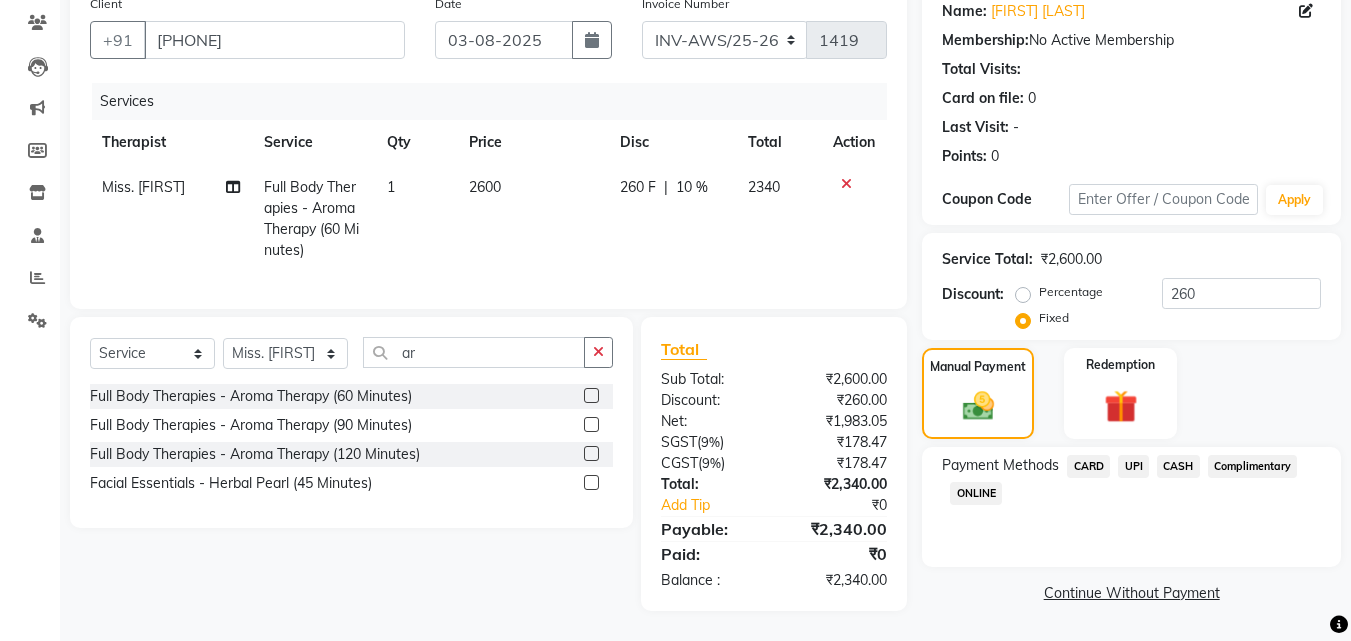 click on "UPI" 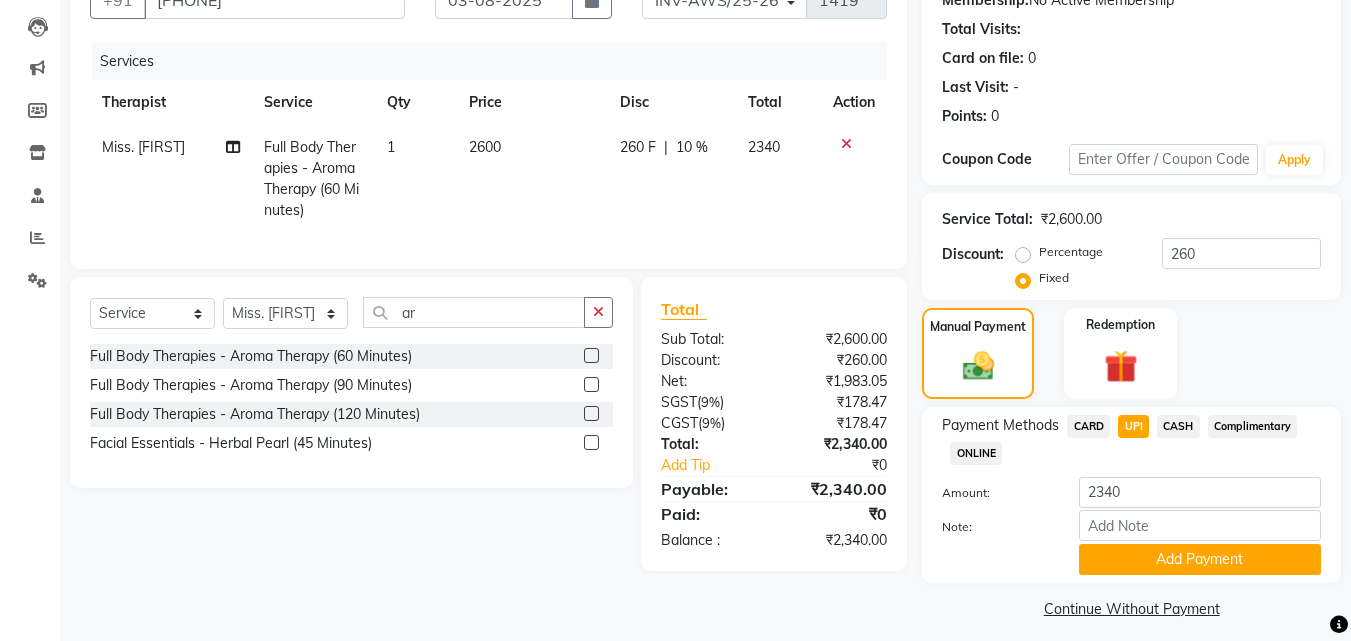 scroll, scrollTop: 218, scrollLeft: 0, axis: vertical 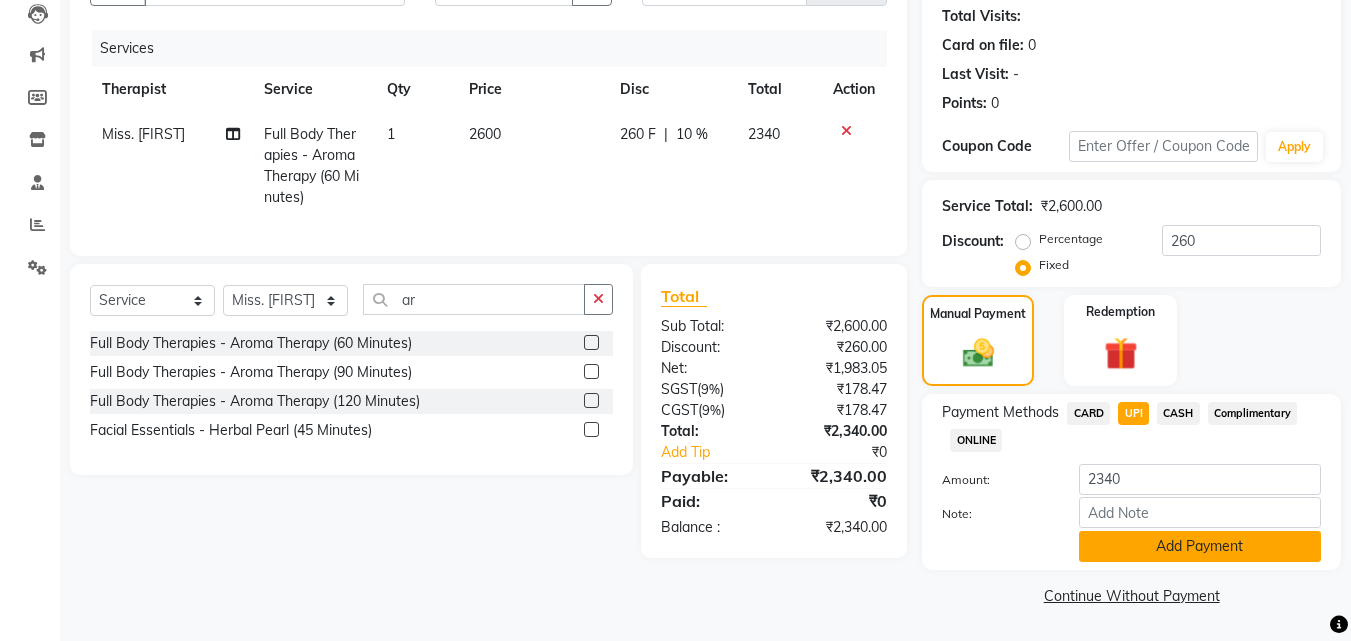 click on "Add Payment" 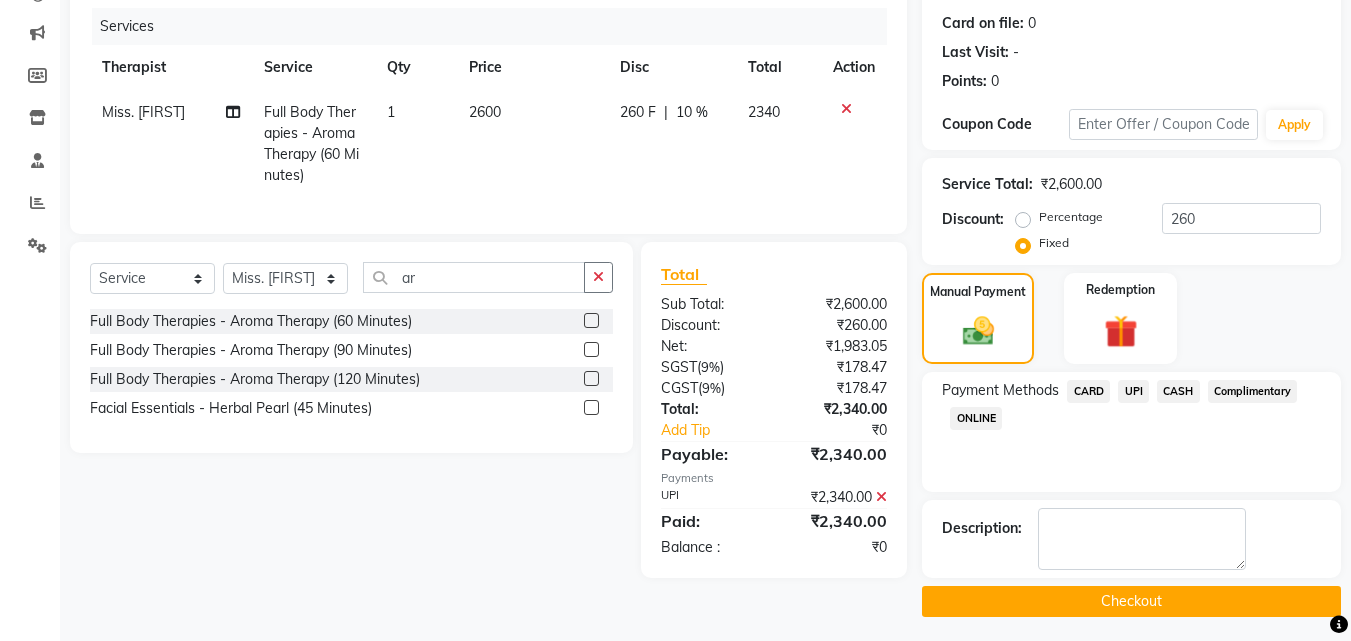 scroll, scrollTop: 246, scrollLeft: 0, axis: vertical 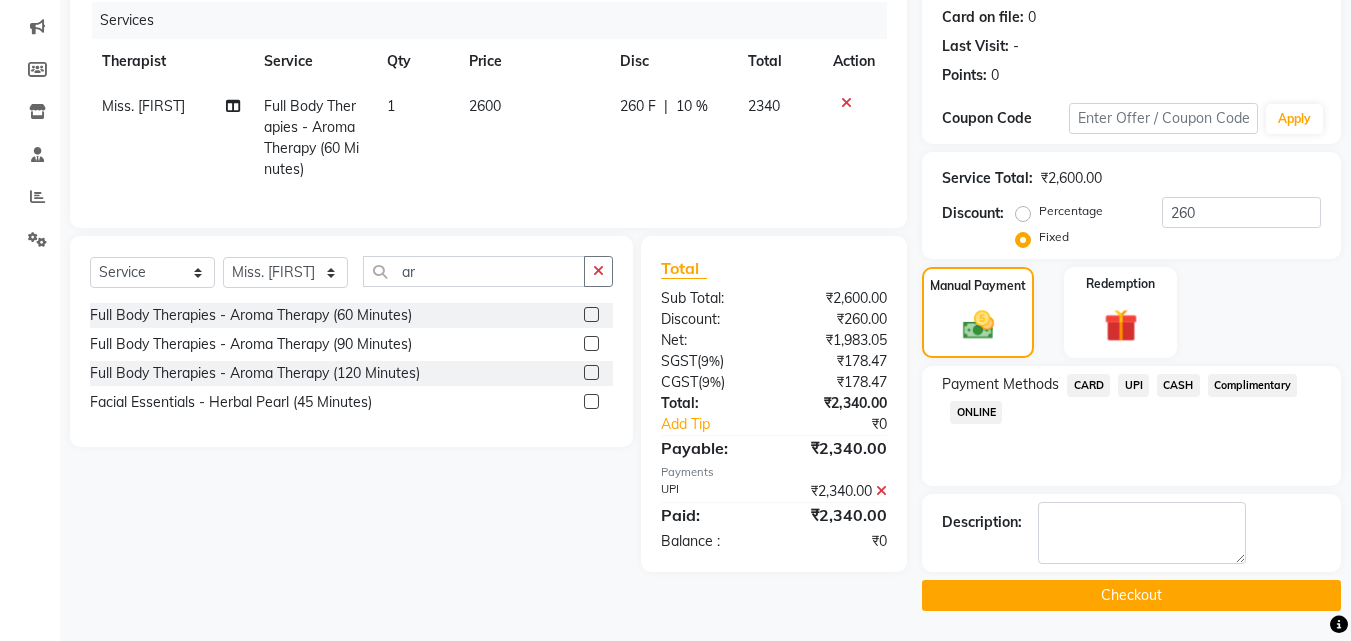 click on "Checkout" 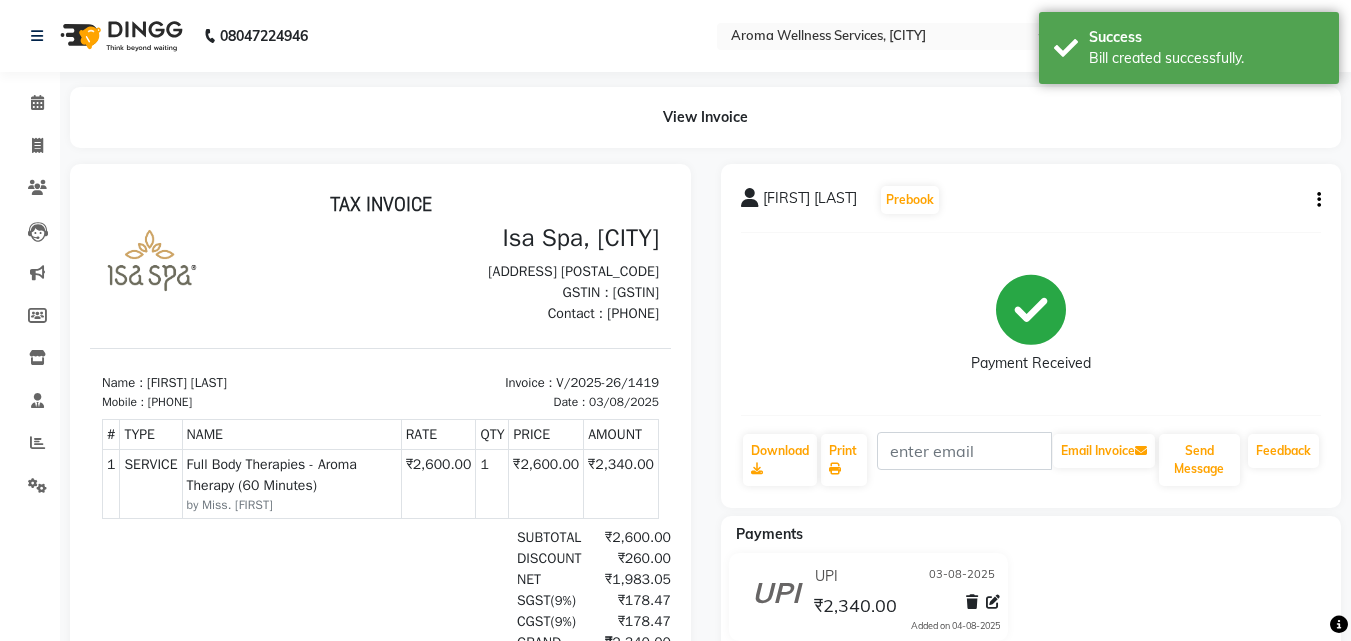 scroll, scrollTop: 0, scrollLeft: 0, axis: both 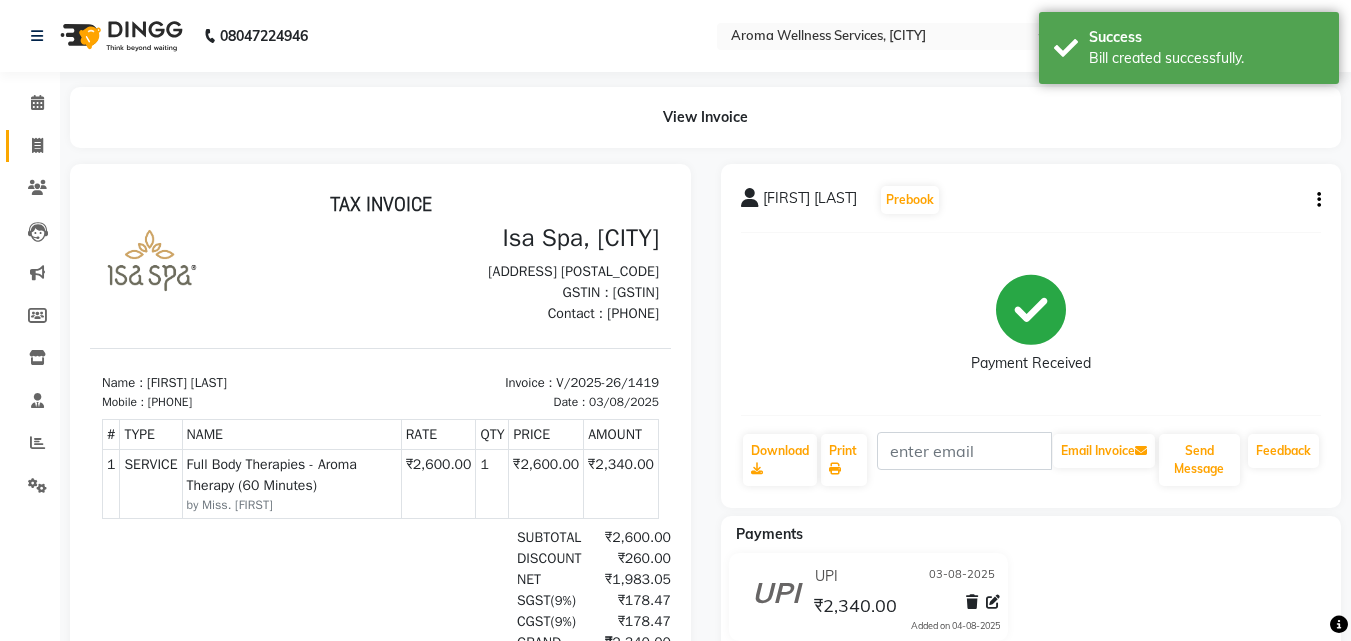 click on "Invoice" 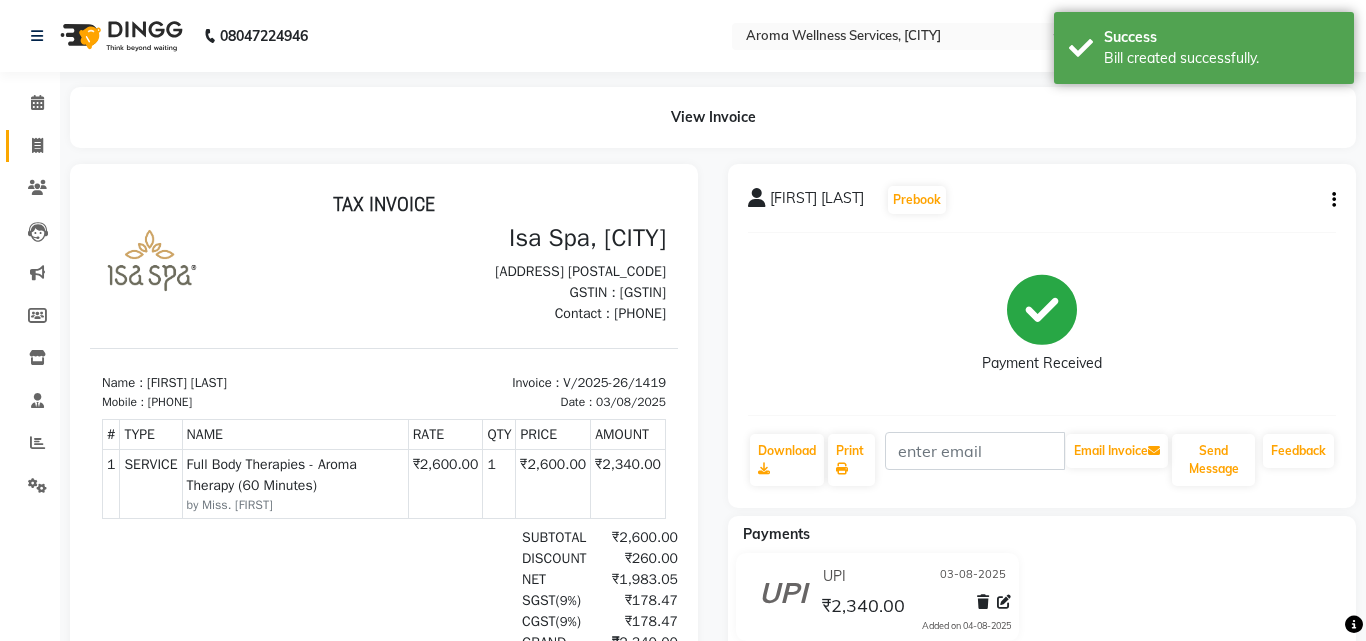 select on "6573" 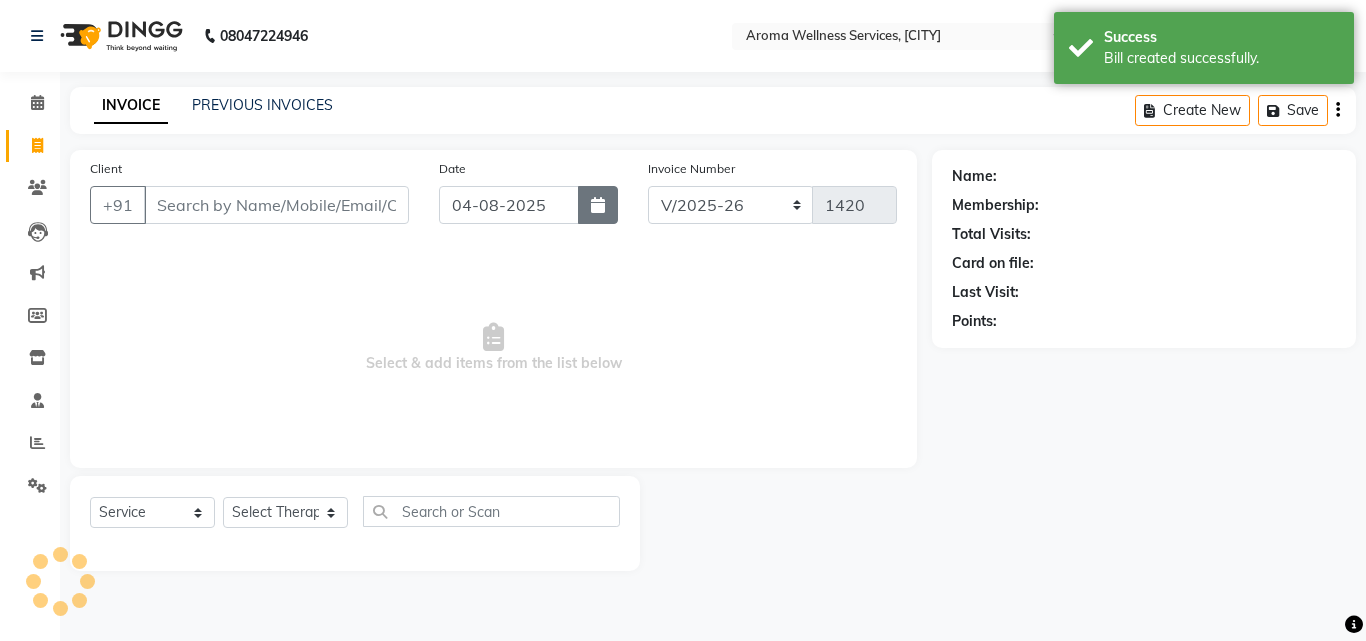 click 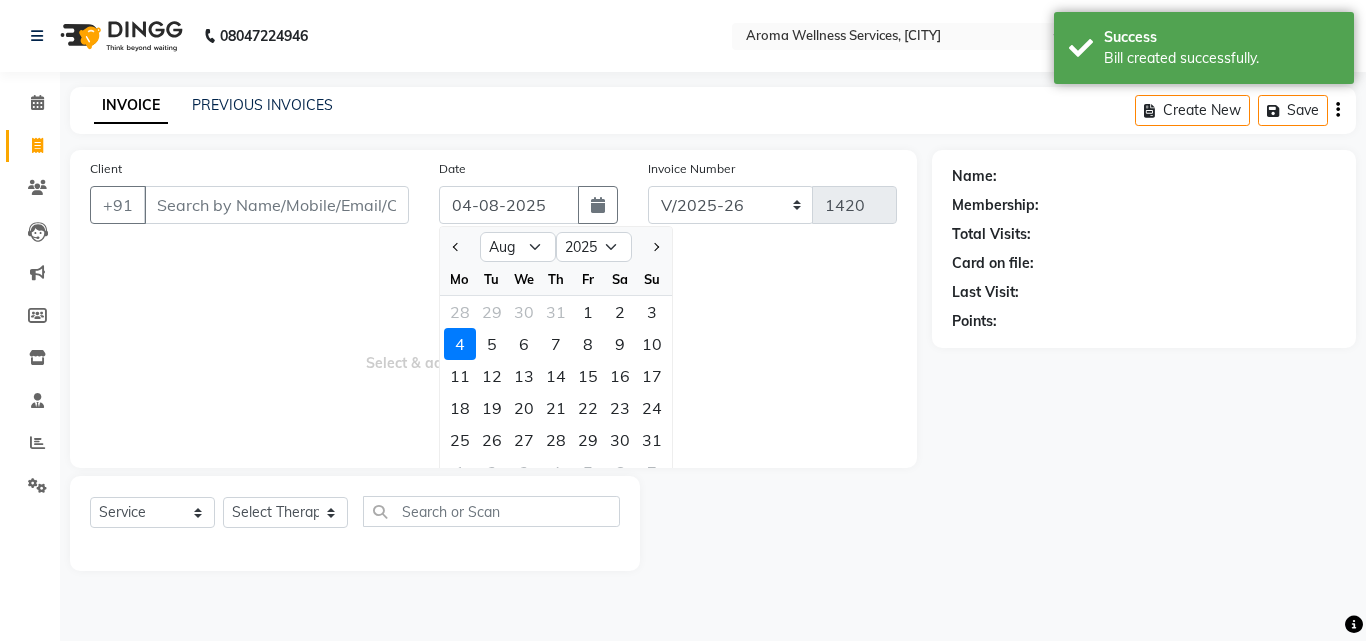 click on "3" 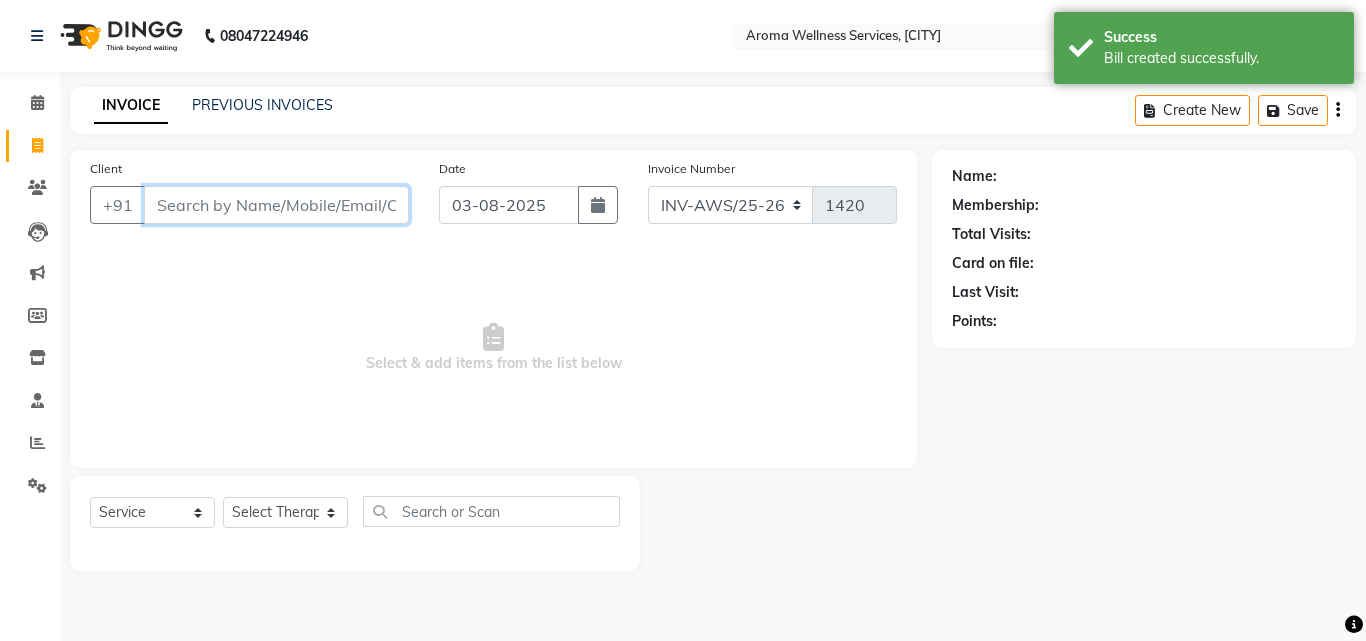 click on "Client" at bounding box center [276, 205] 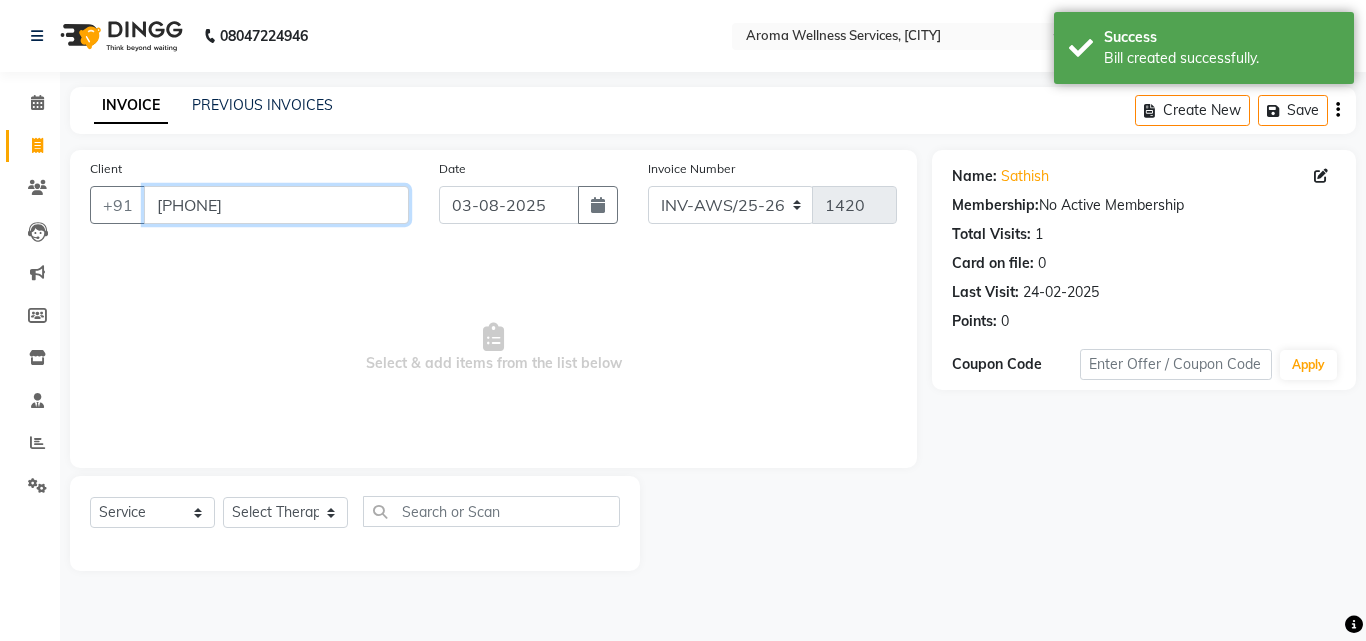 click on "9121666606" at bounding box center [276, 205] 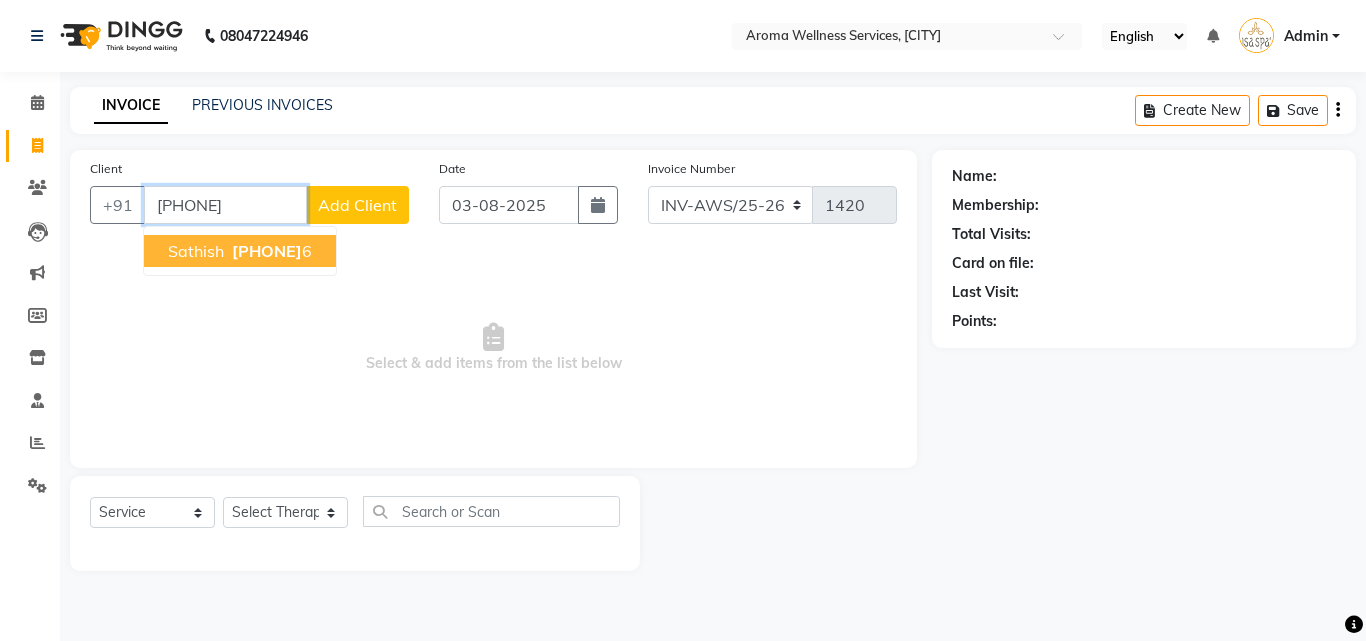 click on "912166660 6" at bounding box center [270, 251] 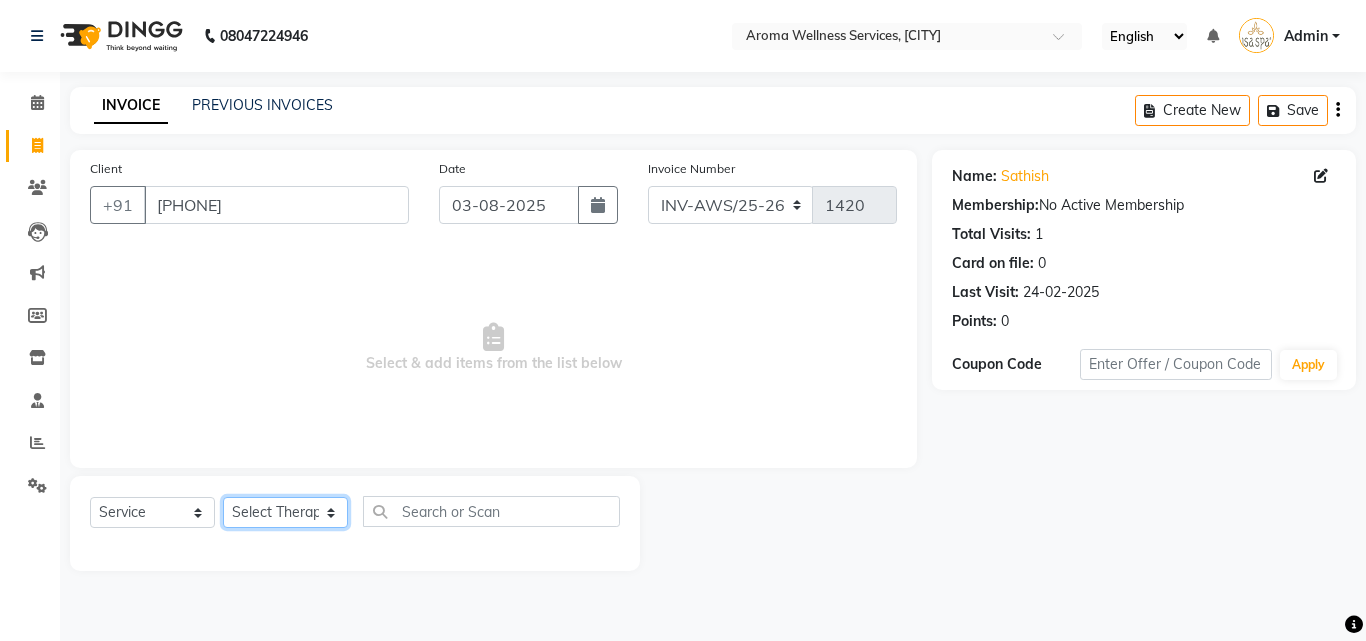 click on "Select Therapist Miss. Chong Miss. Duhpuii Miss. Gladys Miss. Julee Miss. Rini Mr. Lelen" 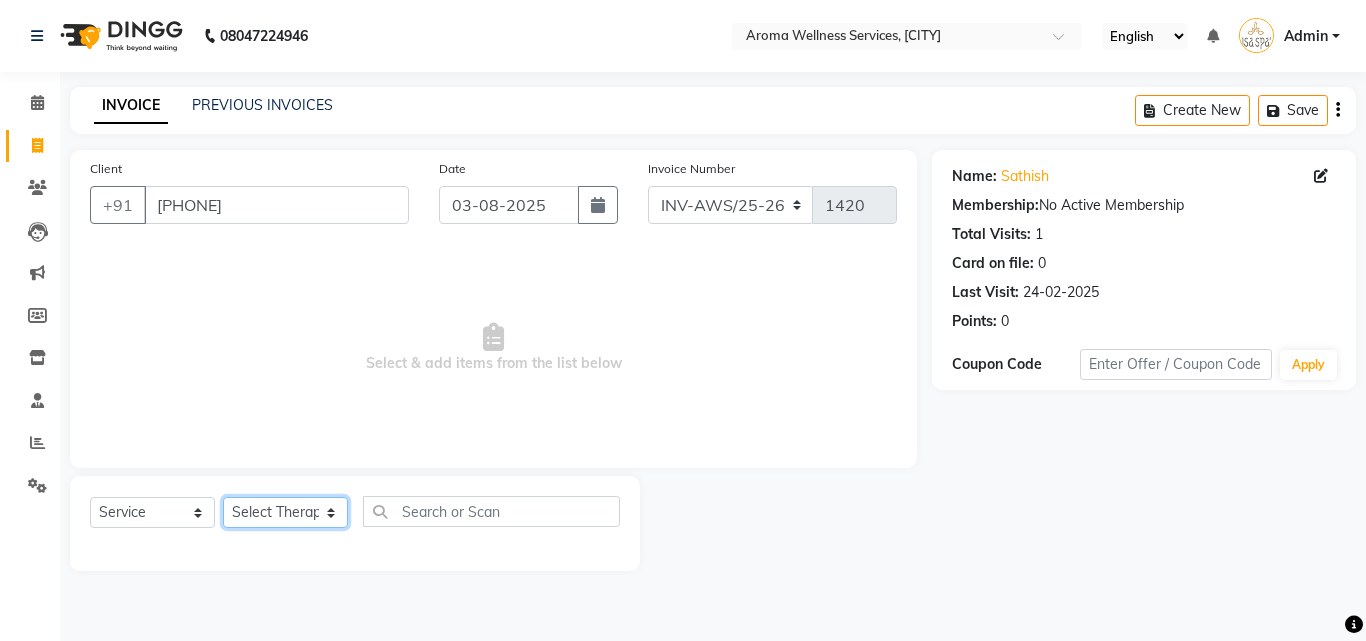 select on "83627" 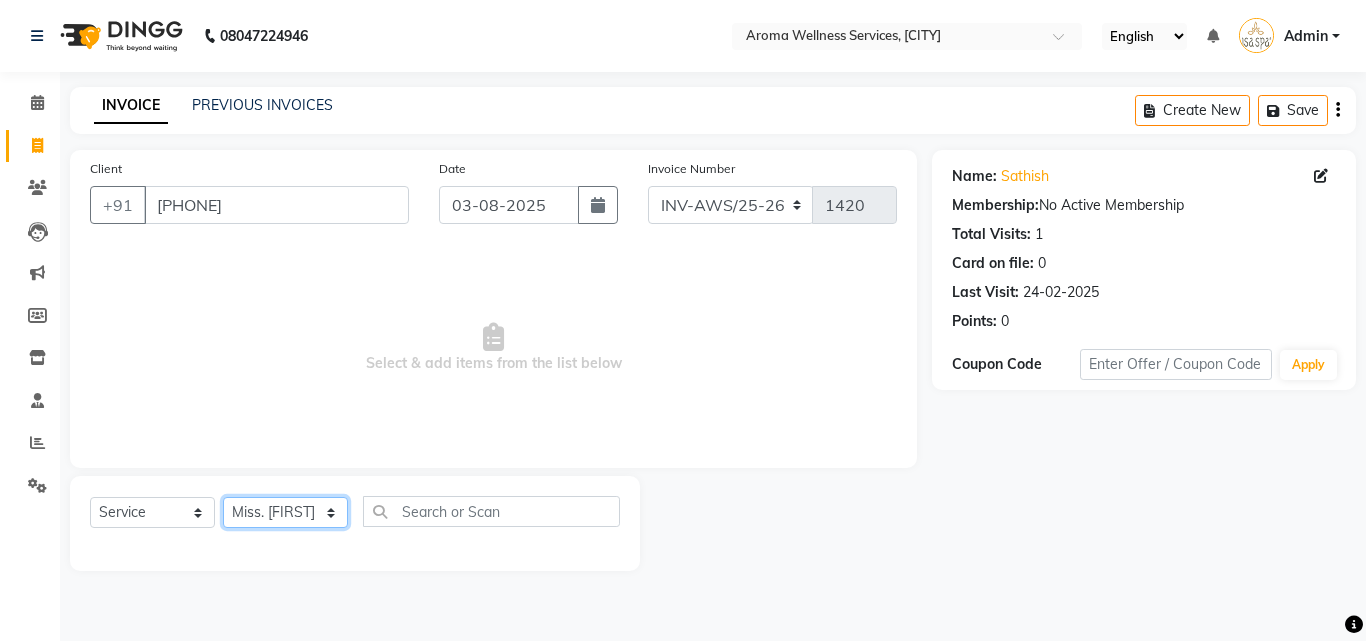 click on "Select Therapist Miss. Chong Miss. Duhpuii Miss. Gladys Miss. Julee Miss. Rini Mr. Lelen" 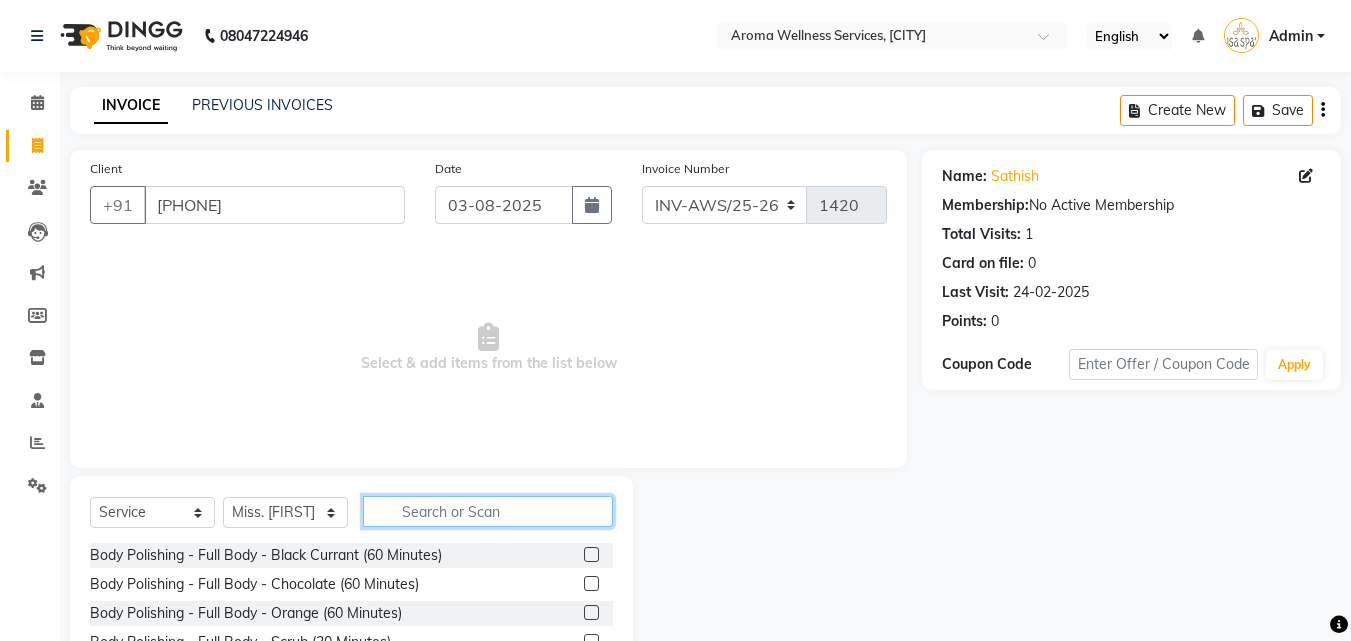 click 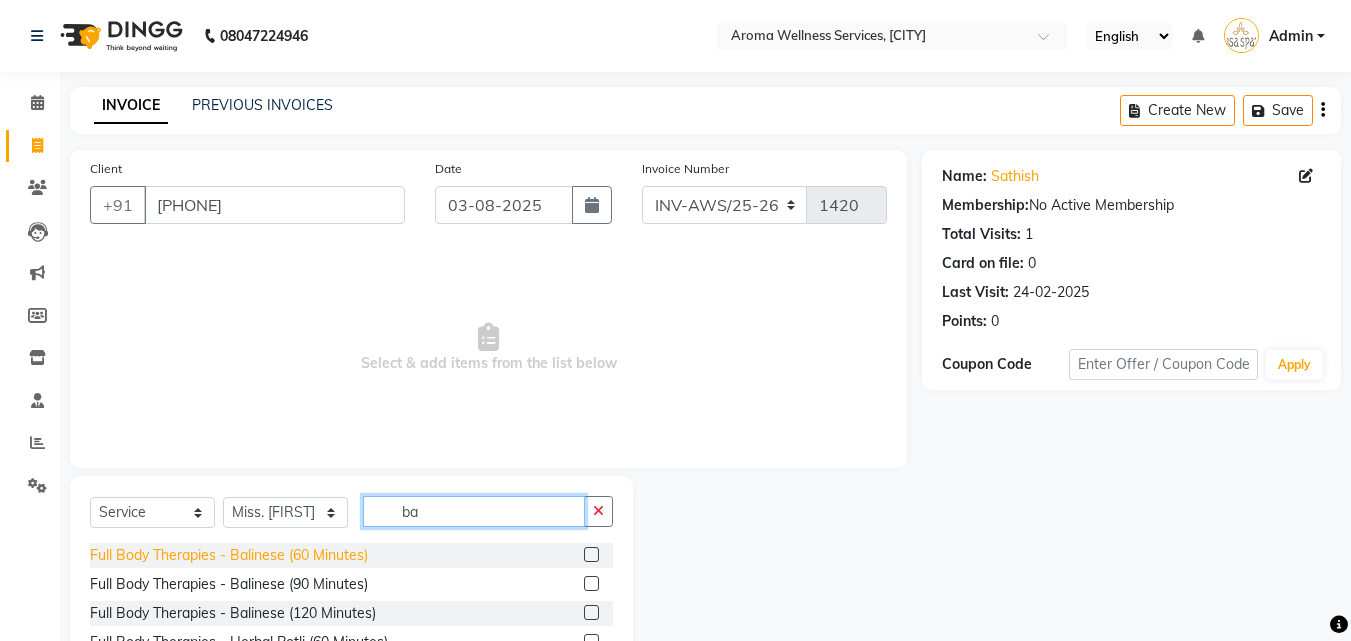 type on "ba" 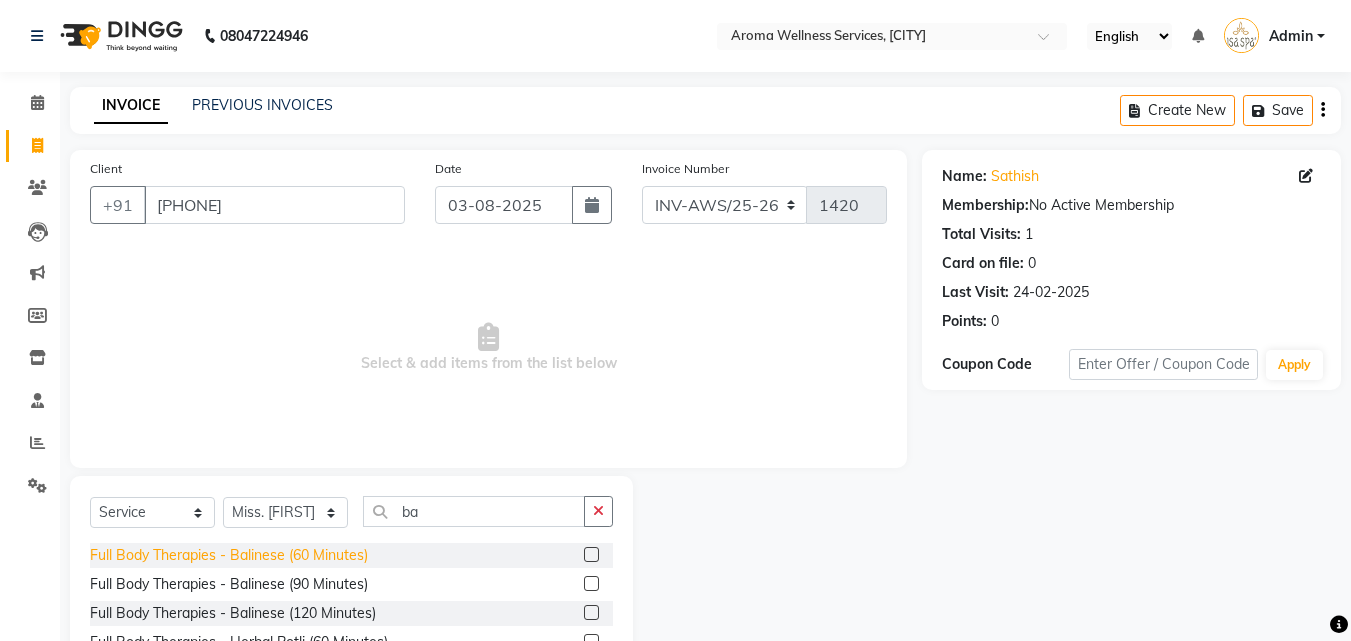 click on "Full Body Therapies - Balinese (60 Minutes)" 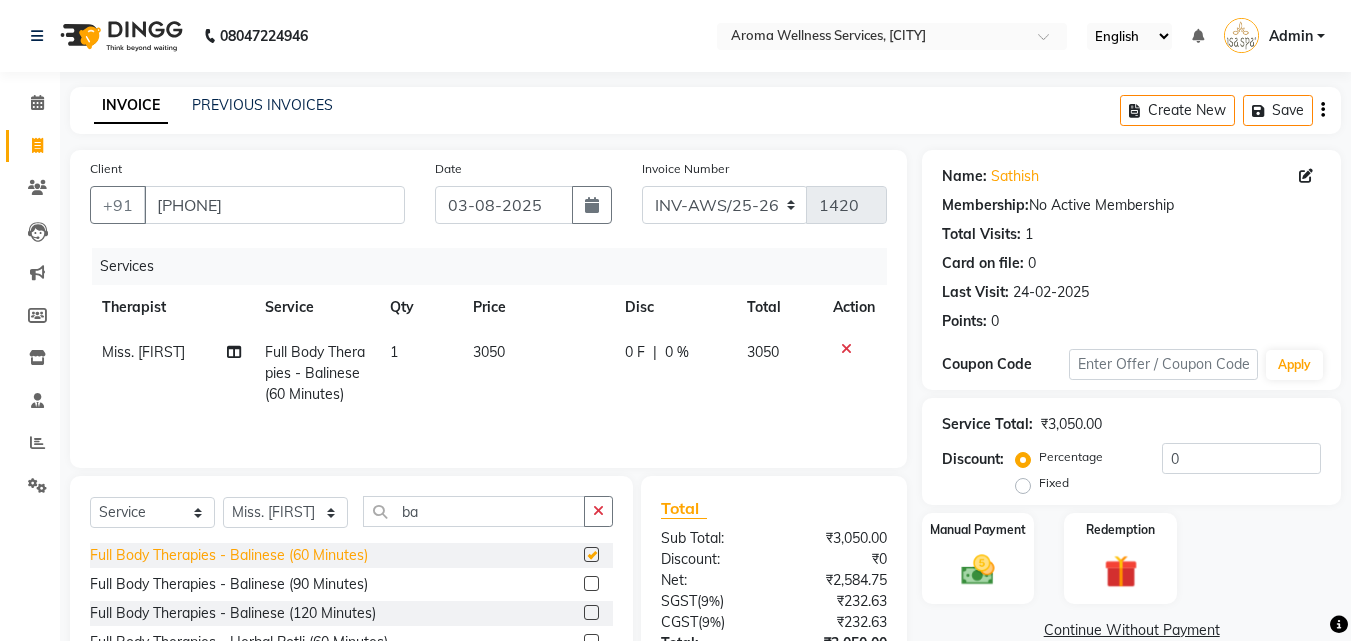checkbox on "false" 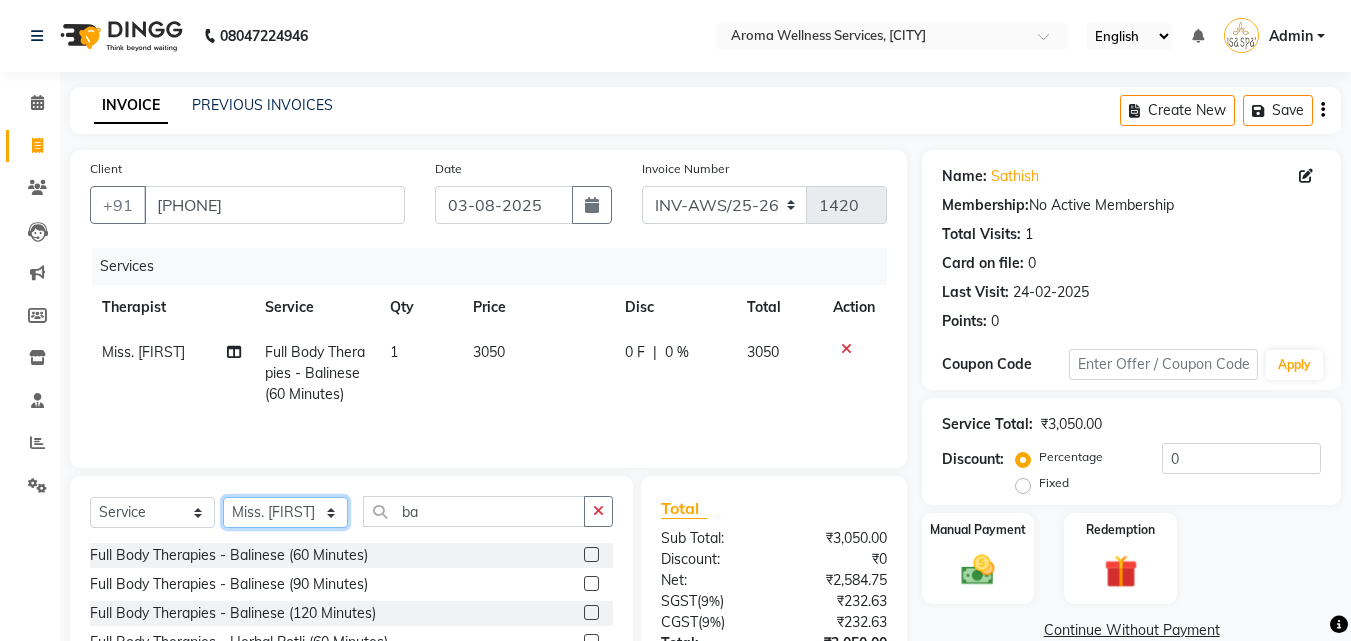 click on "Select Therapist Miss. Chong Miss. Duhpuii Miss. Gladys Miss. Julee Miss. Rini Mr. Lelen" 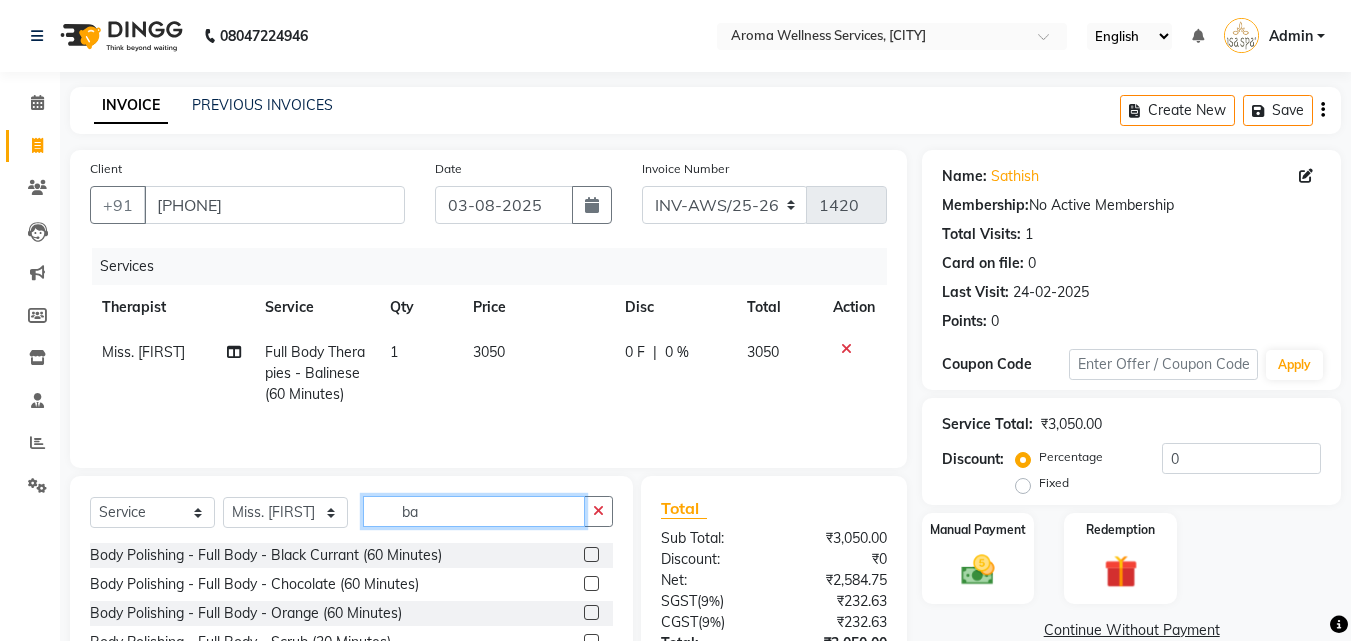 click on "ba" 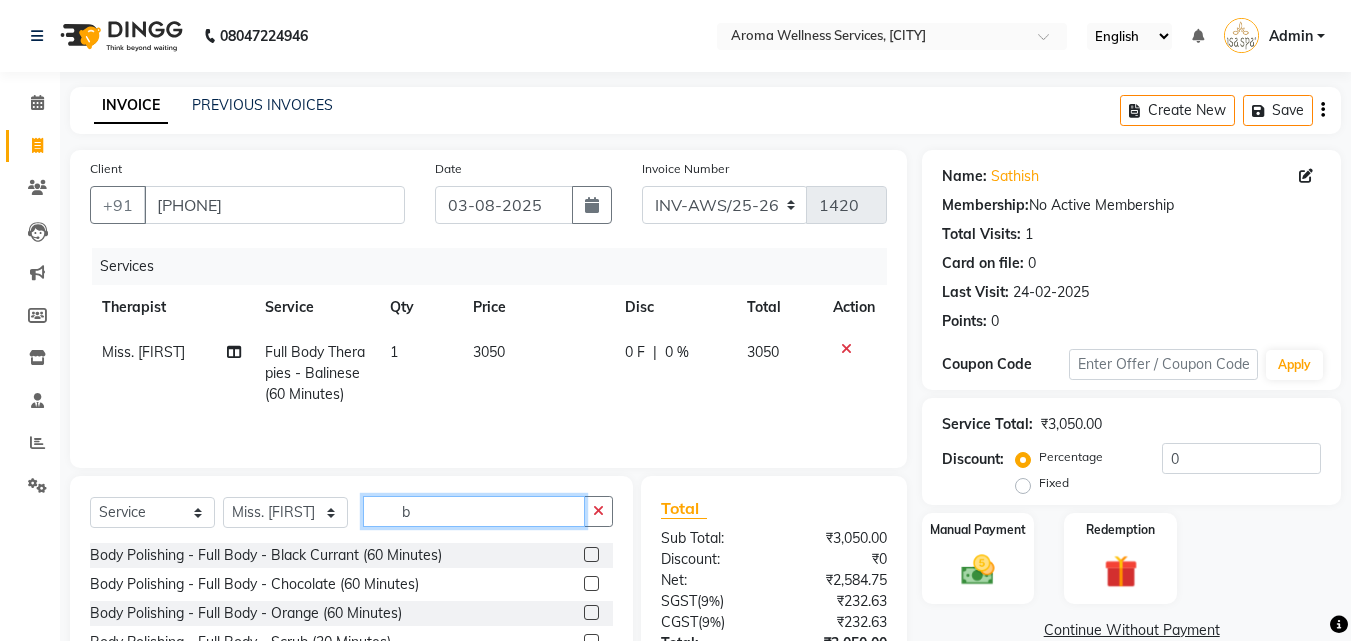 type on "ba" 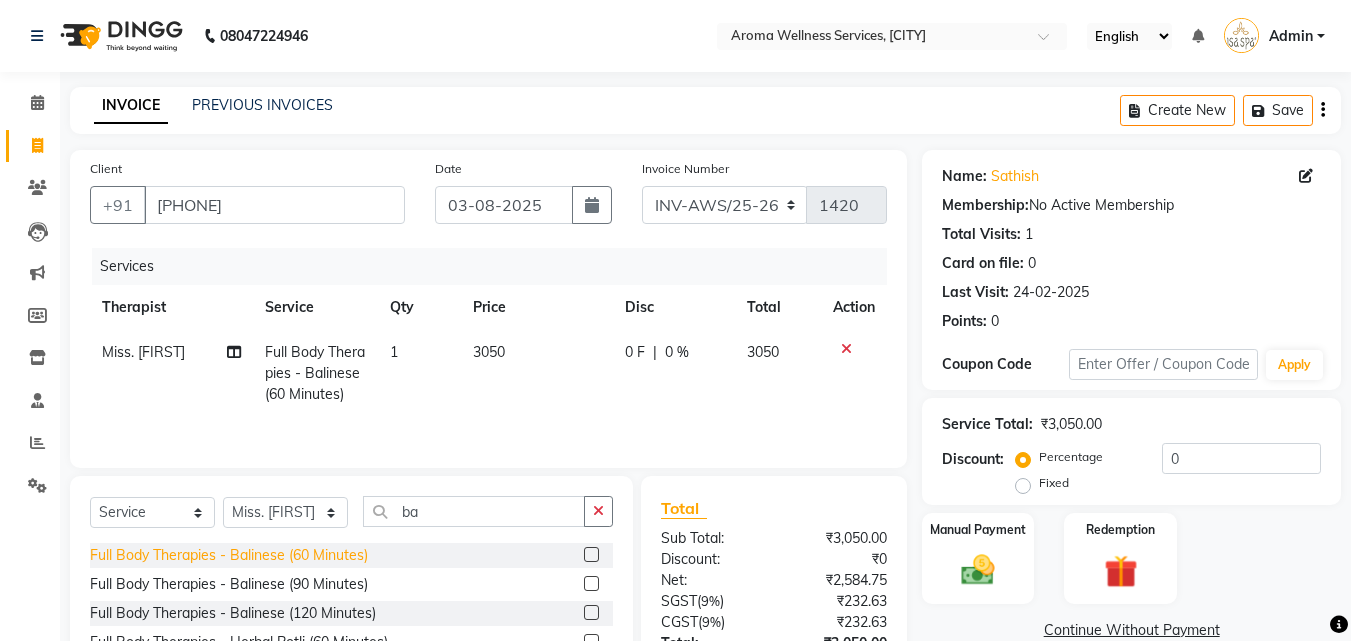 click on "Full Body Therapies - Balinese (60 Minutes)" 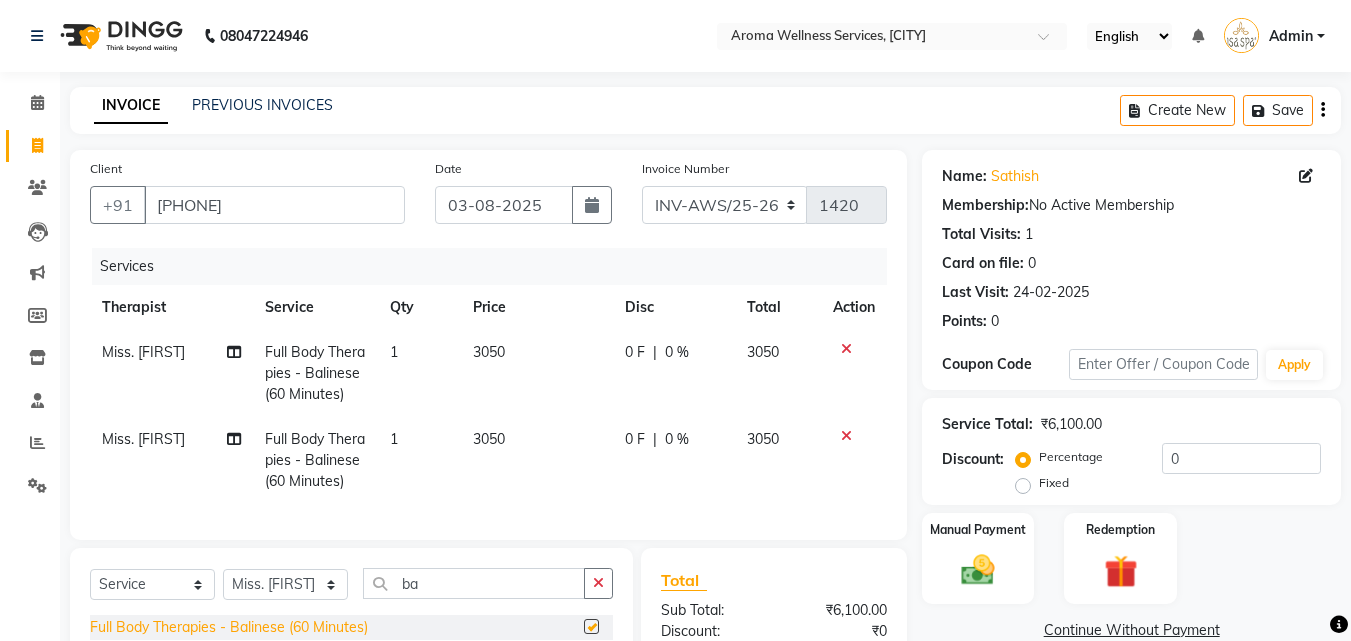 checkbox on "false" 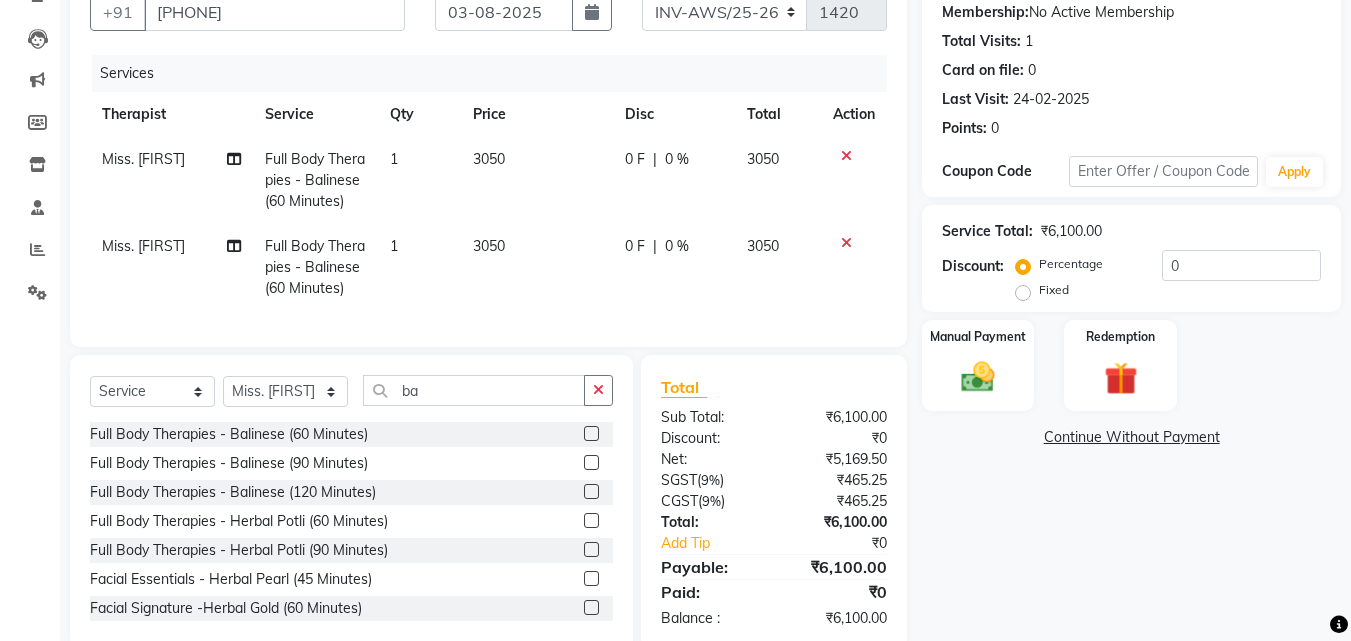 scroll, scrollTop: 200, scrollLeft: 0, axis: vertical 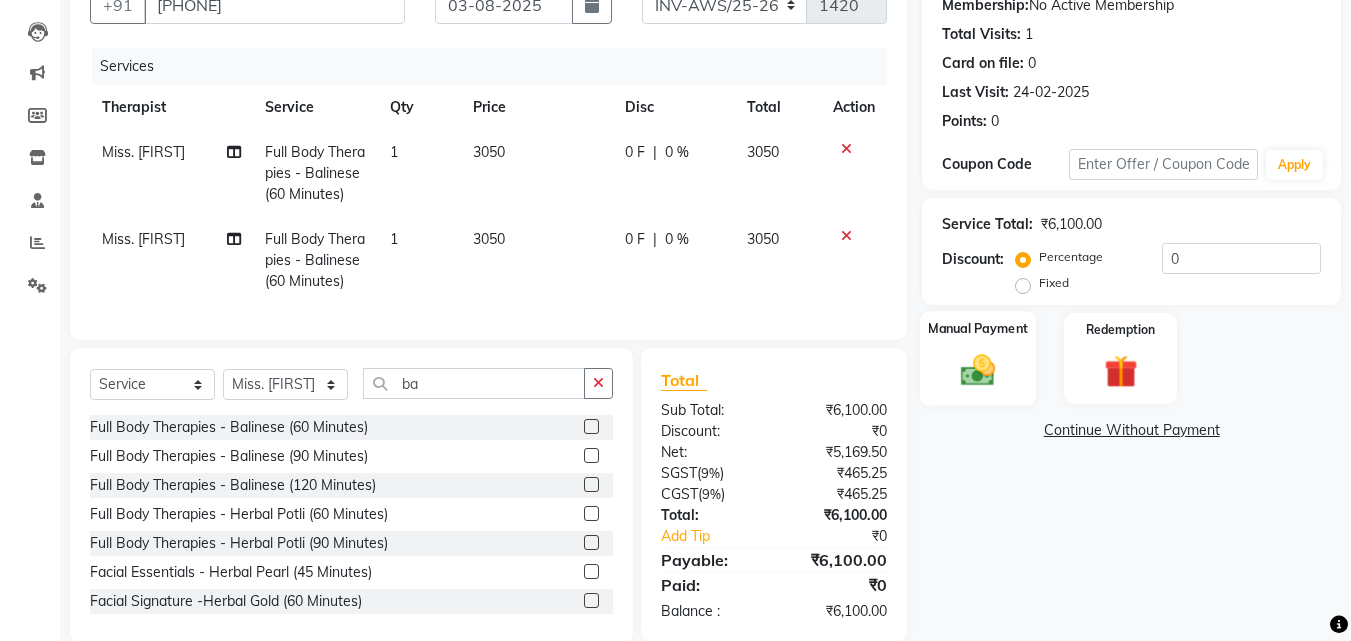 click 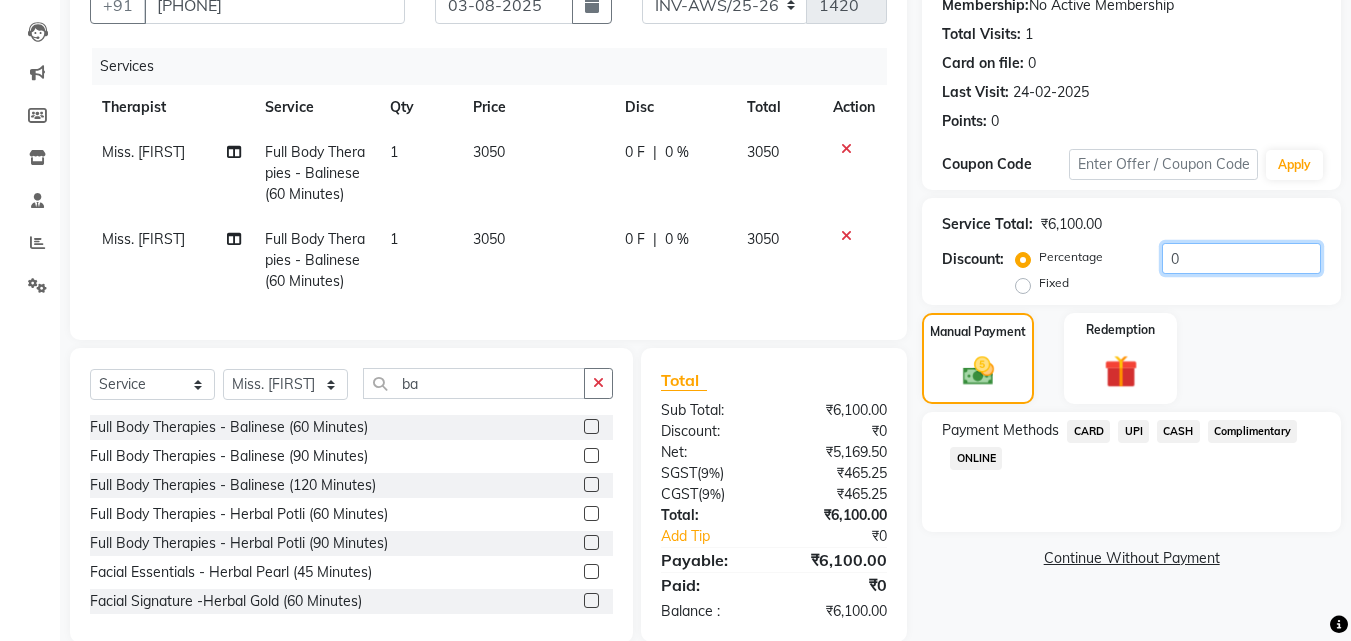 click on "0" 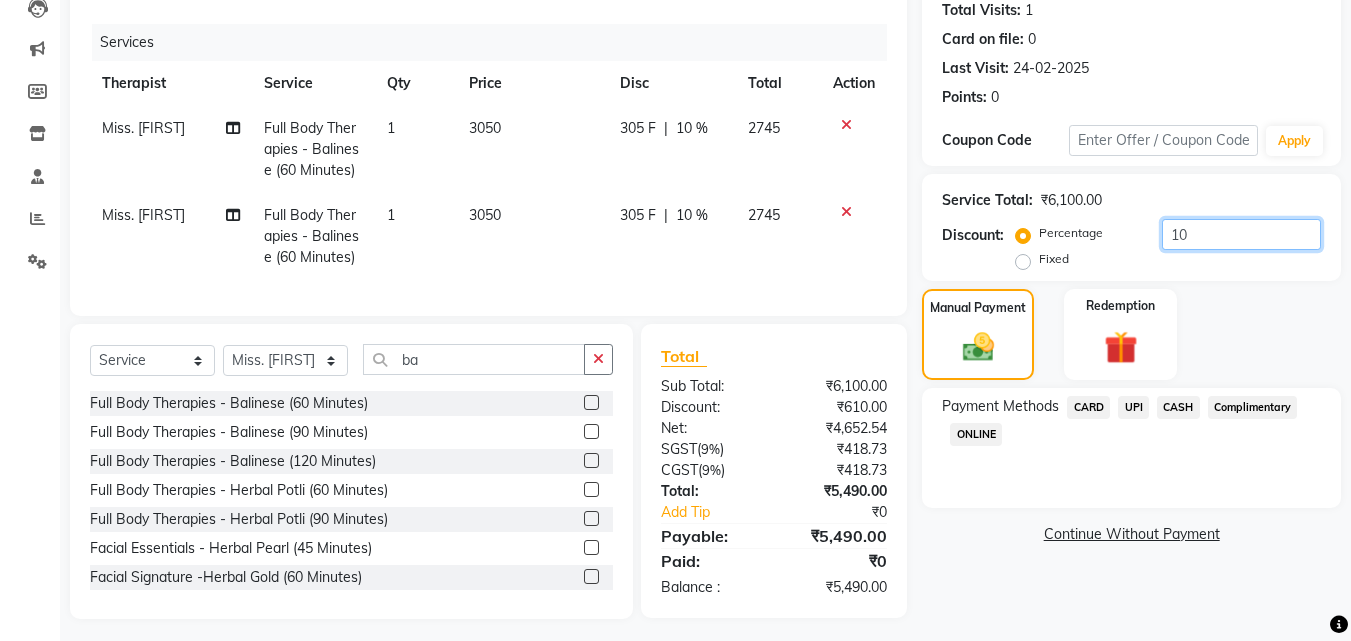 scroll, scrollTop: 247, scrollLeft: 0, axis: vertical 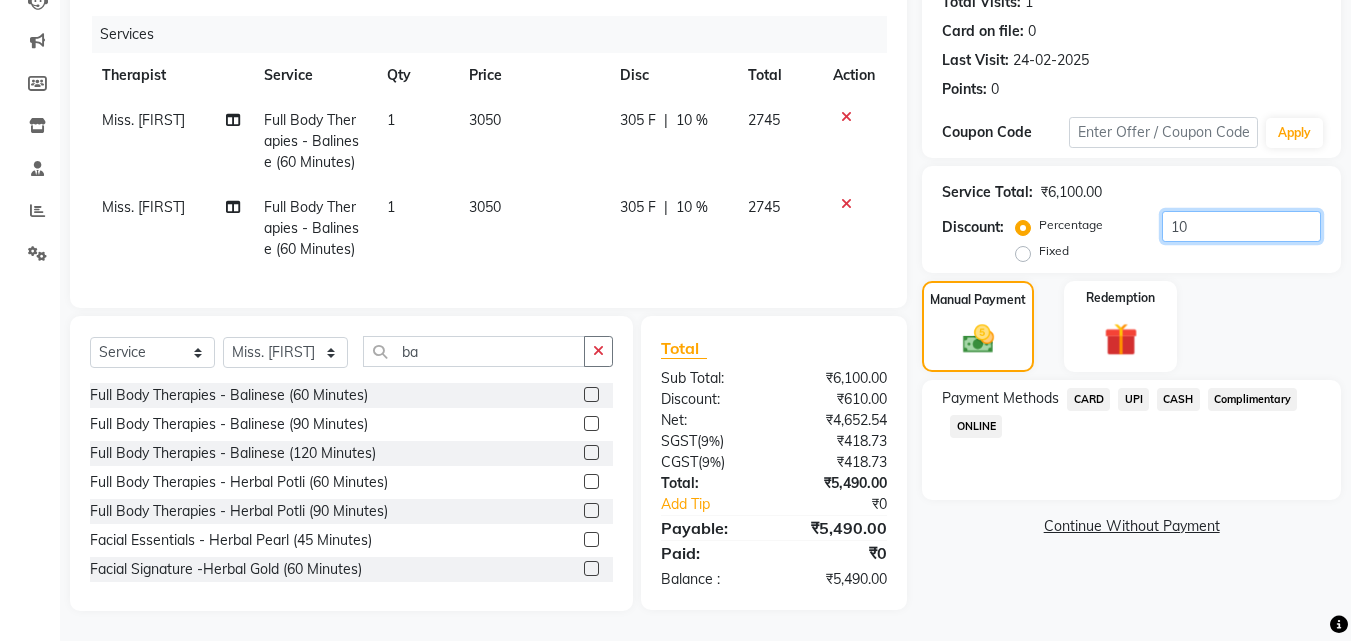 type on "10" 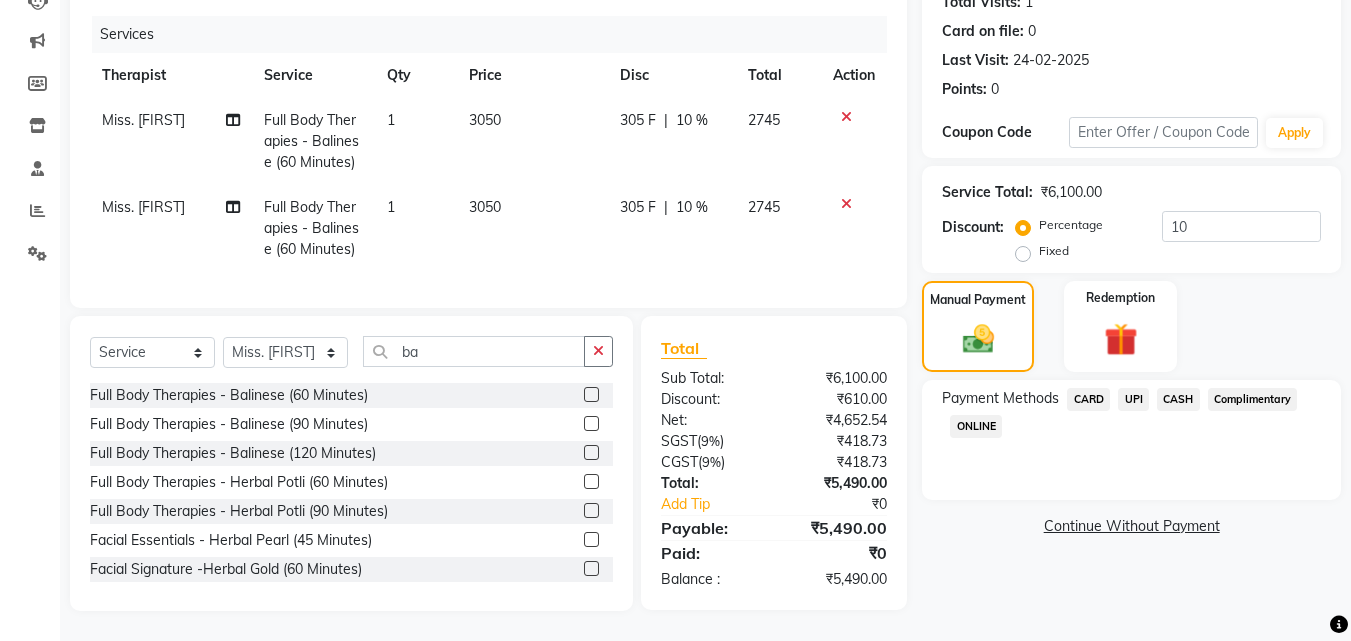 click on "UPI" 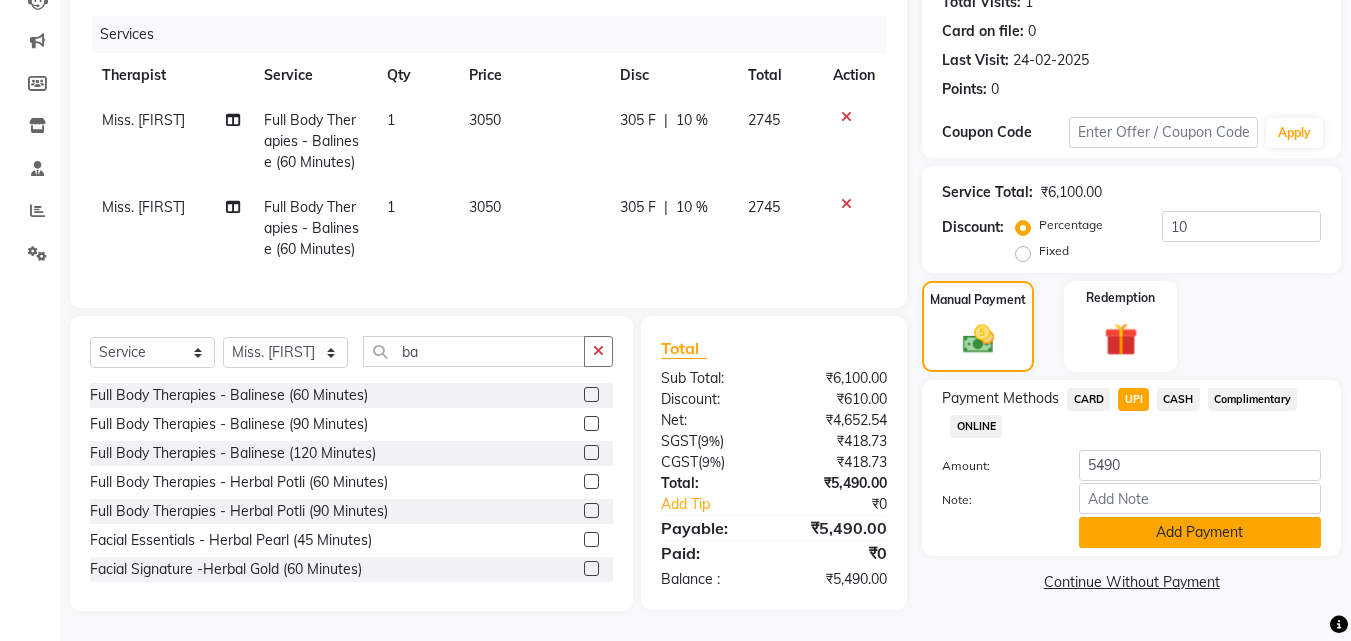click on "Add Payment" 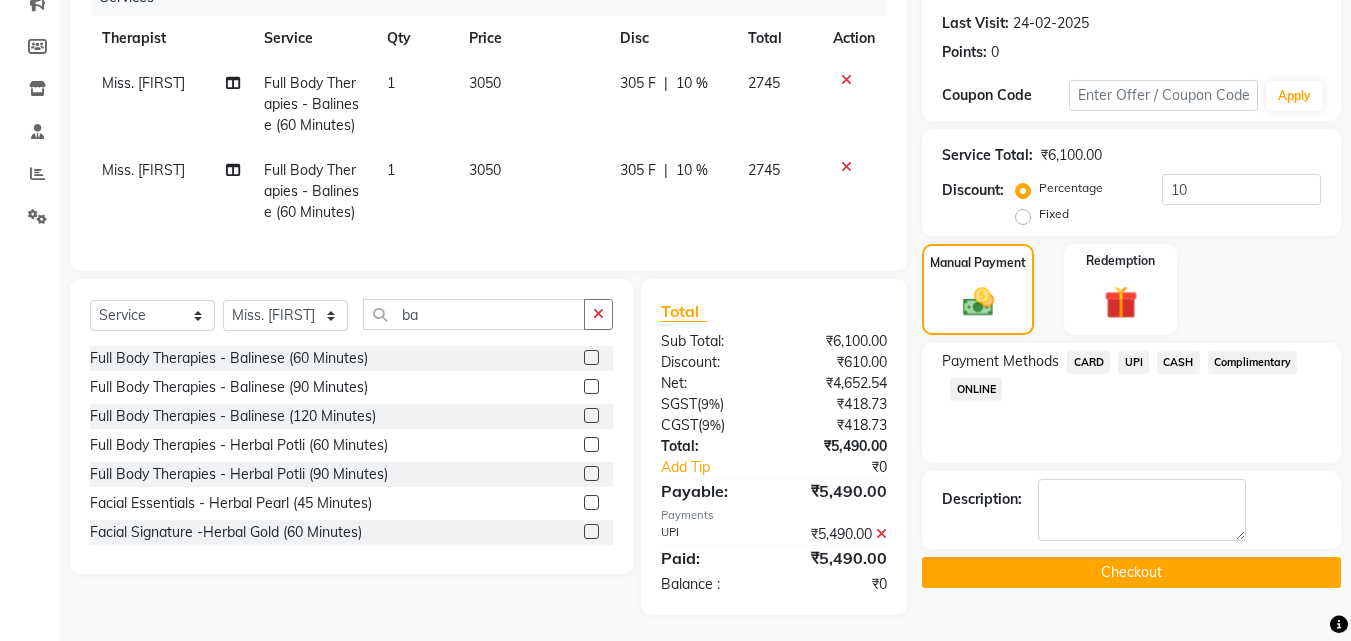 scroll, scrollTop: 288, scrollLeft: 0, axis: vertical 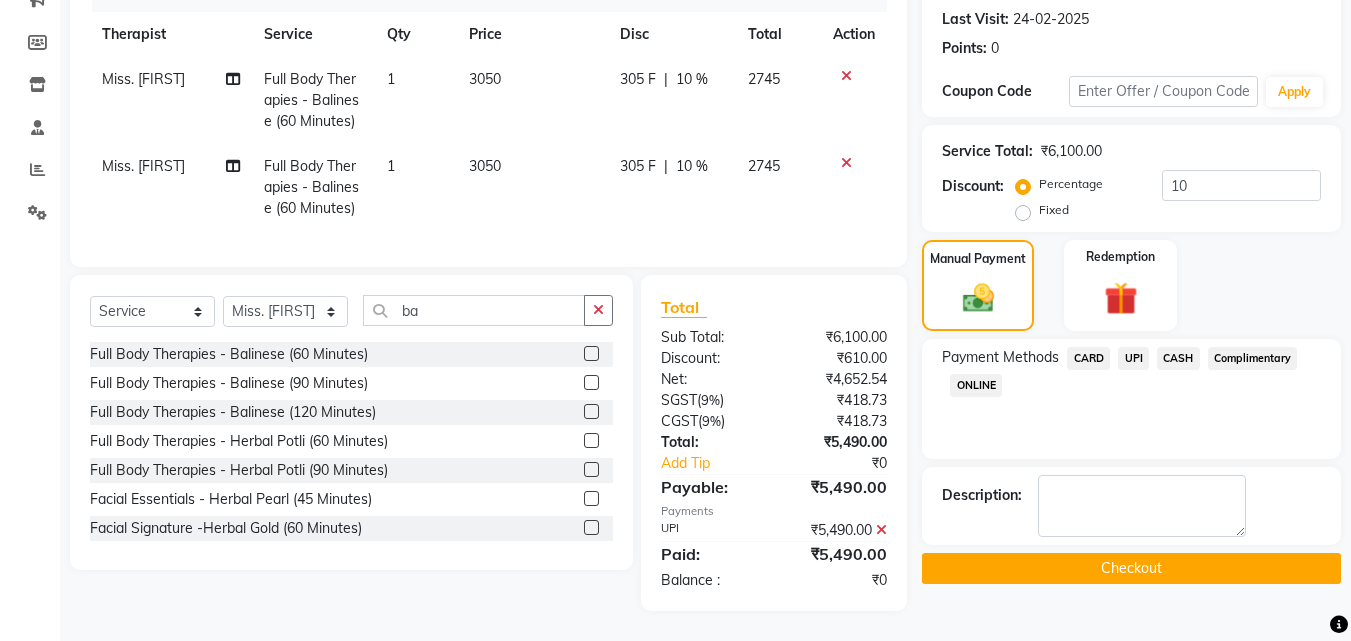 click on "Checkout" 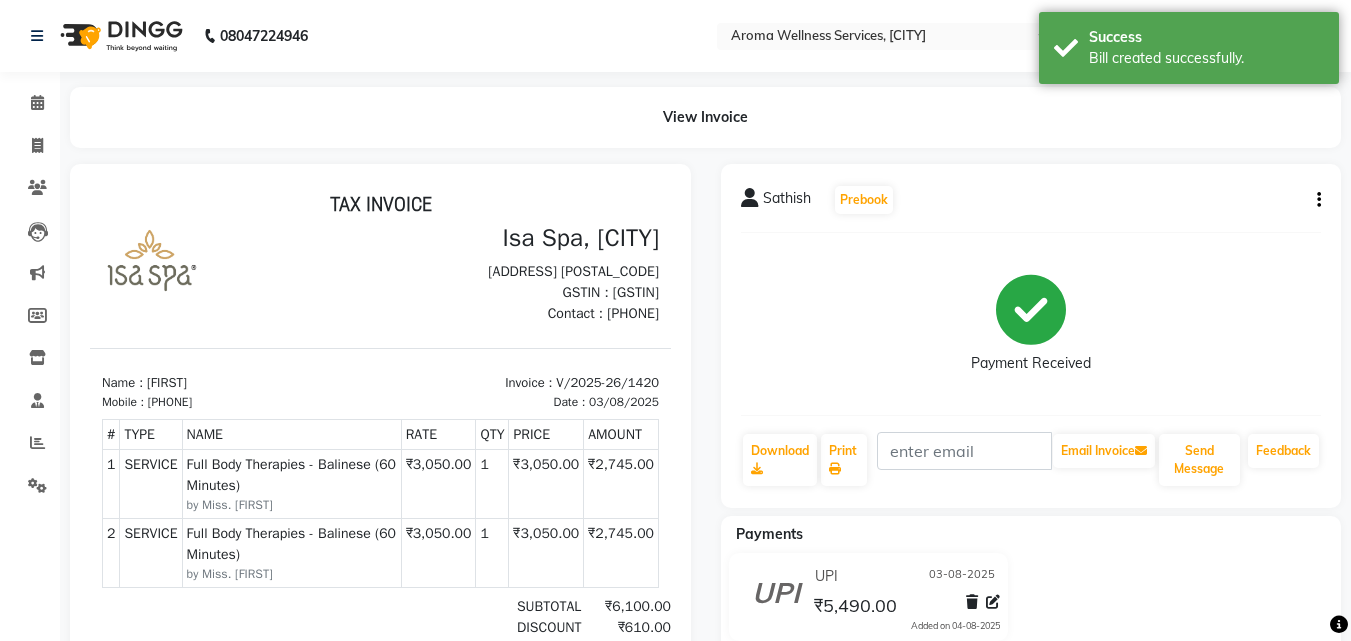 scroll, scrollTop: 0, scrollLeft: 0, axis: both 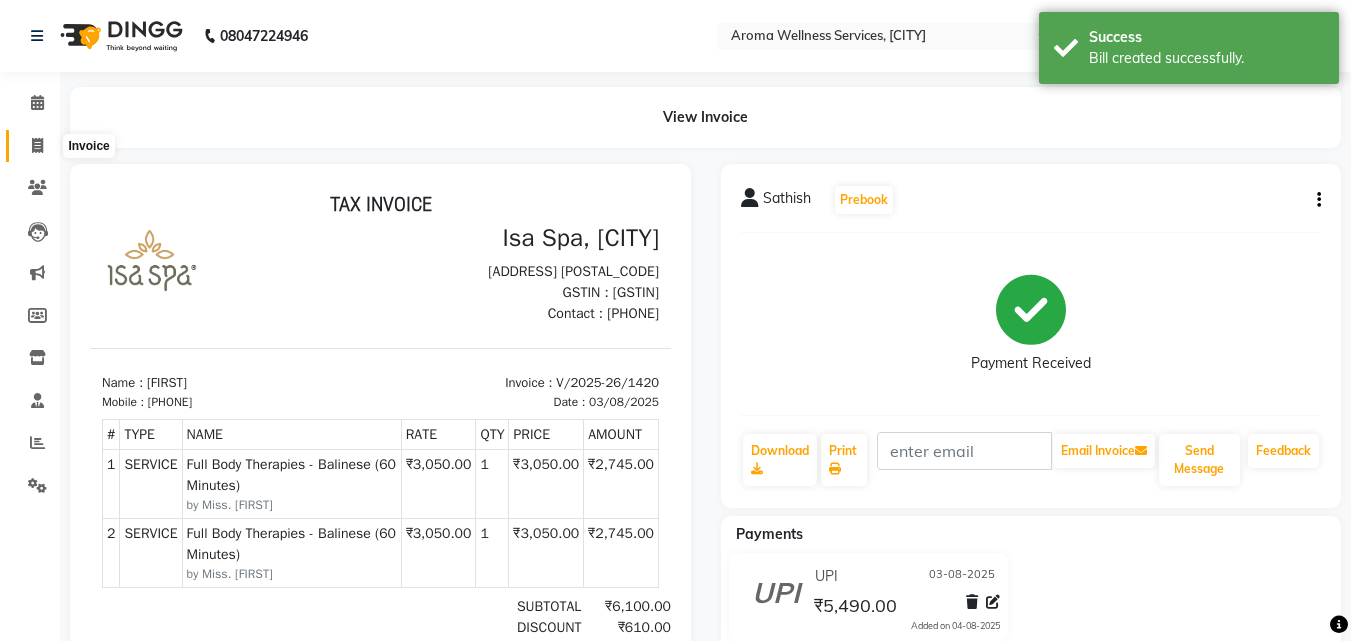 click 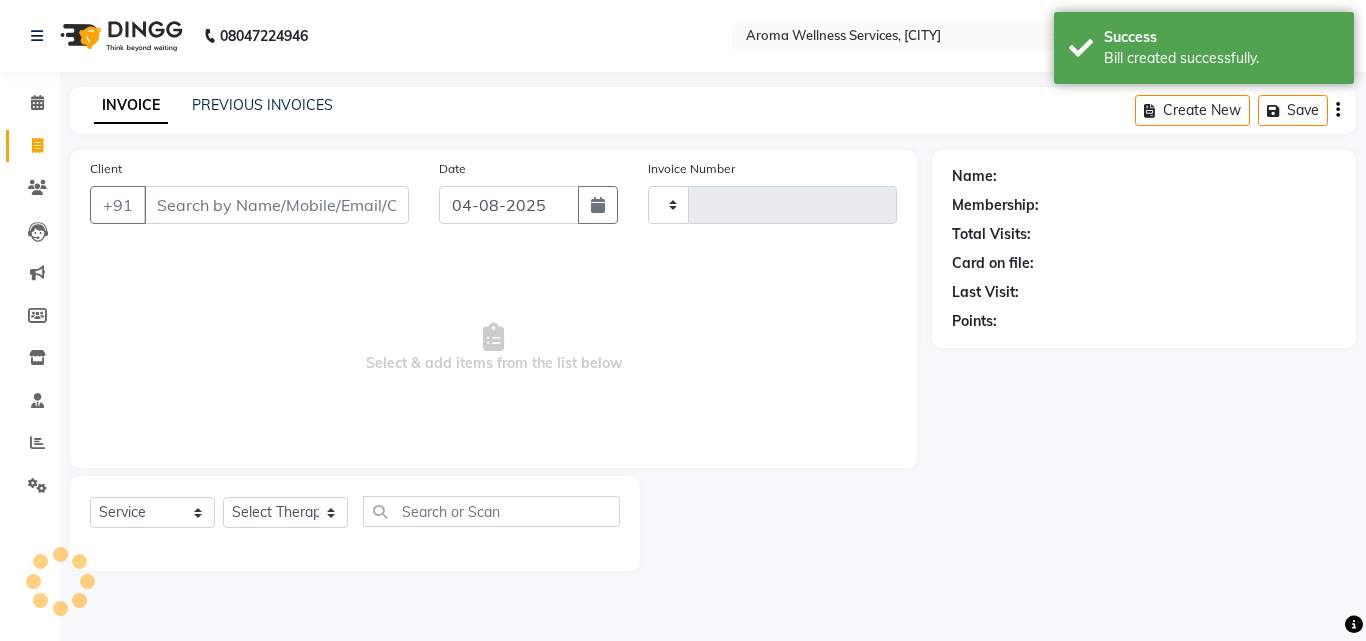 type on "1421" 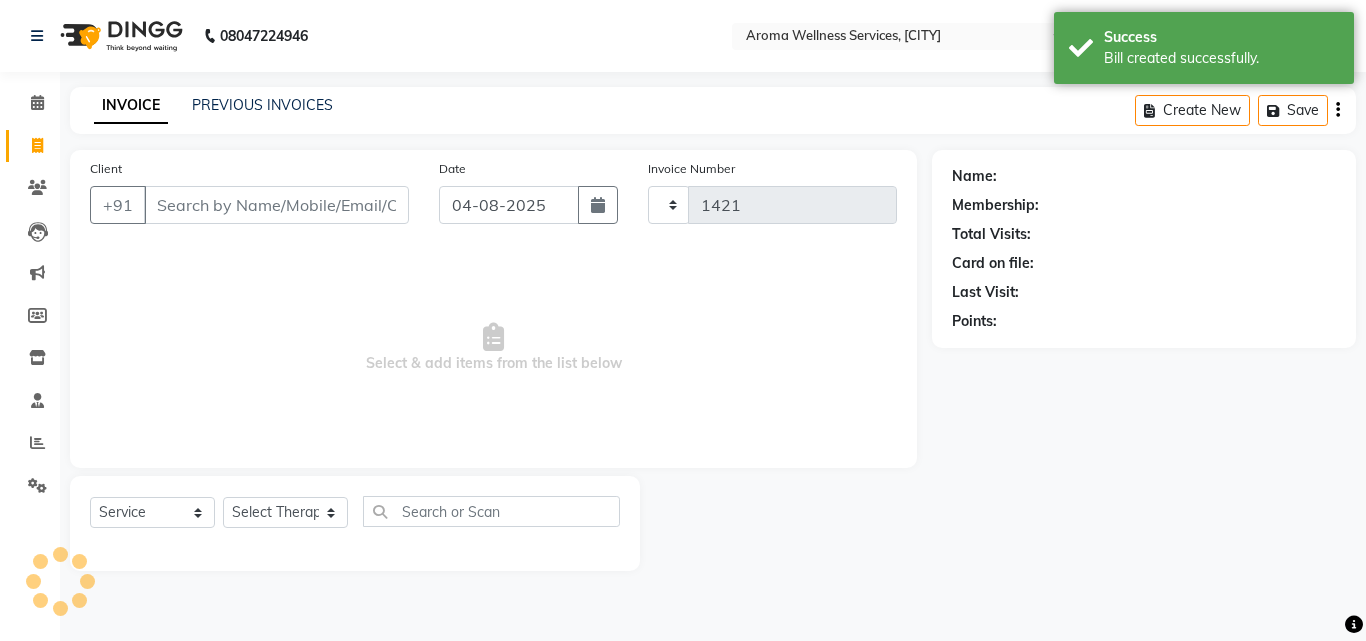 select on "6573" 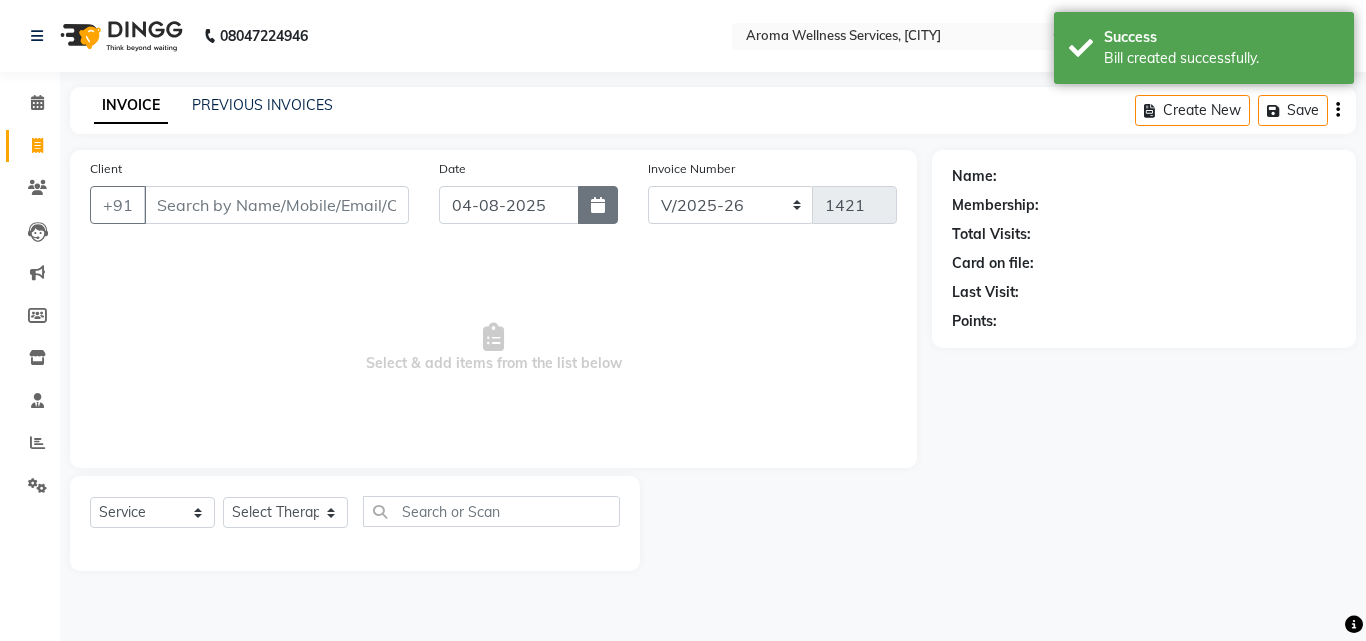 click 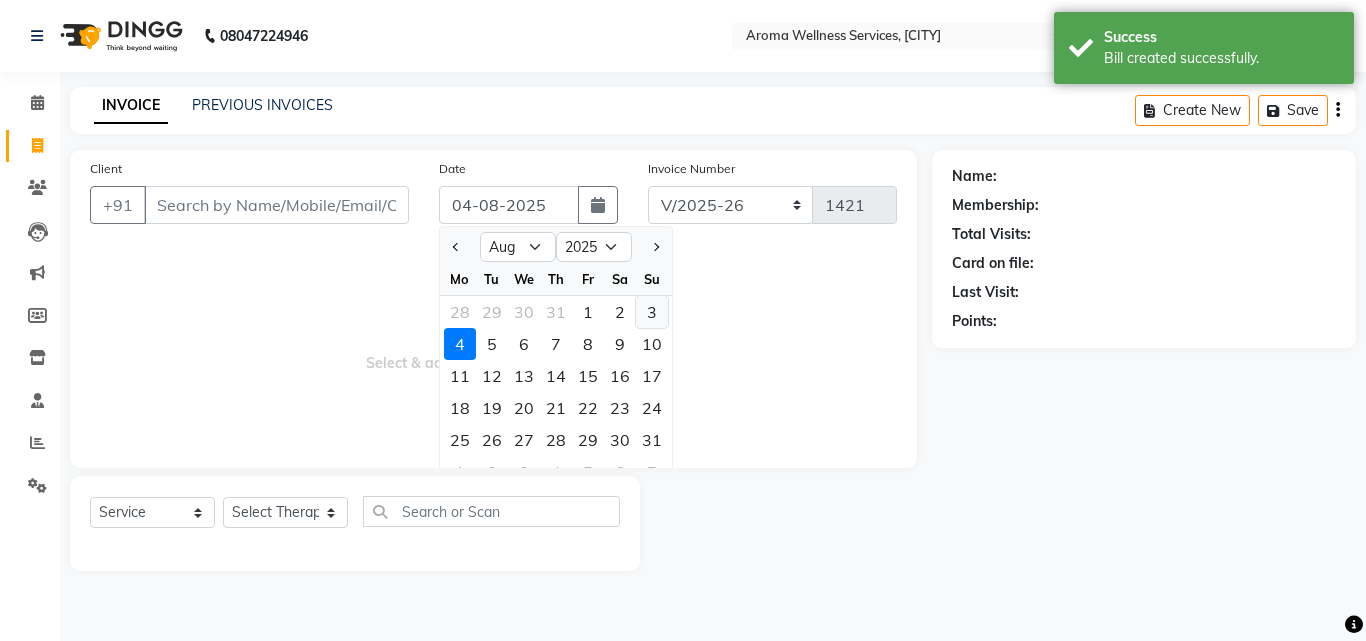 click on "3" 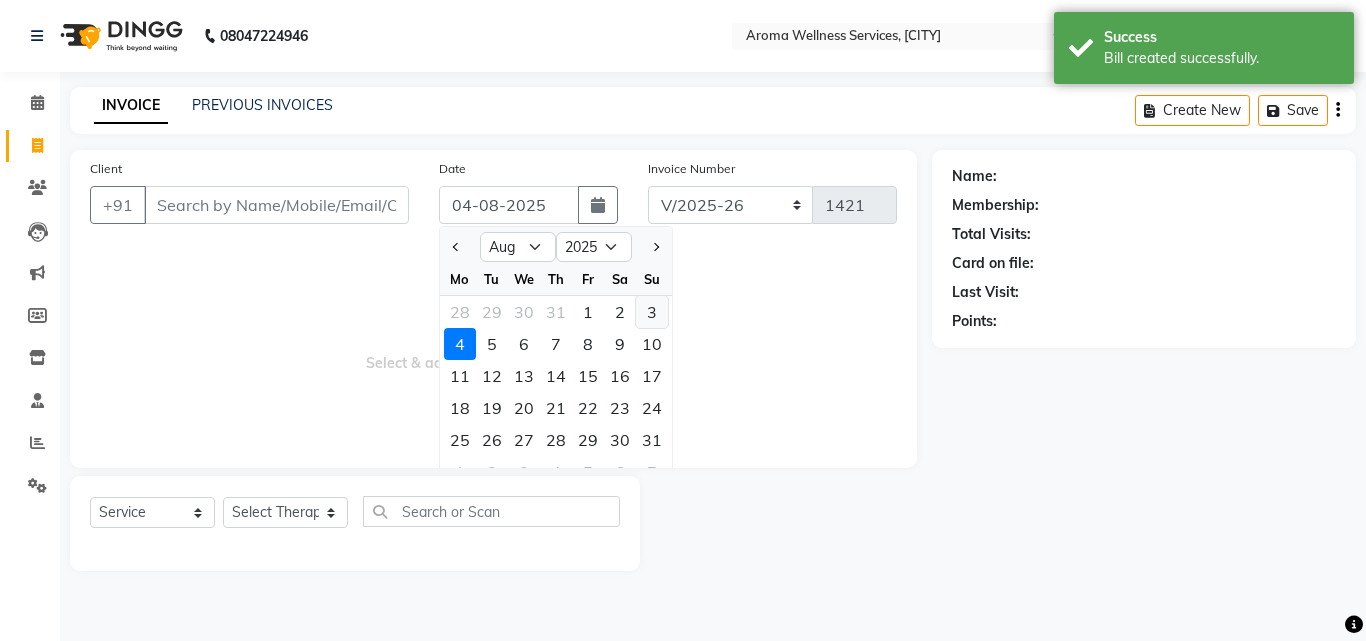 type on "03-08-2025" 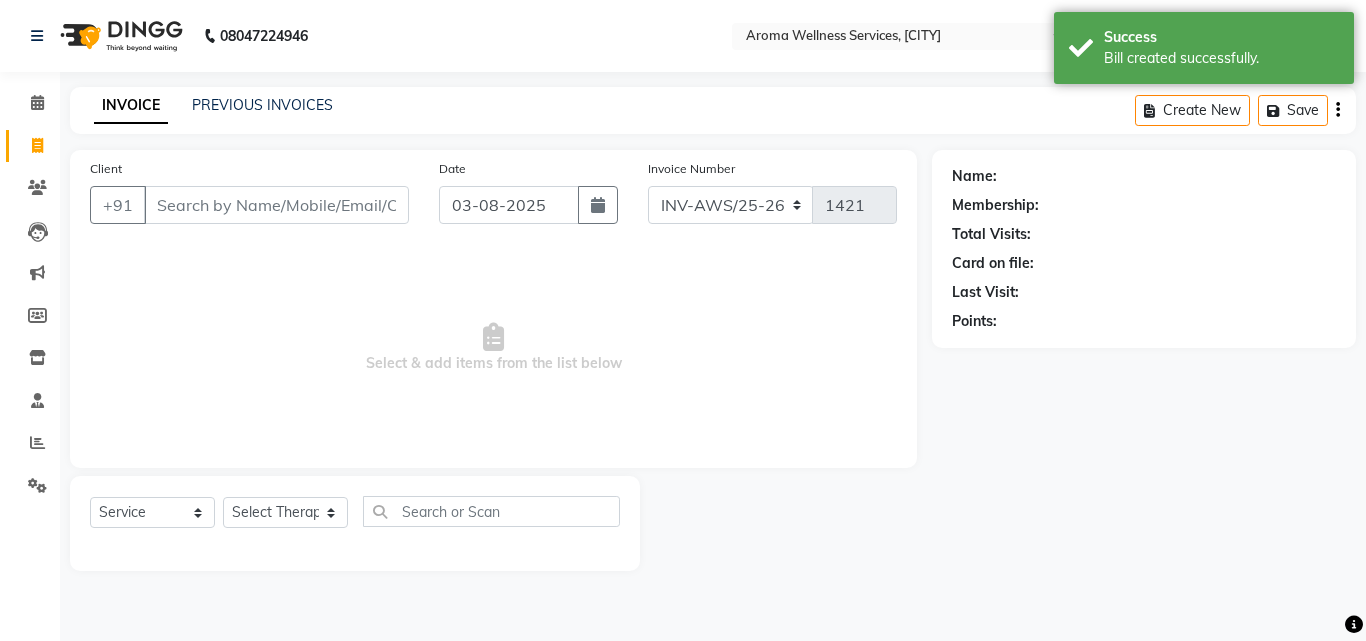 type 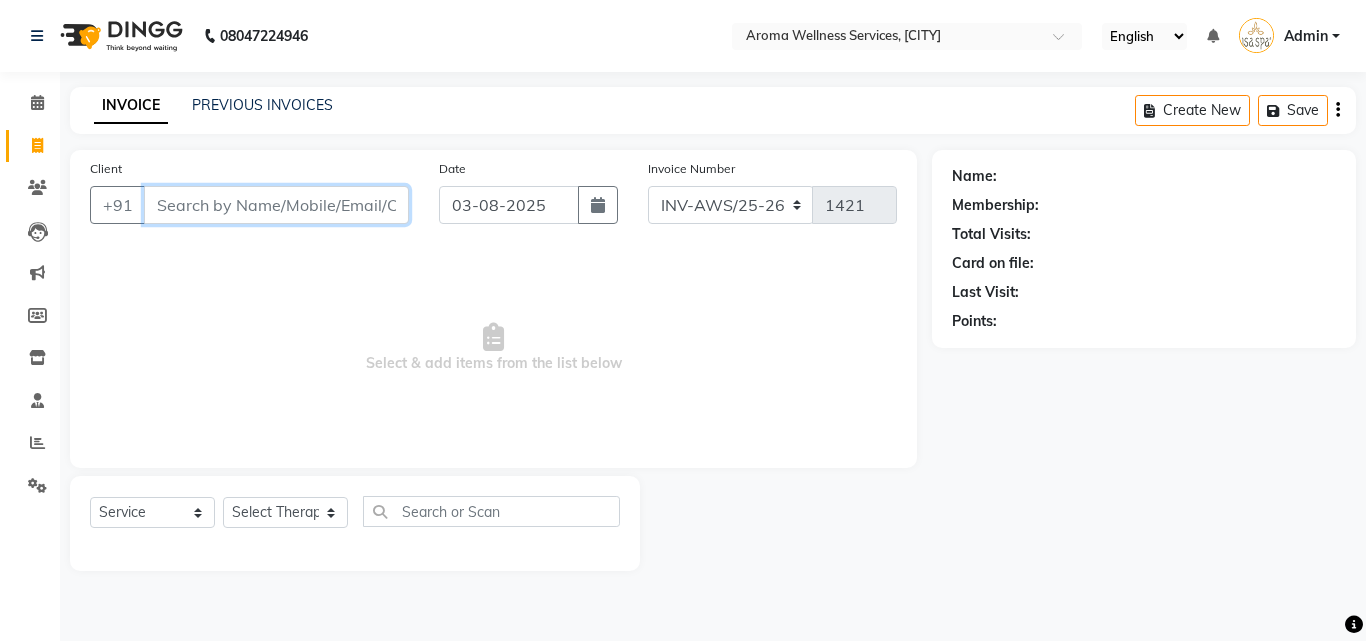 click on "Client" at bounding box center [276, 205] 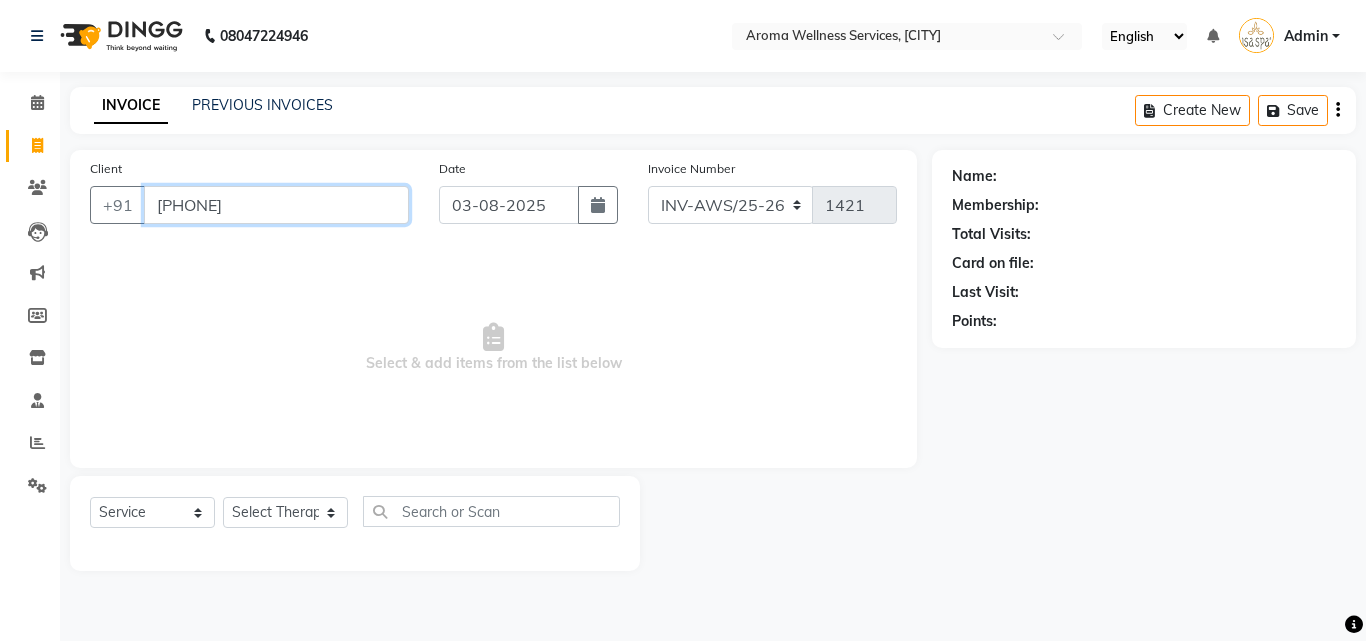 type on "8983749632" 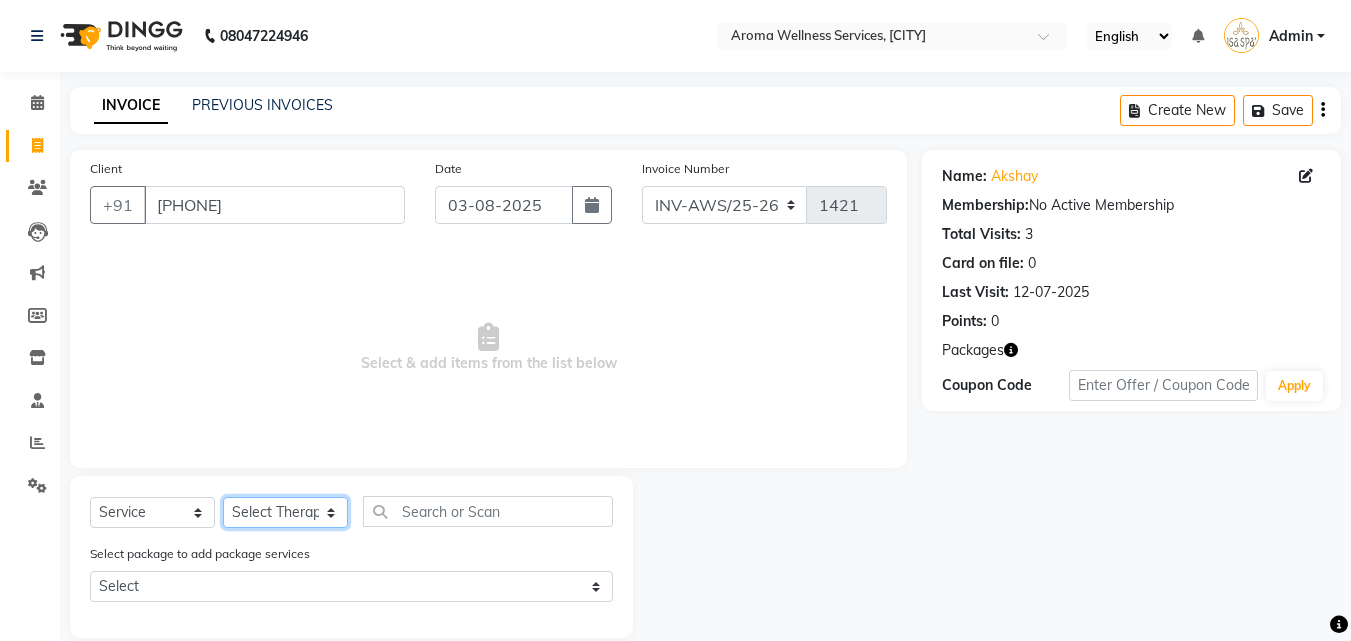 click on "Select Therapist Miss. Chong Miss. Duhpuii Miss. Gladys Miss. Julee Miss. Rini Mr. Lelen" 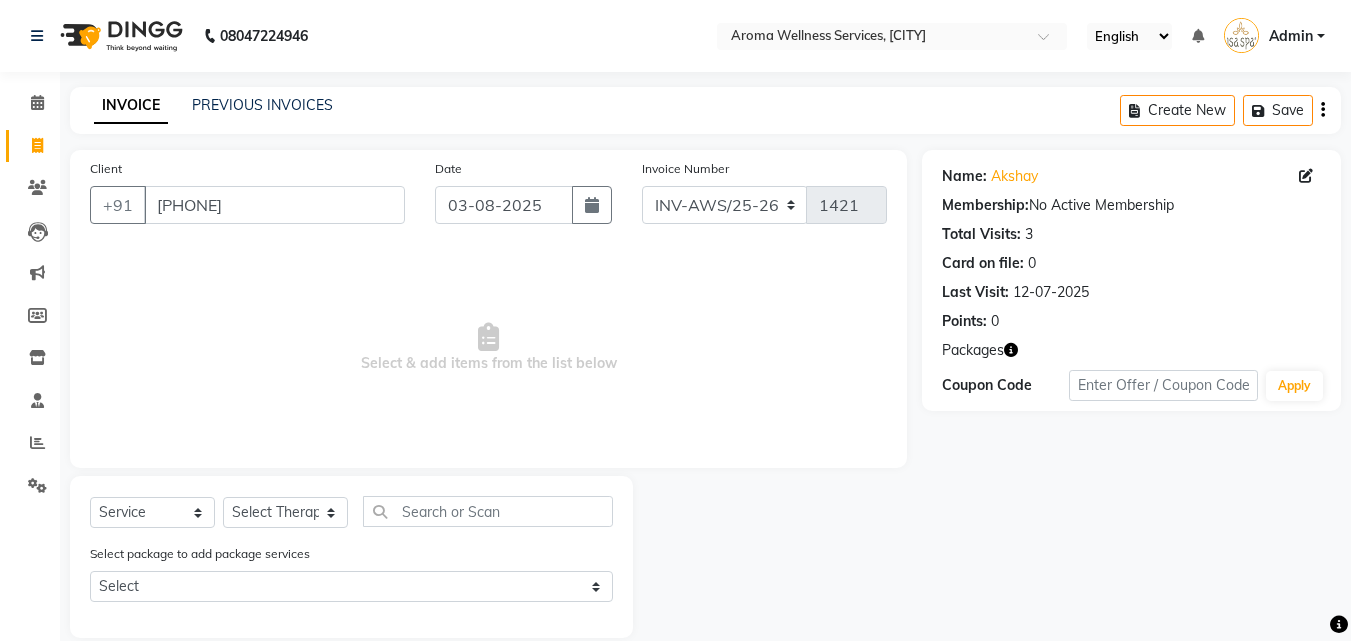 click on "Select & add items from the list below" at bounding box center (488, 348) 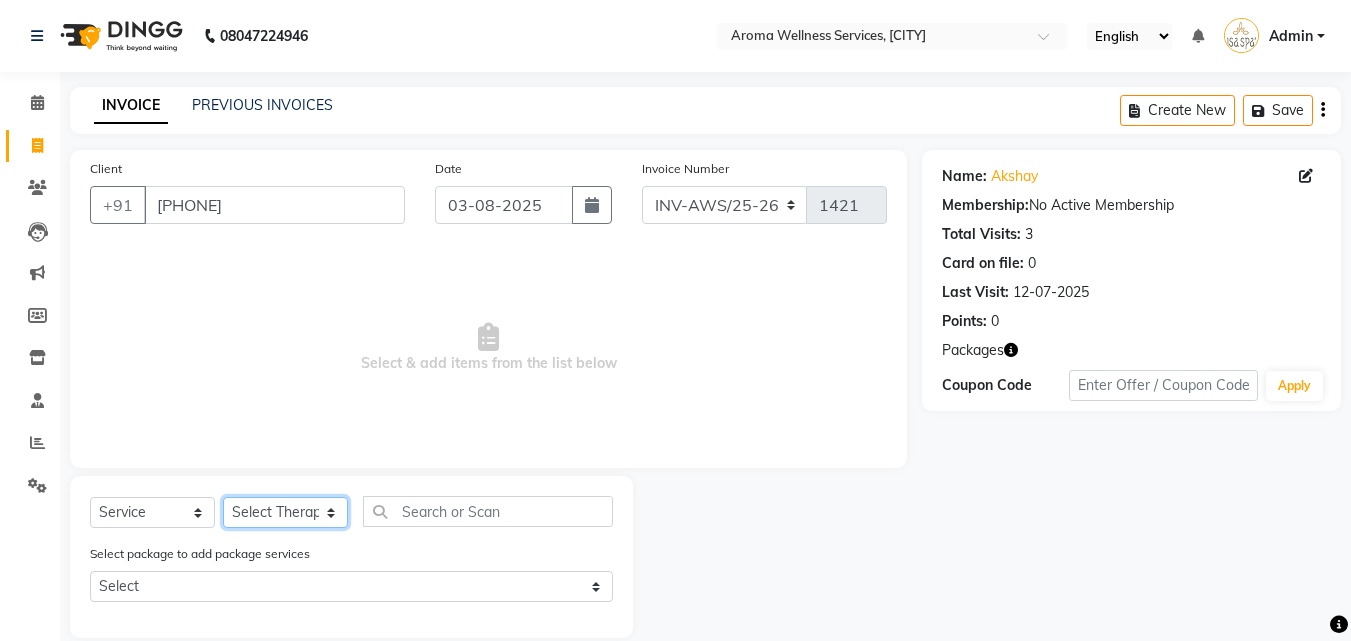 click on "Select Therapist Miss. Chong Miss. Duhpuii Miss. Gladys Miss. Julee Miss. Rini Mr. Lelen" 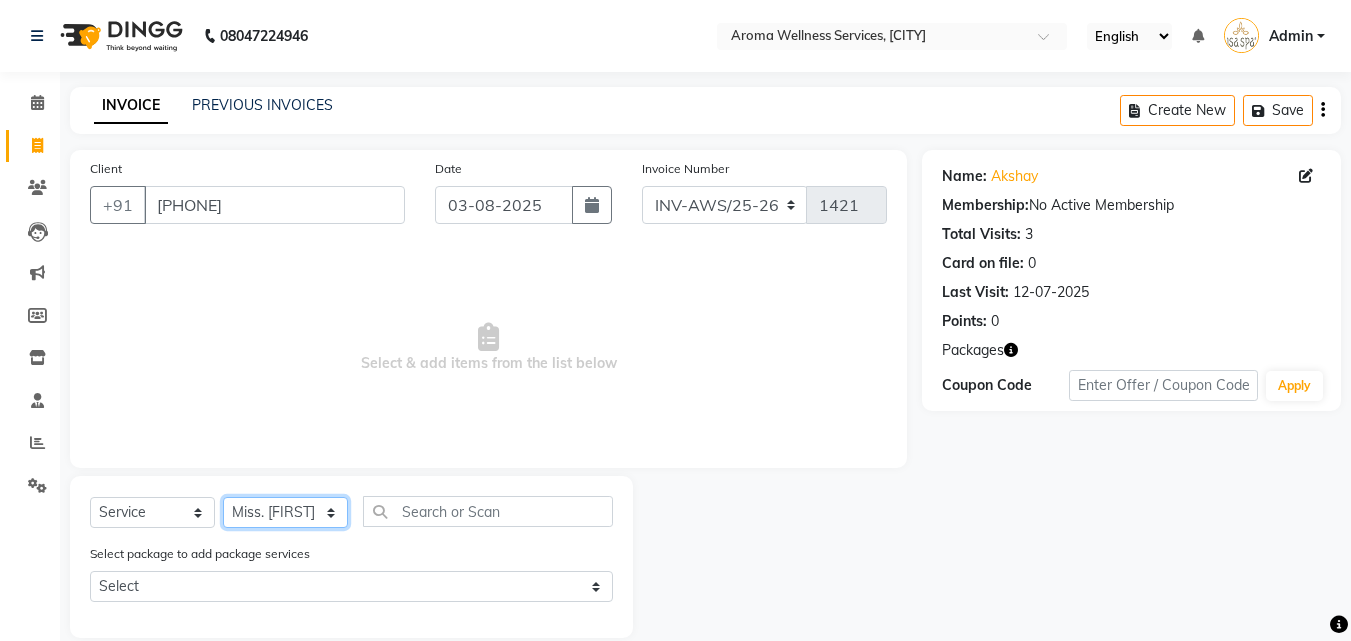 click on "Select Therapist Miss. Chong Miss. Duhpuii Miss. Gladys Miss. Julee Miss. Rini Mr. Lelen" 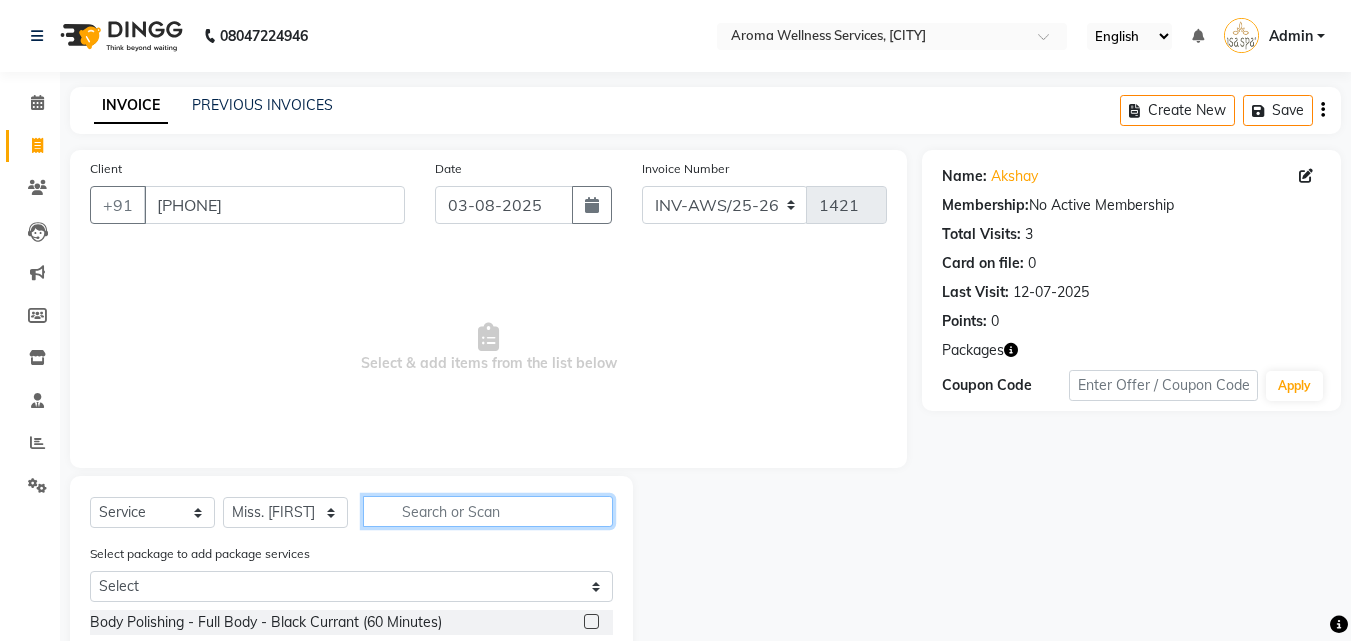 click 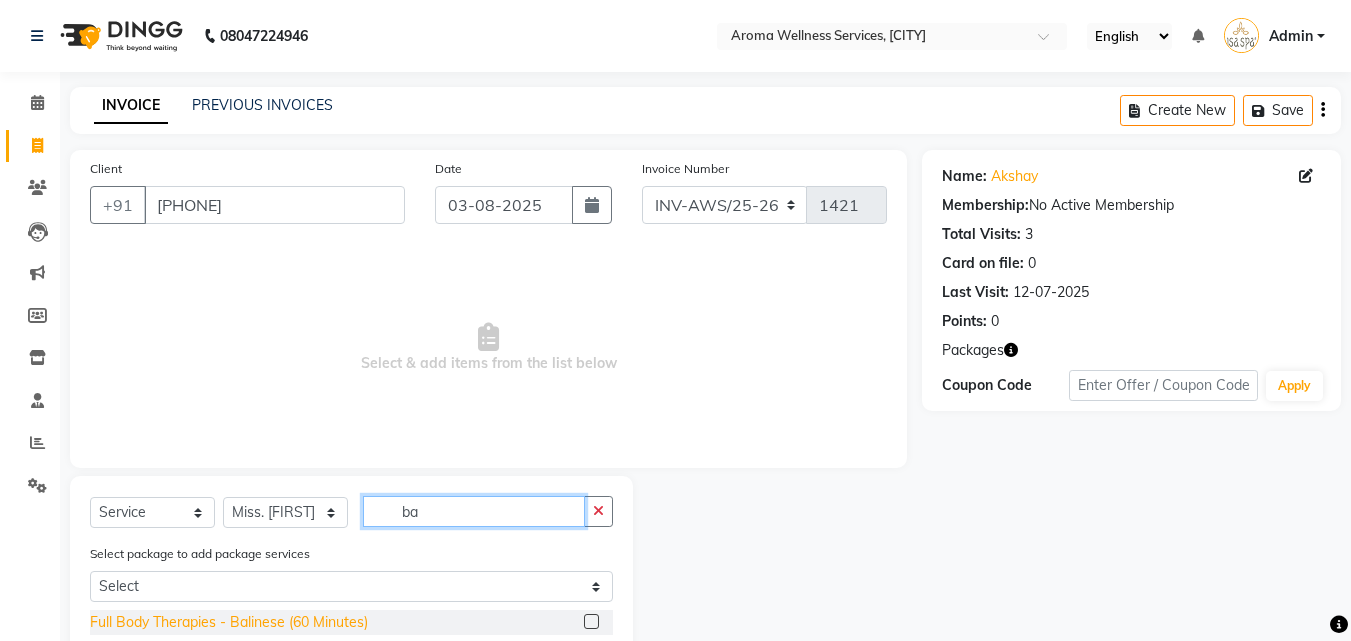 type on "ba" 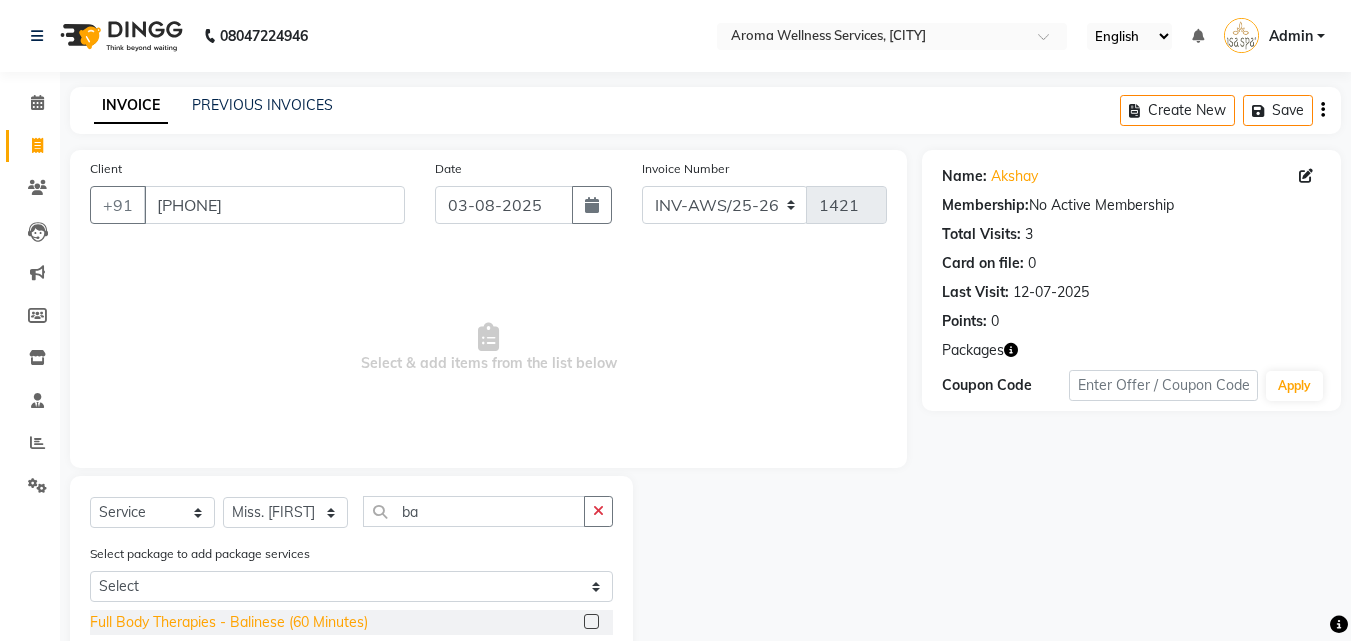 click on "Full Body Therapies - Balinese (60 Minutes)" 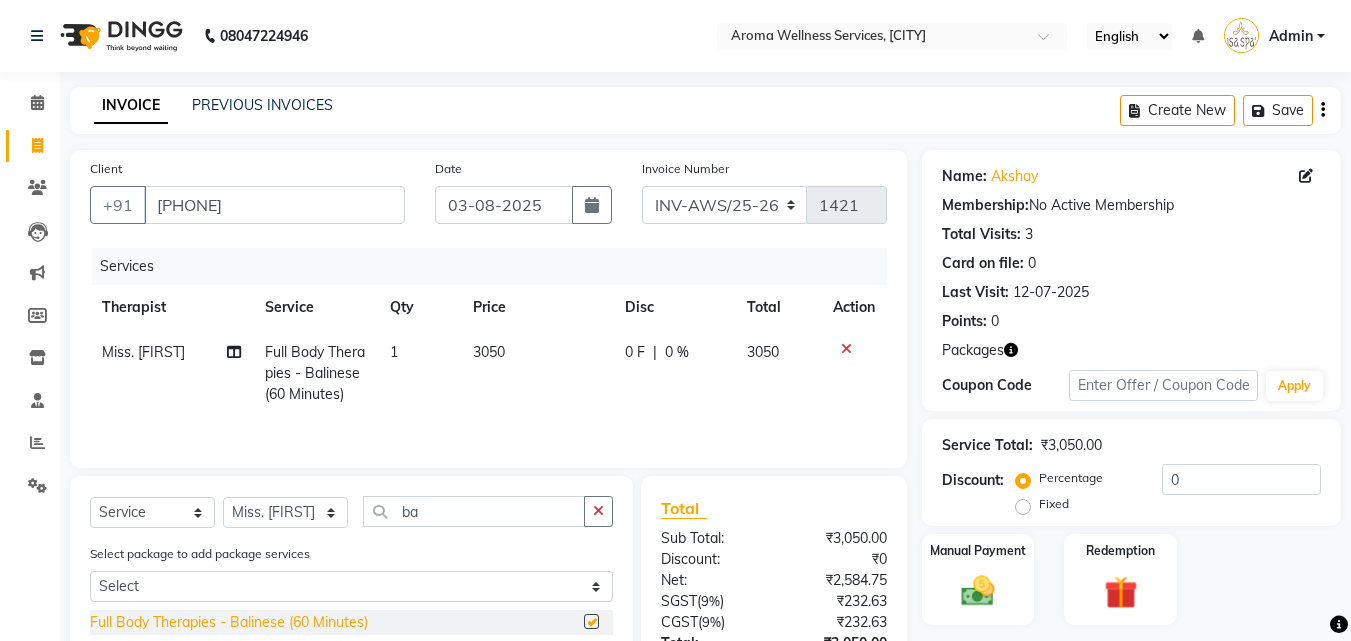 checkbox on "false" 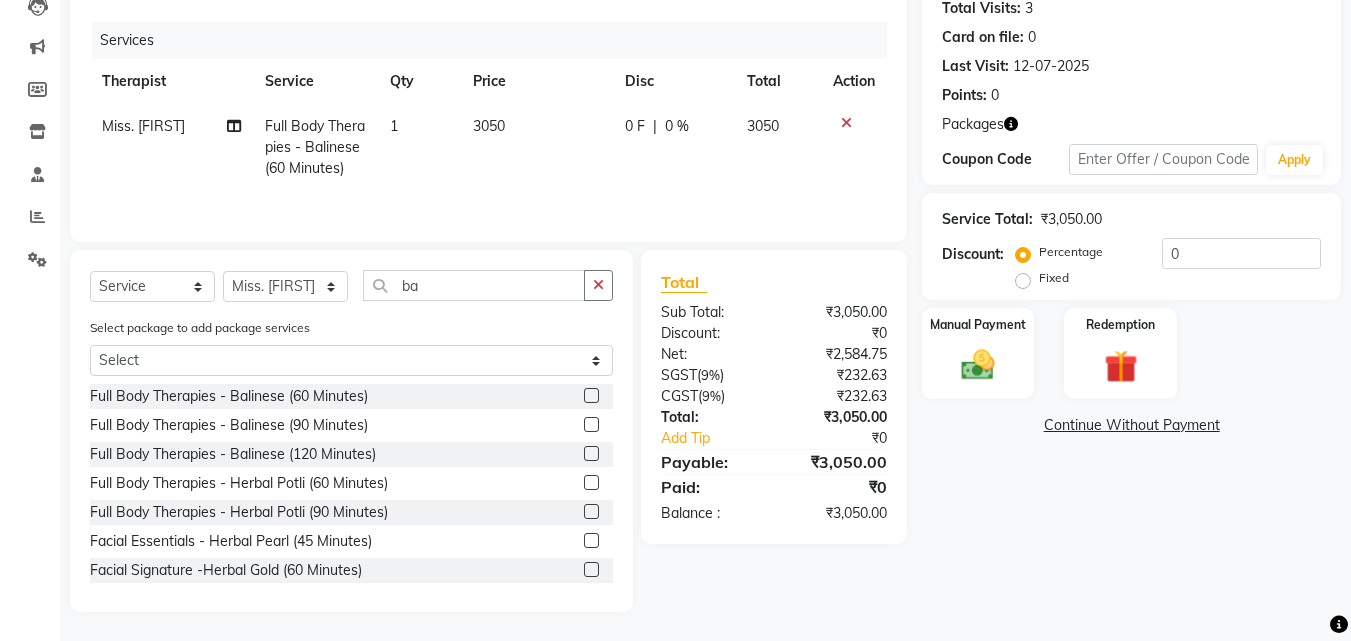 scroll, scrollTop: 227, scrollLeft: 0, axis: vertical 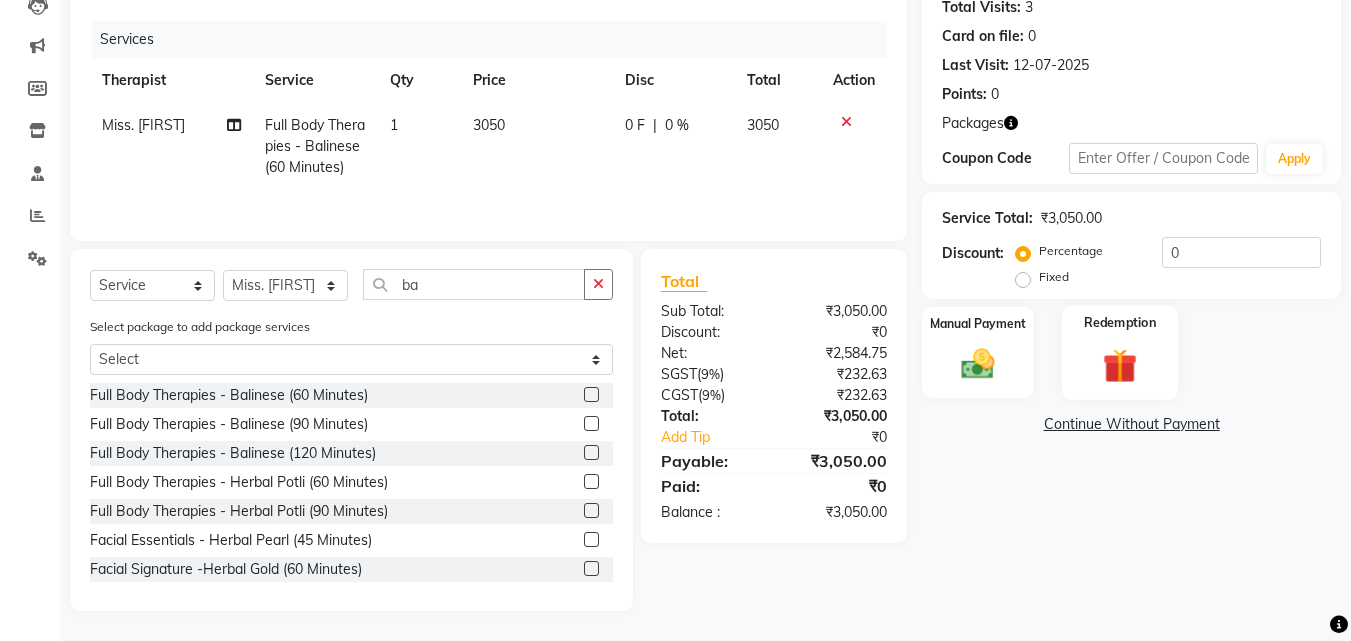 click 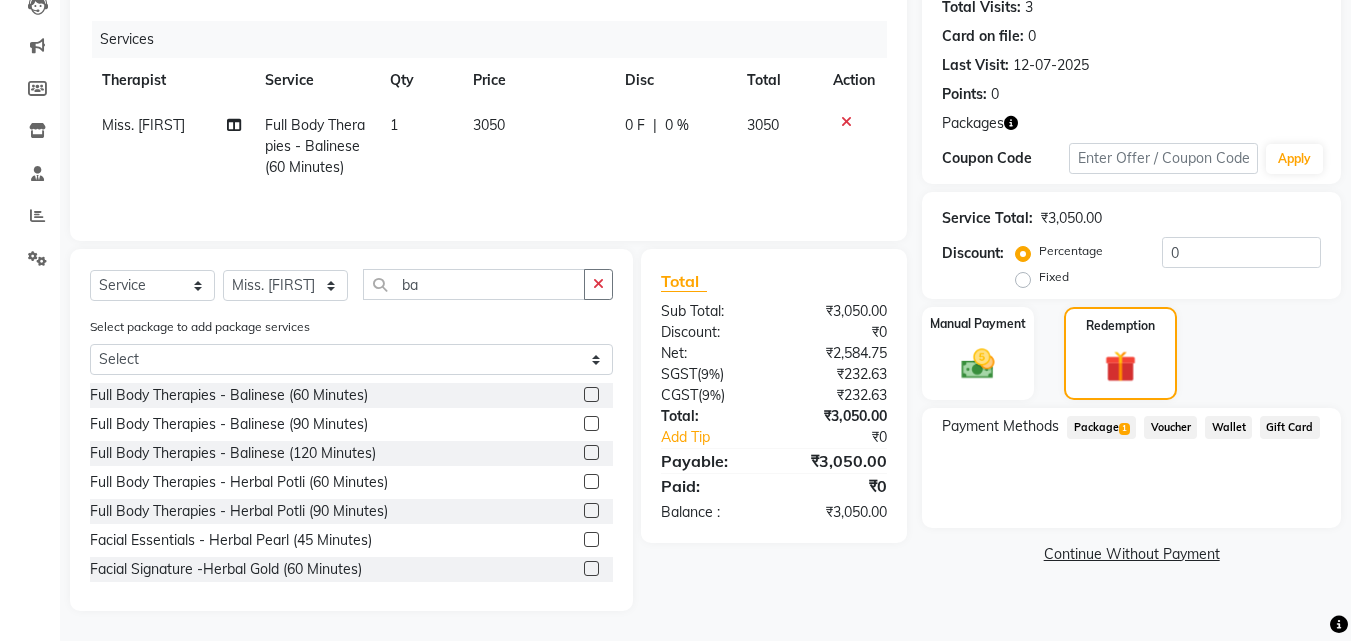 click on "Package  1" 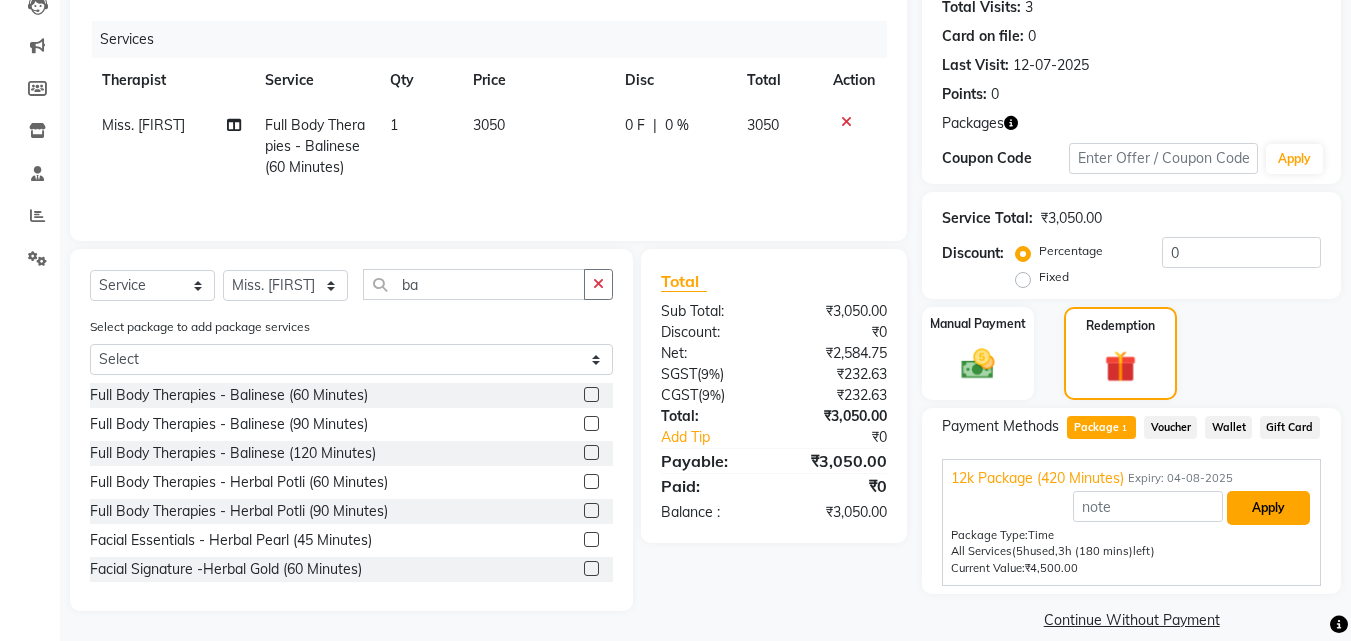 click on "Apply" at bounding box center (1268, 508) 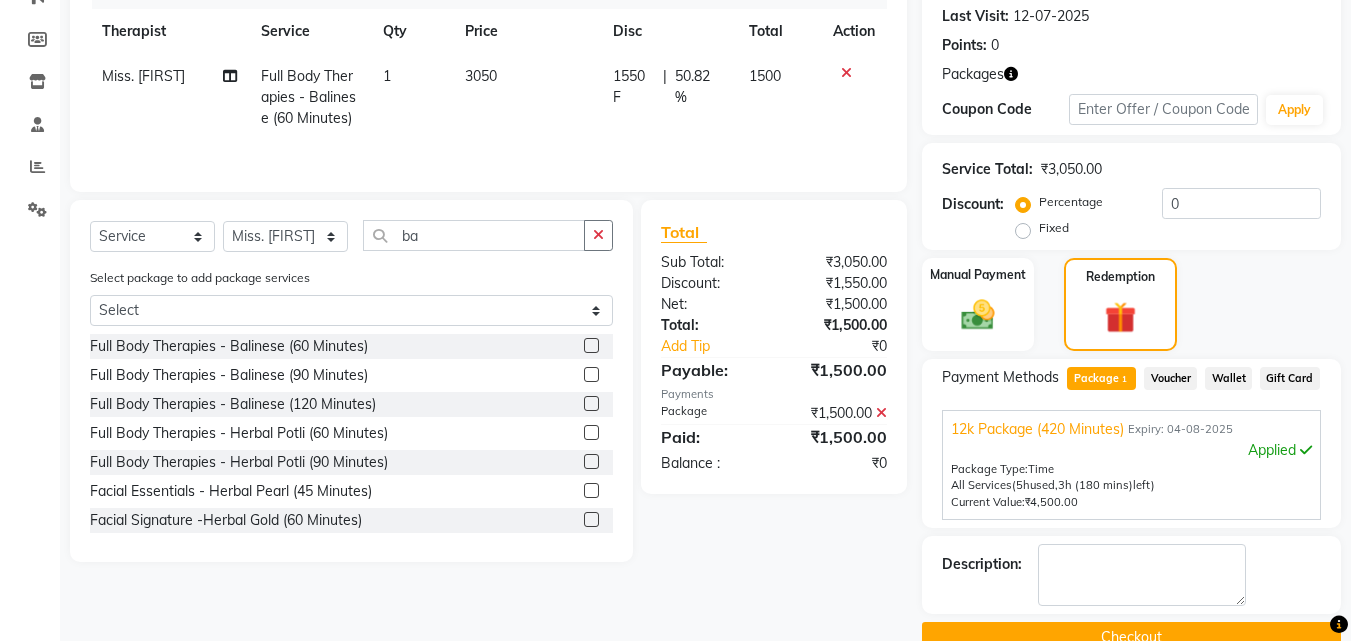 scroll, scrollTop: 318, scrollLeft: 0, axis: vertical 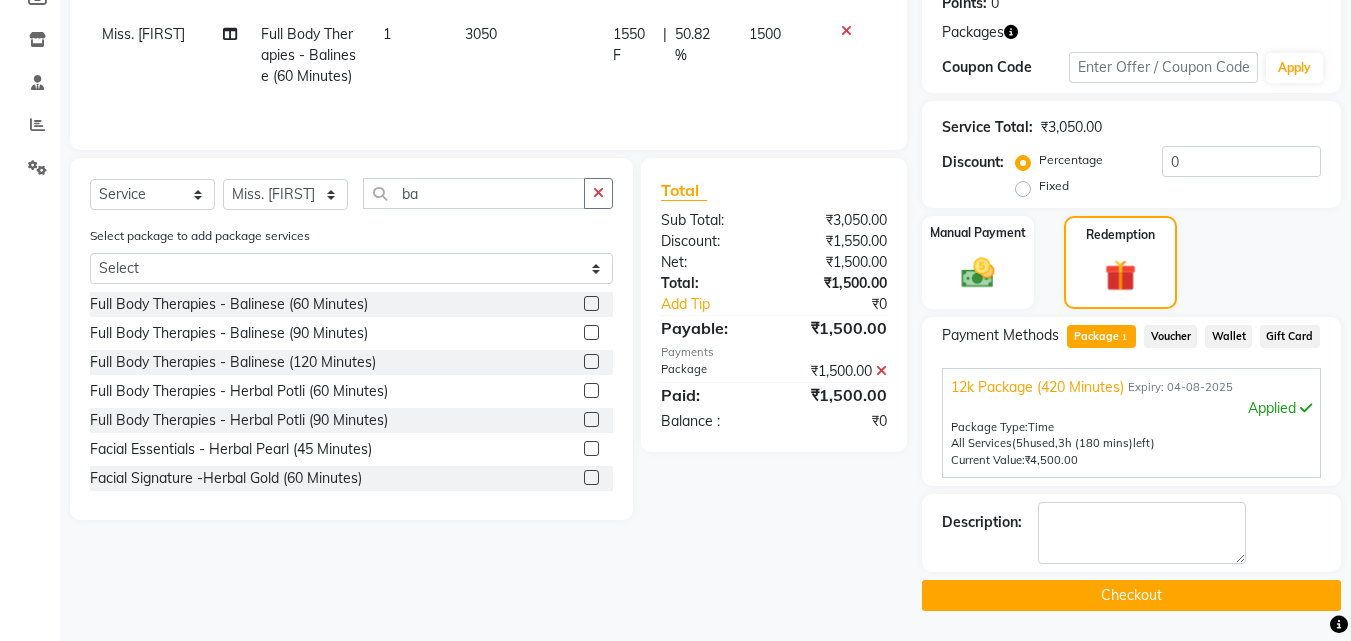 click on "Checkout" 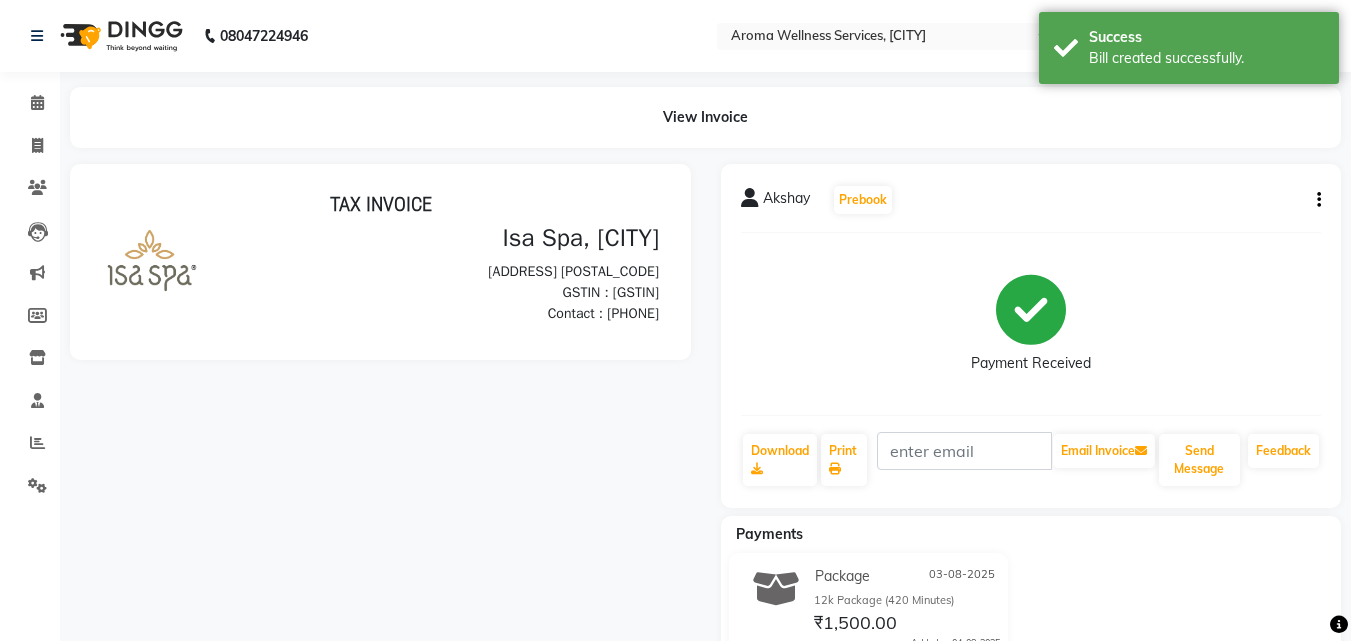 scroll, scrollTop: 0, scrollLeft: 0, axis: both 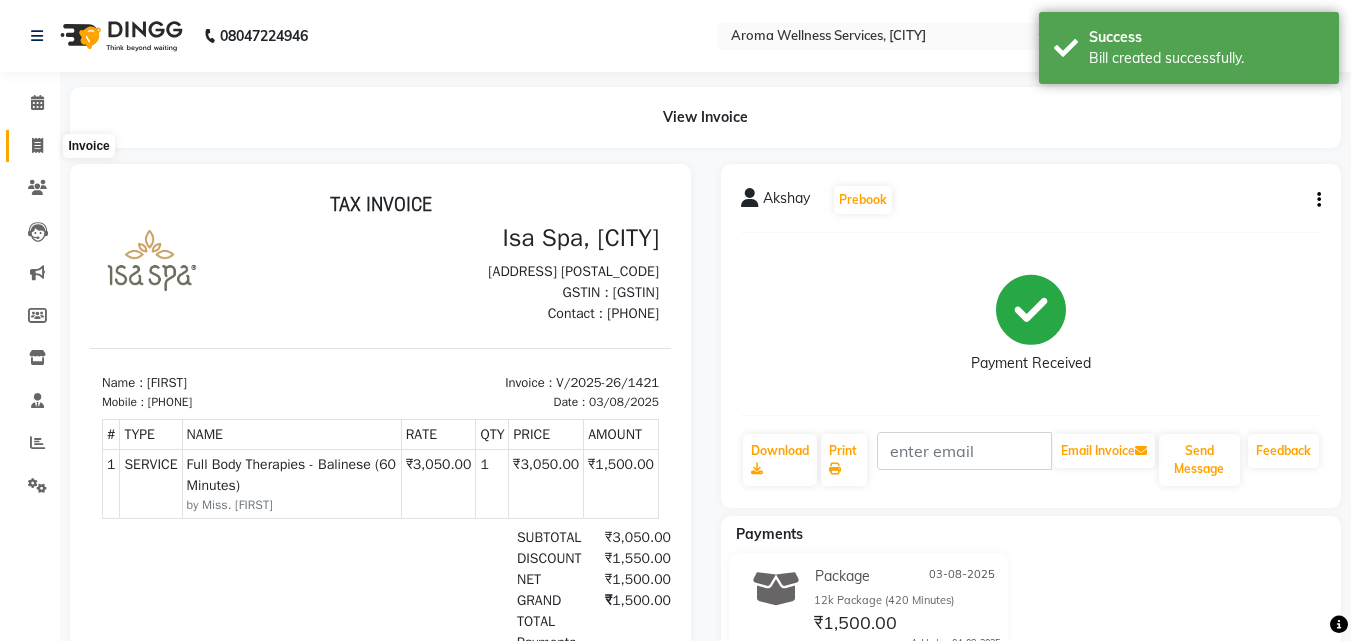 click 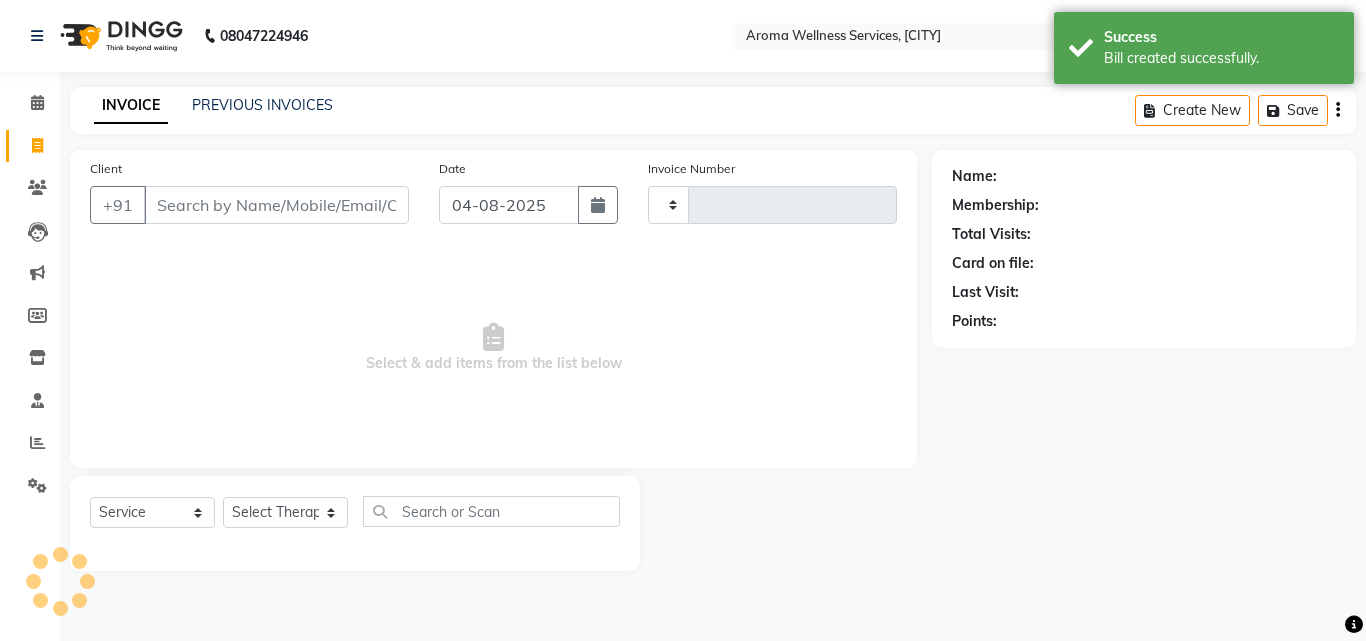 type on "1422" 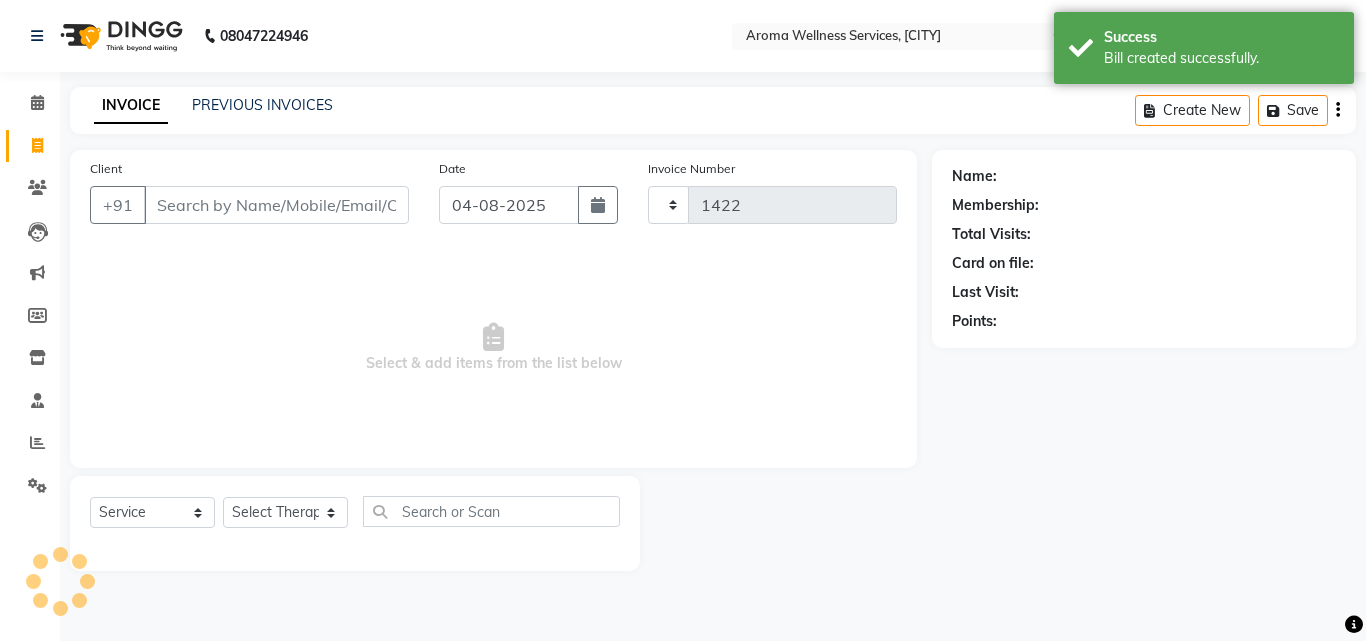 select on "6573" 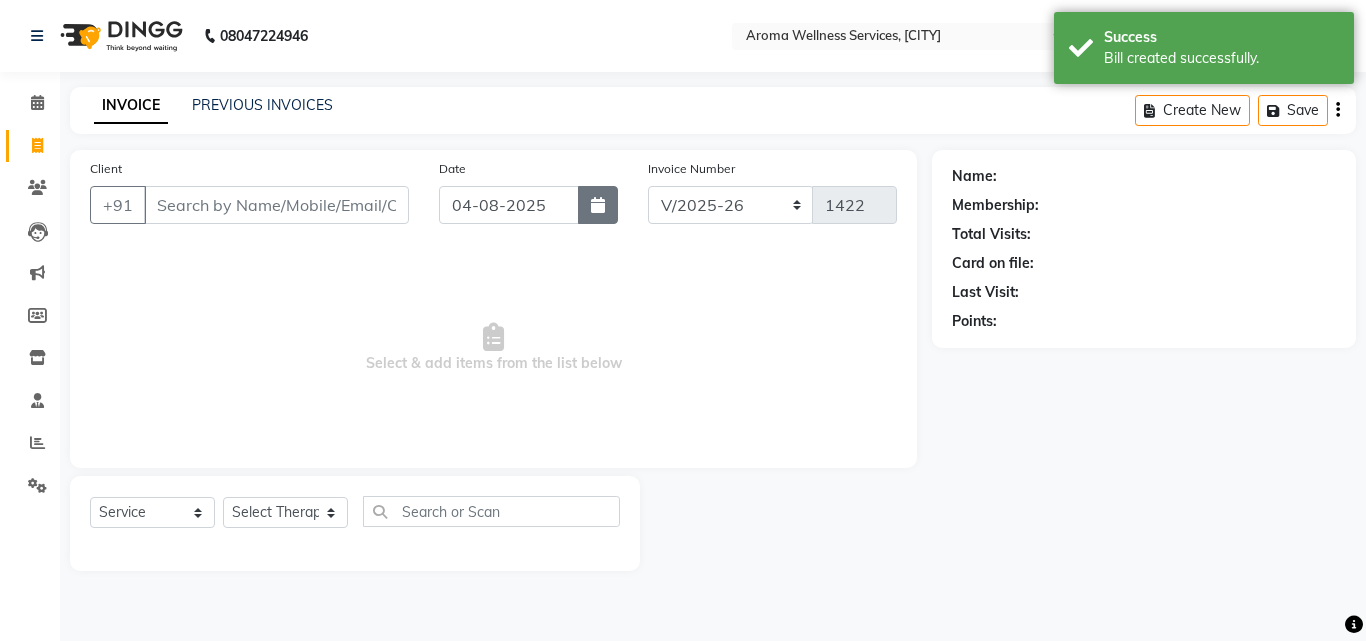 click 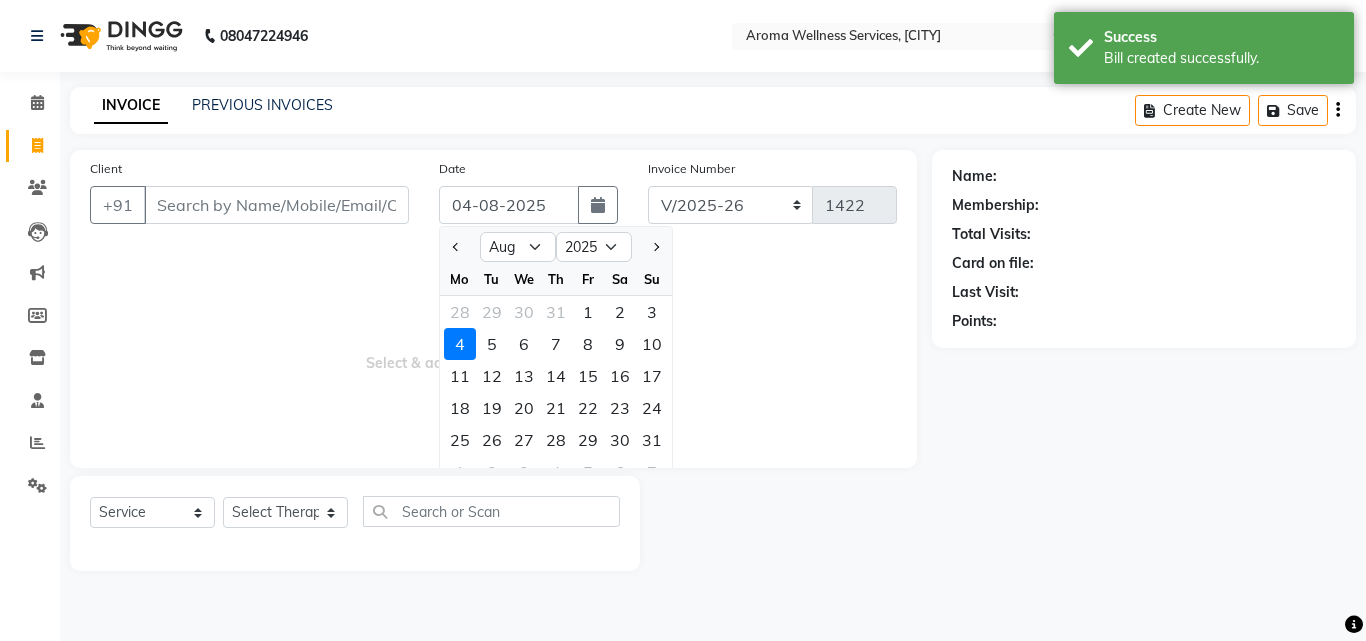 click on "3" 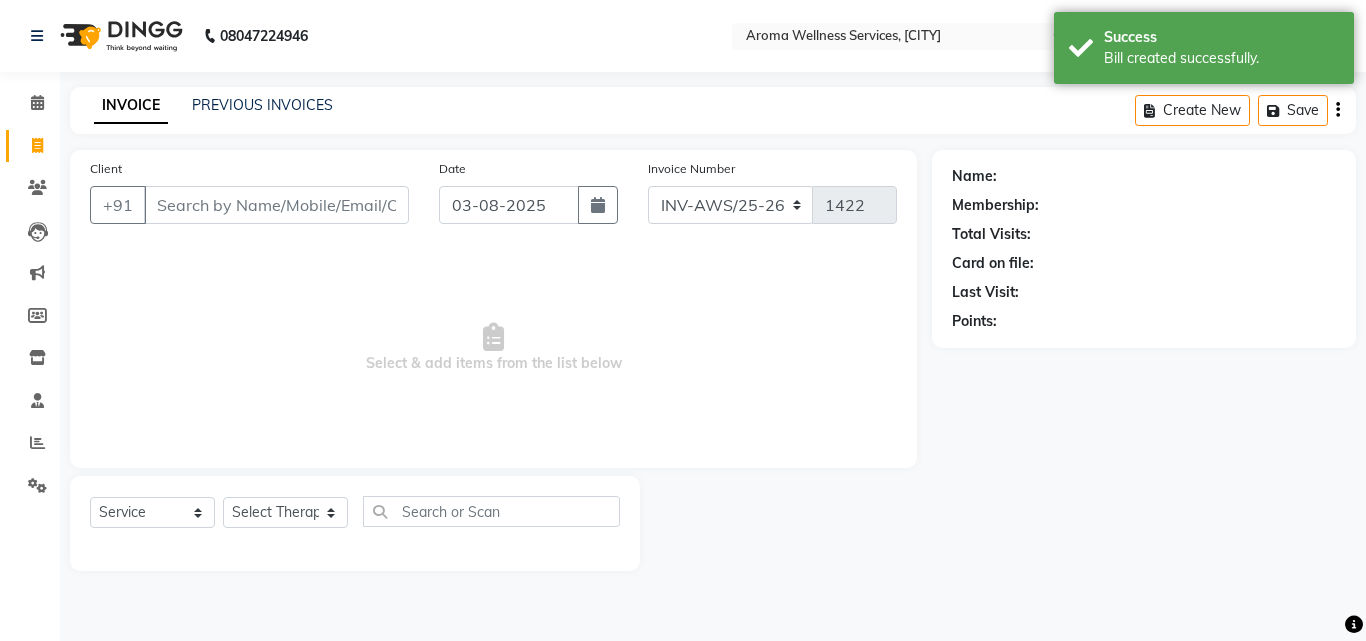 type 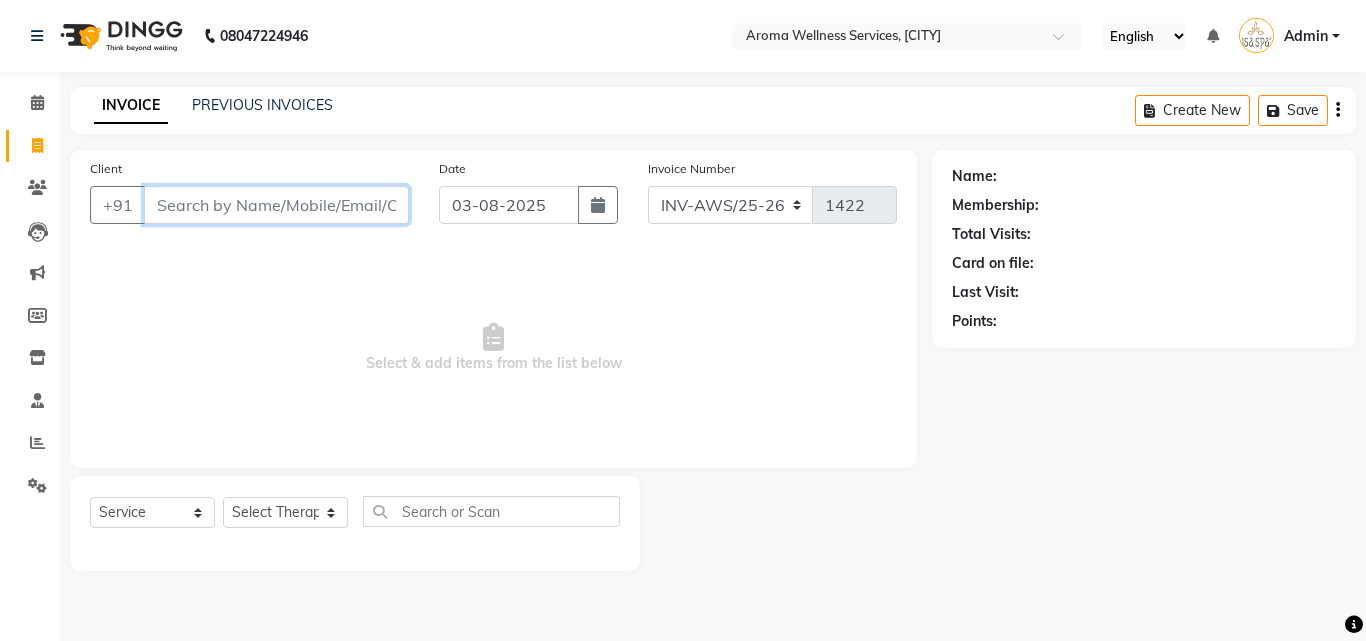 click on "Client" at bounding box center (276, 205) 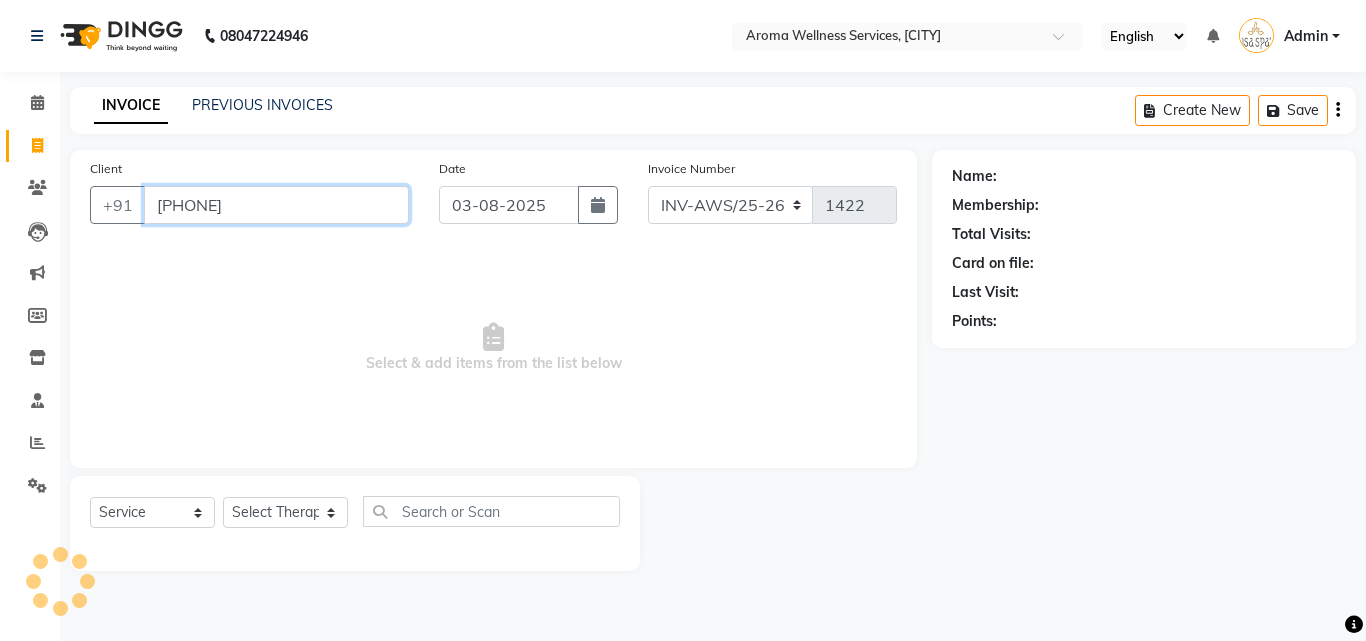 type on "8983749632" 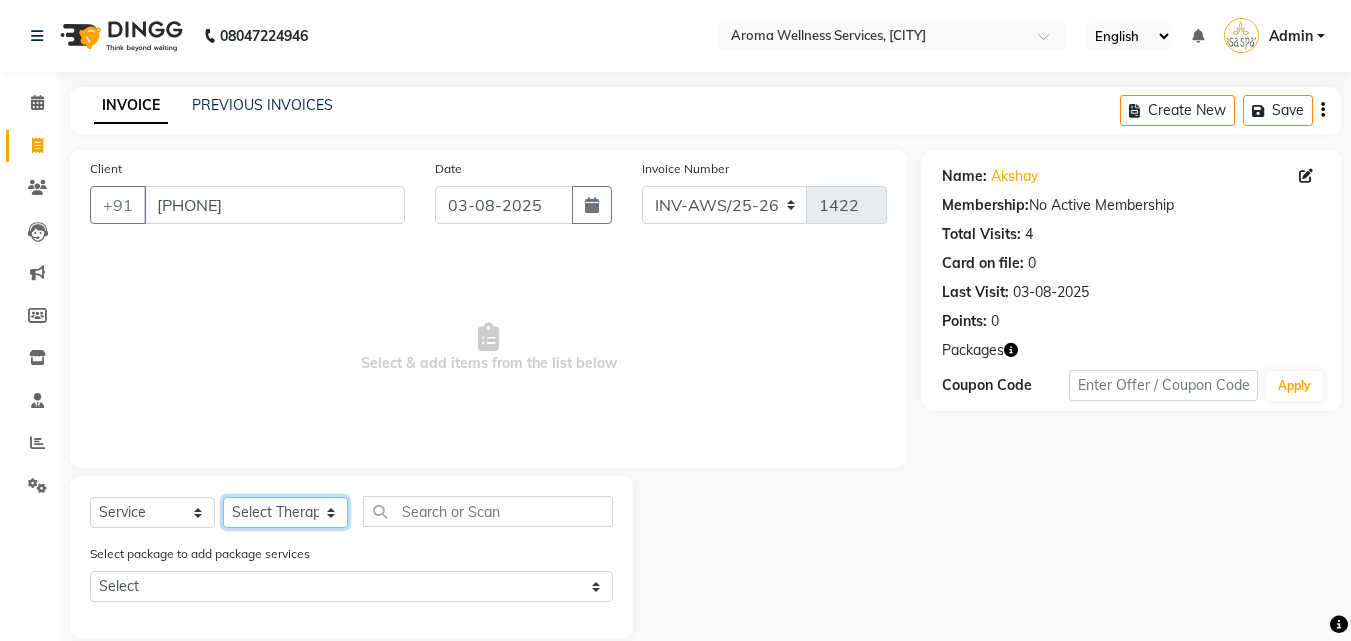 click on "Select Therapist Miss. Chong Miss. Duhpuii Miss. Gladys Miss. Julee Miss. Rini Mr. Lelen" 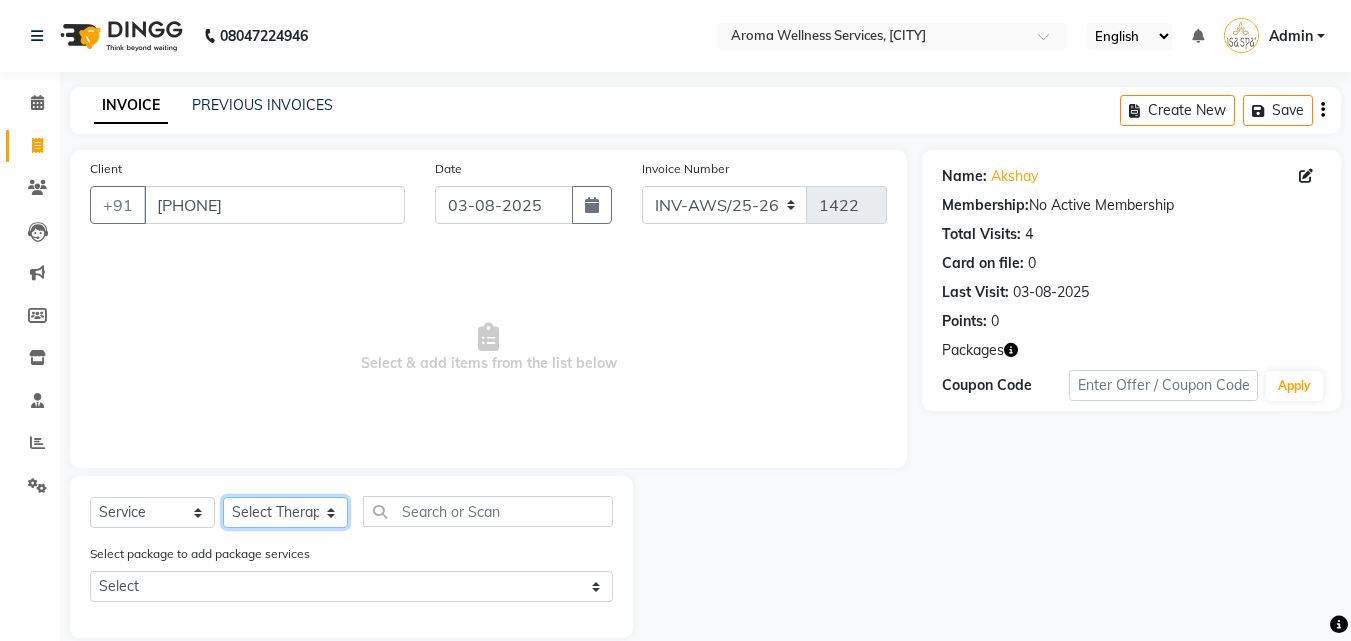 select on "50768" 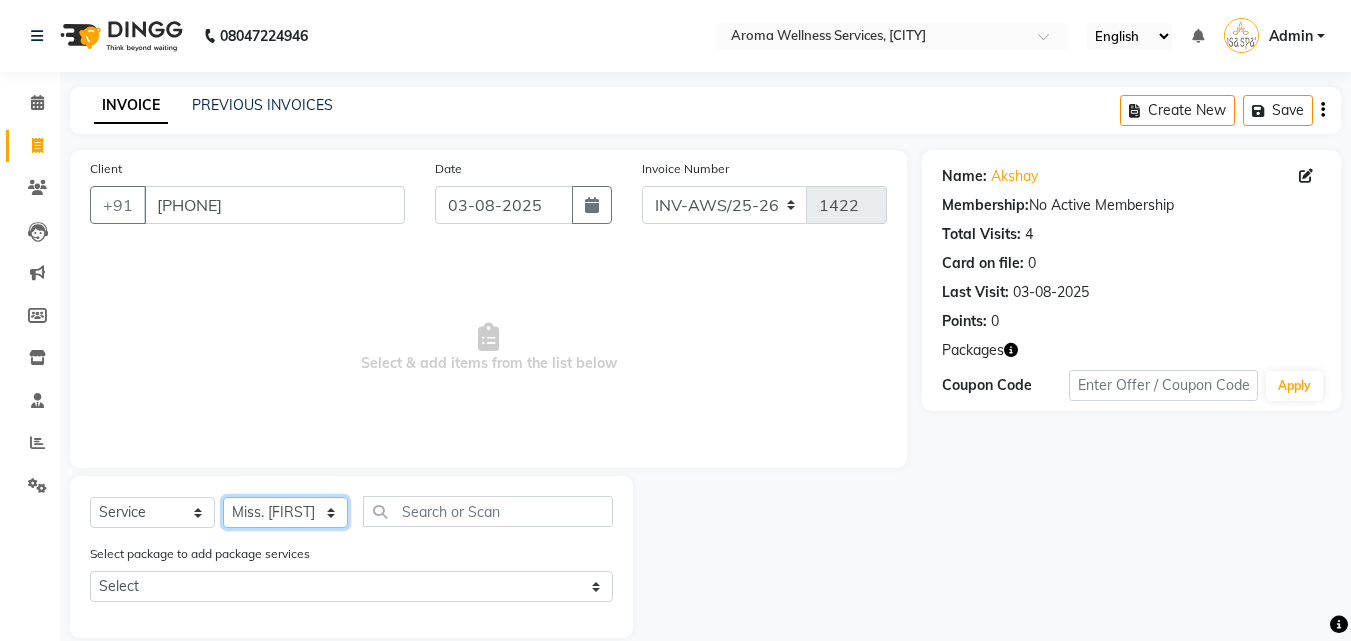click on "Select Therapist Miss. Chong Miss. Duhpuii Miss. Gladys Miss. Julee Miss. Rini Mr. Lelen" 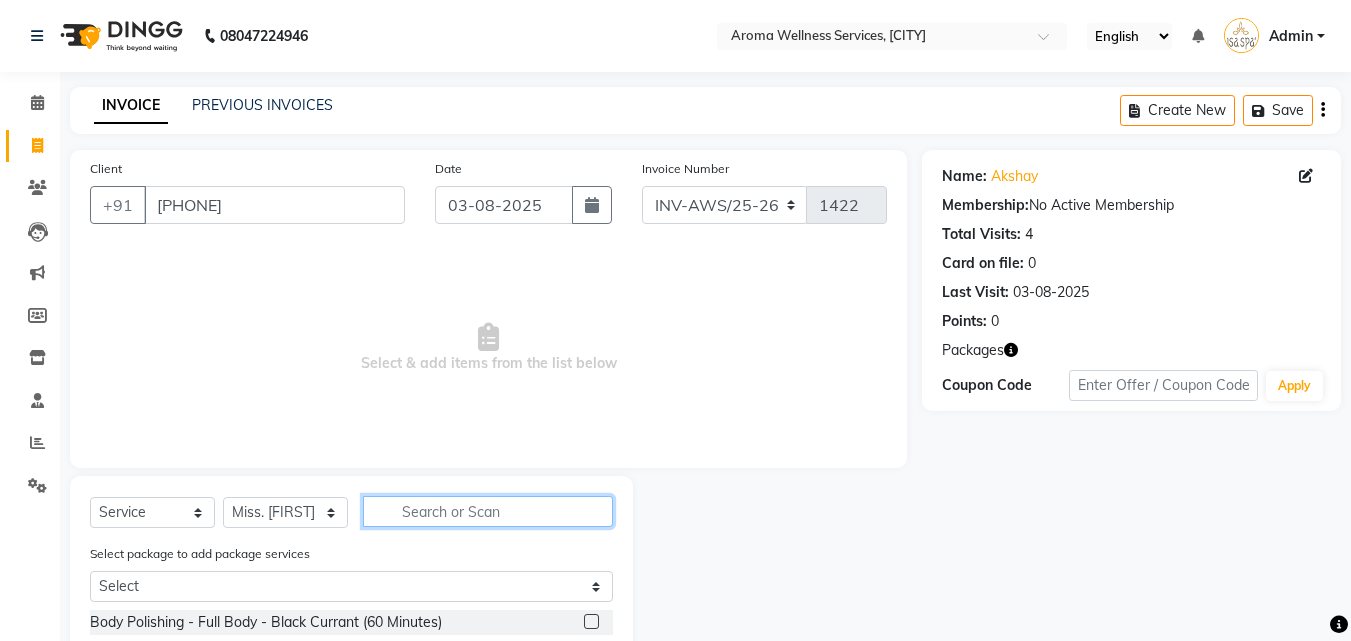 click 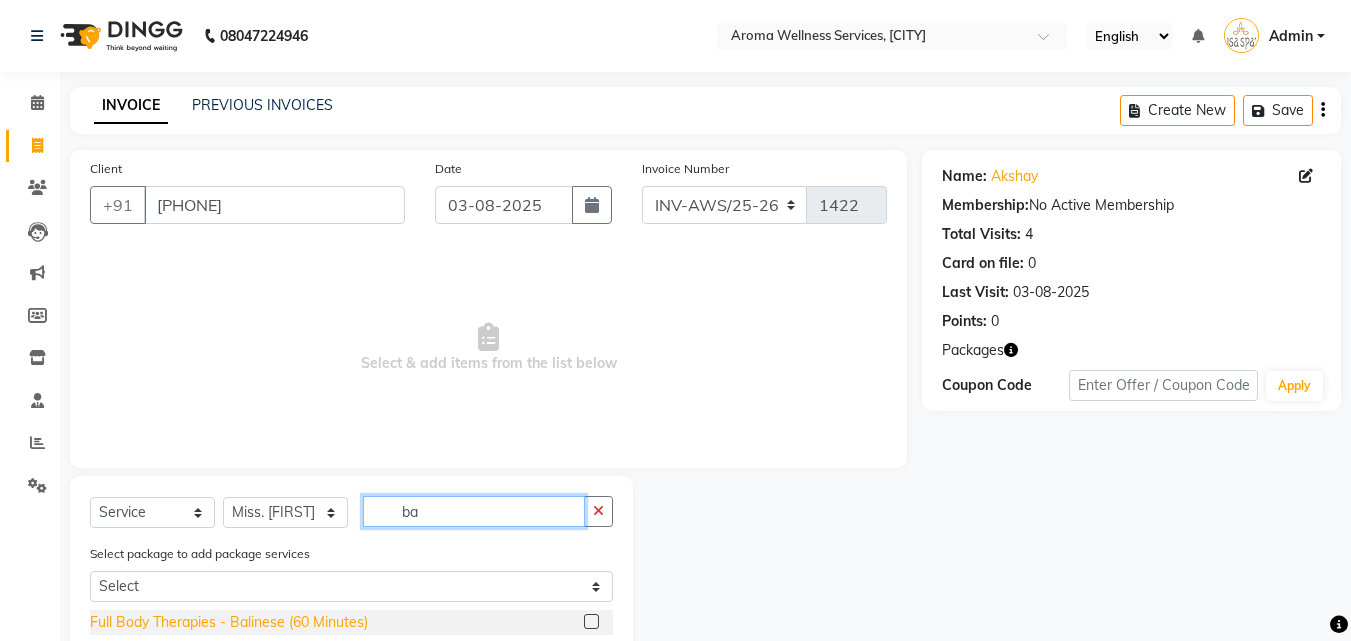 type on "ba" 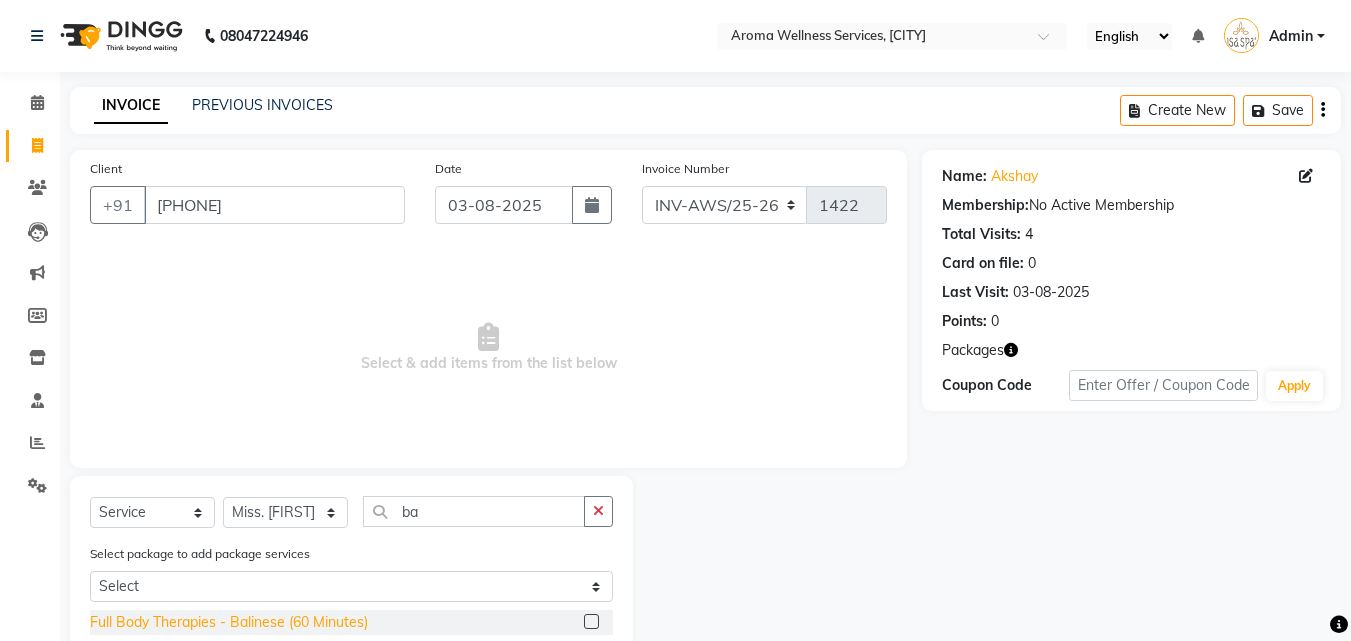 click on "Full Body Therapies - Balinese (60 Minutes)" 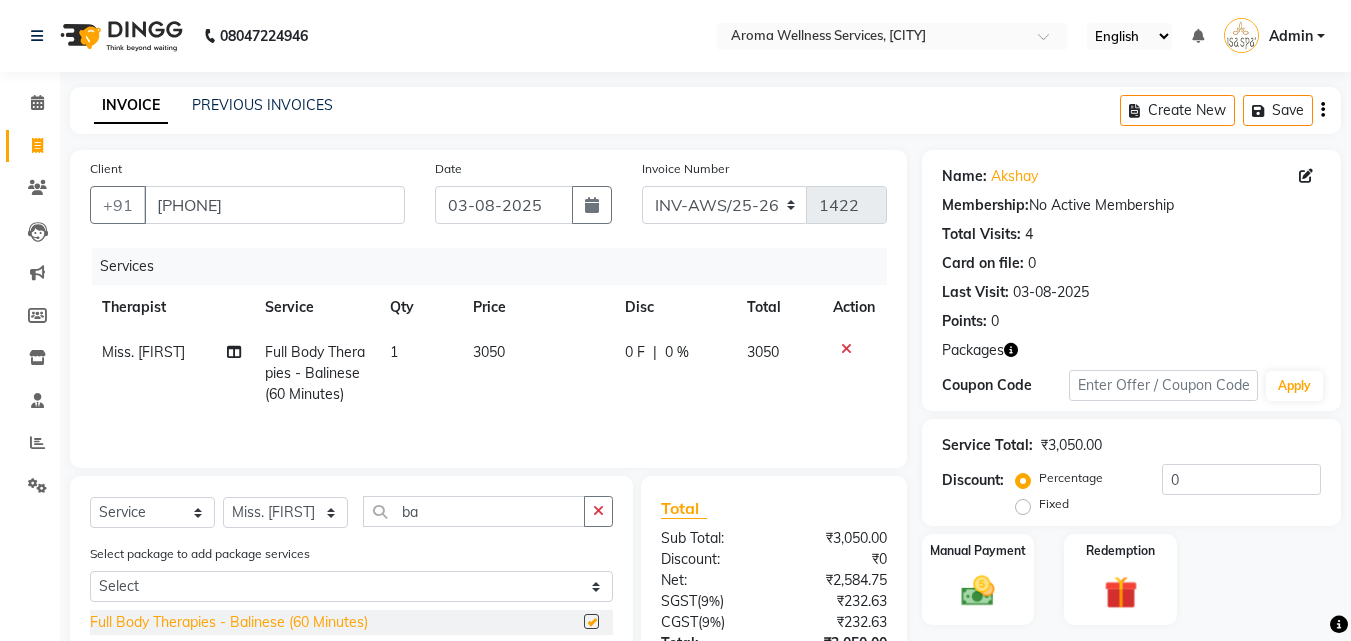 checkbox on "false" 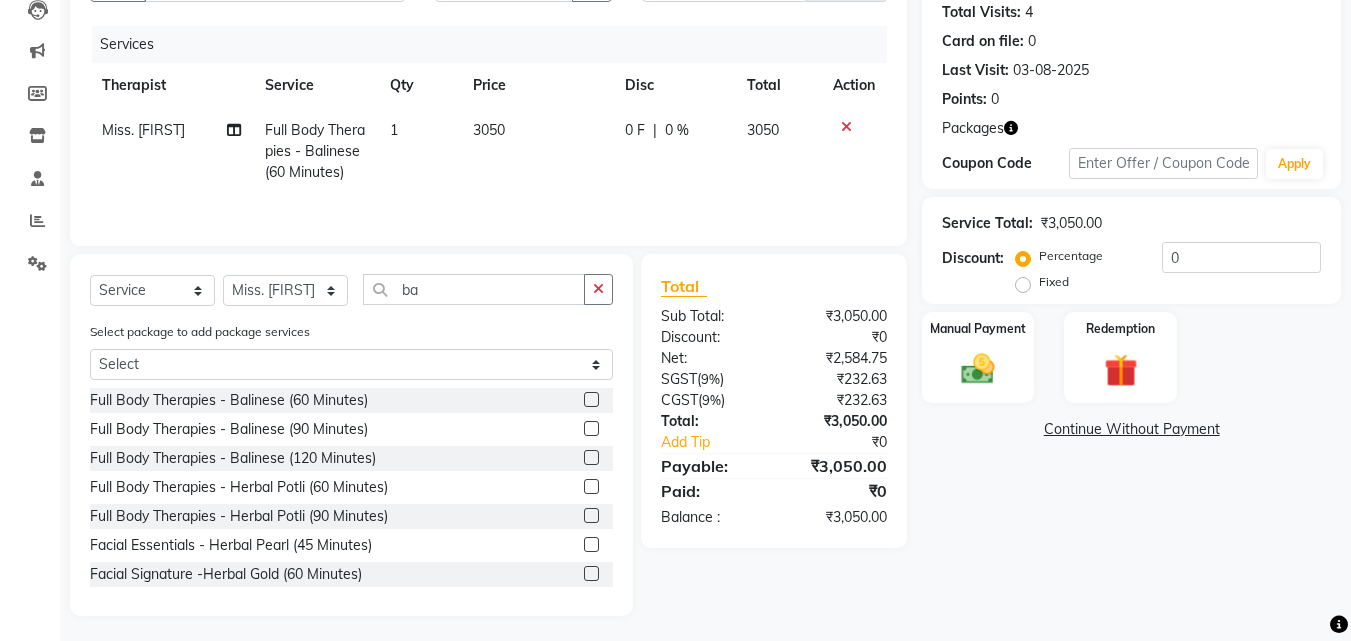scroll, scrollTop: 227, scrollLeft: 0, axis: vertical 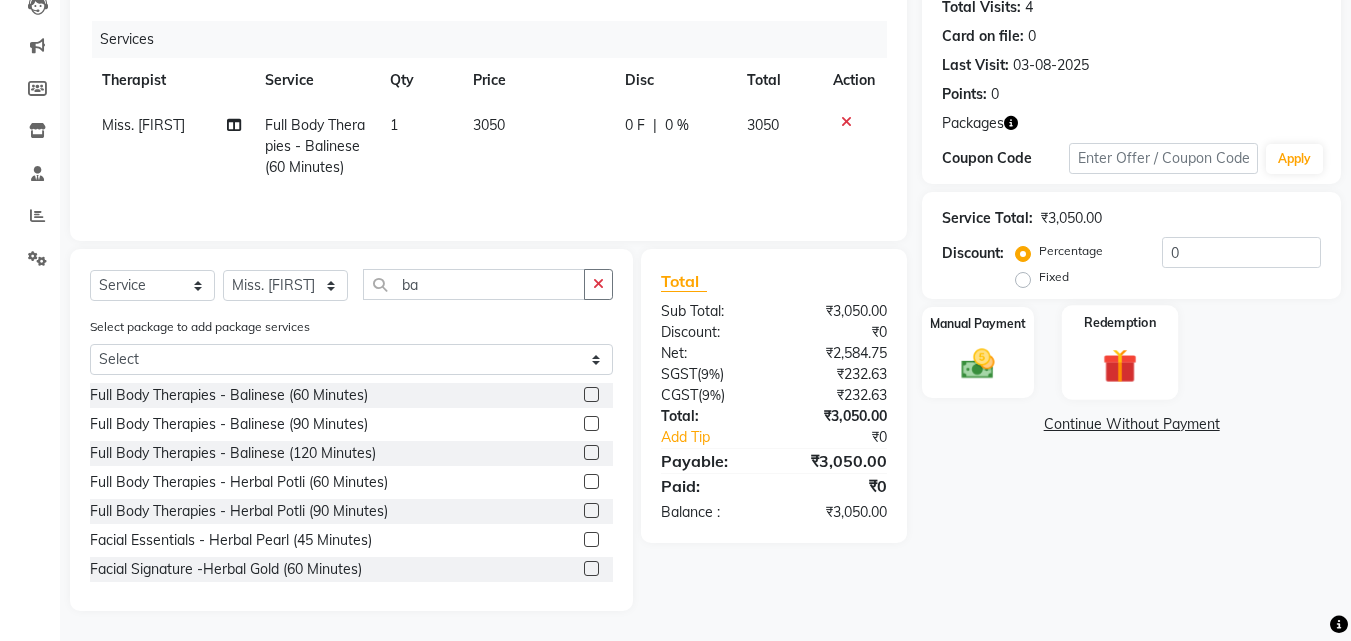 click 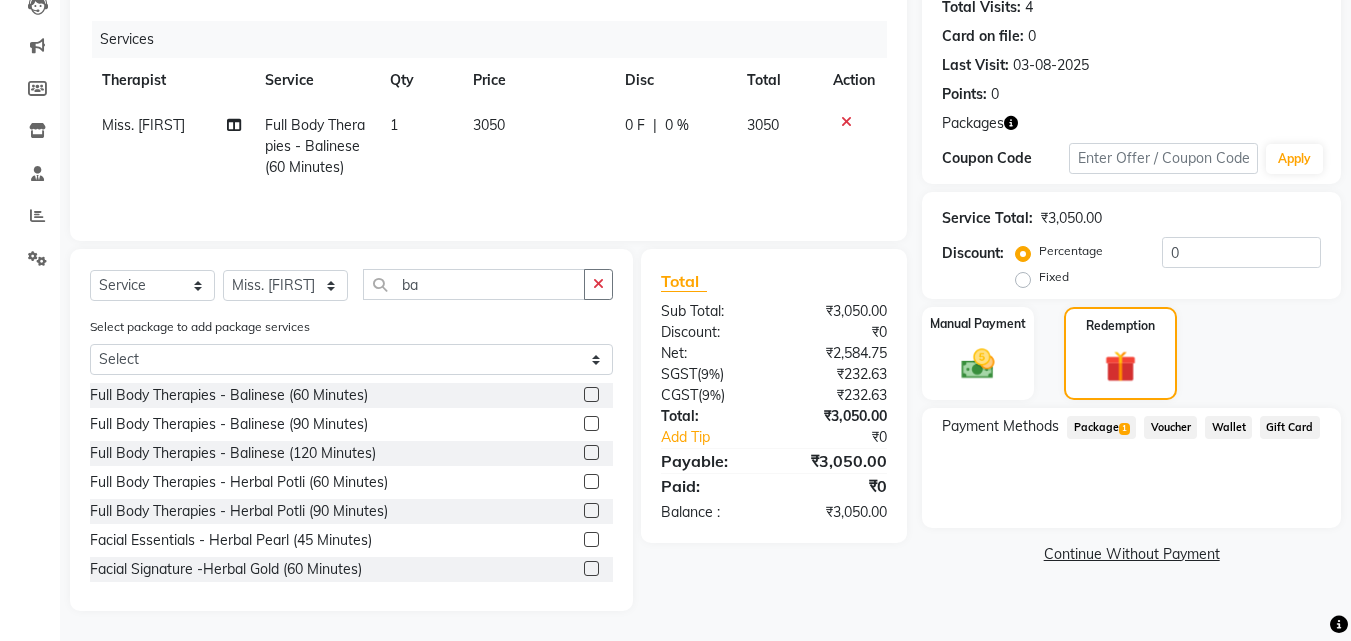 click on "Package  1" 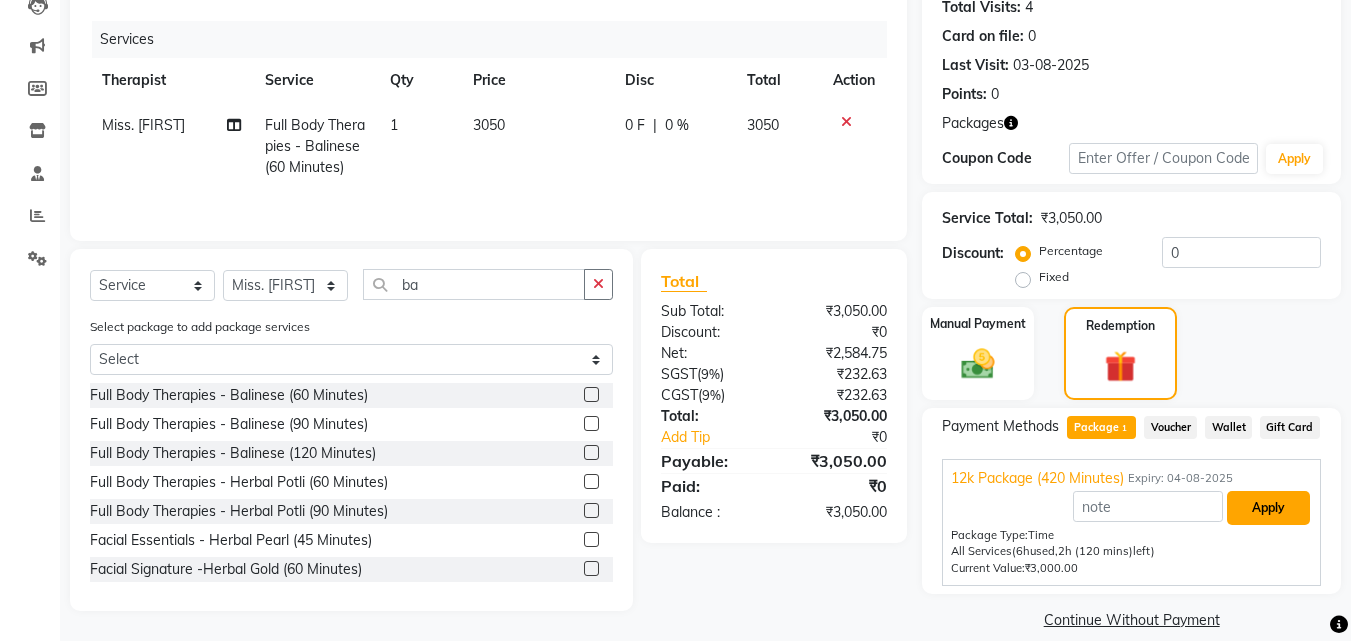 click on "Apply" at bounding box center [1268, 508] 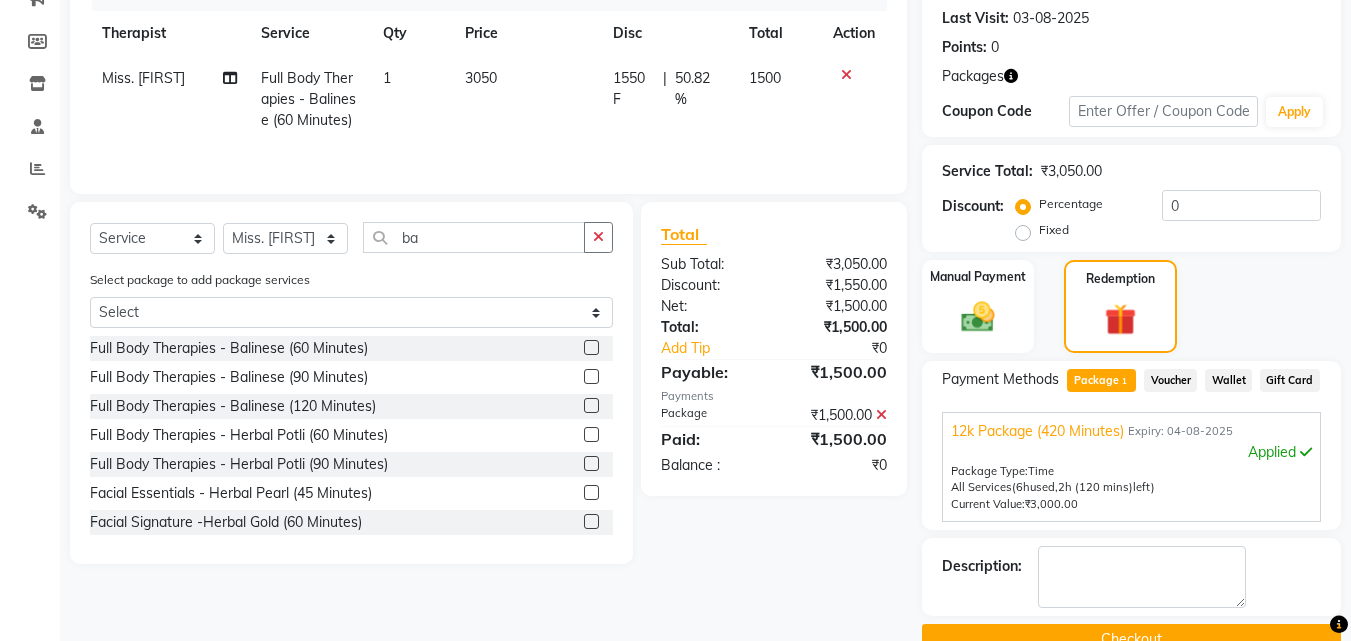 scroll, scrollTop: 318, scrollLeft: 0, axis: vertical 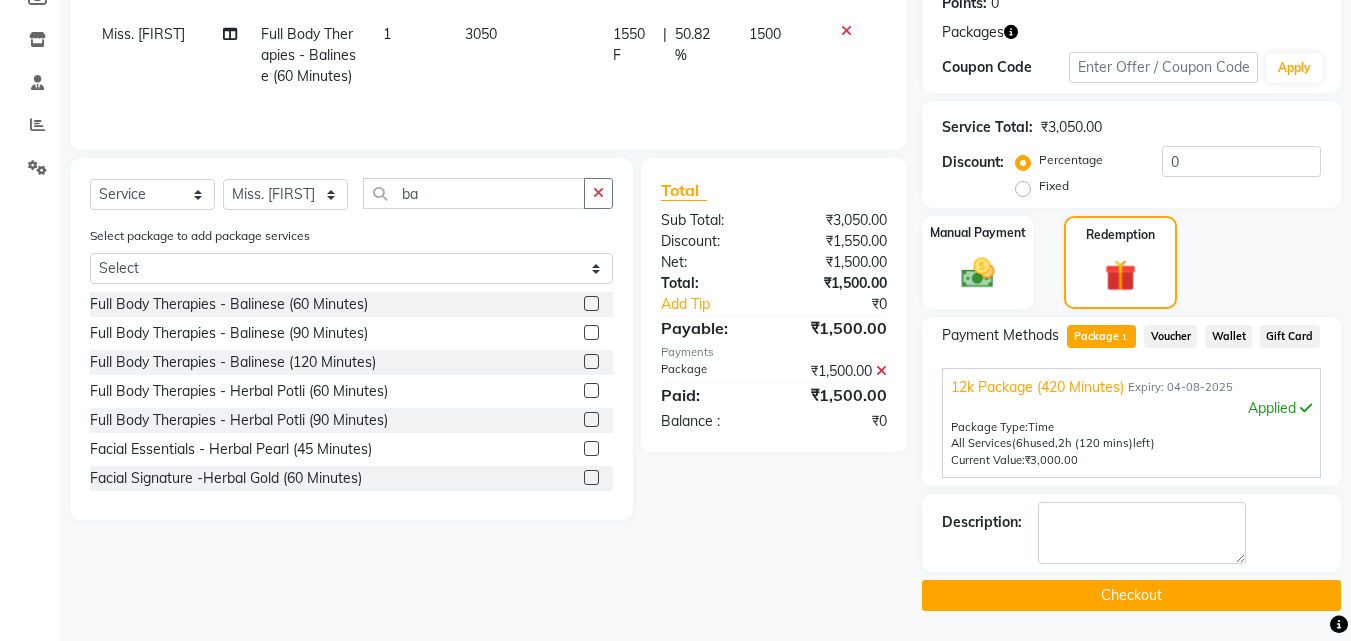 click on "Checkout" 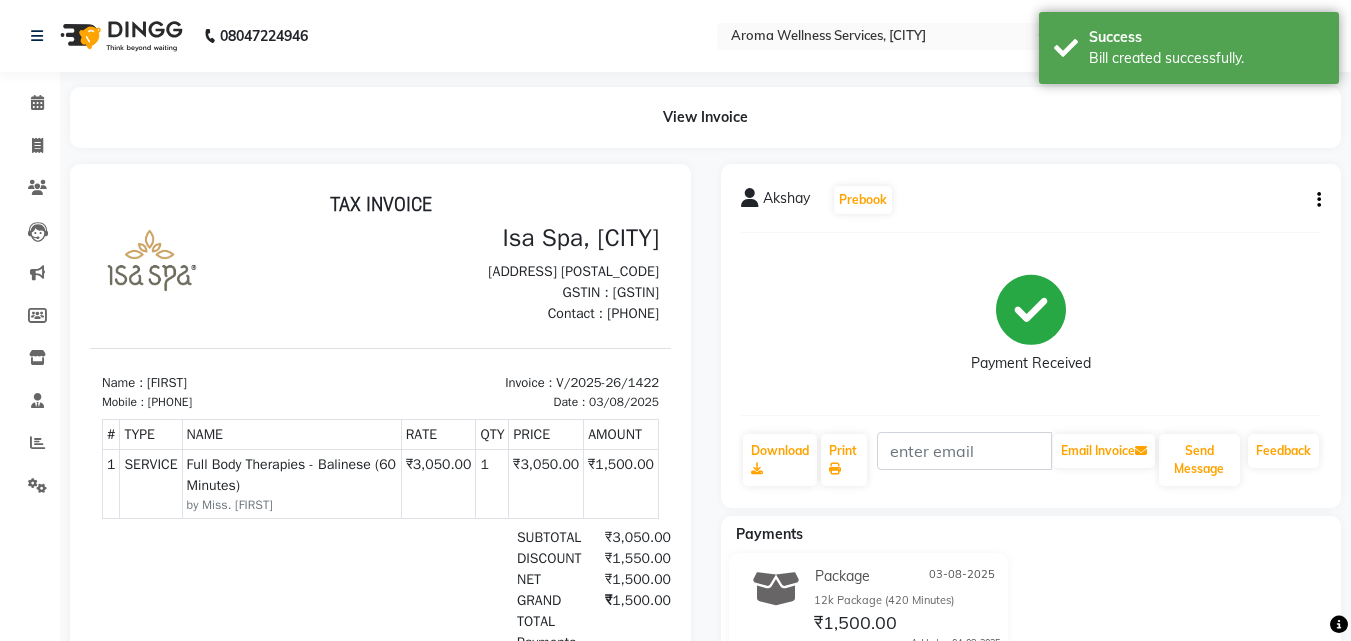 scroll, scrollTop: 0, scrollLeft: 0, axis: both 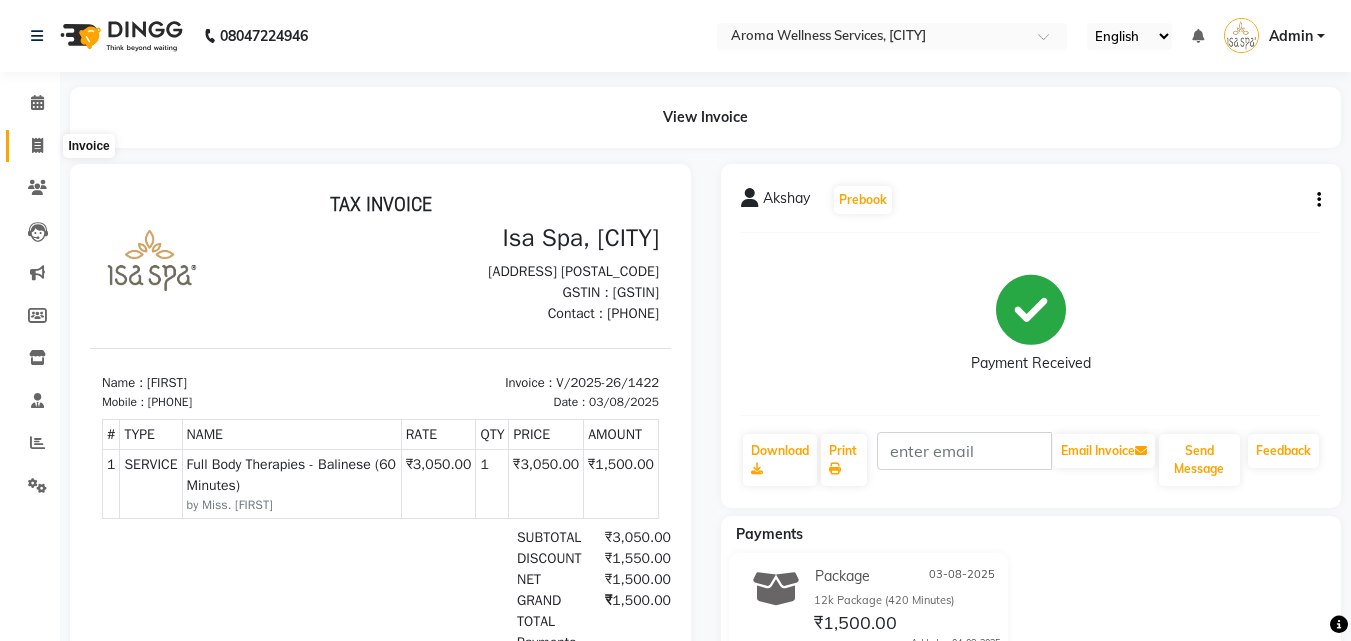 click 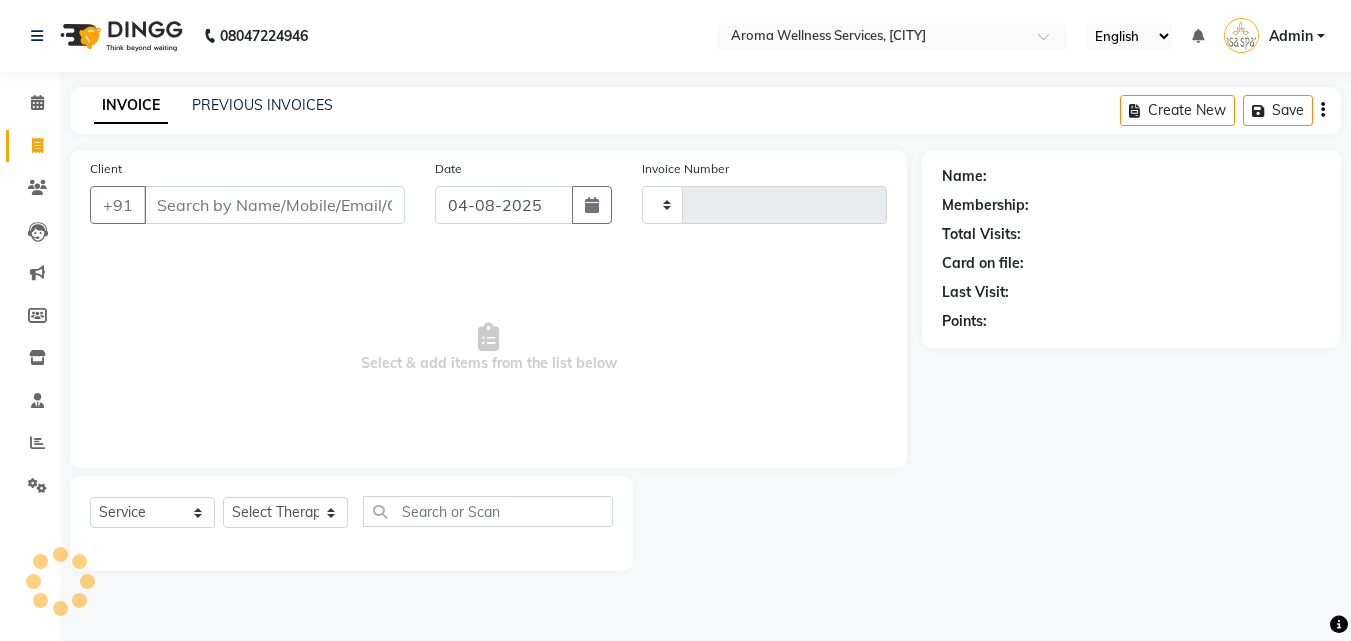 type on "1423" 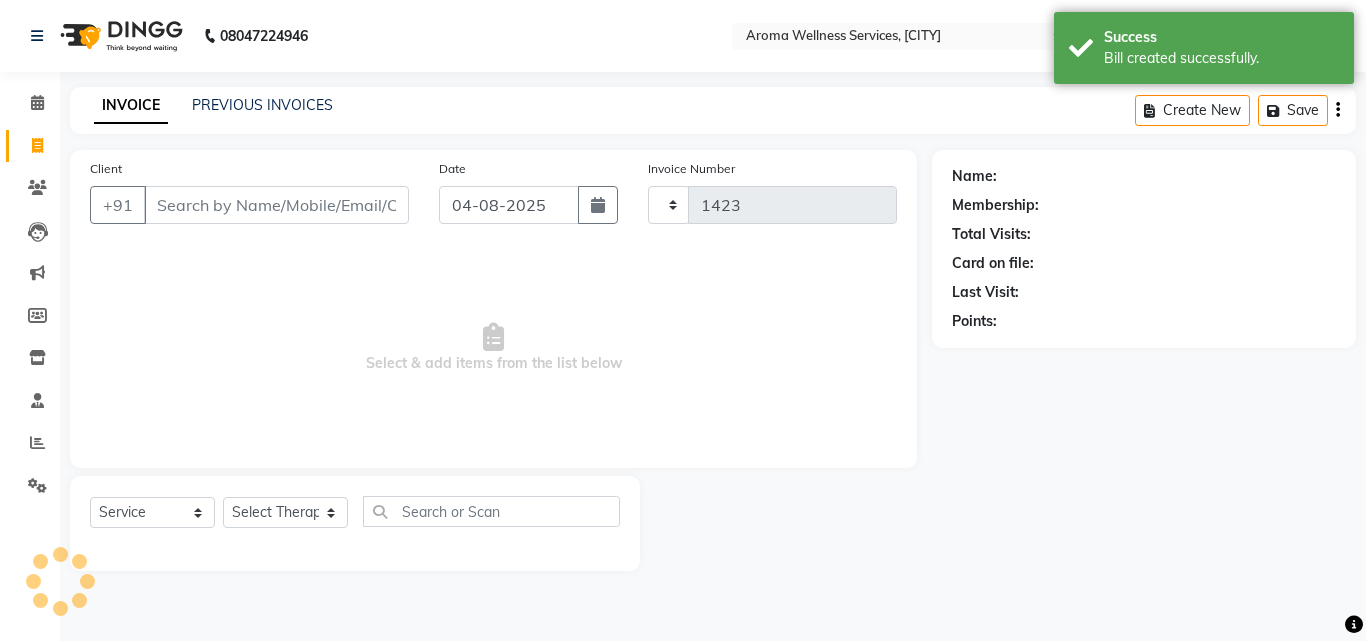 select on "6573" 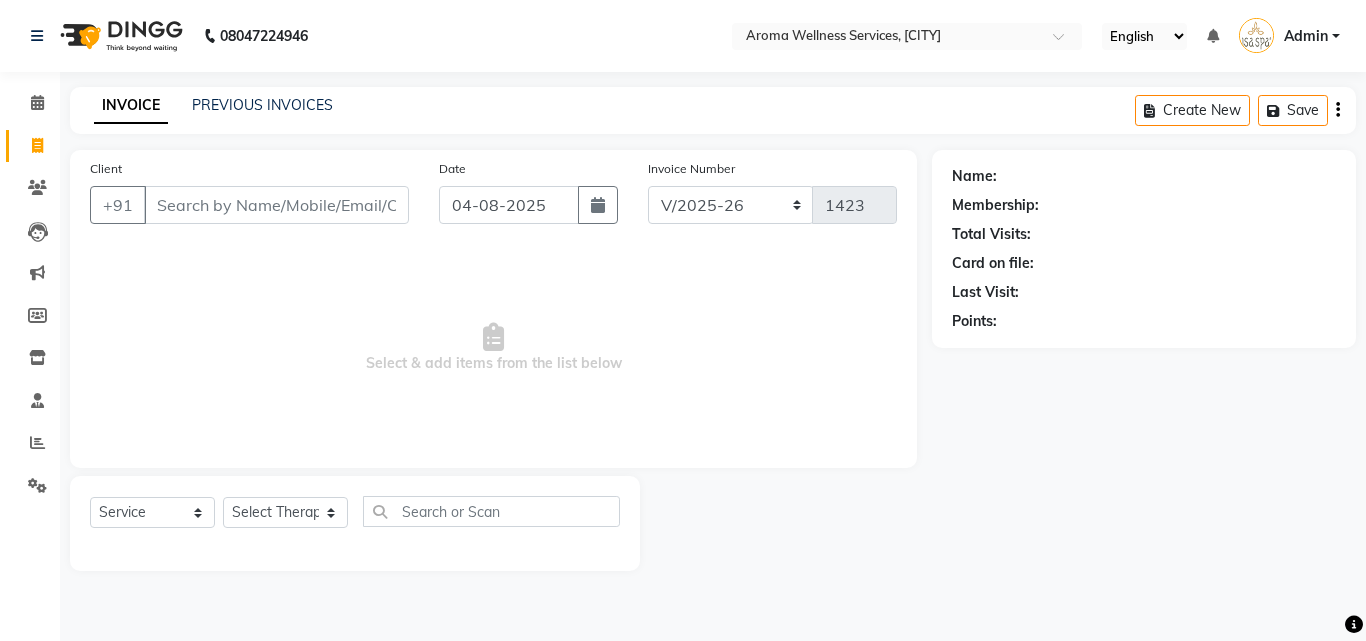 click on "Client" at bounding box center [276, 205] 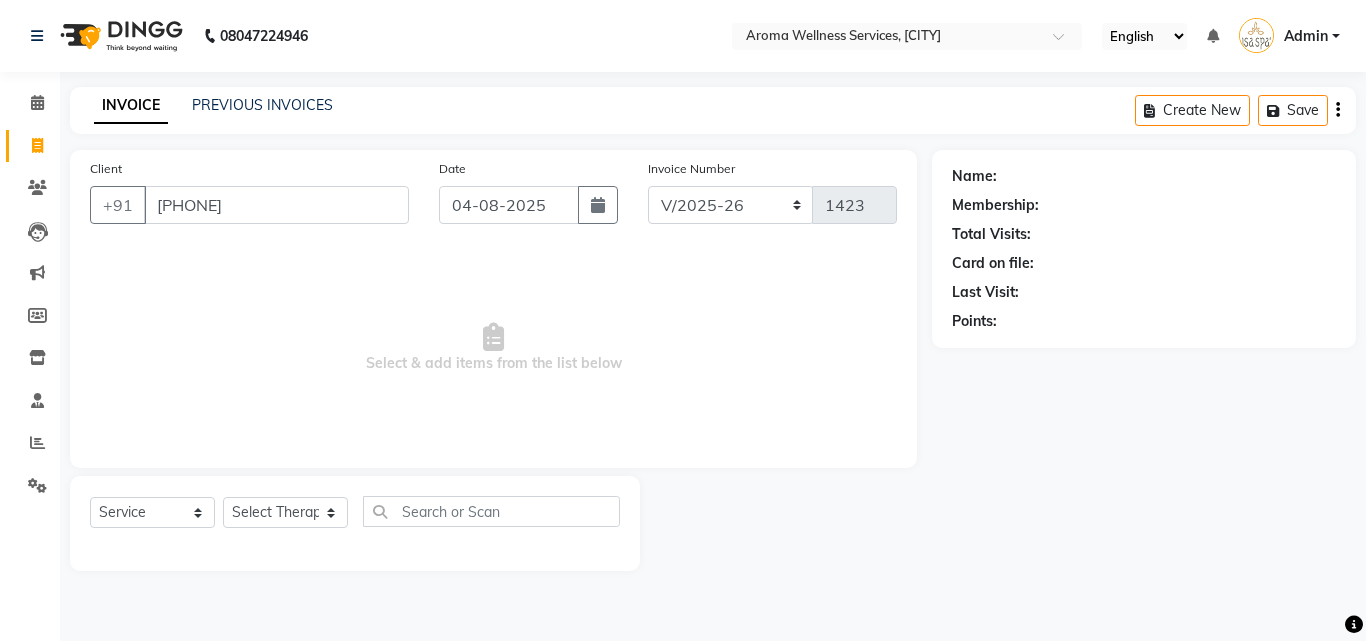 type on "8008943421" 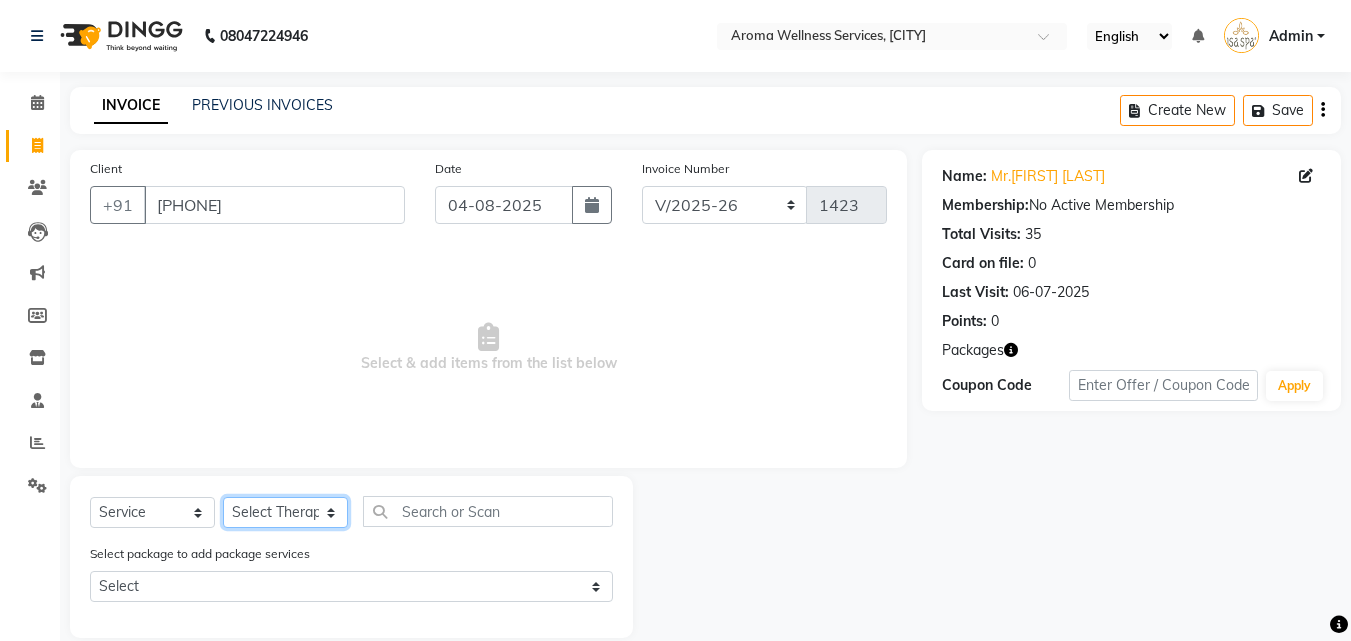click on "Select Therapist Miss. Chong Miss. Duhpuii Miss. Gladys Miss. Julee Miss. Rini Mr. Lelen" 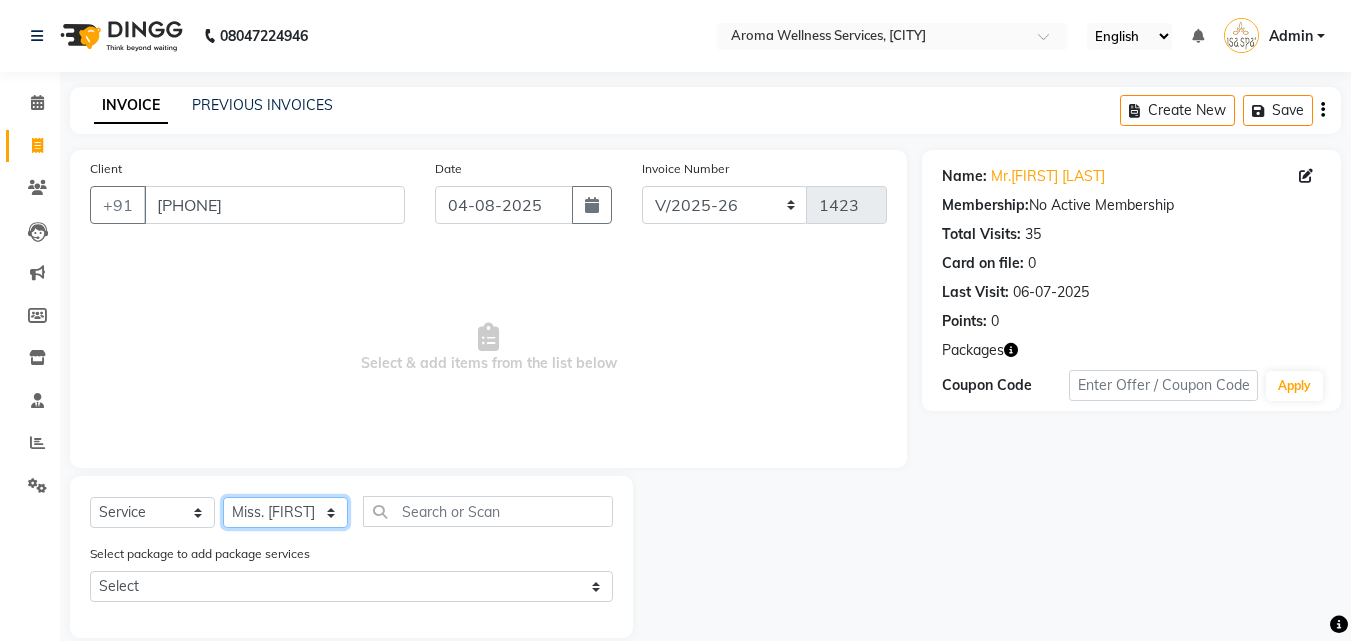 click on "Select Therapist Miss. Chong Miss. Duhpuii Miss. Gladys Miss. Julee Miss. Rini Mr. Lelen" 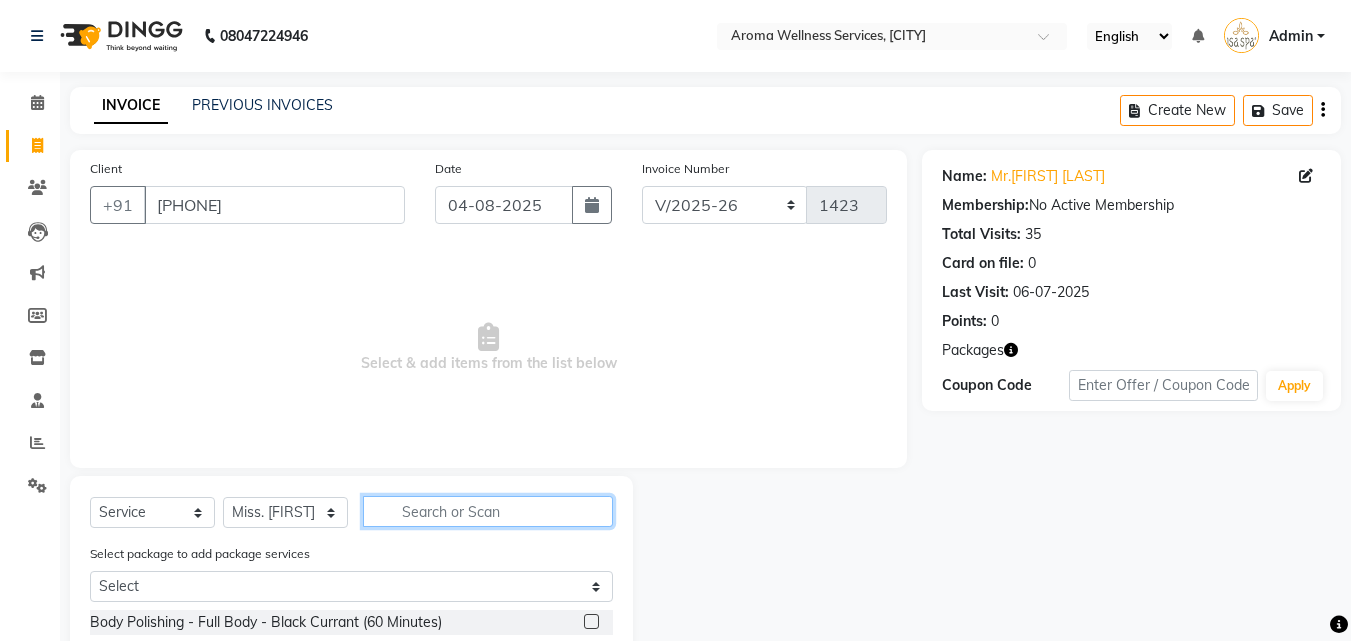 click 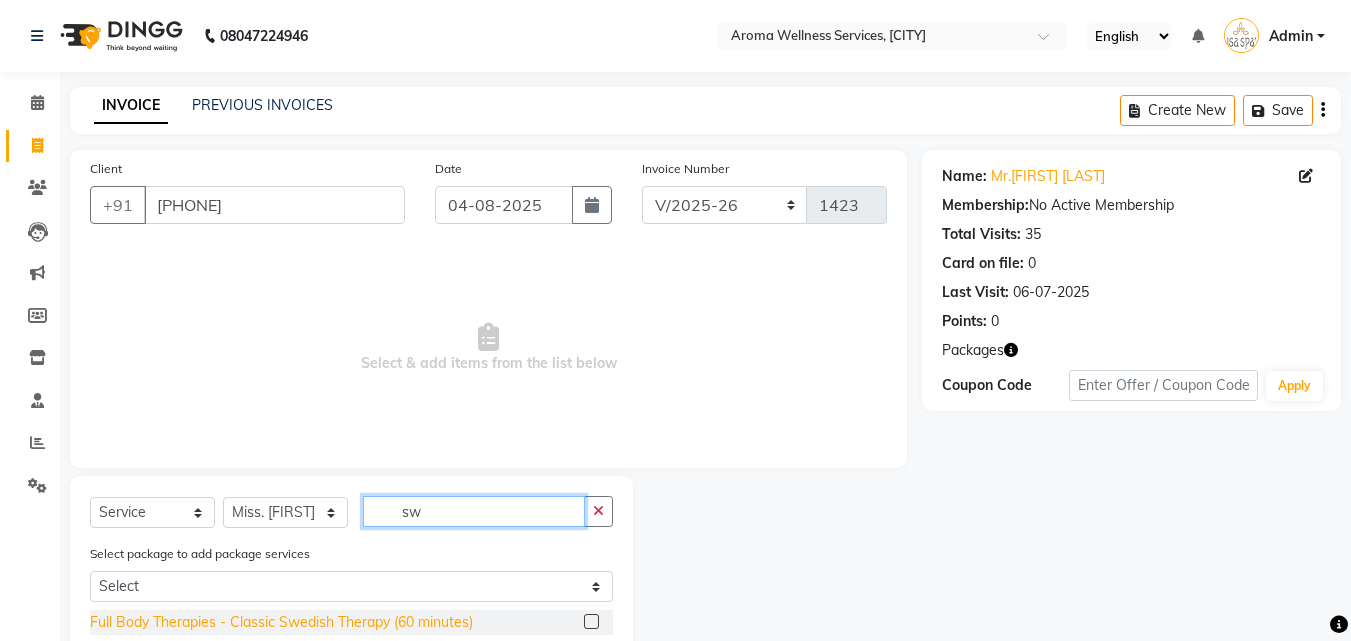 type on "sw" 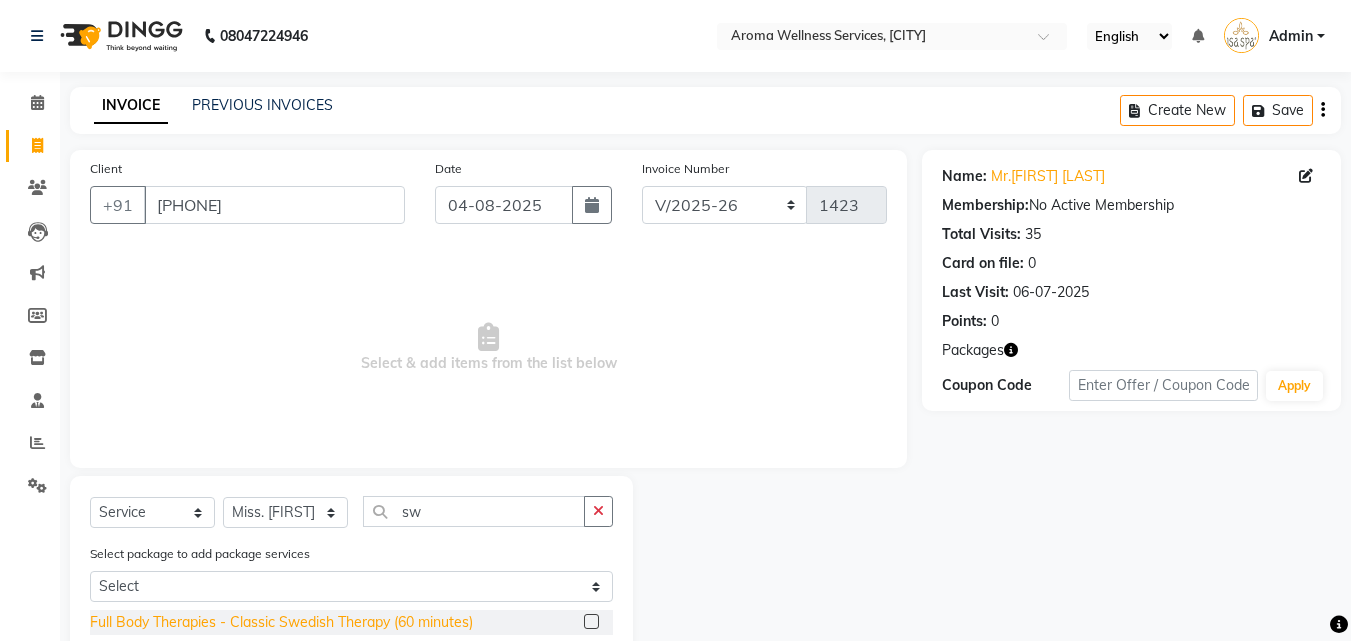 click on "Full Body Therapies - Classic Swedish Therapy (60 minutes)" 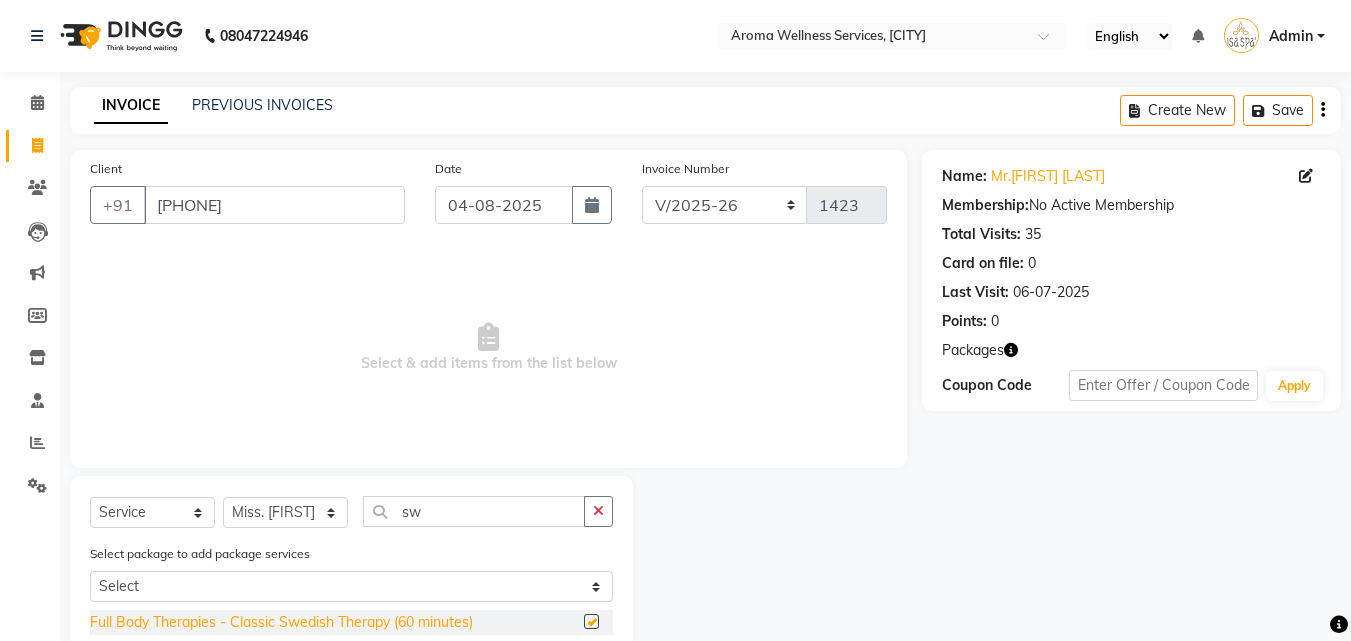 checkbox on "false" 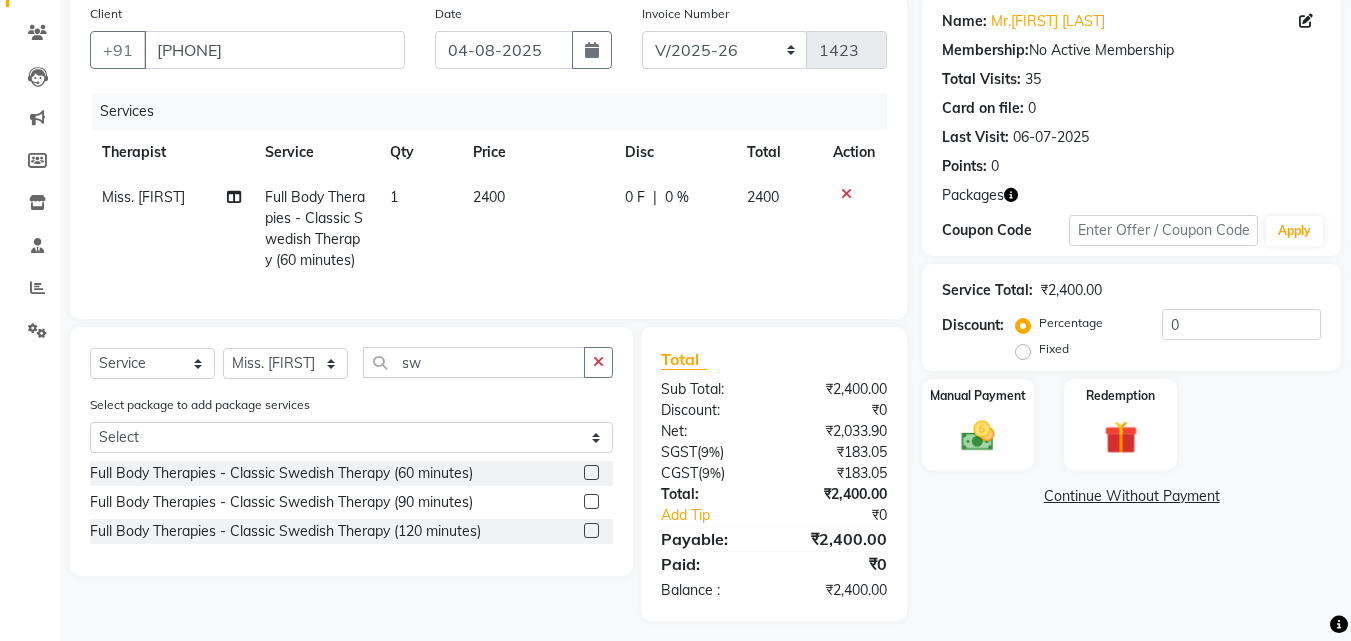 scroll, scrollTop: 180, scrollLeft: 0, axis: vertical 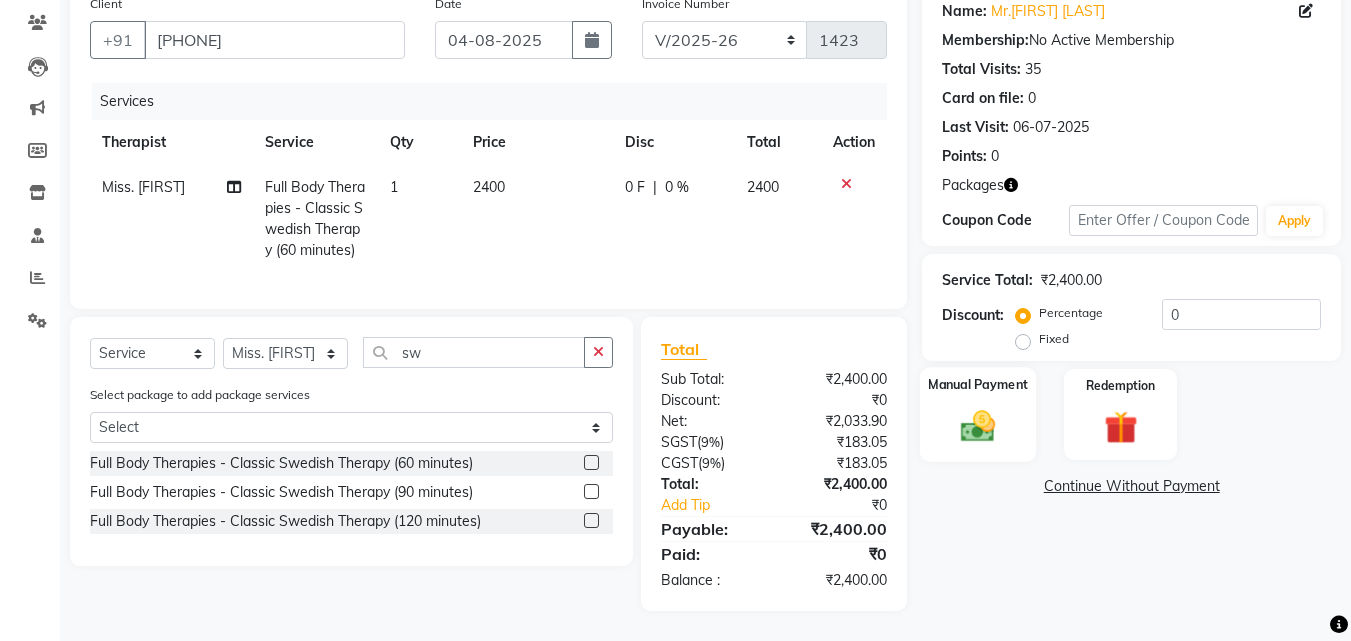 click 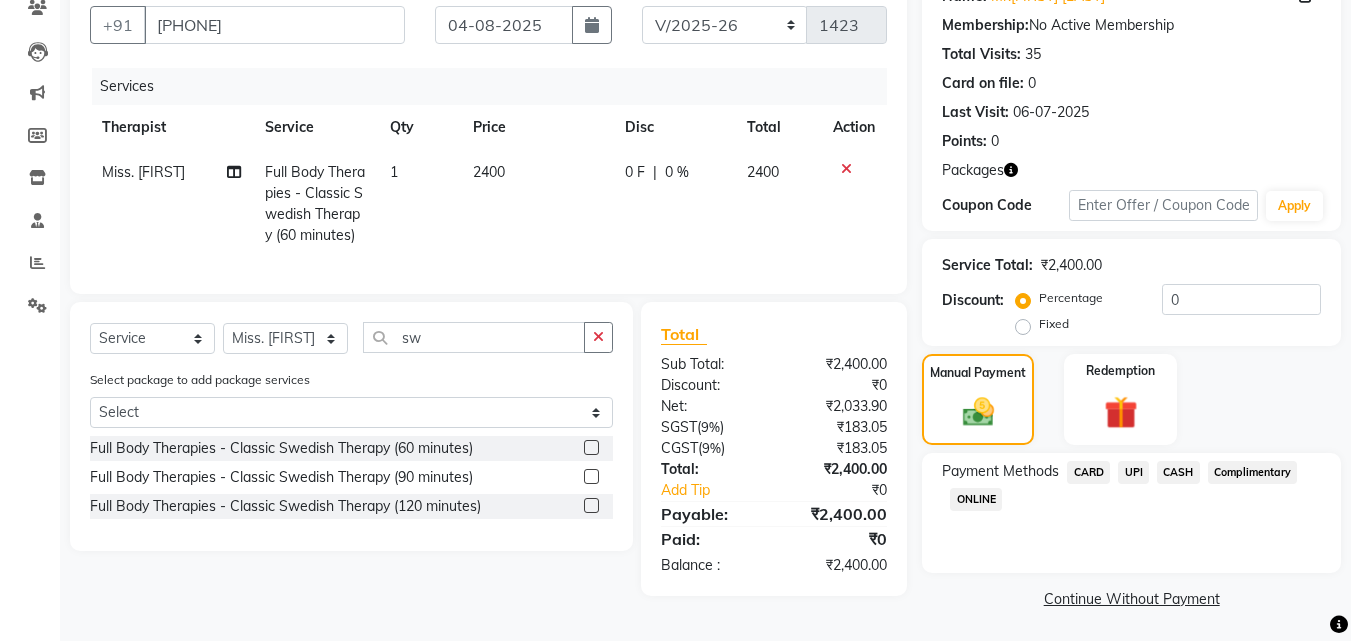 click on "CASH" 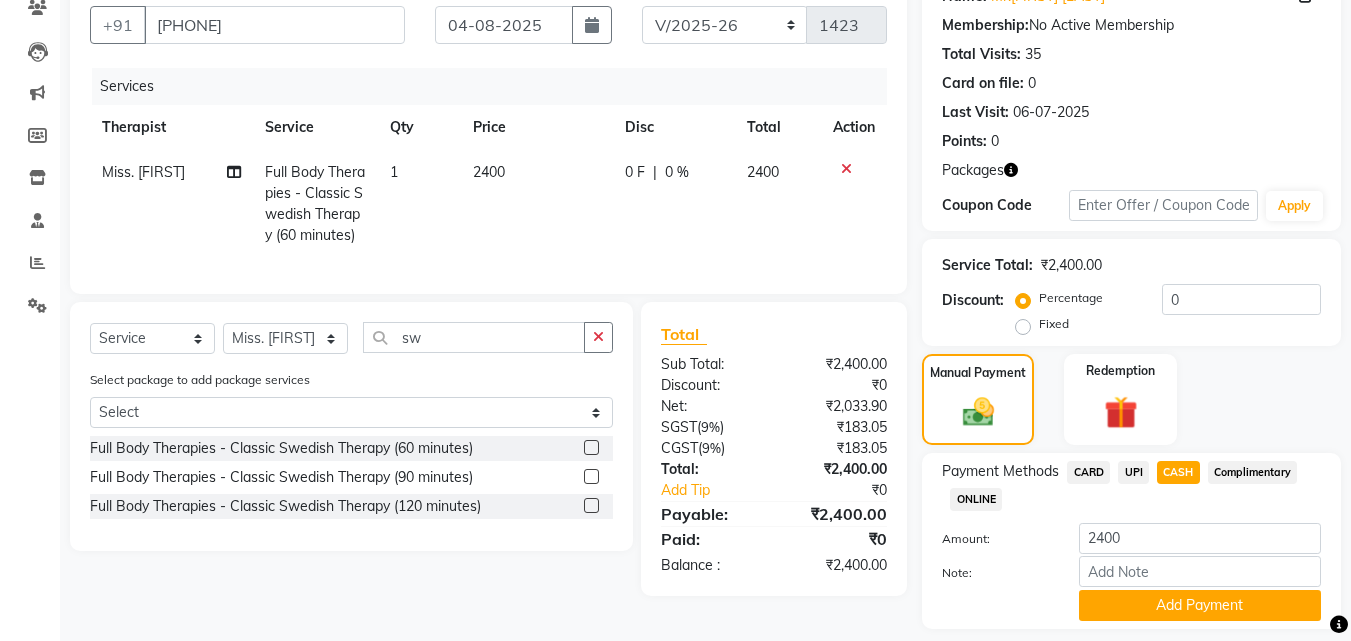 scroll, scrollTop: 239, scrollLeft: 0, axis: vertical 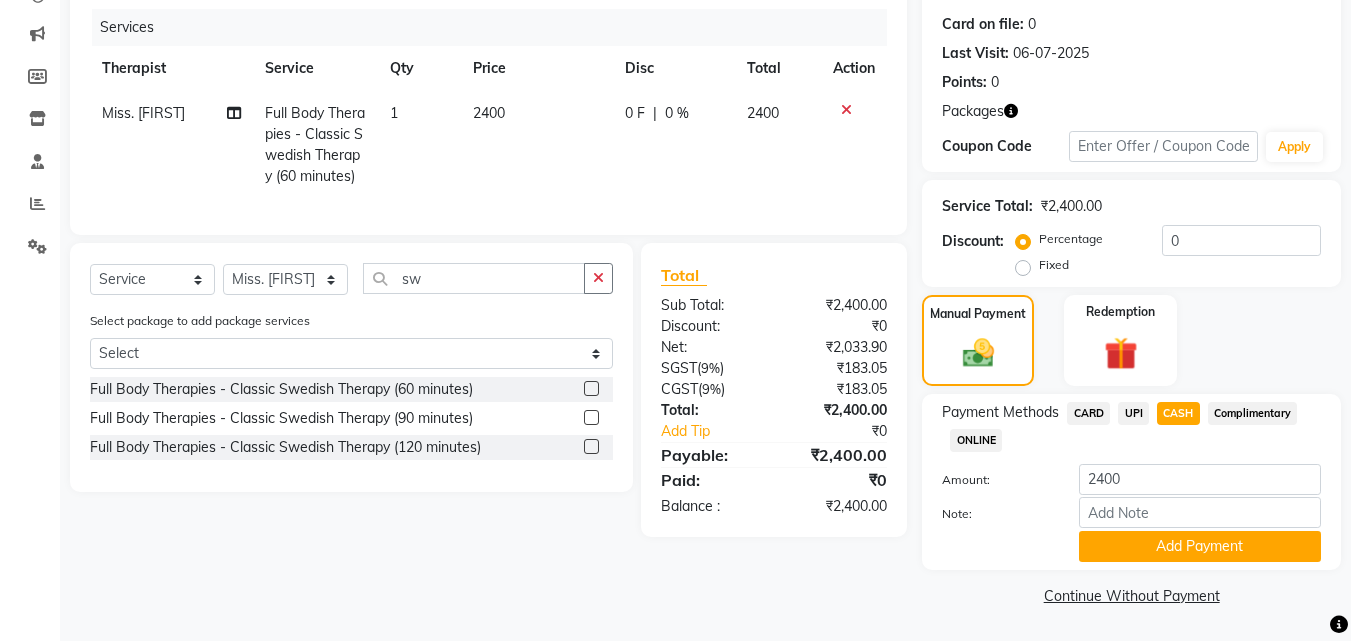click on "Add Payment" 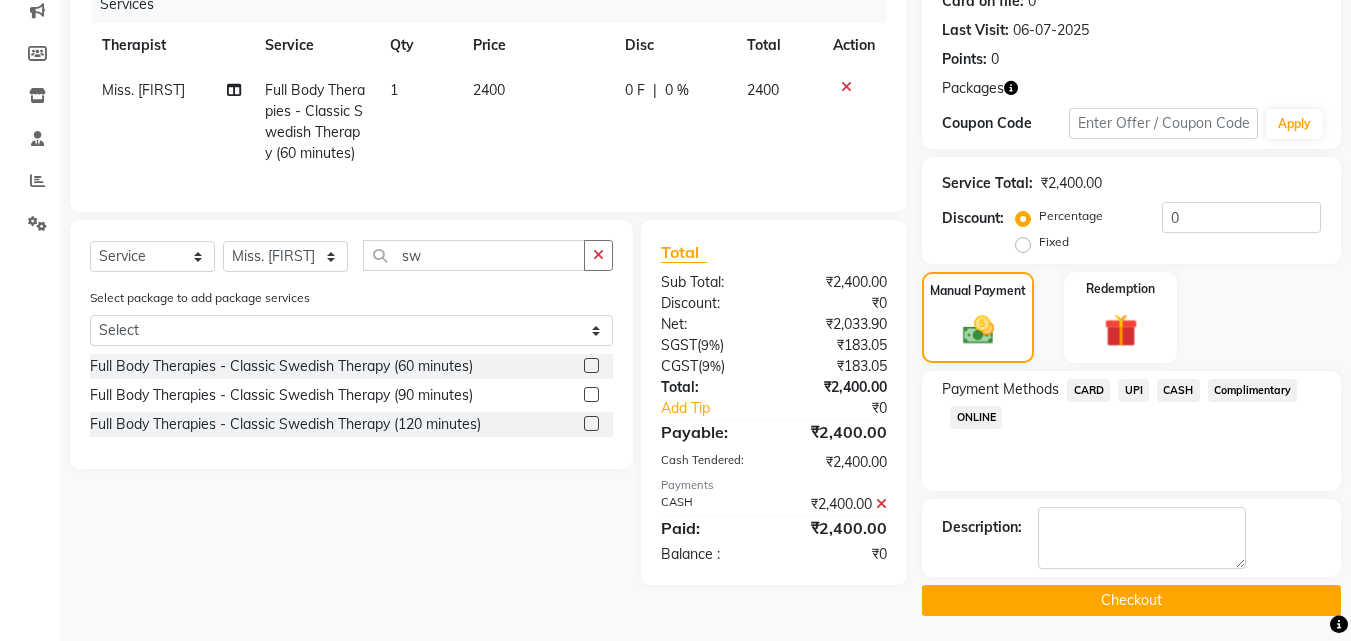 scroll, scrollTop: 267, scrollLeft: 0, axis: vertical 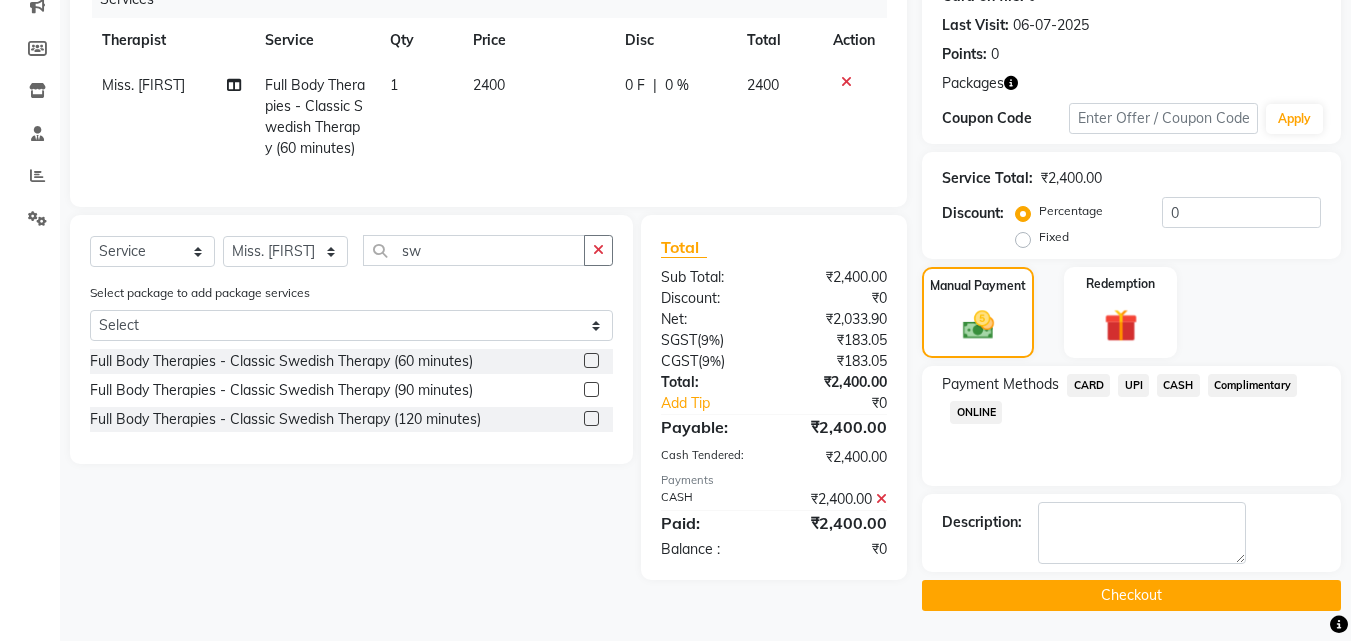 click on "Checkout" 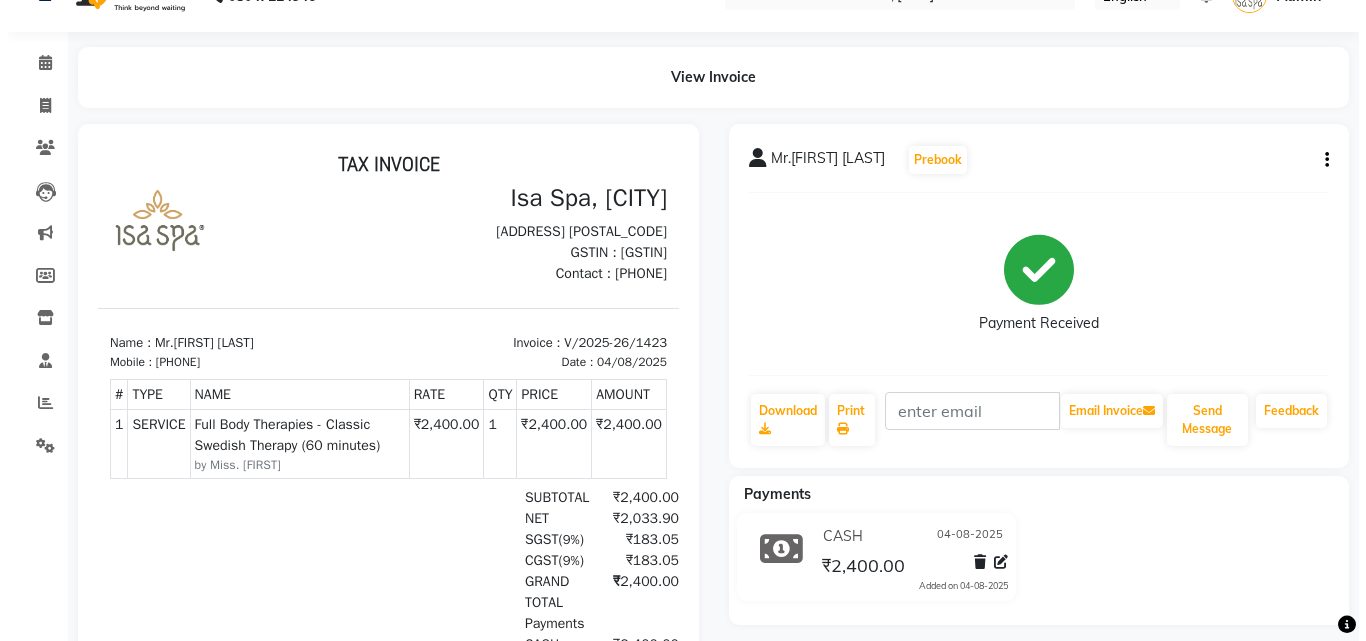 scroll, scrollTop: 0, scrollLeft: 0, axis: both 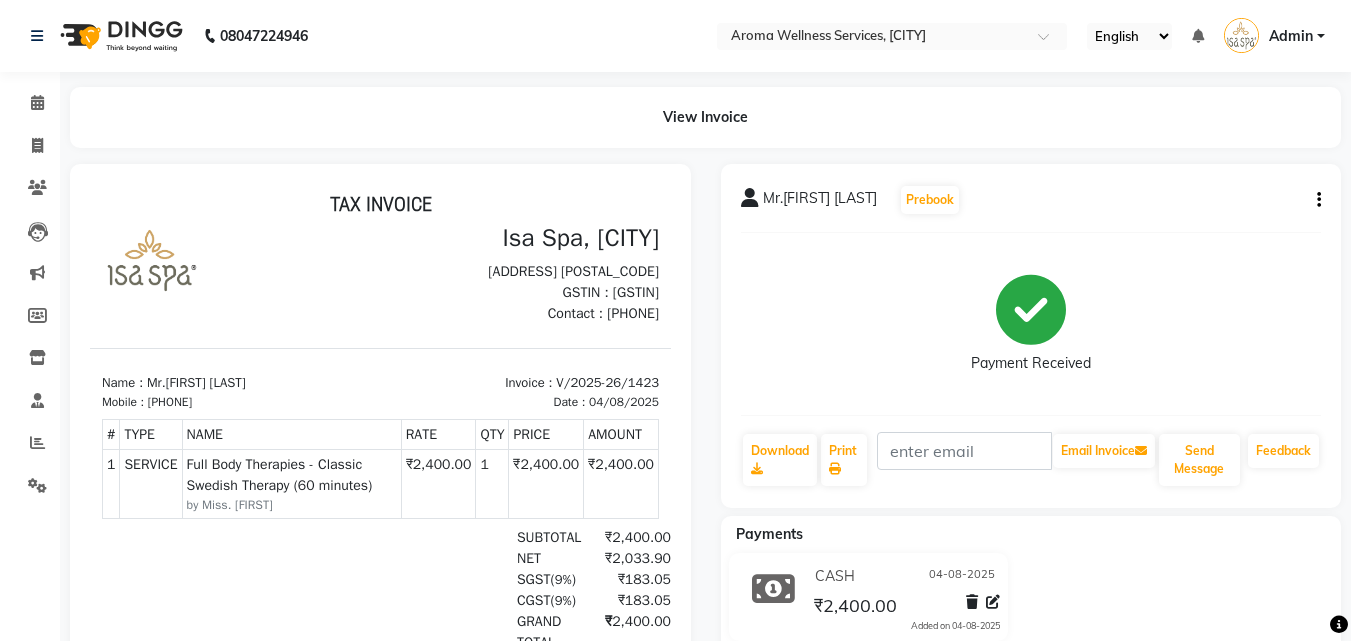 click on "Mr.leela krishna  Prebook   Payment Received  Download  Print   Email Invoice   Send Message Feedback" 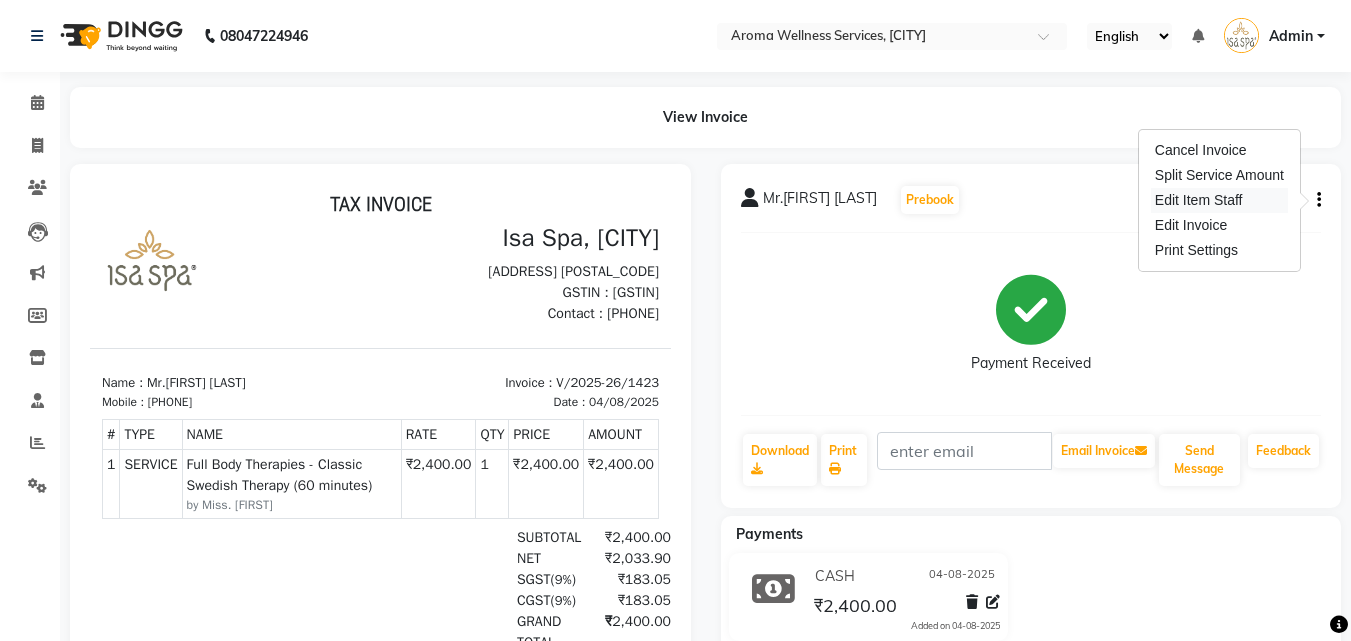 click on "Edit Item Staff" at bounding box center (1219, 200) 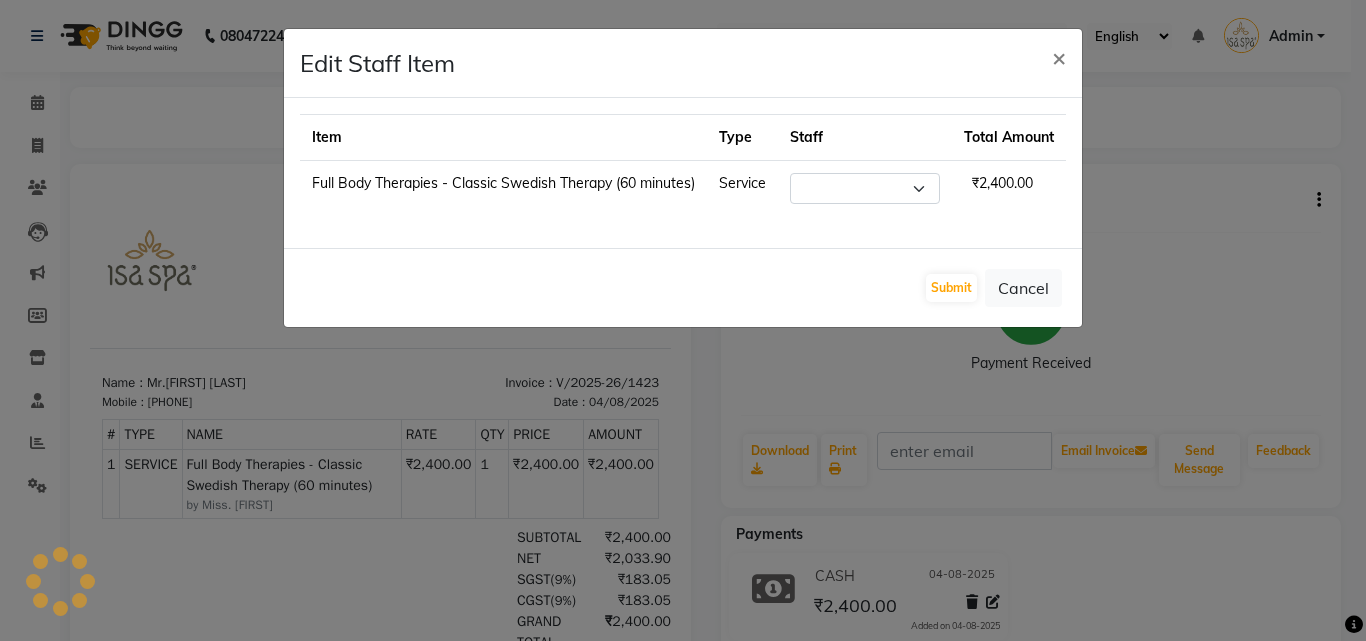 select on "50767" 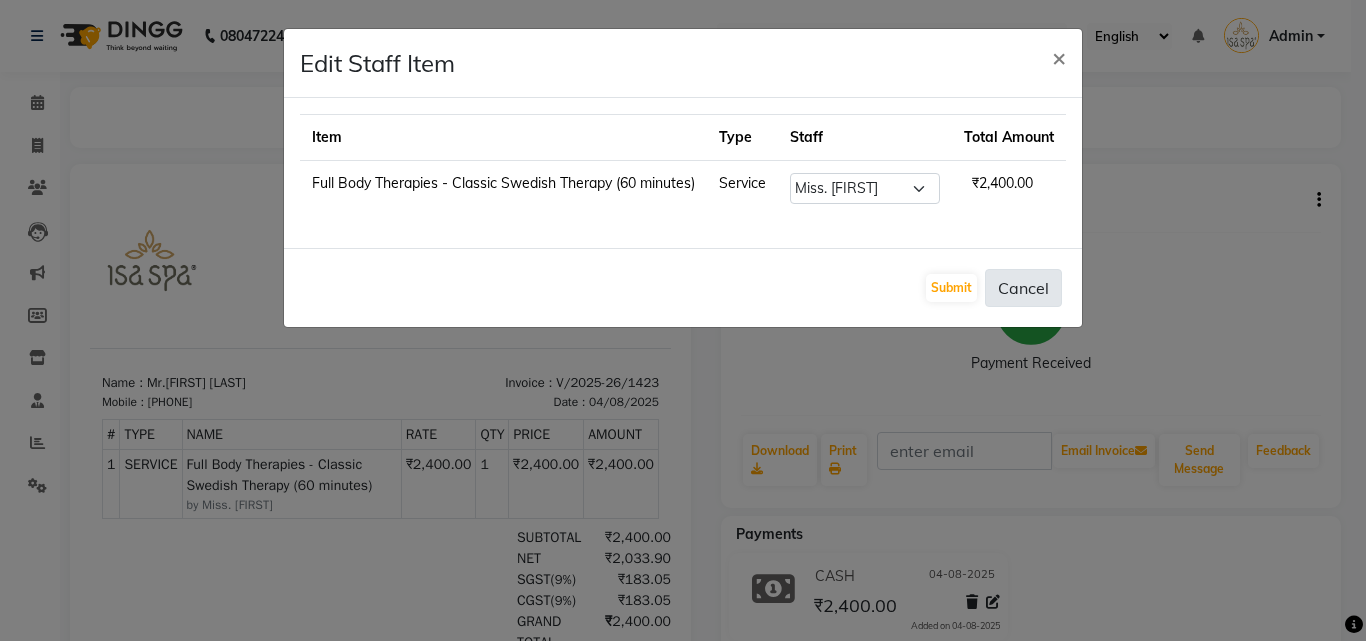 click on "Cancel" 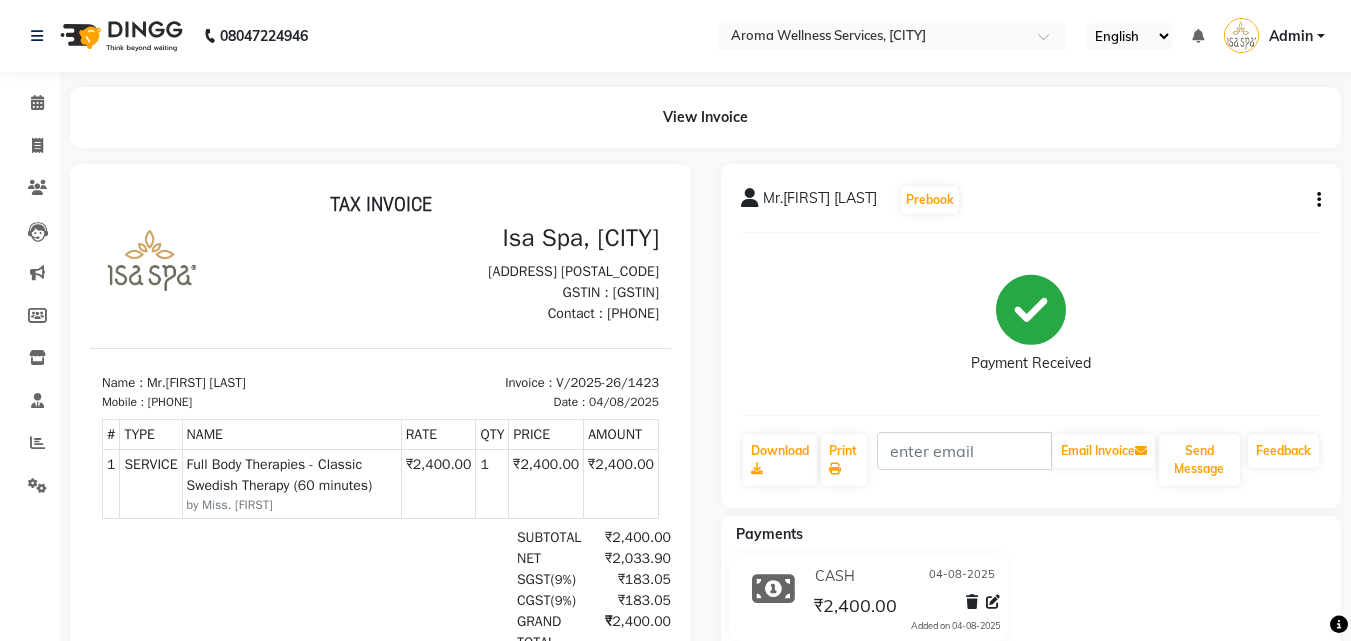 click 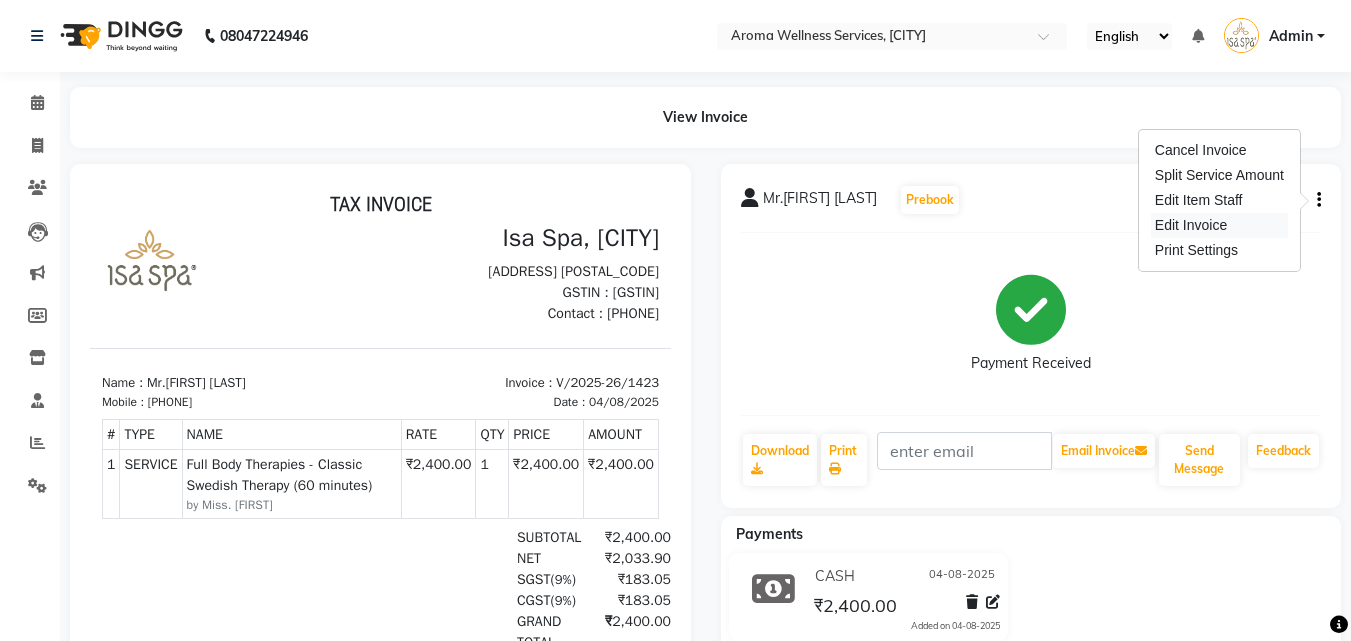 click on "Edit Invoice" at bounding box center (1219, 225) 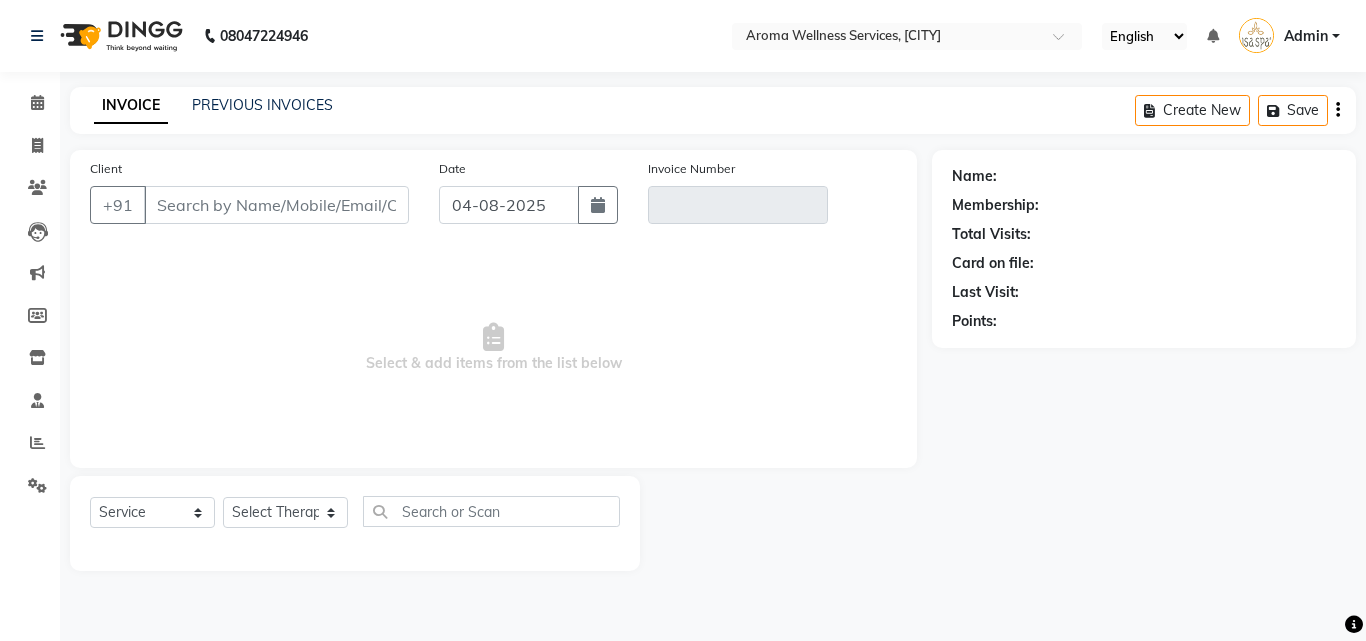 type on "8008943421" 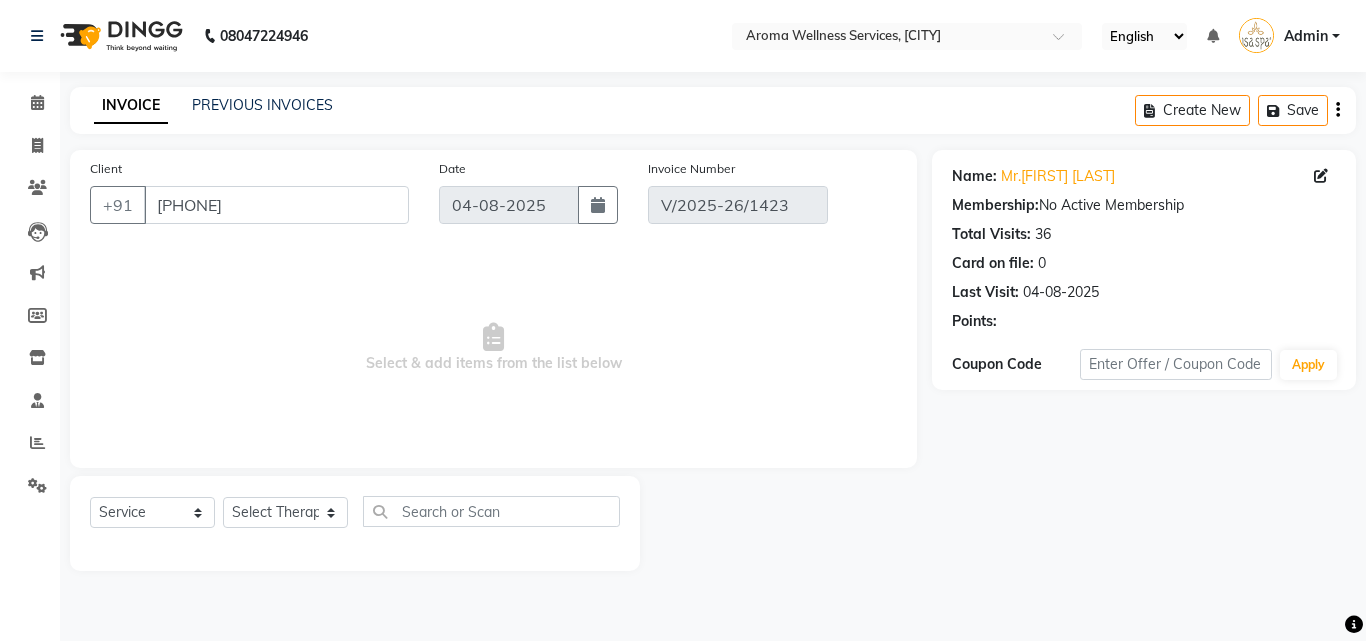 select on "select" 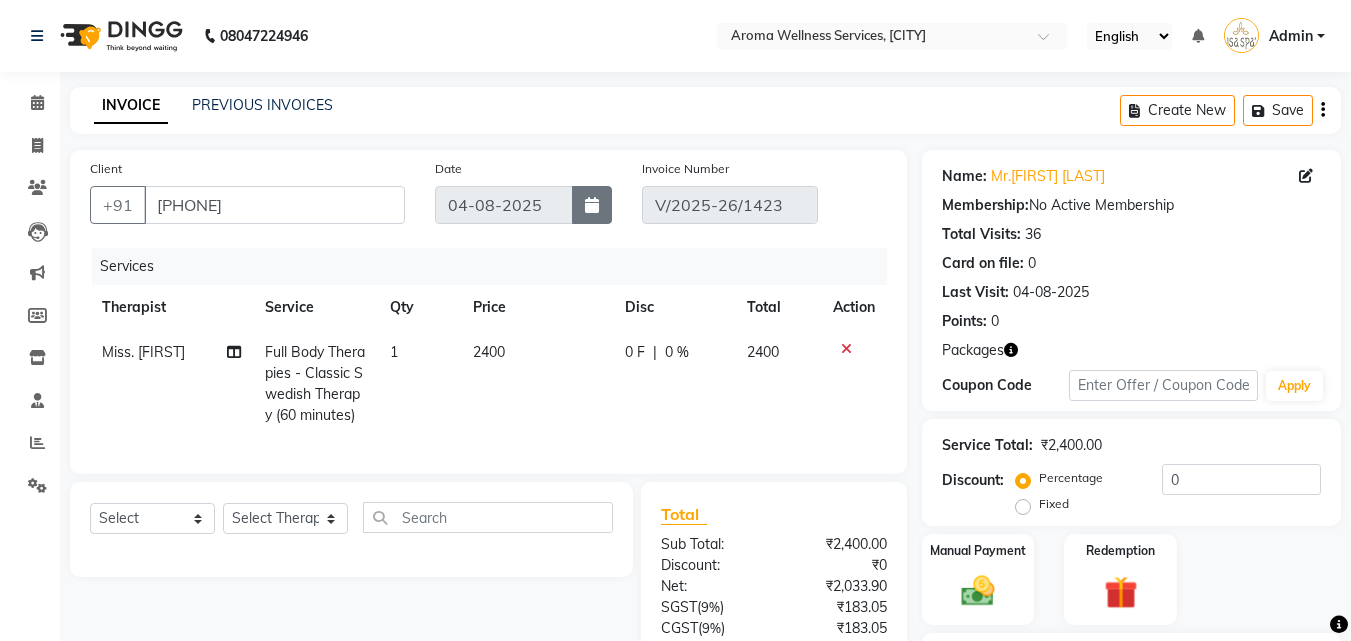 click 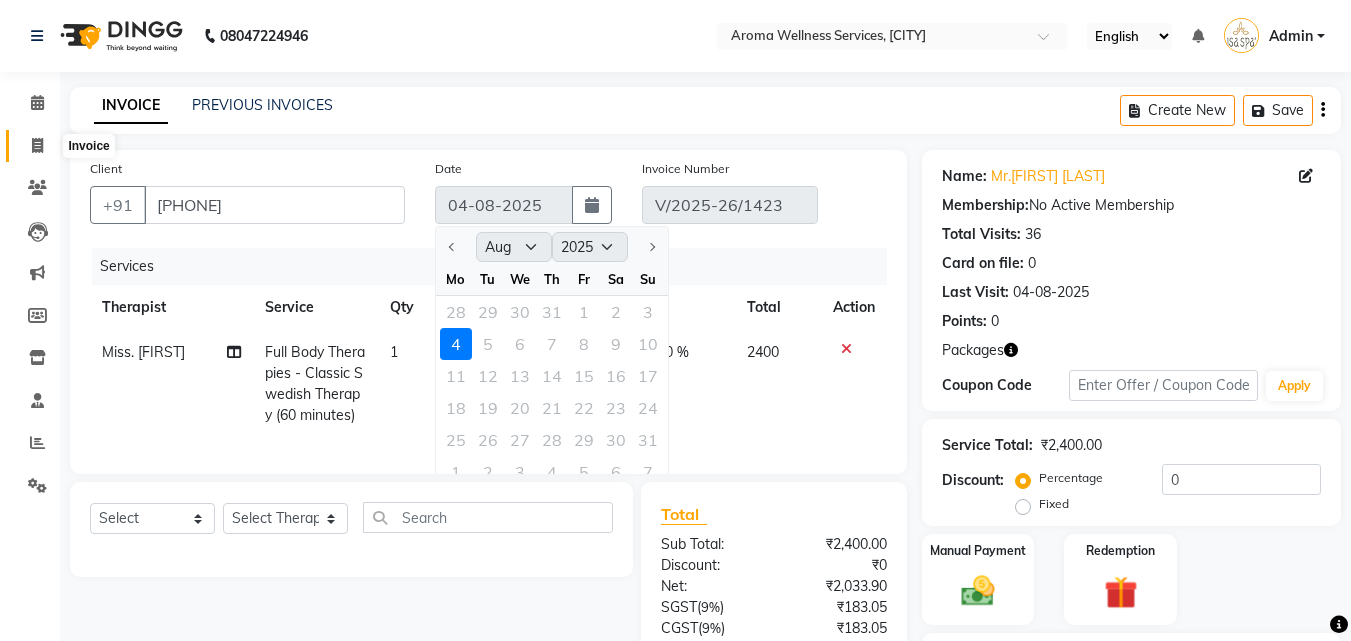 click 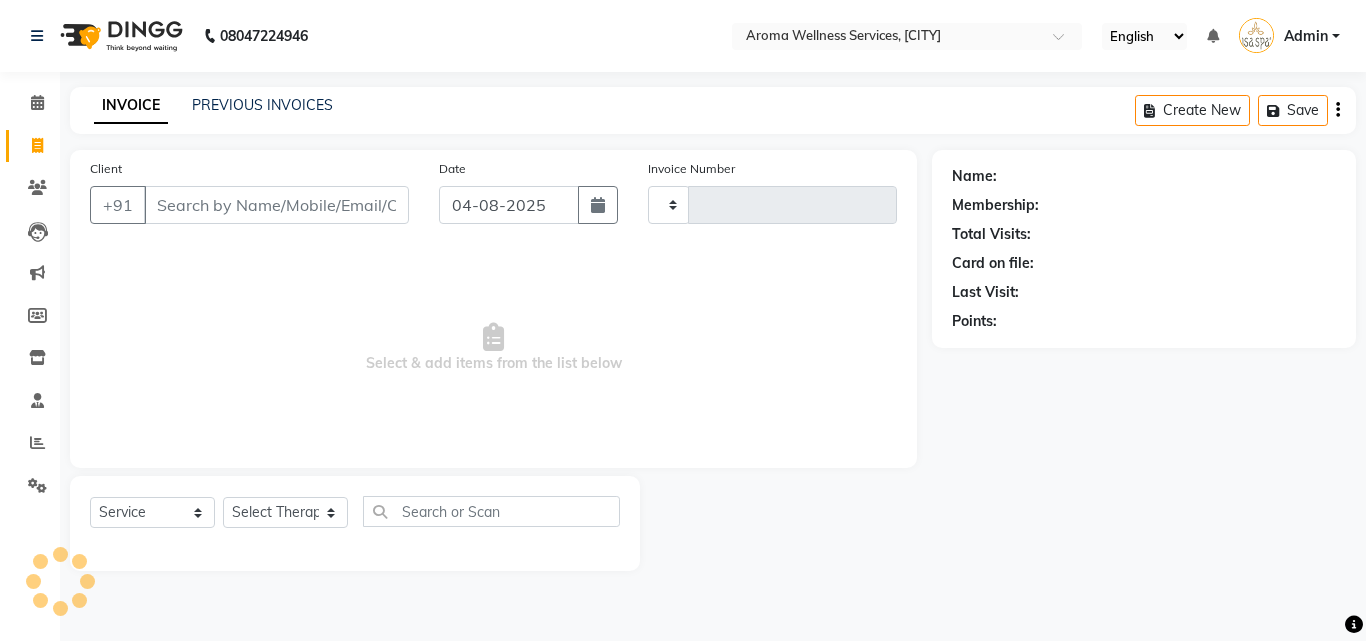 type on "1424" 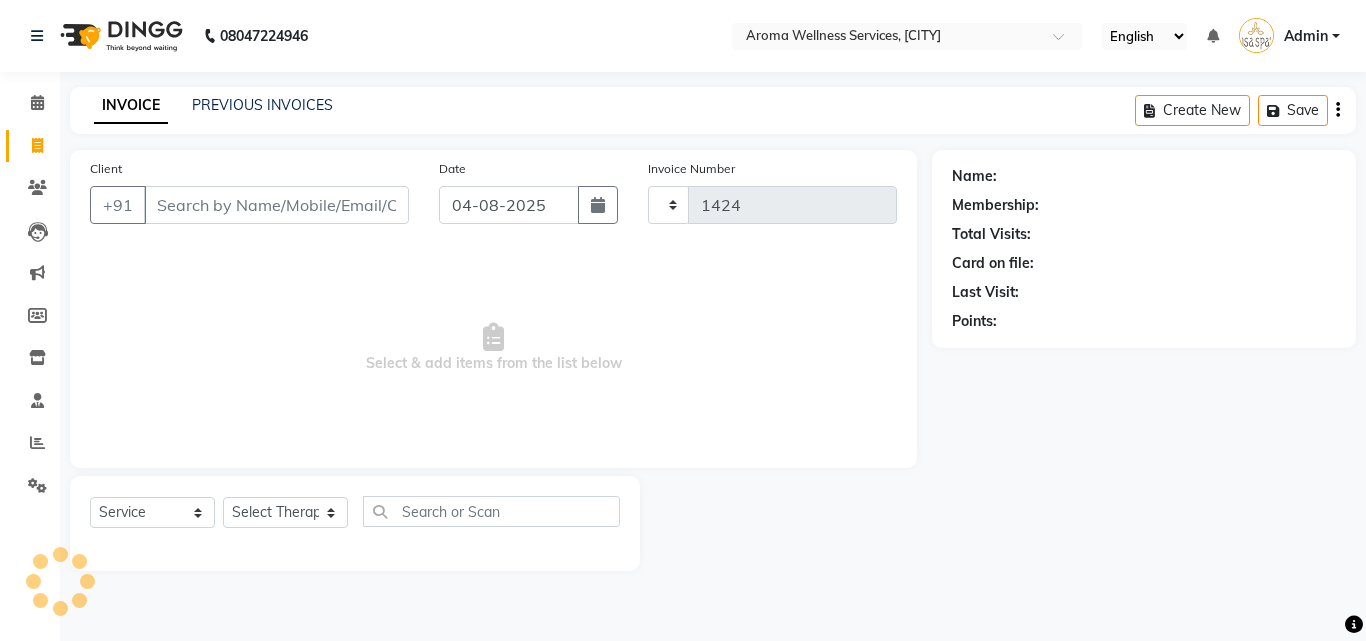 select on "6573" 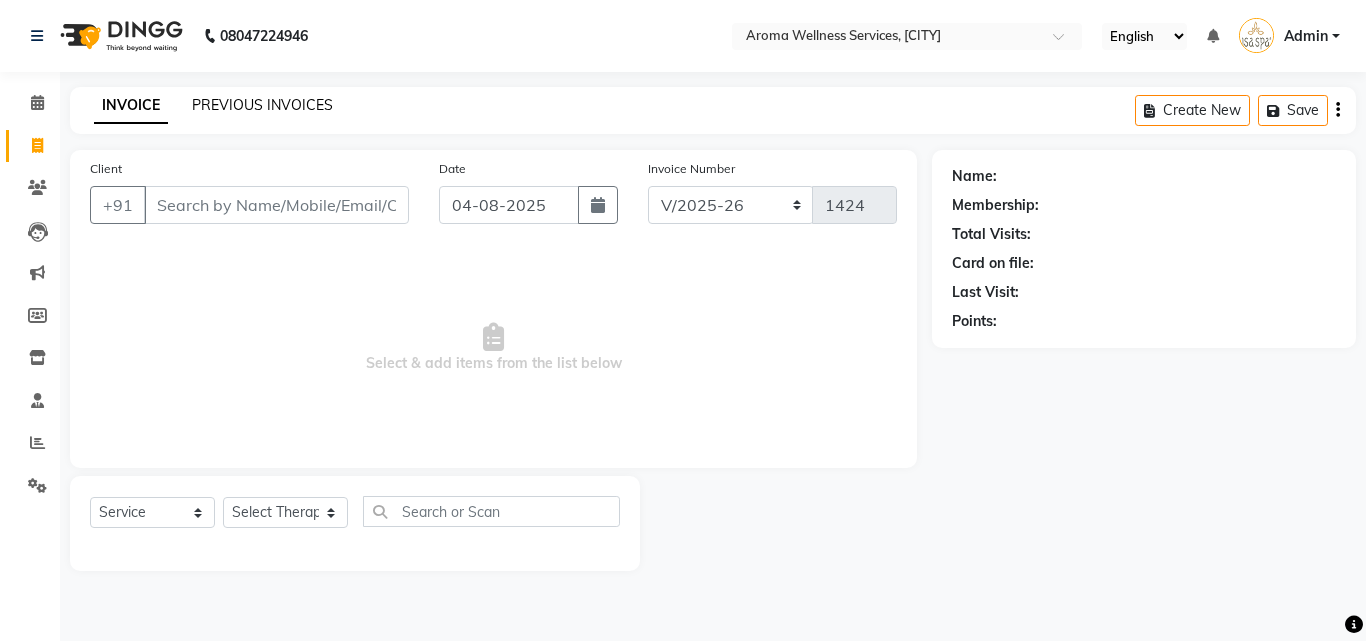 click on "PREVIOUS INVOICES" 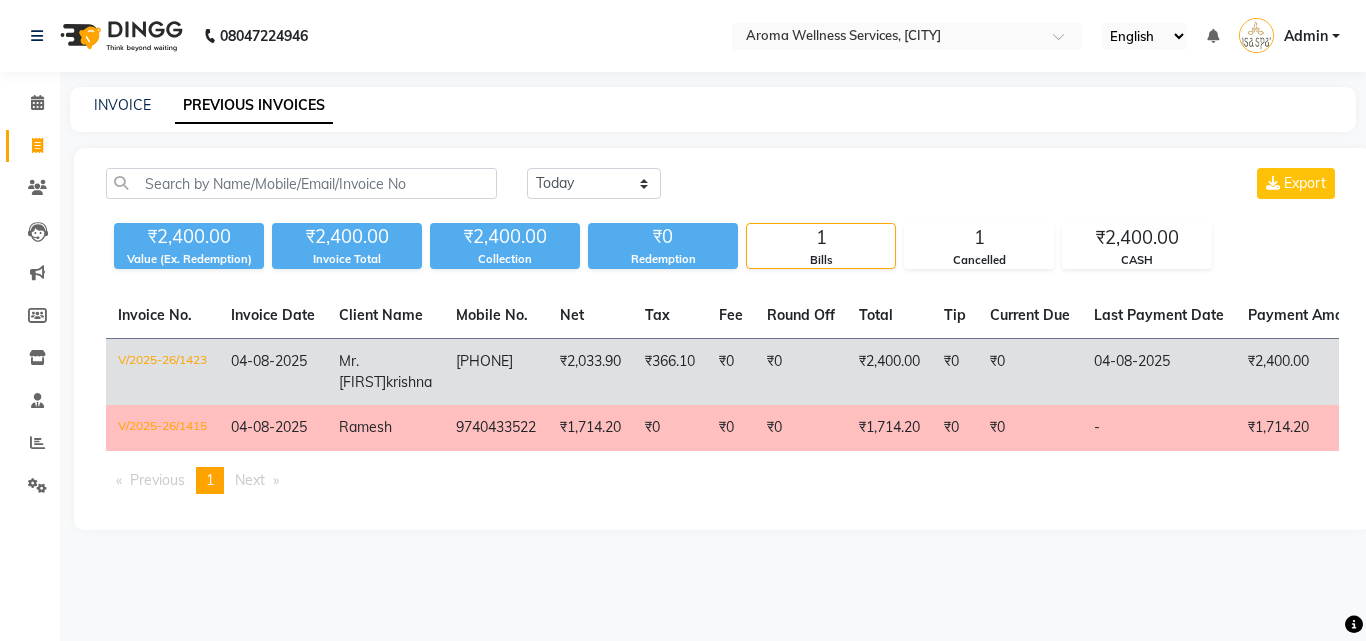 click on "V/2025-26/1423" 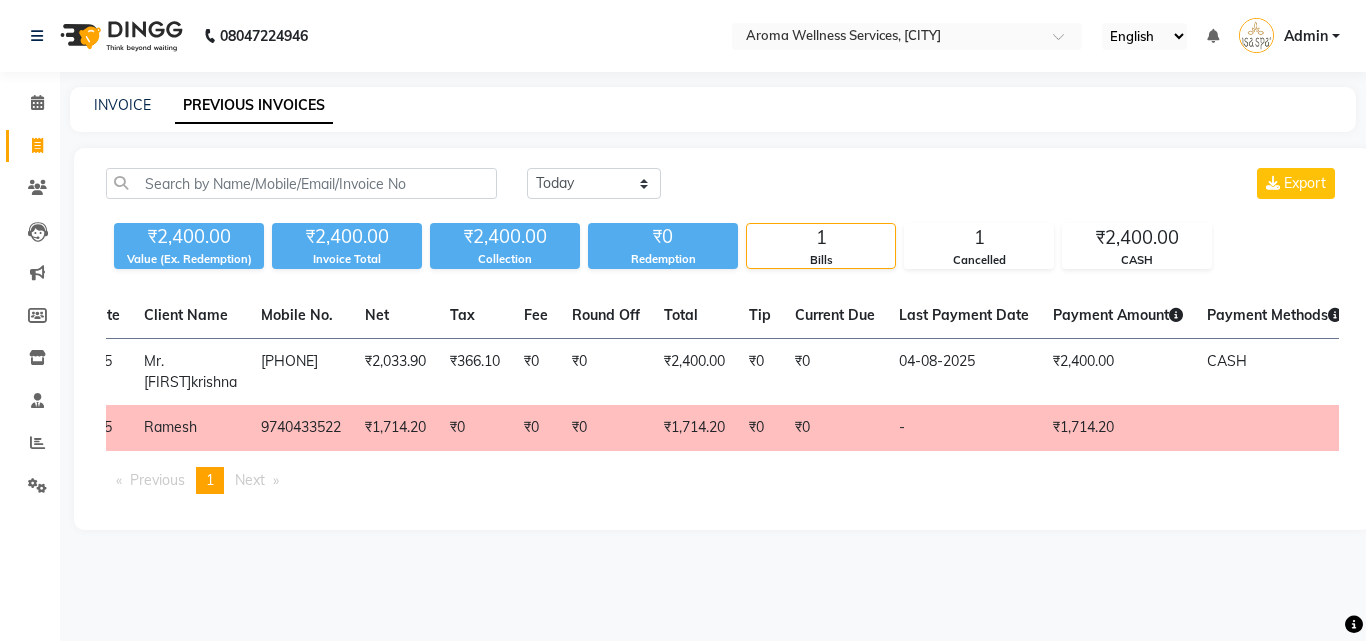 scroll, scrollTop: 0, scrollLeft: 0, axis: both 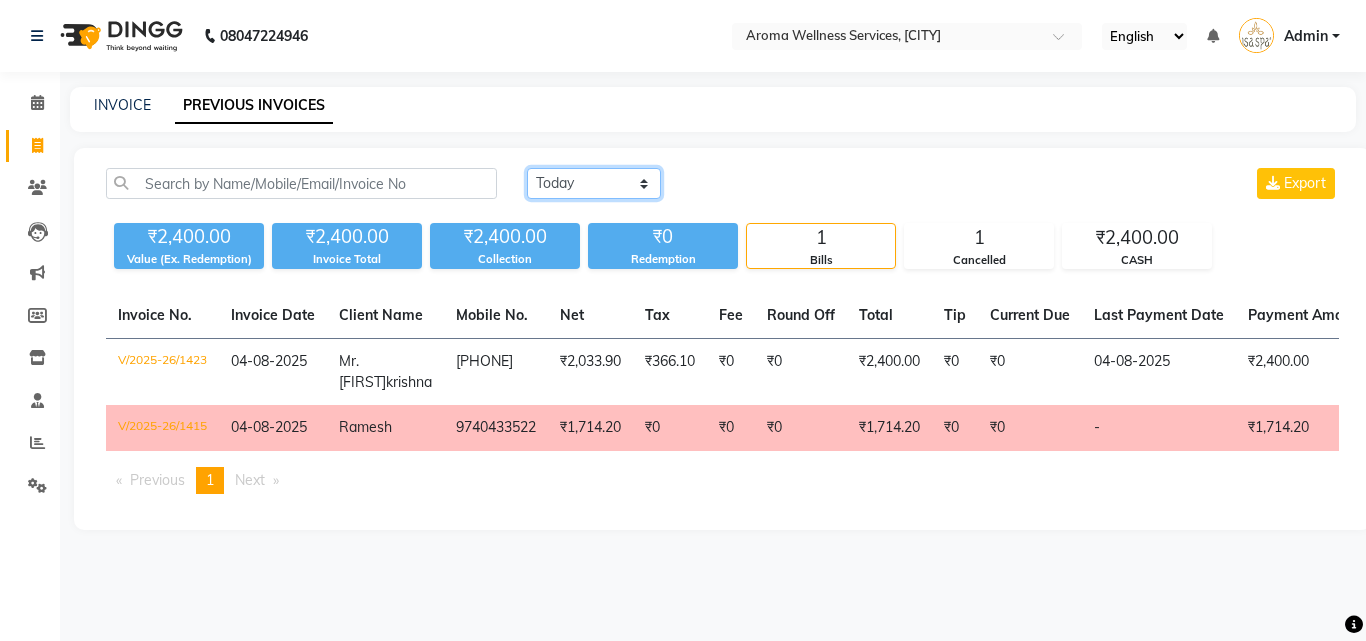 click on "Today Yesterday Custom Range" 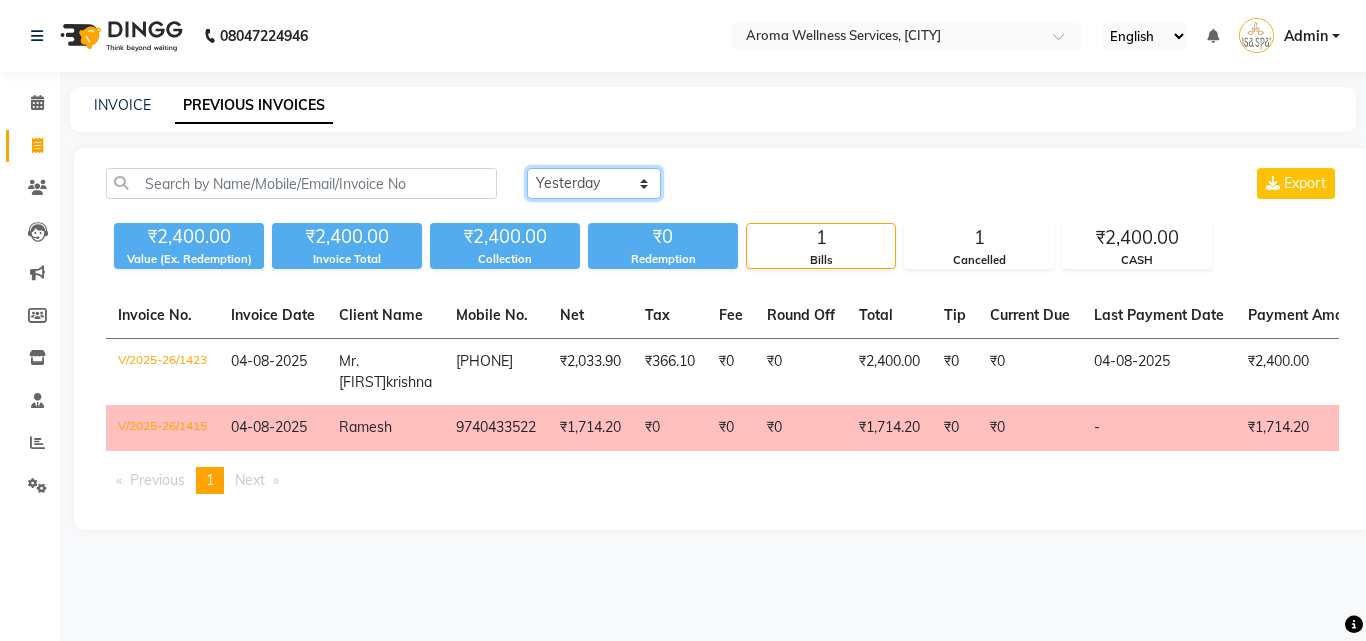 click on "Today Yesterday Custom Range" 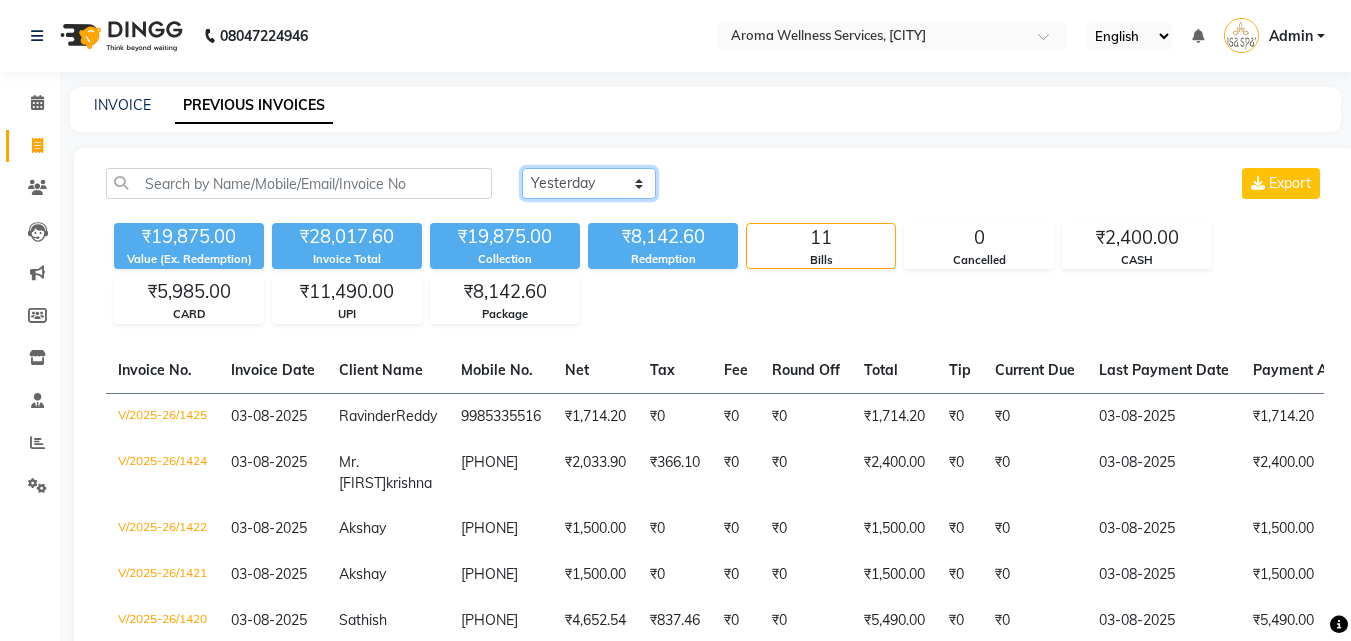 click on "Today Yesterday Custom Range" 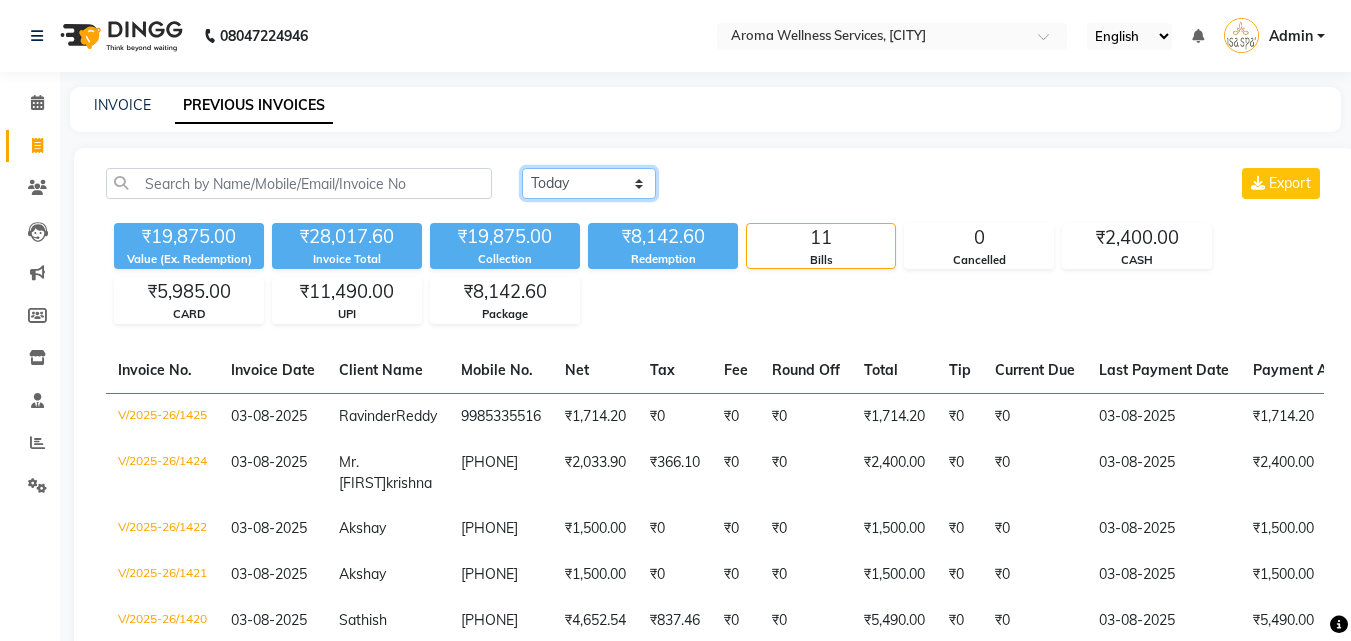 click on "Today Yesterday Custom Range" 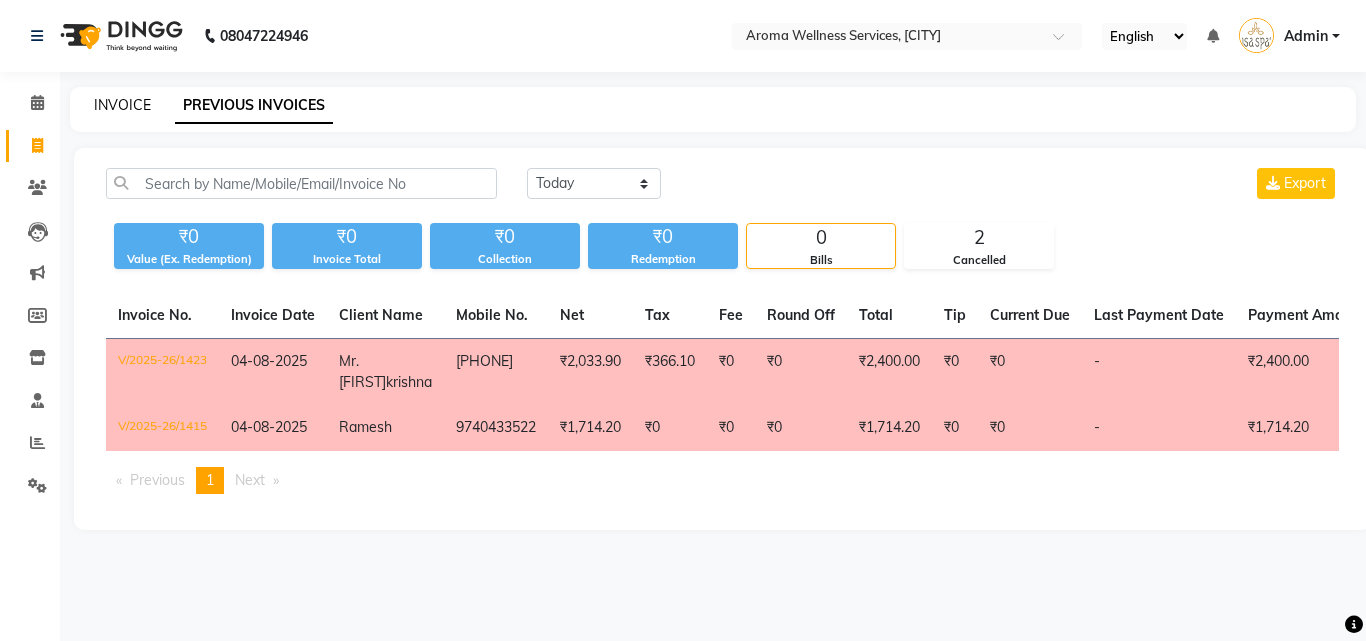 click on "INVOICE" 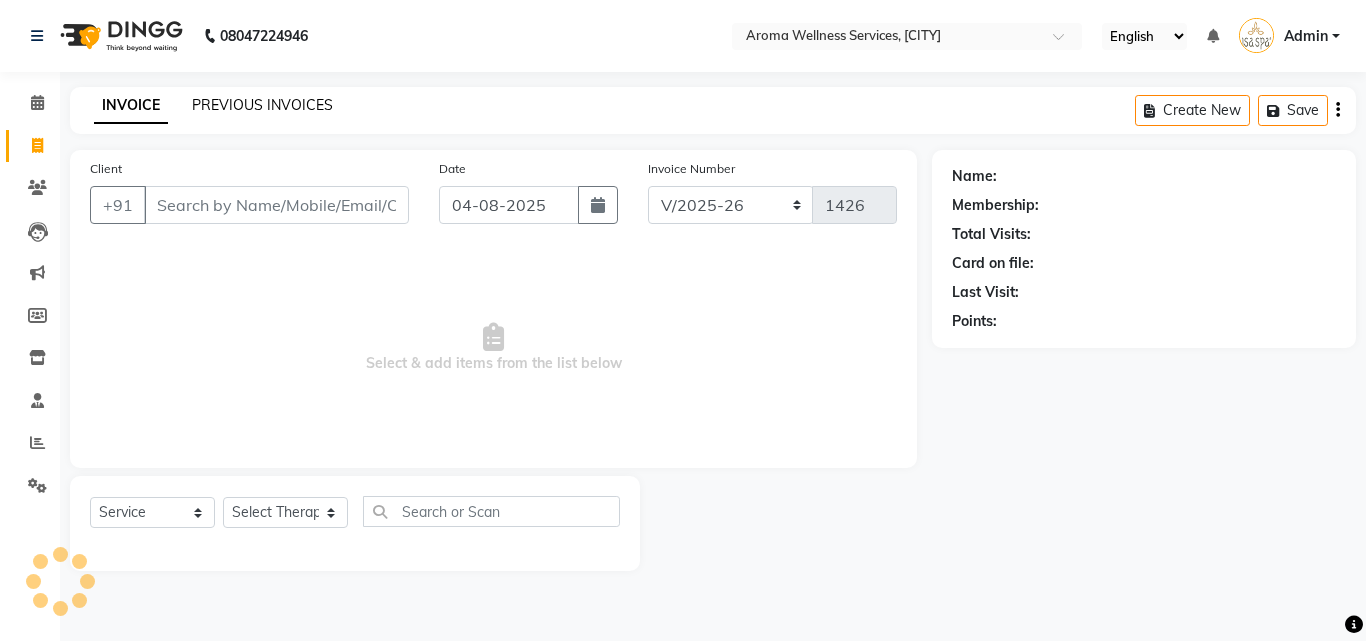 click on "PREVIOUS INVOICES" 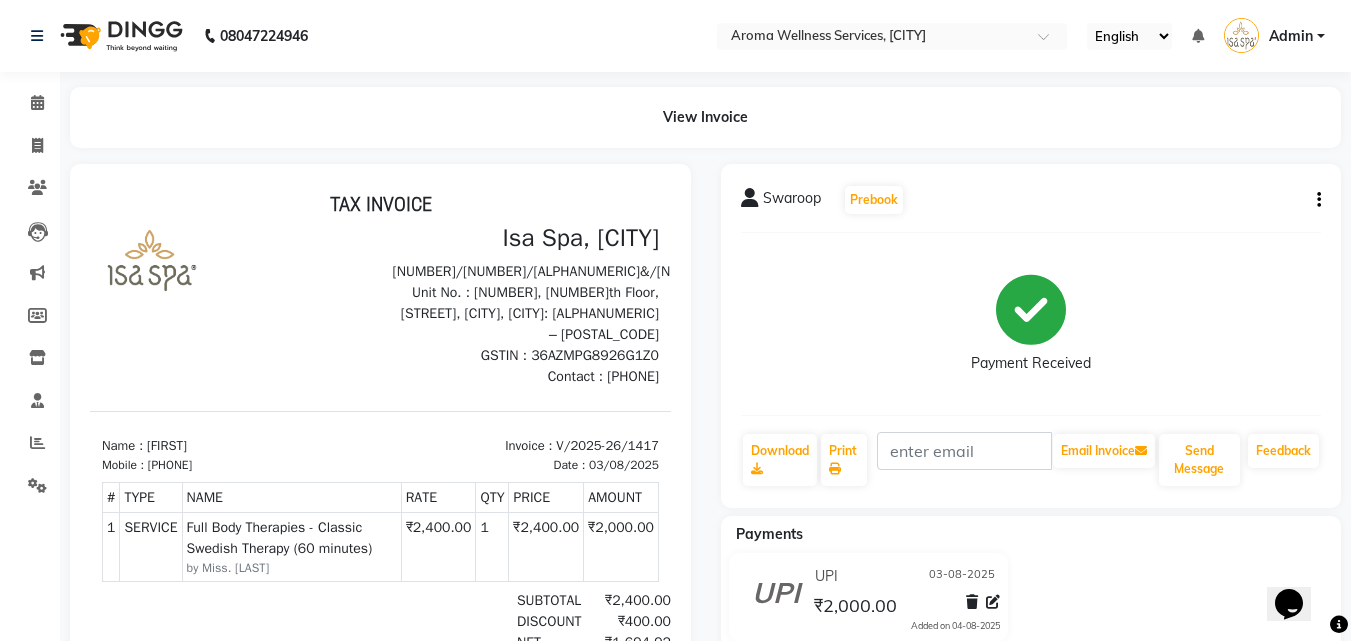 scroll, scrollTop: 0, scrollLeft: 0, axis: both 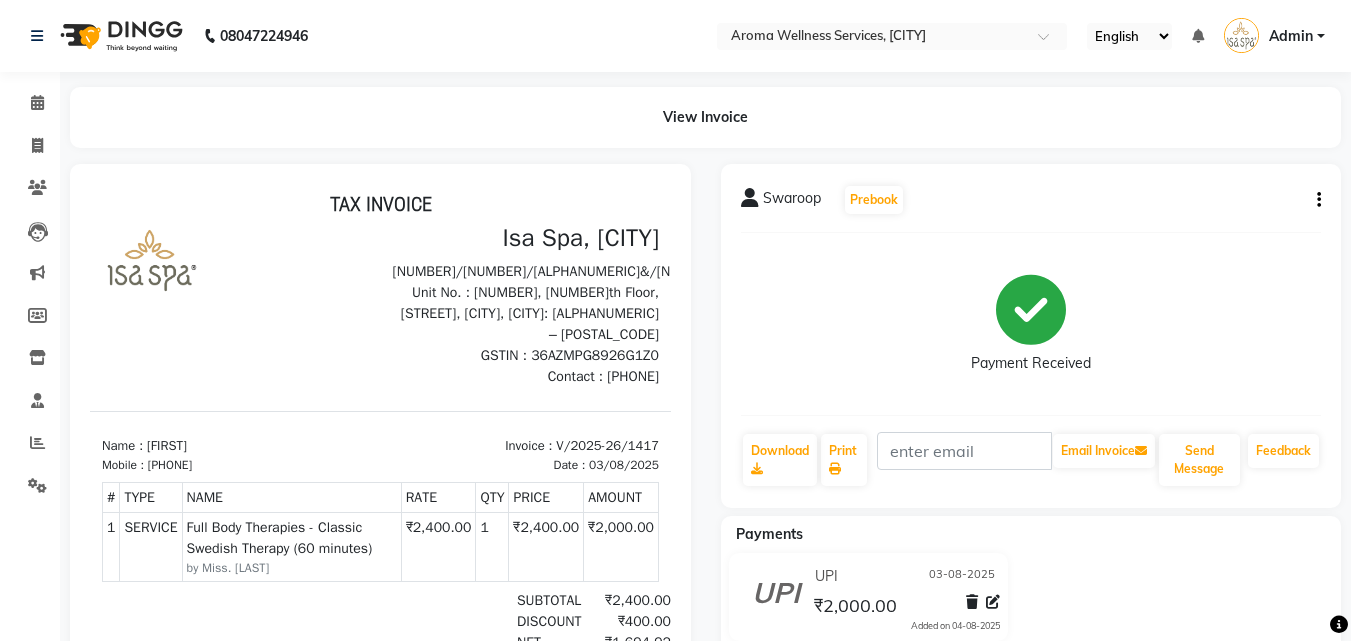 click 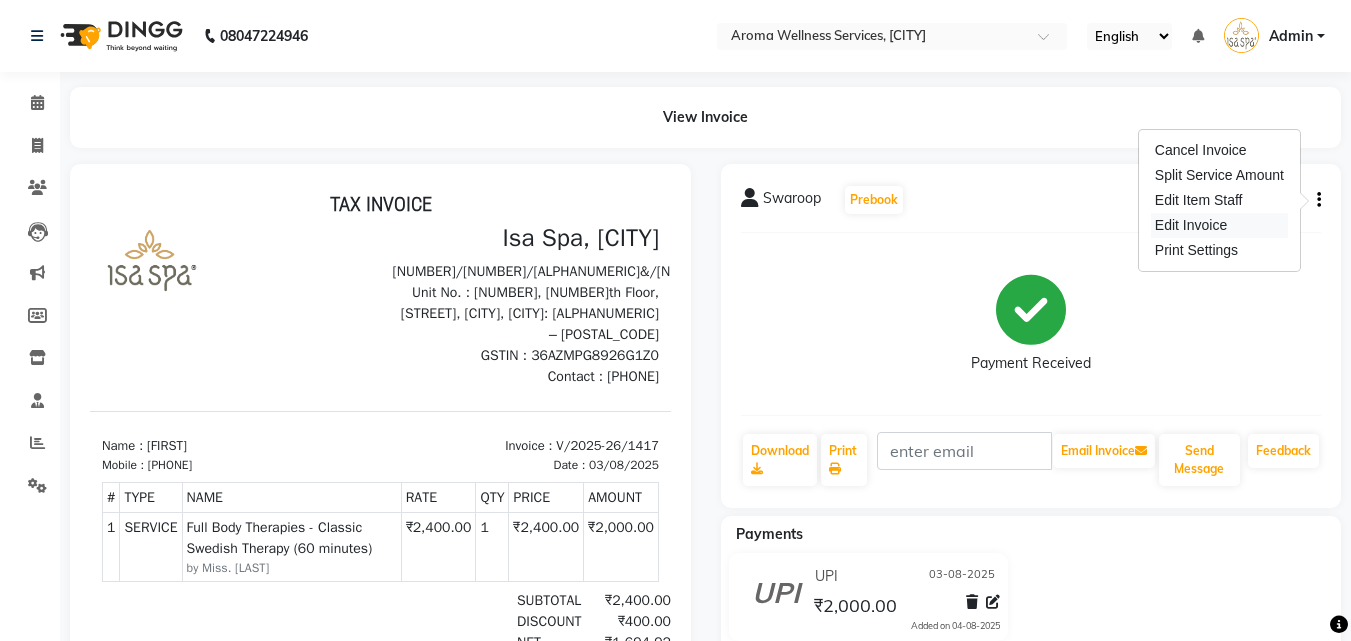 click on "Edit Invoice" at bounding box center [1219, 225] 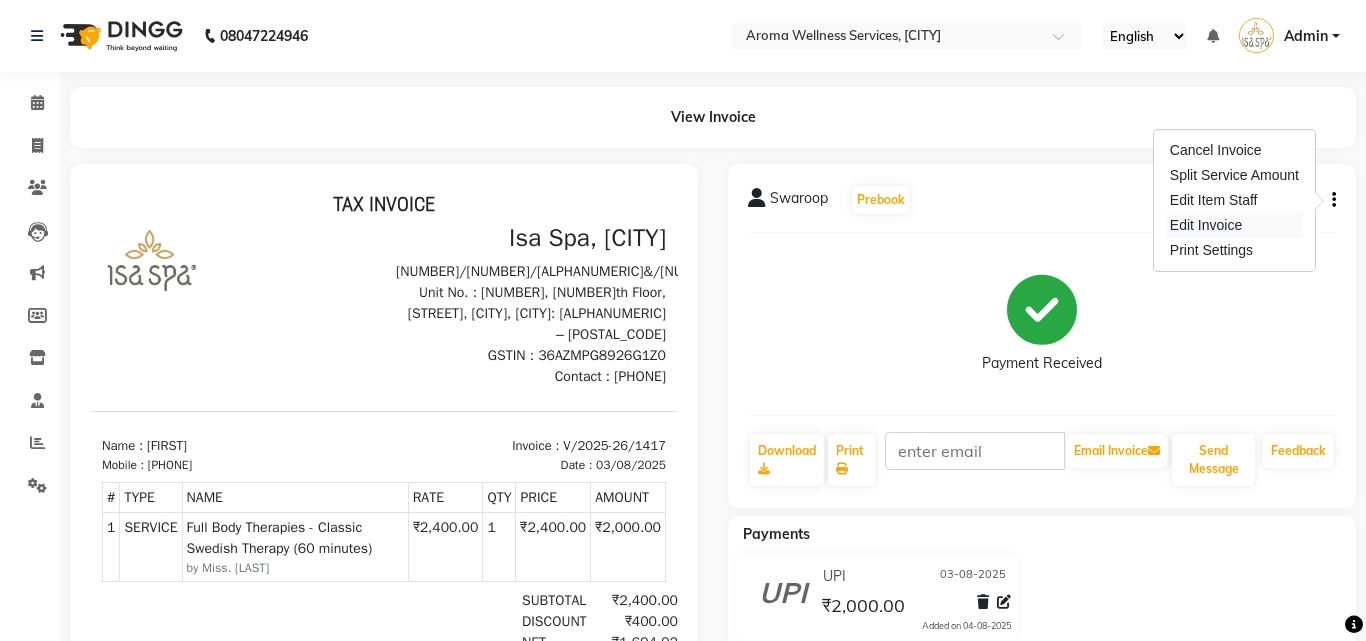 select on "service" 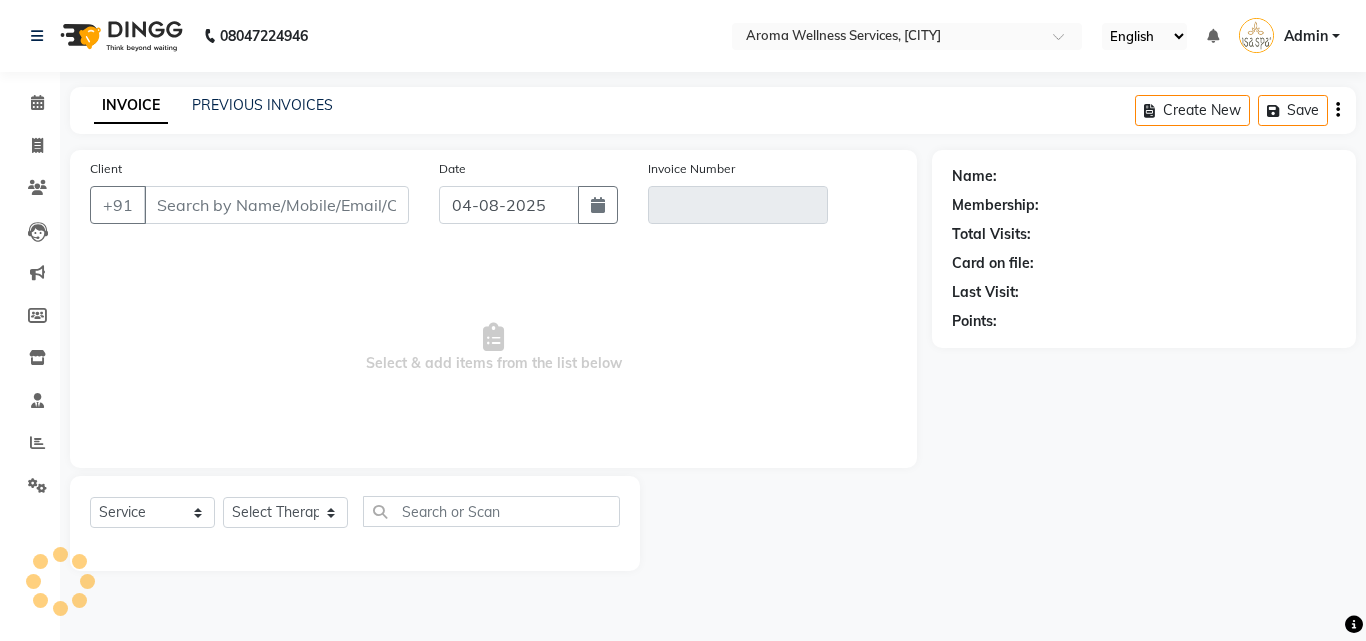 type on "[PHONE]" 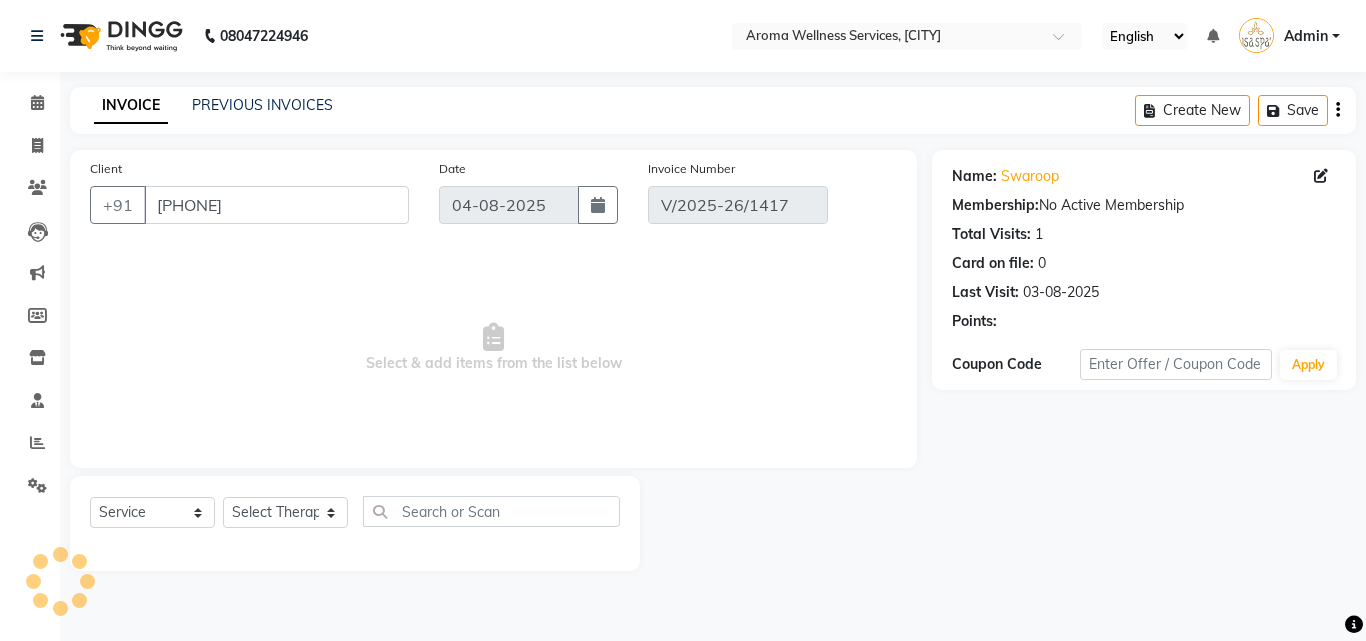 type on "03-08-2025" 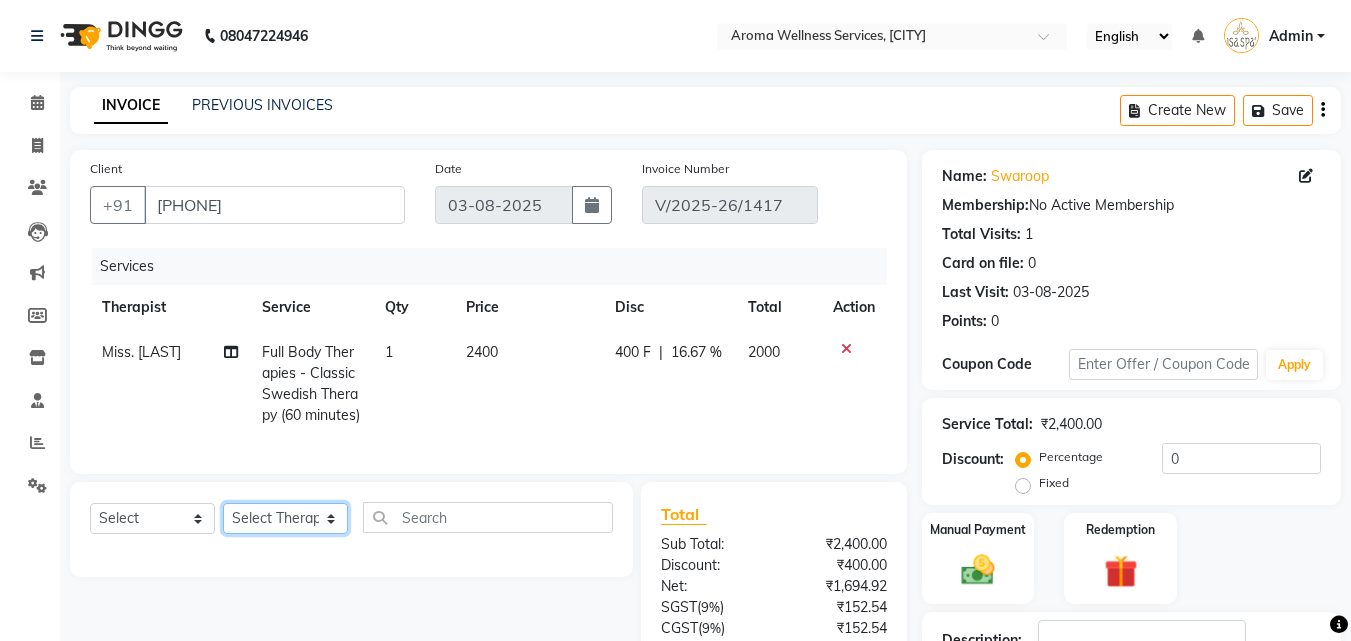 click on "Select Therapist Miss. Chong Miss. Duhpuii Miss. Gladys Miss. Julee Miss. Rini Mr. Lelen" 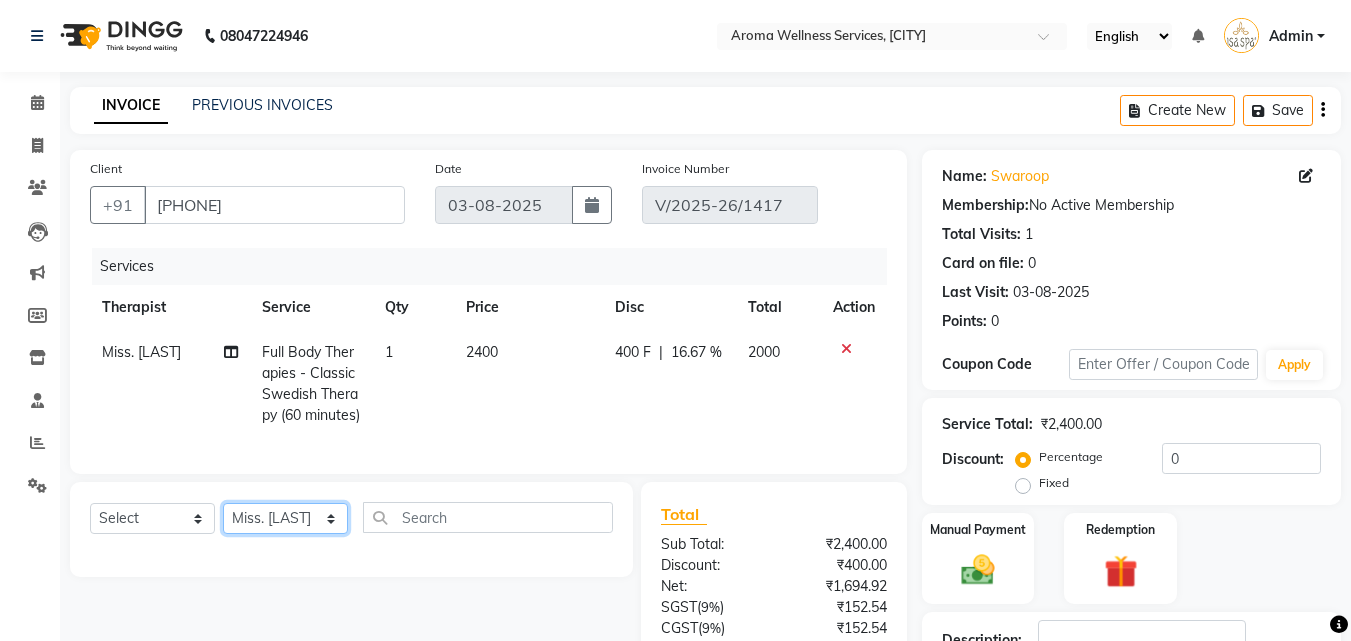 click on "Select Therapist Miss. Chong Miss. Duhpuii Miss. Gladys Miss. Julee Miss. Rini Mr. Lelen" 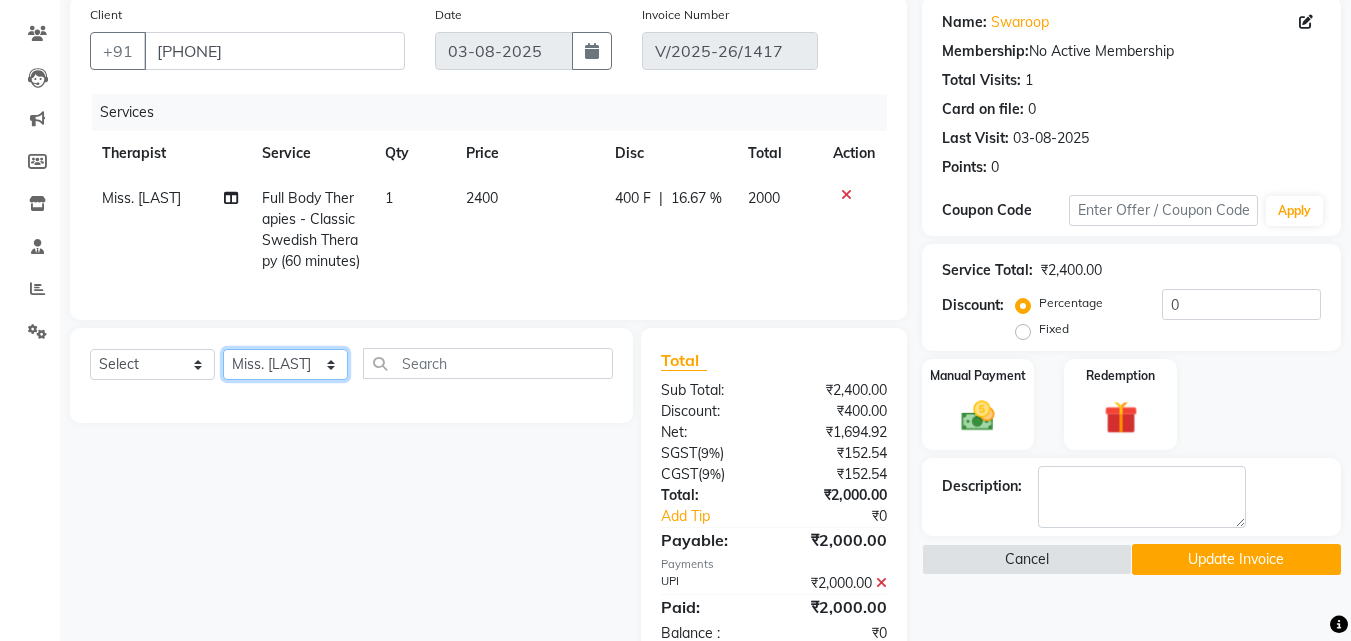 scroll, scrollTop: 200, scrollLeft: 0, axis: vertical 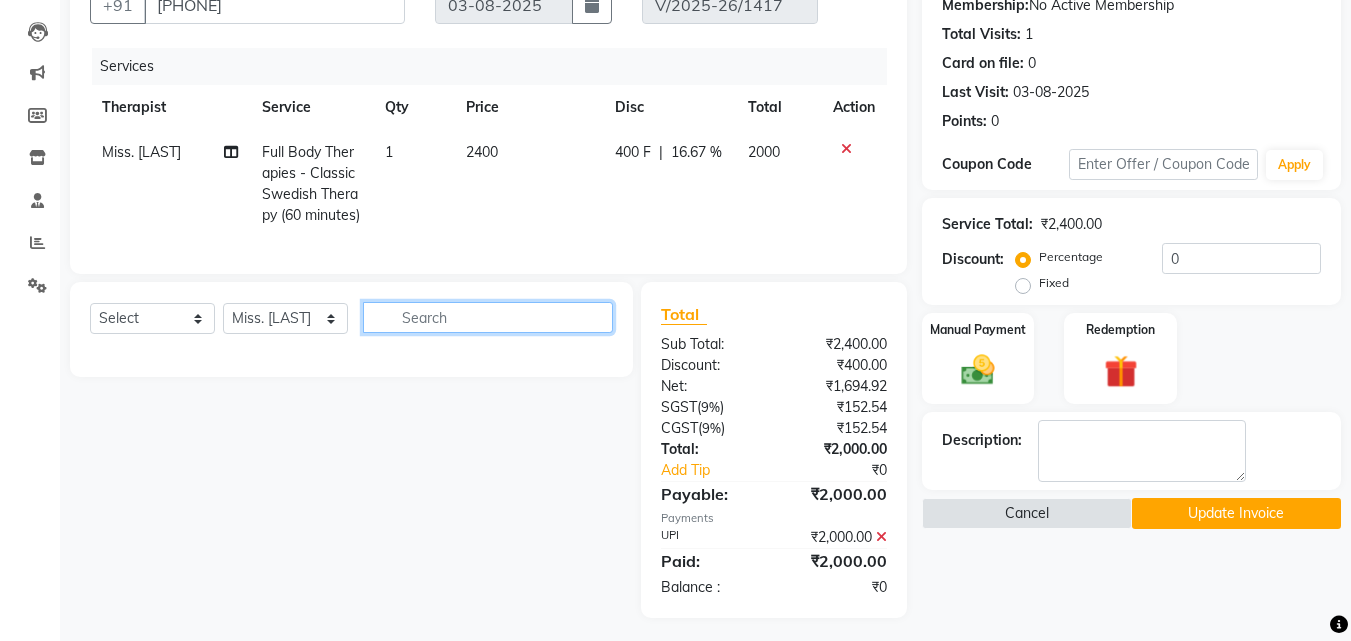 click 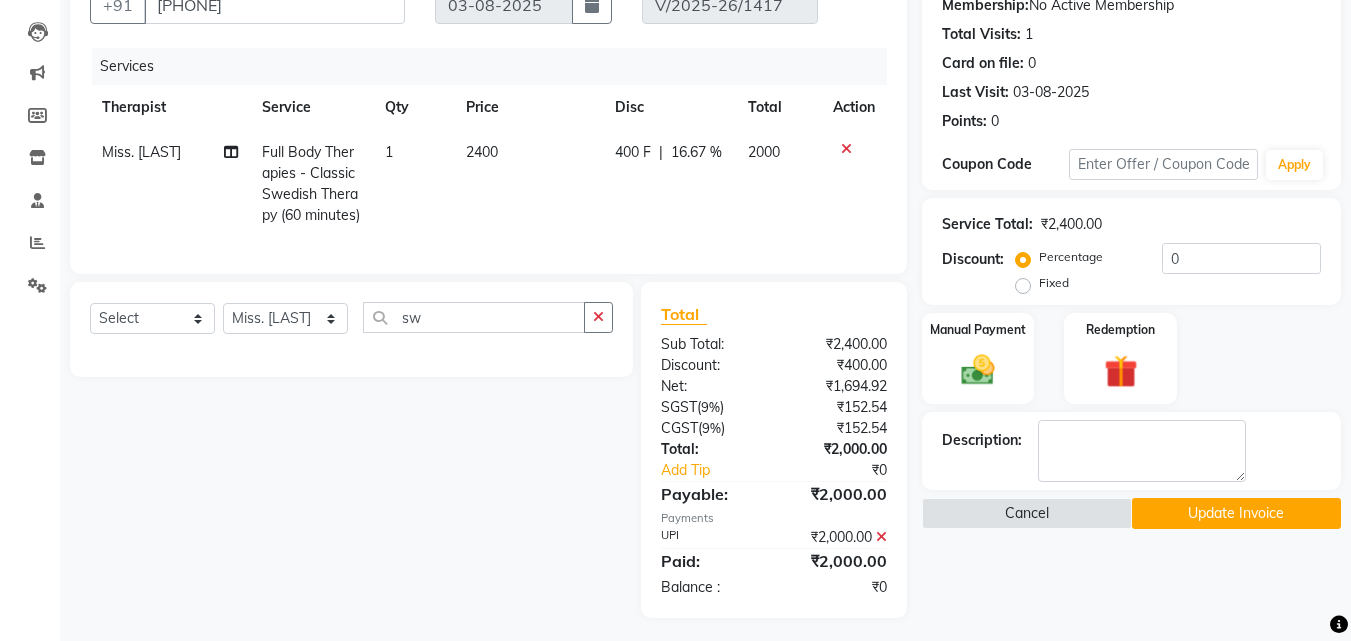 click 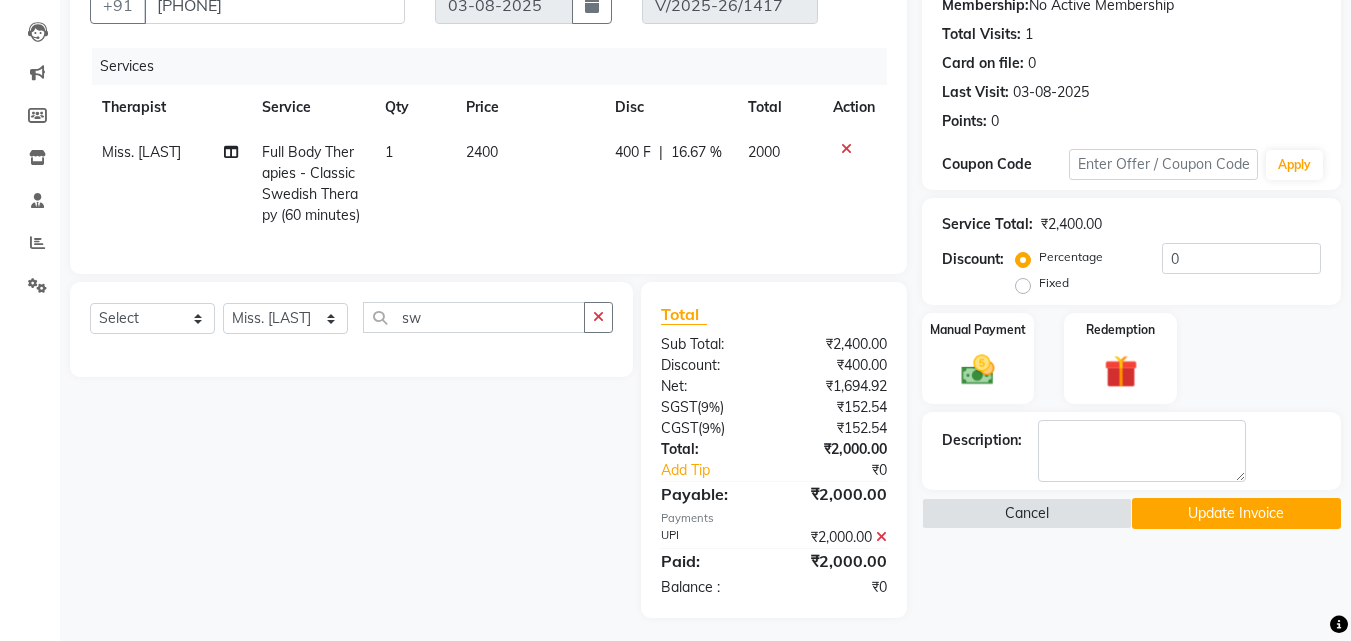 click 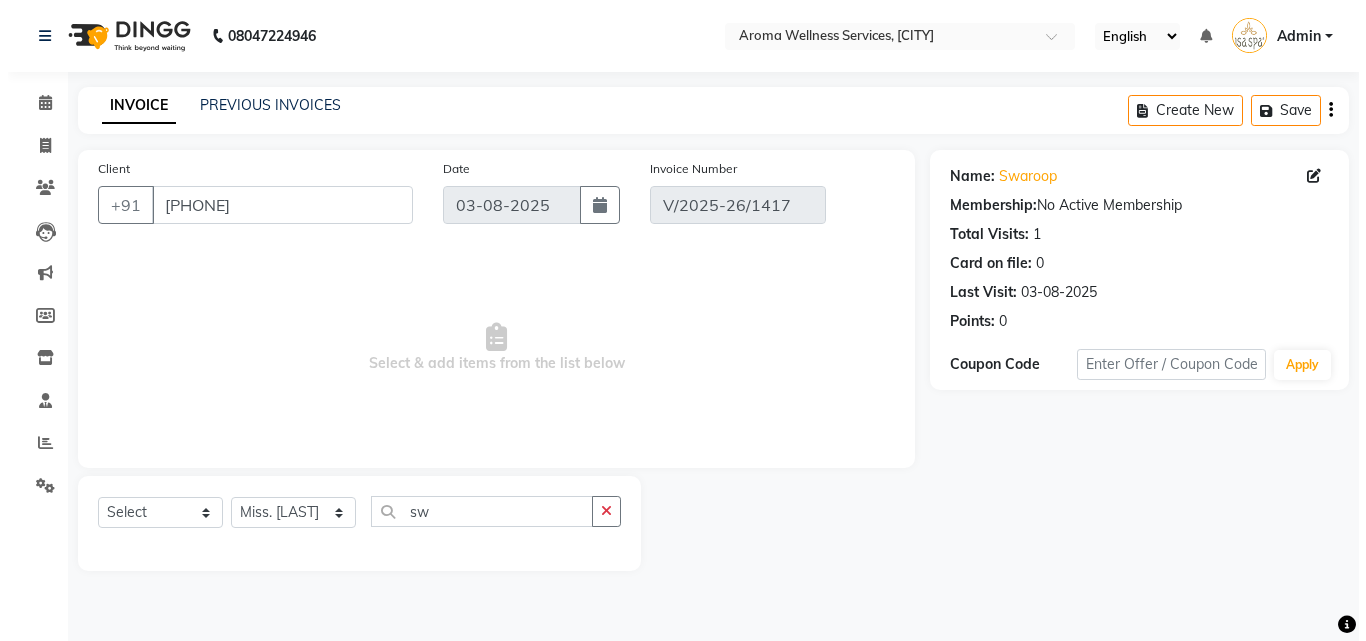 scroll, scrollTop: 0, scrollLeft: 0, axis: both 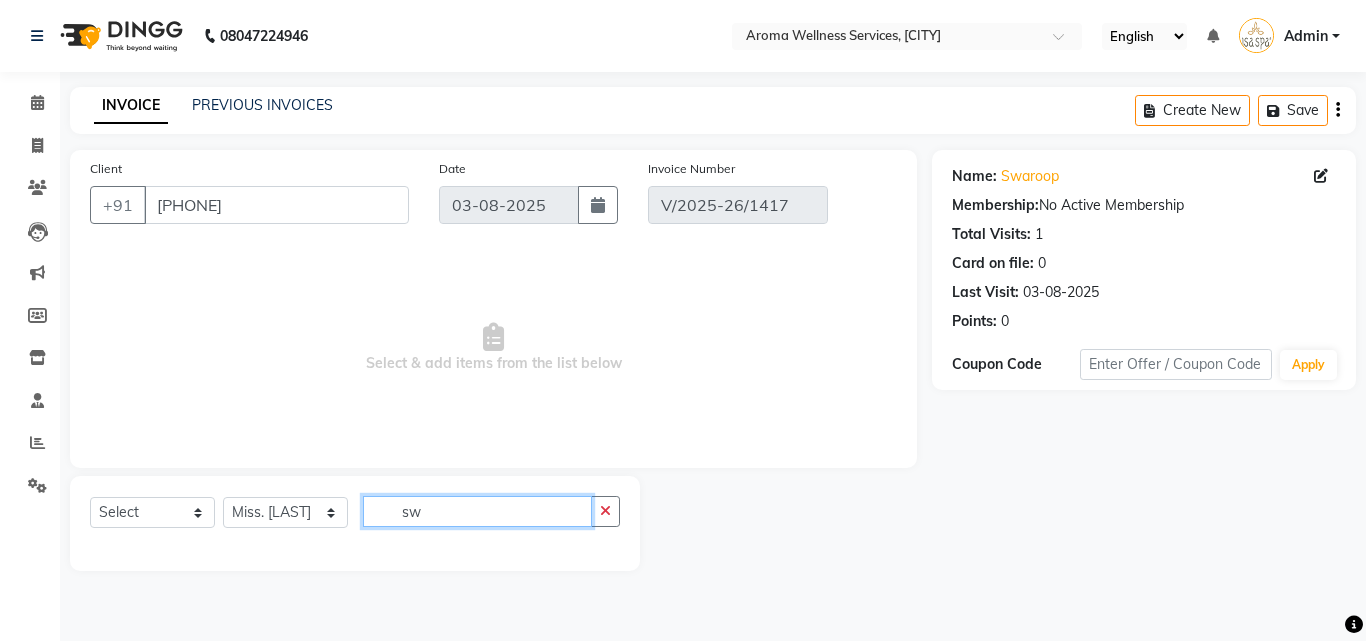 click on "sw" 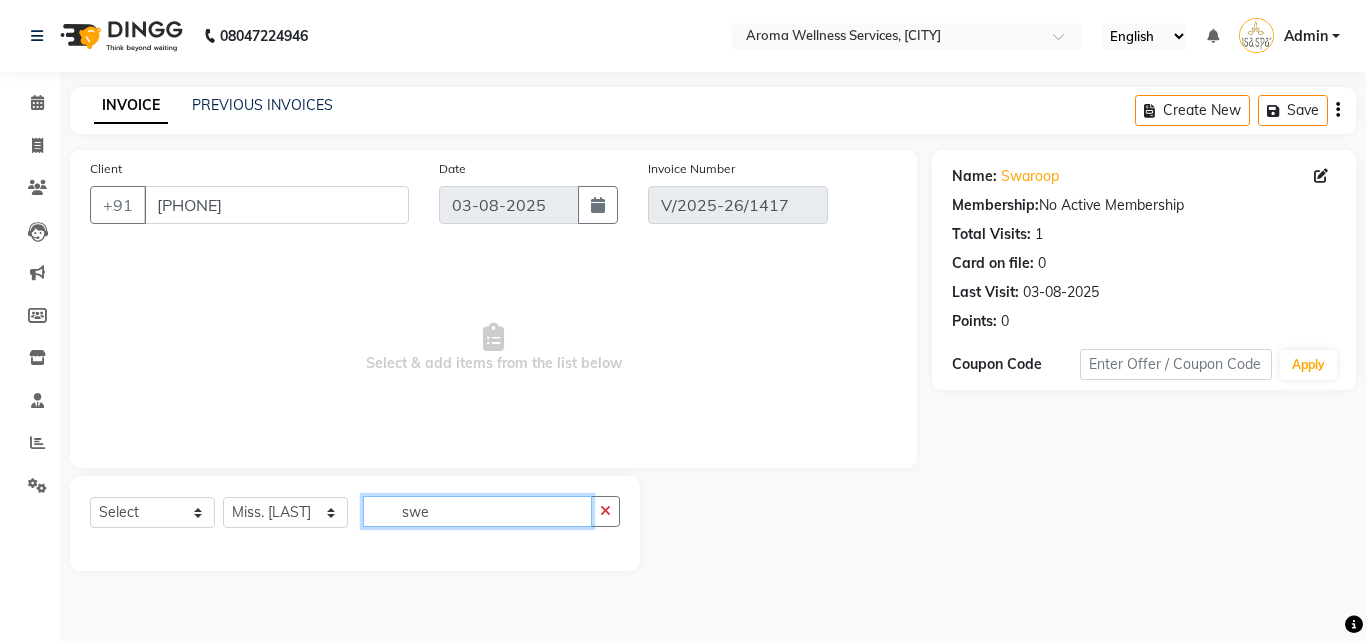 type on "swe" 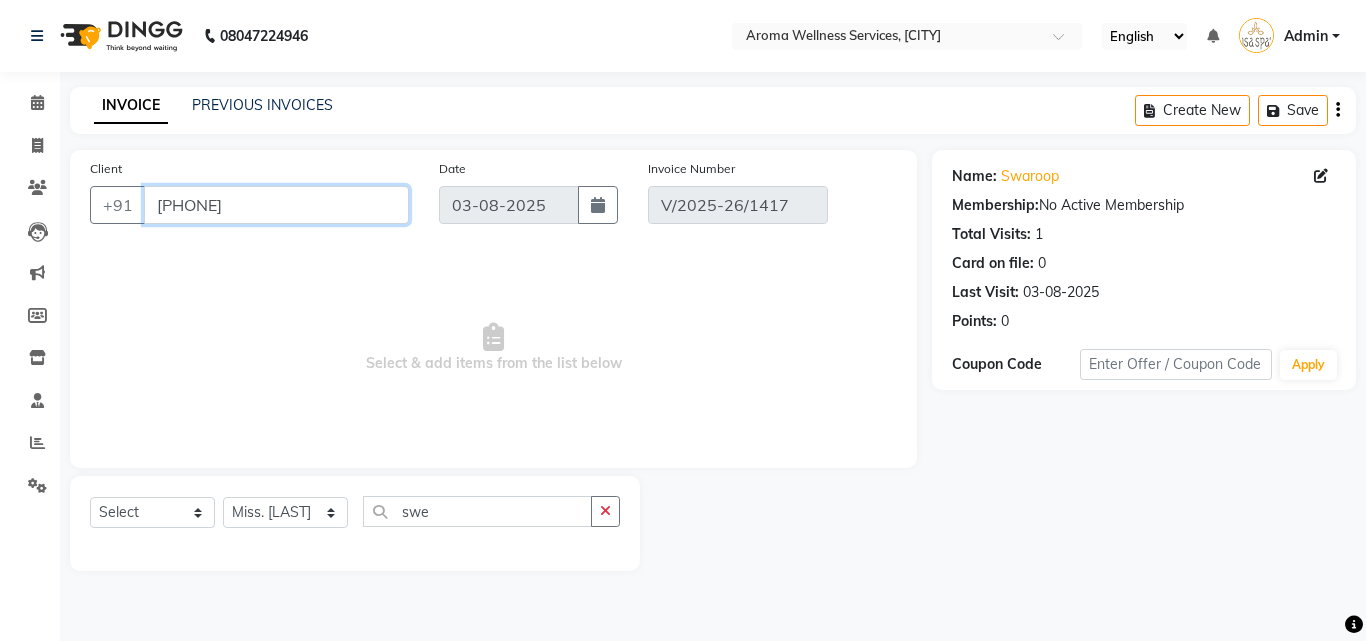 click on "[PHONE]" at bounding box center (276, 205) 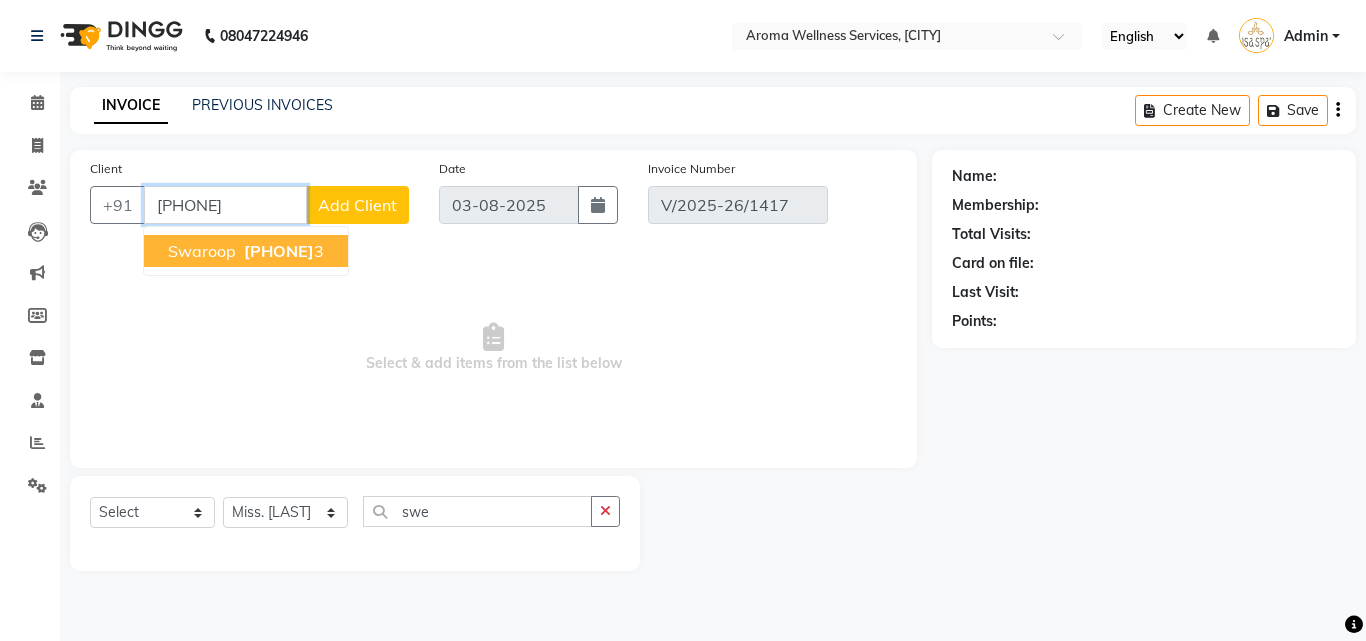 click on "950210208" at bounding box center [279, 251] 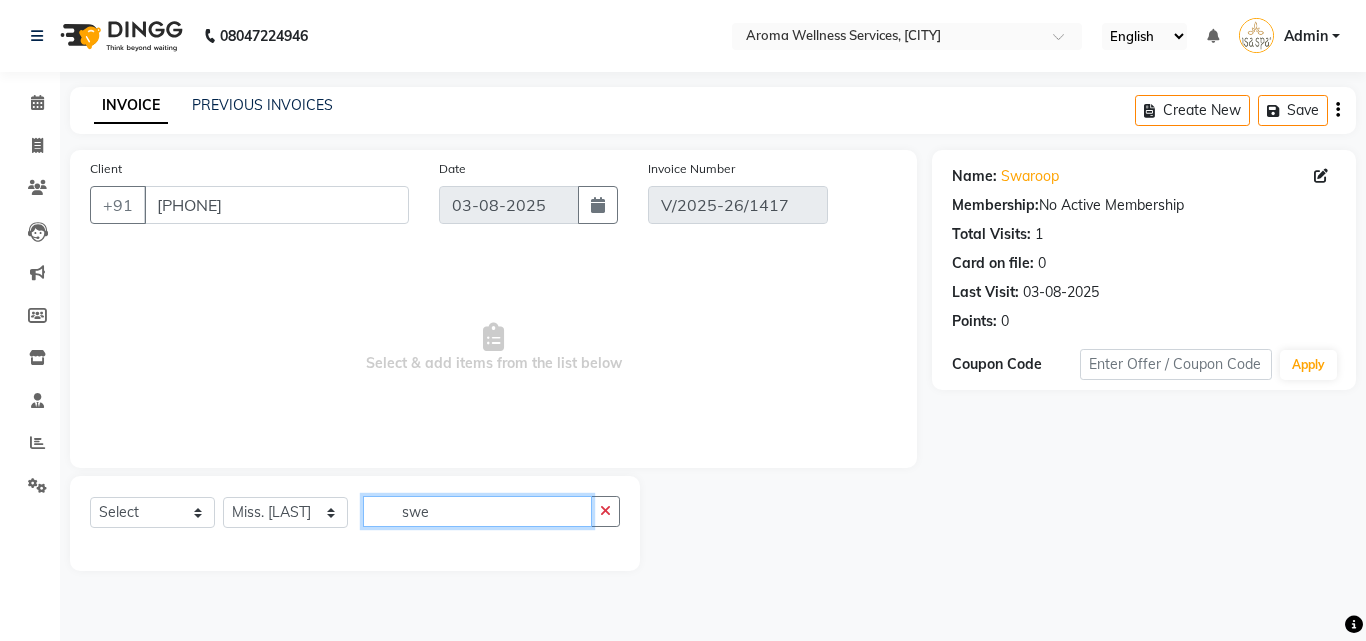 click on "swe" 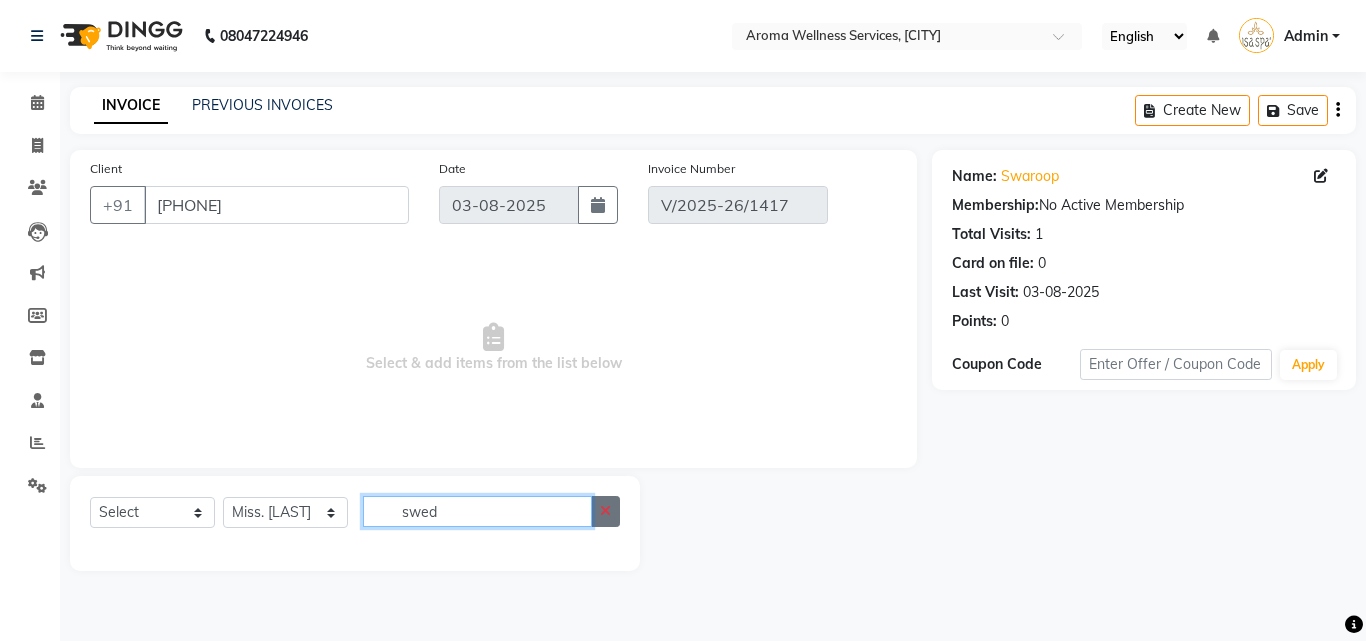 type on "swed" 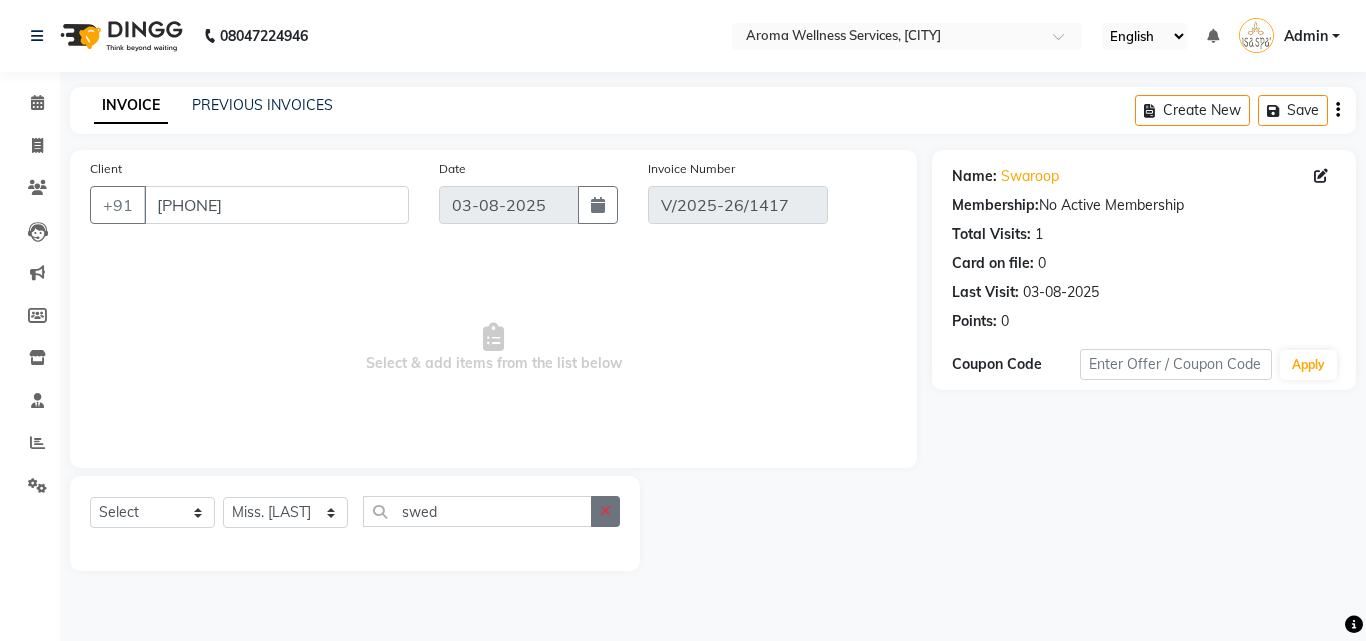 click 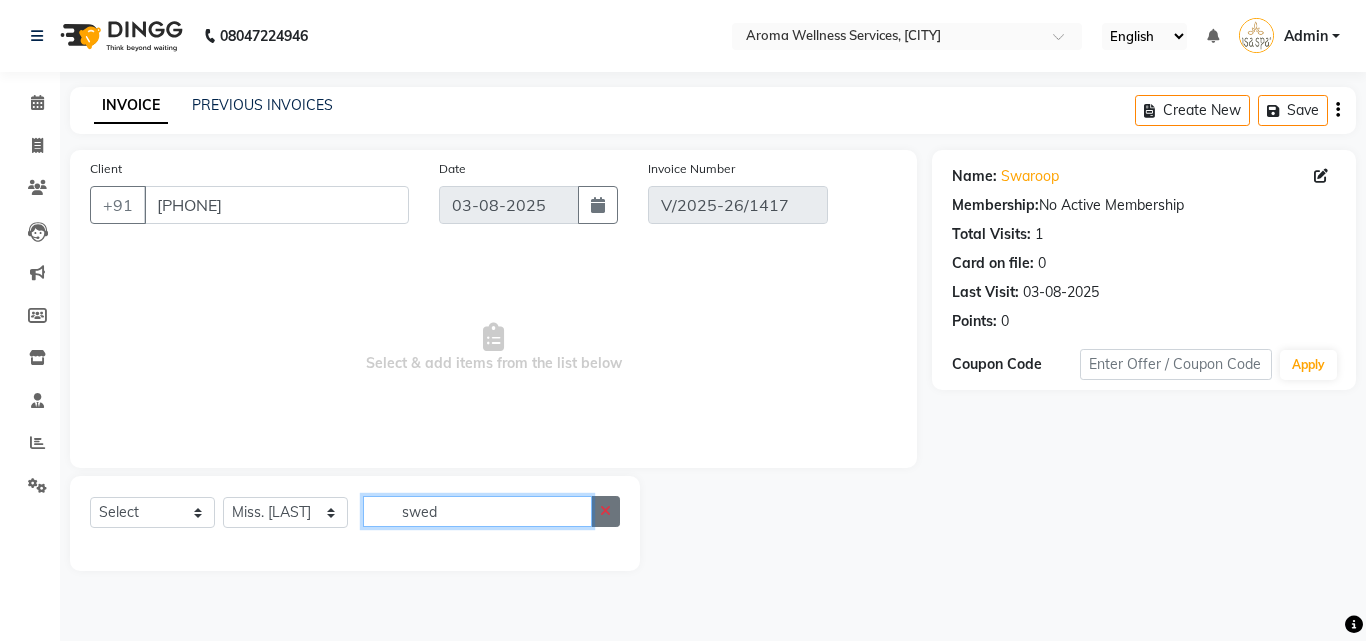 type 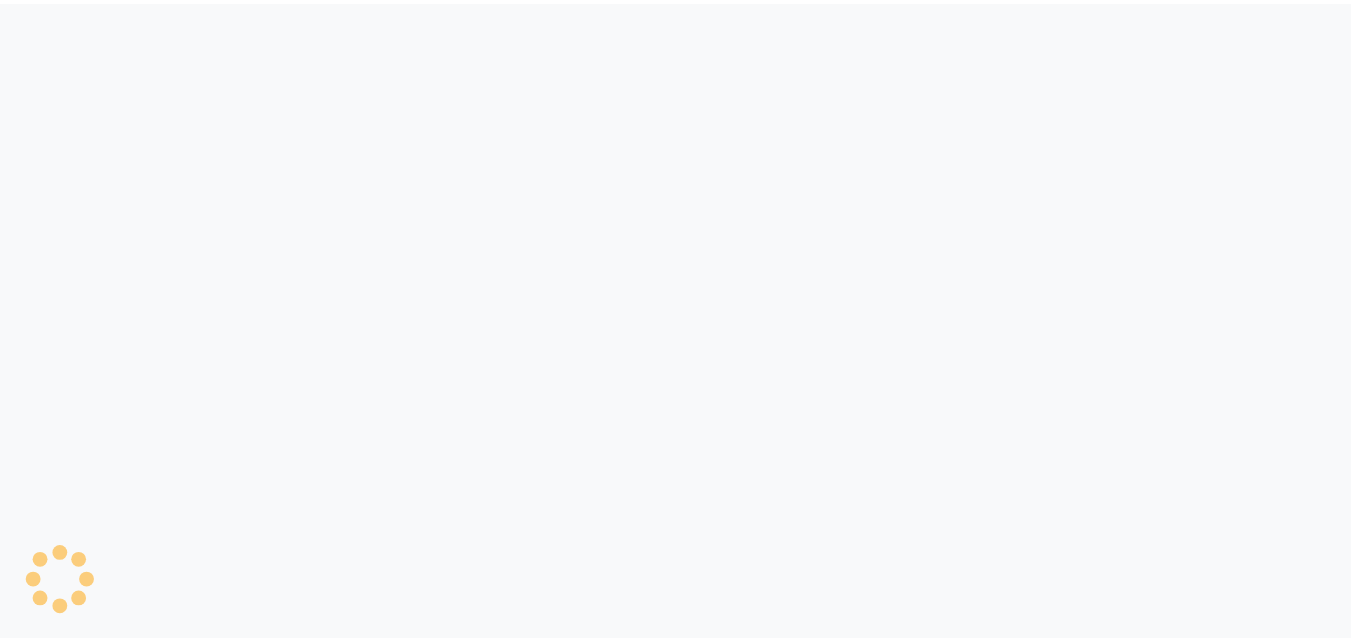 scroll, scrollTop: 0, scrollLeft: 0, axis: both 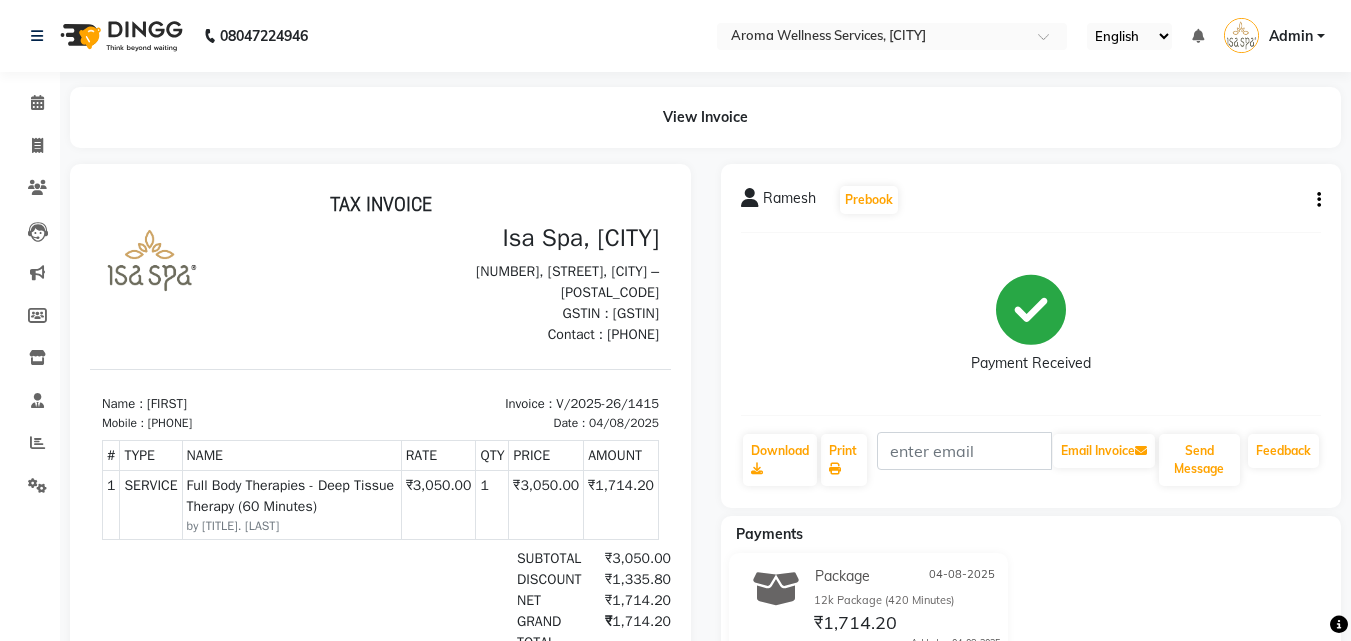click on "Ramesh   Prebook   Payment Received  Download  Print   Email Invoice   Send Message Feedback" 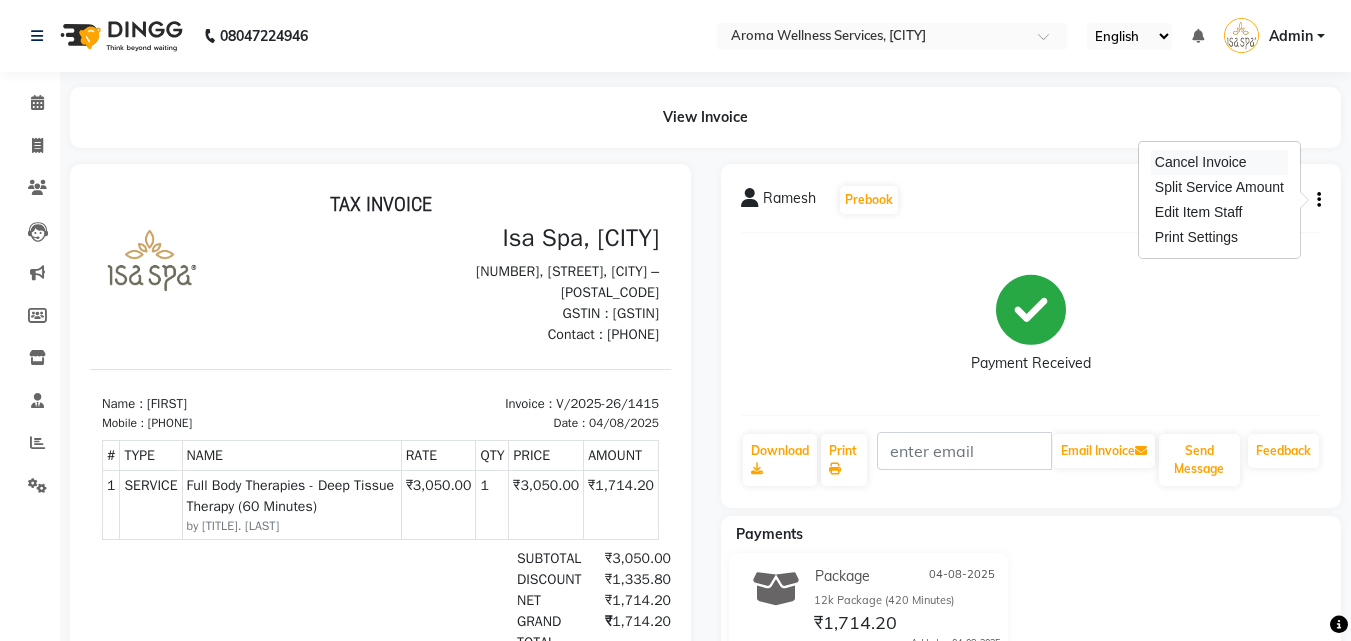 click on "Cancel Invoice" at bounding box center (1219, 162) 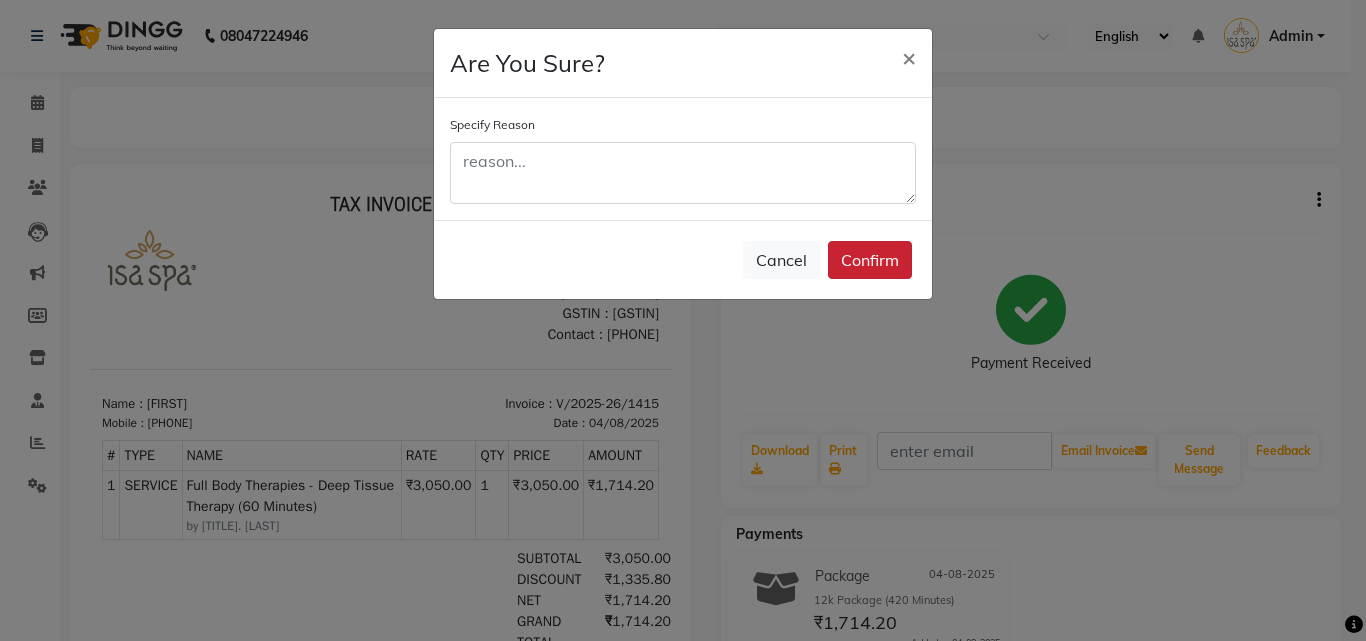 click on "Confirm" 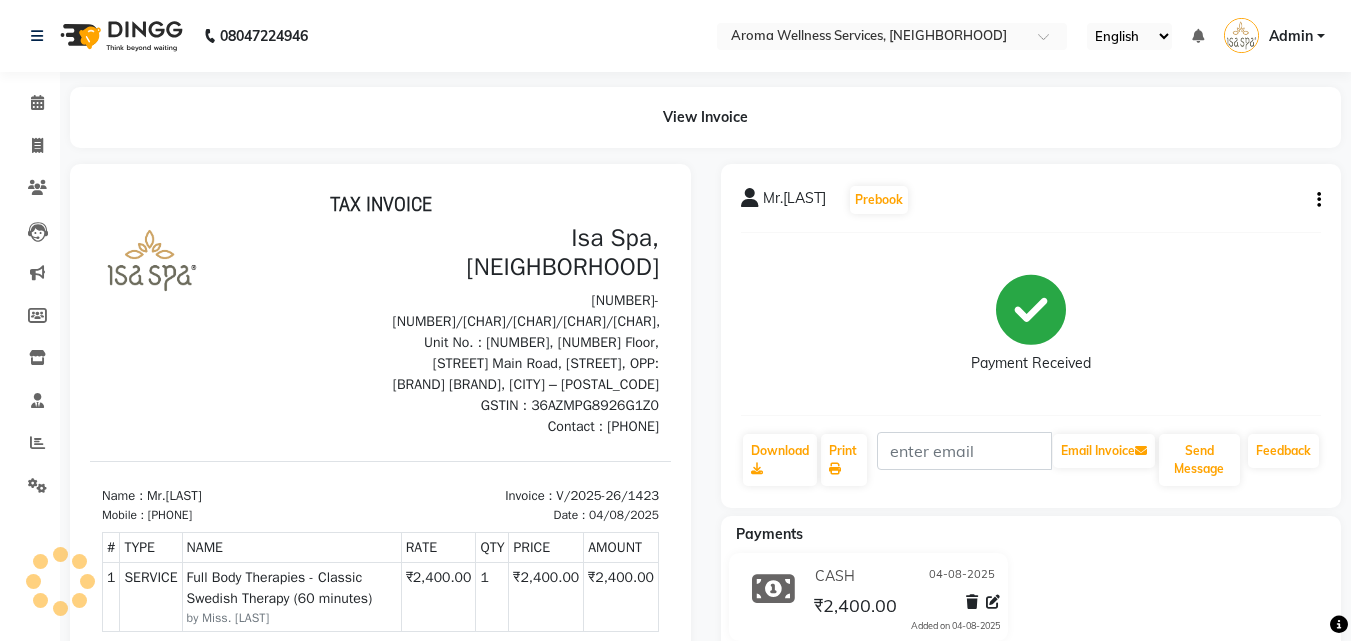 scroll, scrollTop: 0, scrollLeft: 0, axis: both 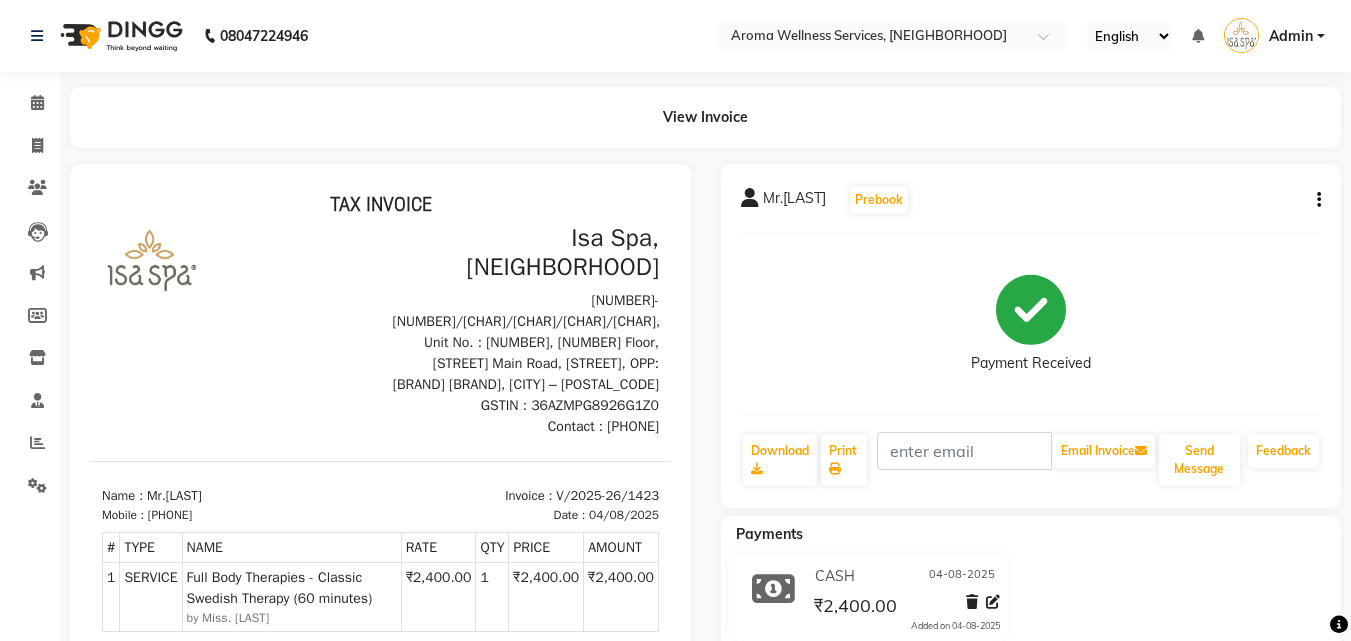 click 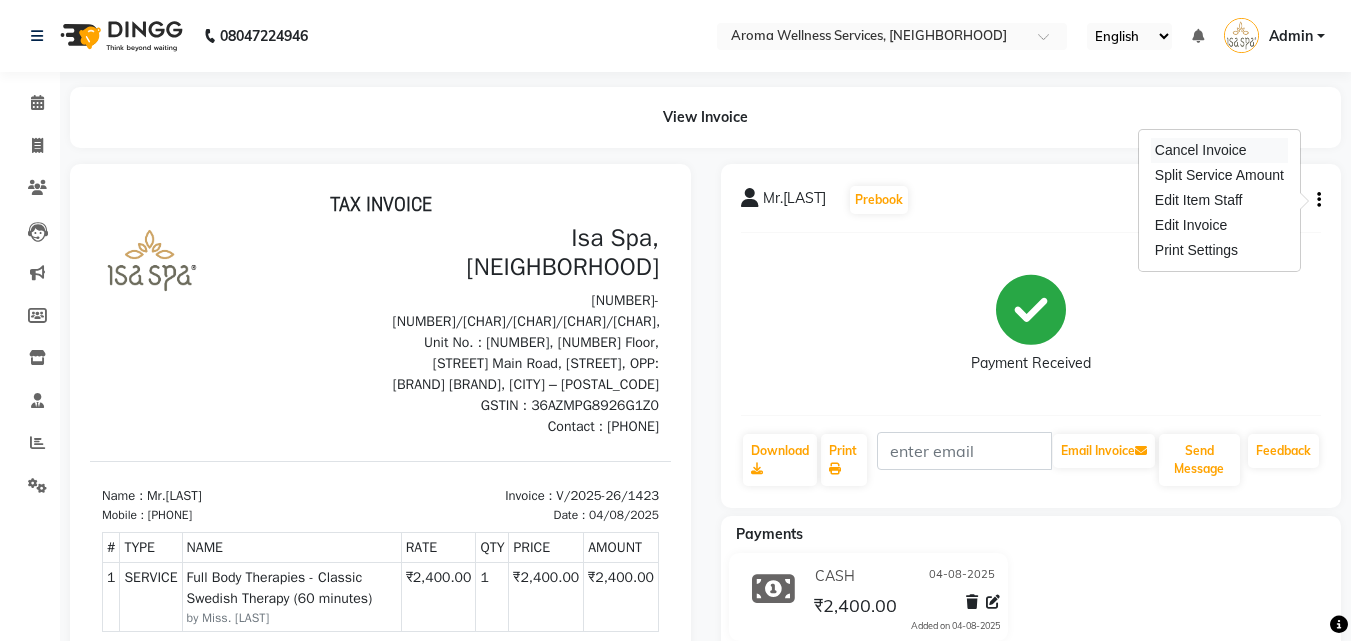 click on "Cancel Invoice" at bounding box center [1219, 150] 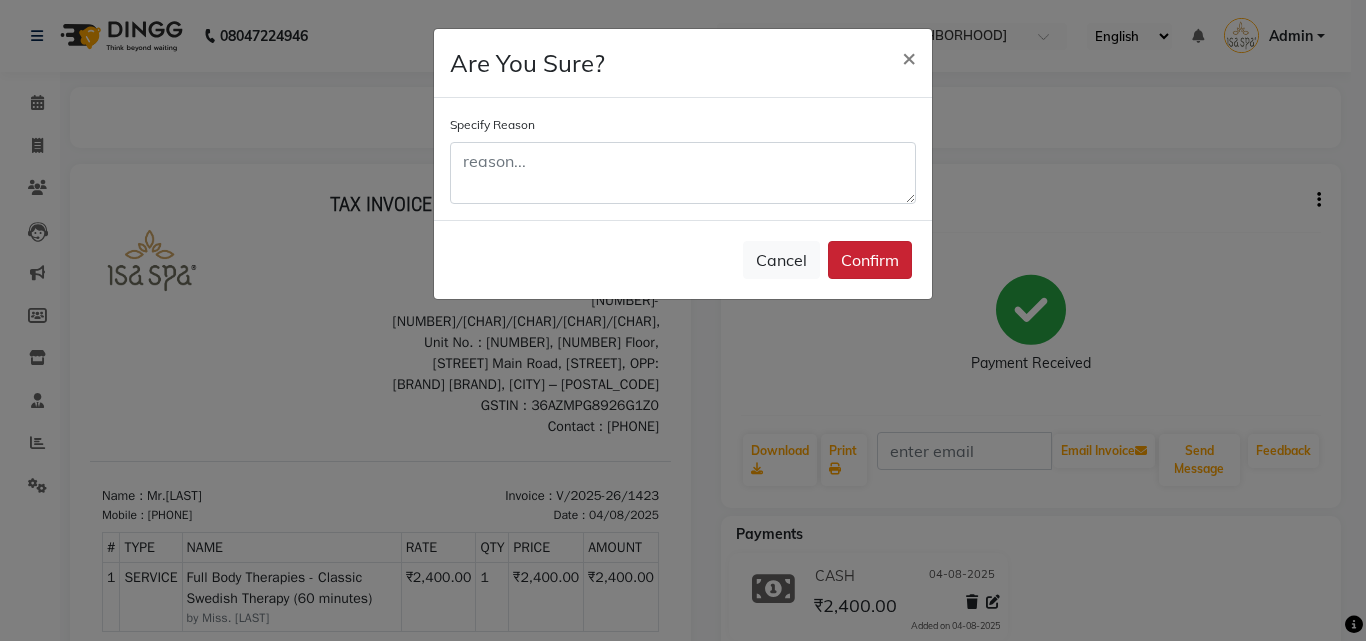 click on "Confirm" 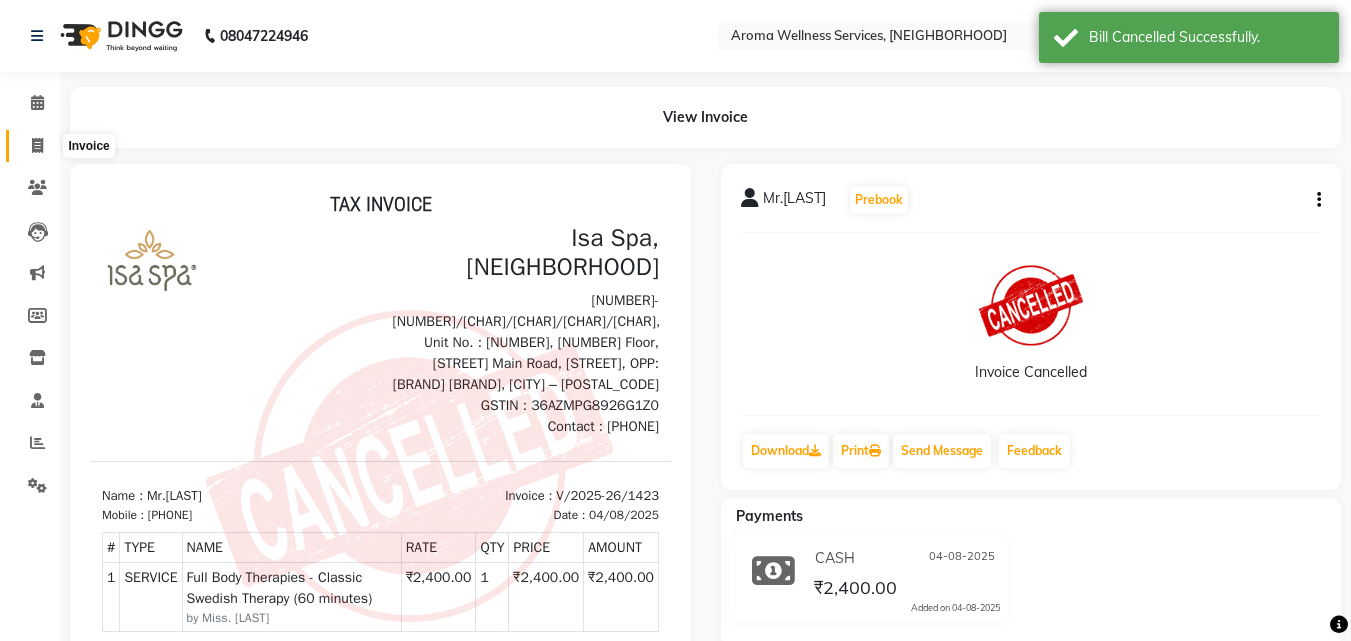 click 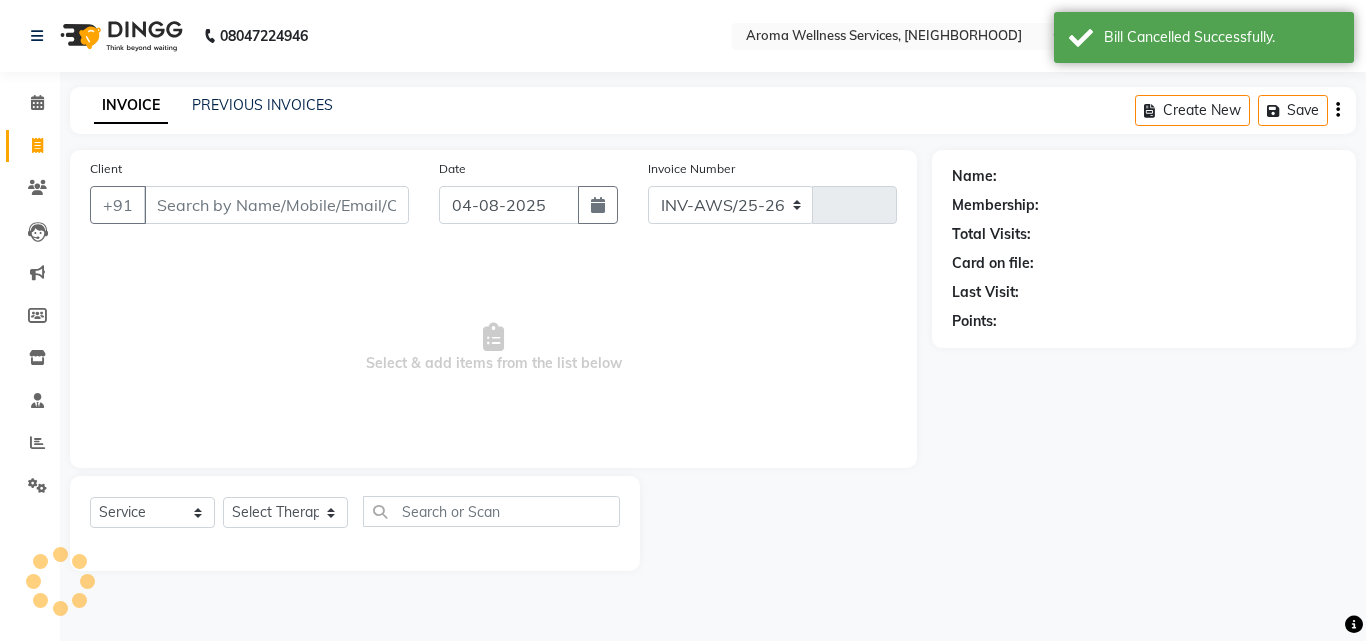 select on "6573" 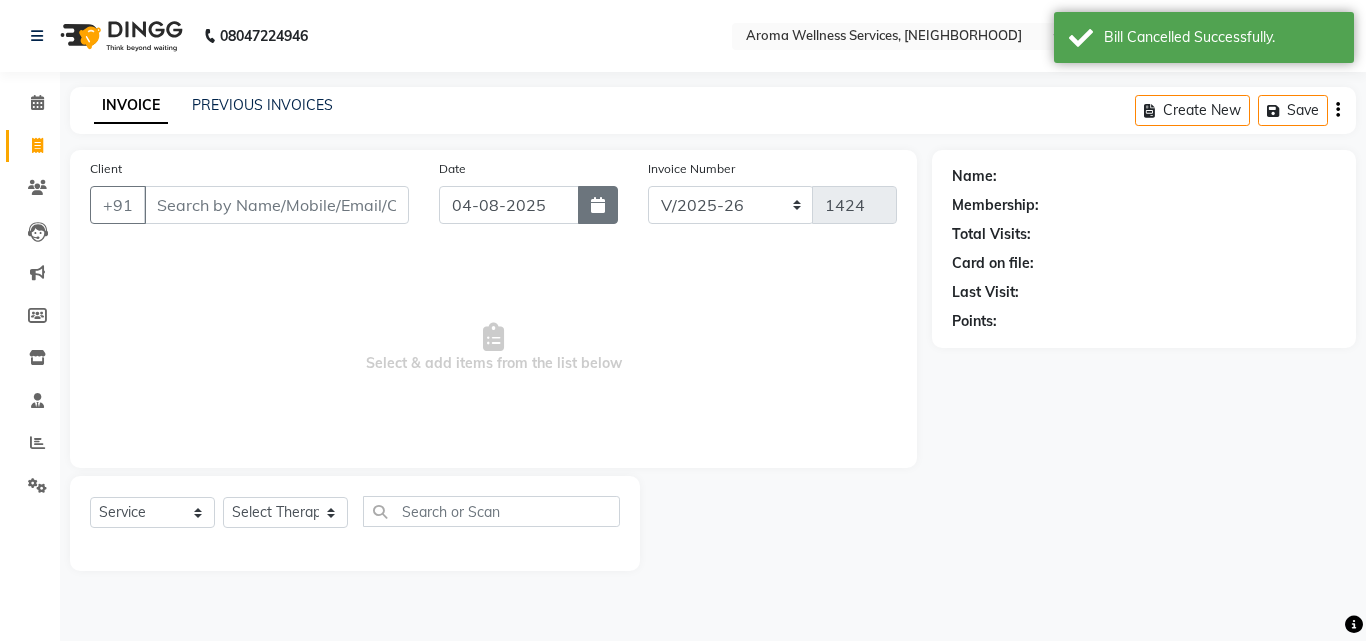 click 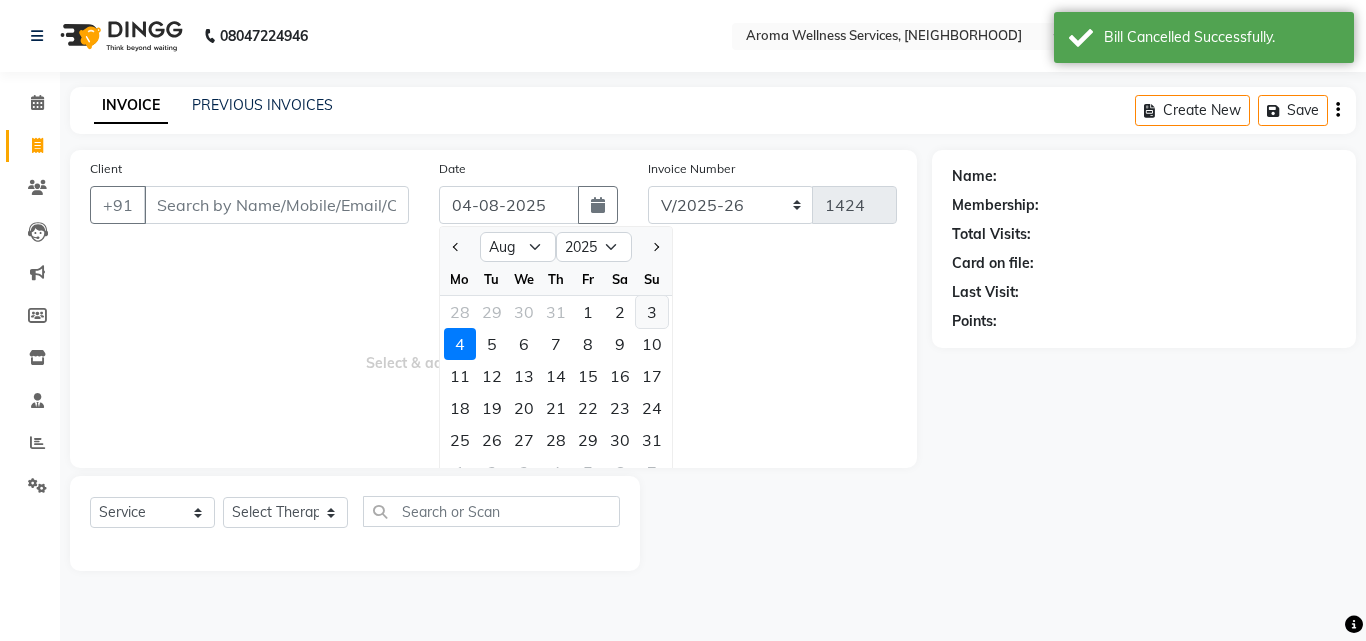 click on "3" 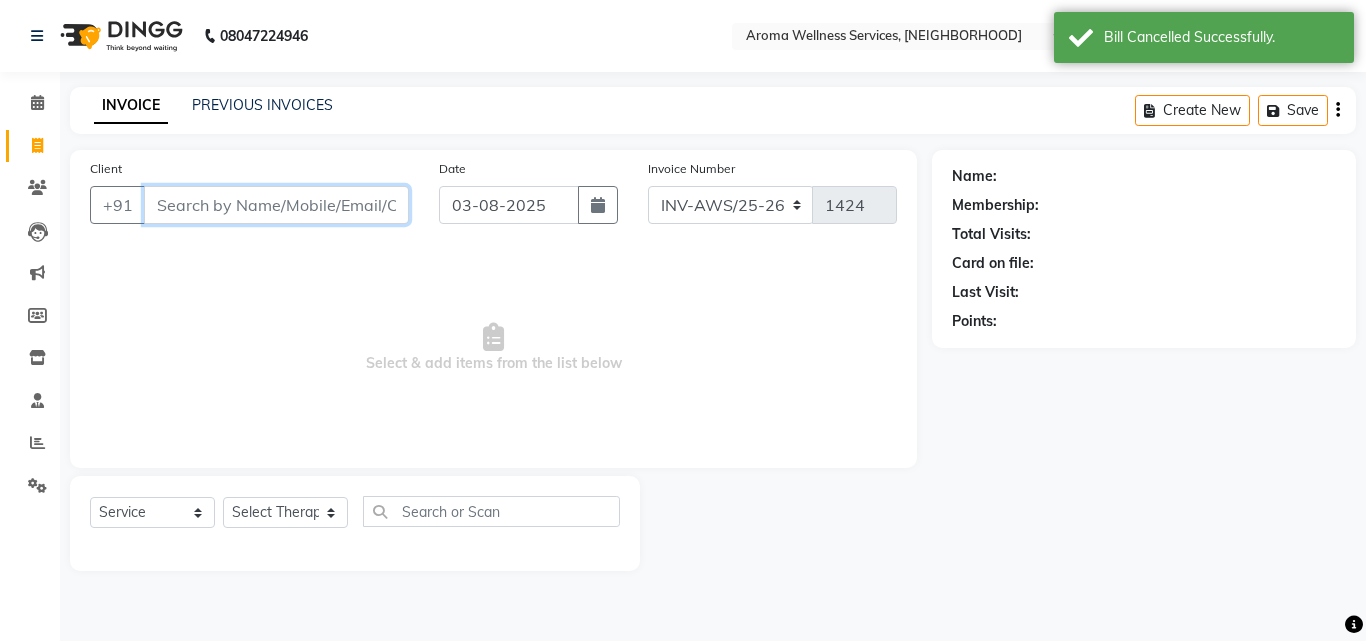 click on "Client" at bounding box center [276, 205] 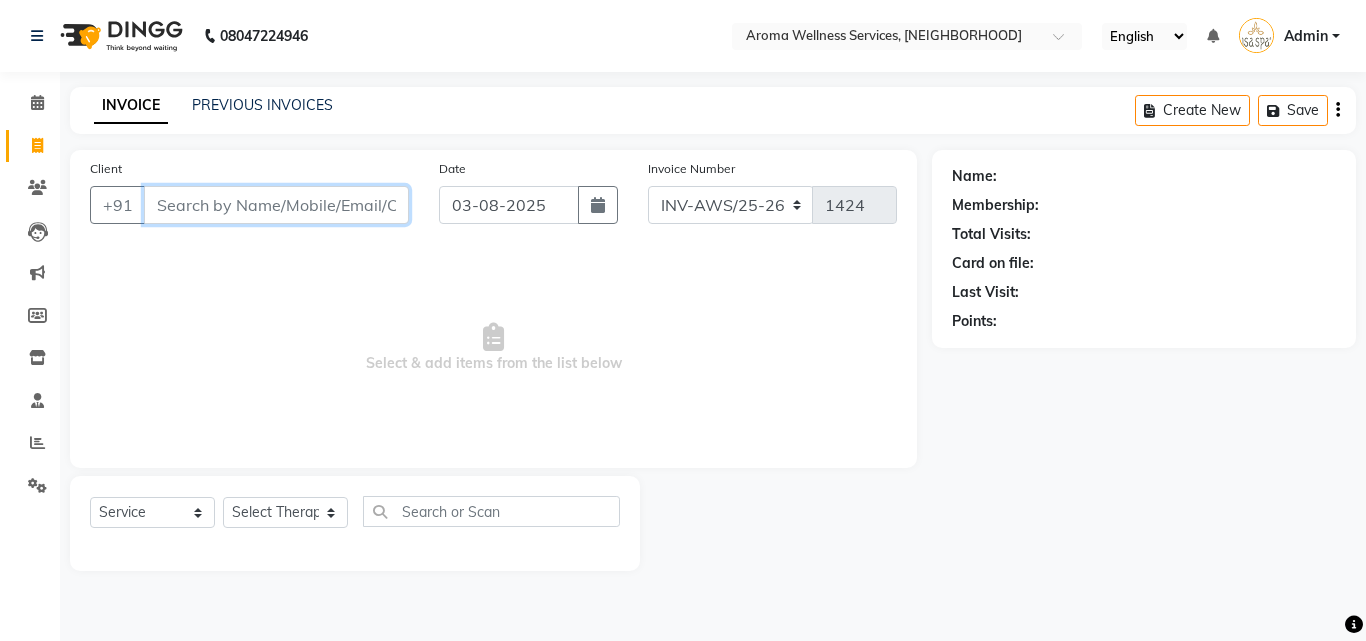 paste on "8008943421" 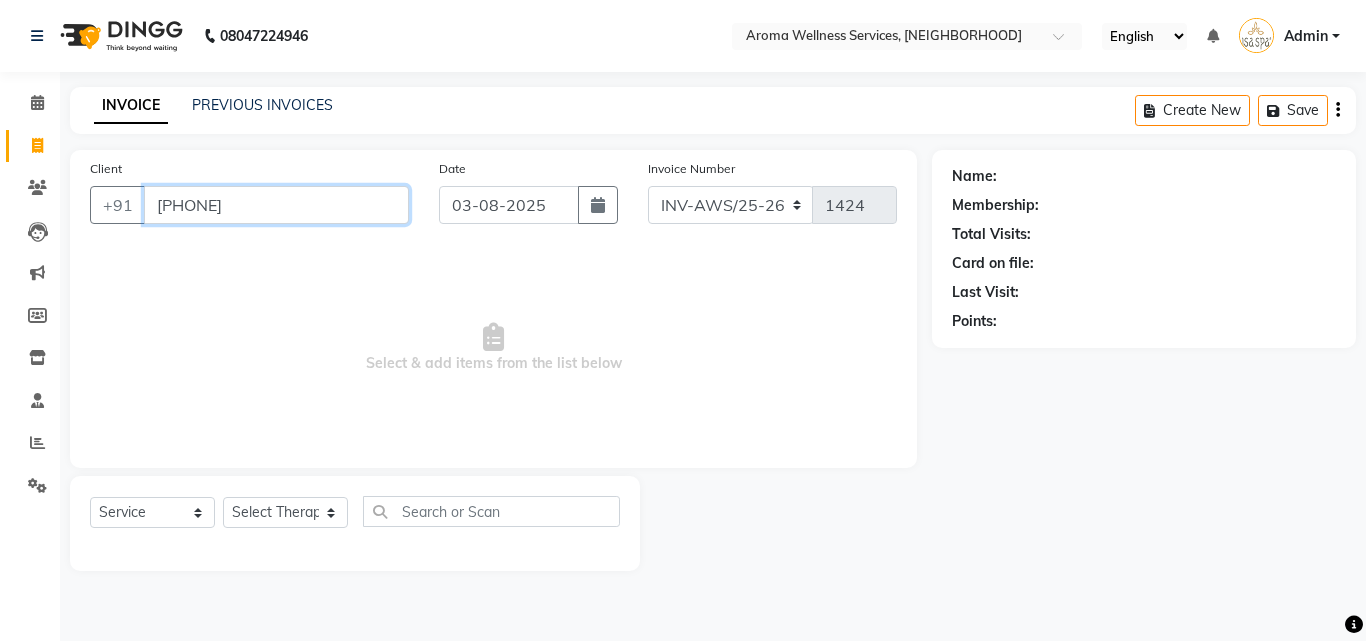 type on "8008943421" 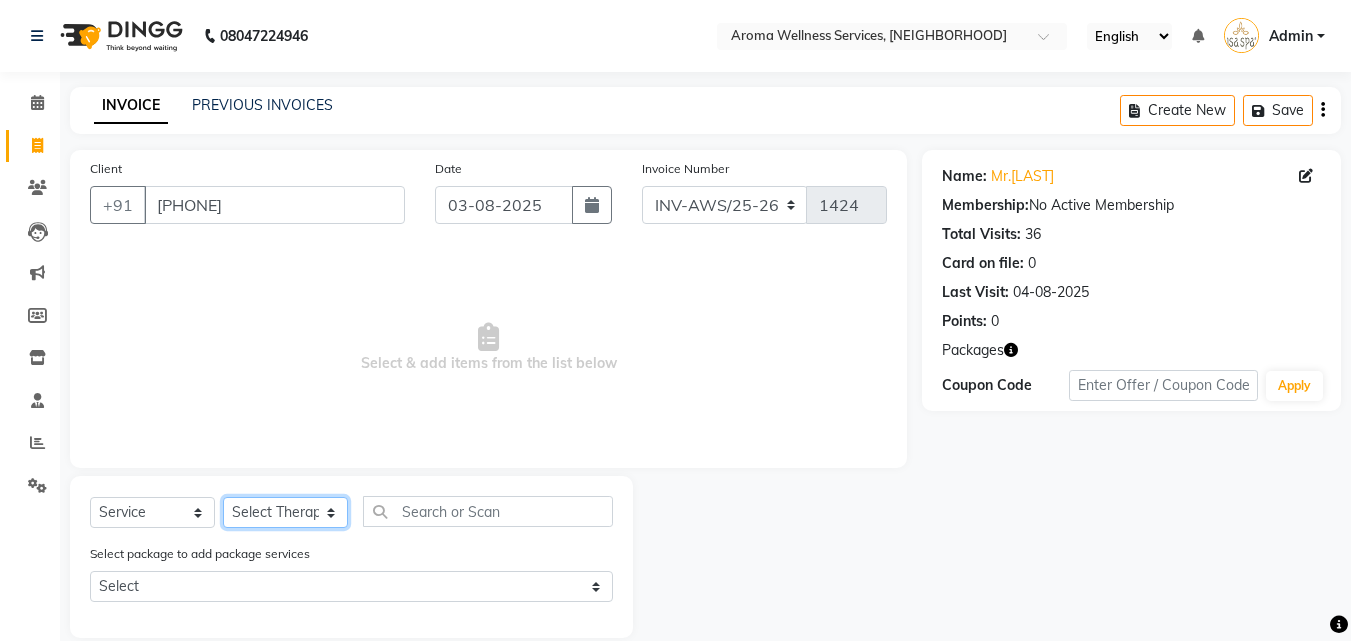 click on "Select Therapist Miss. Chong Miss. Duhpuii Miss. Gladys Miss. Julee Miss. Rini Mr. Lelen" 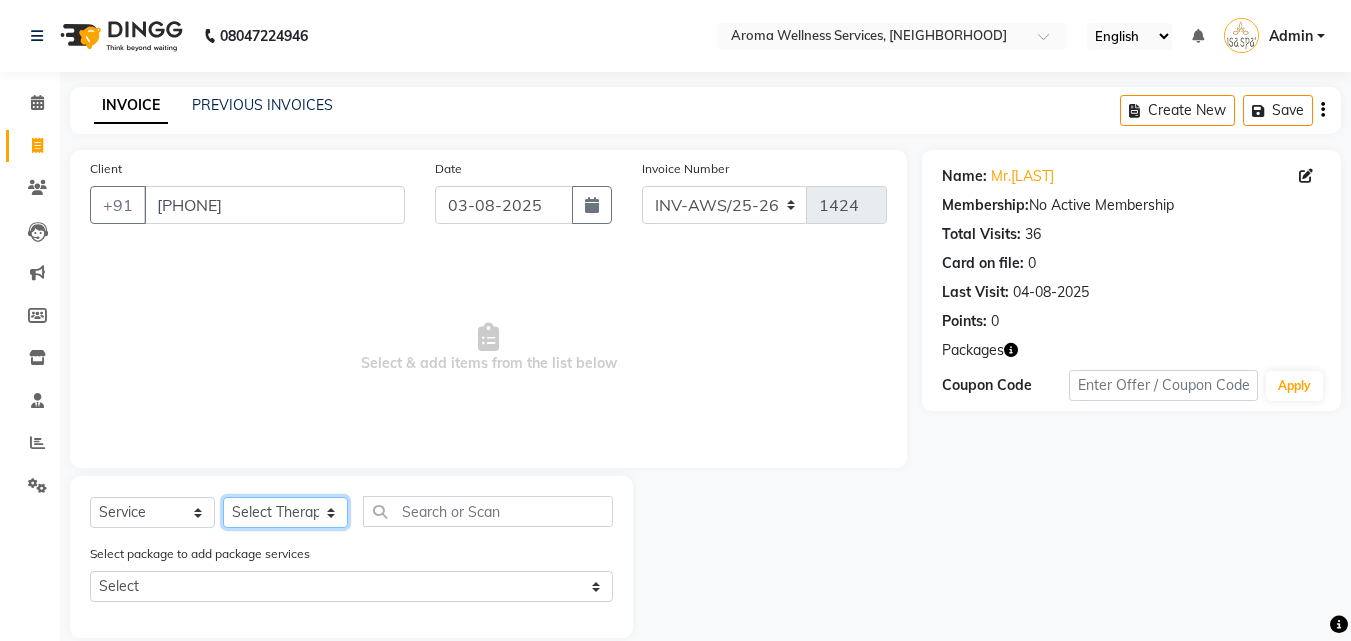 select on "50767" 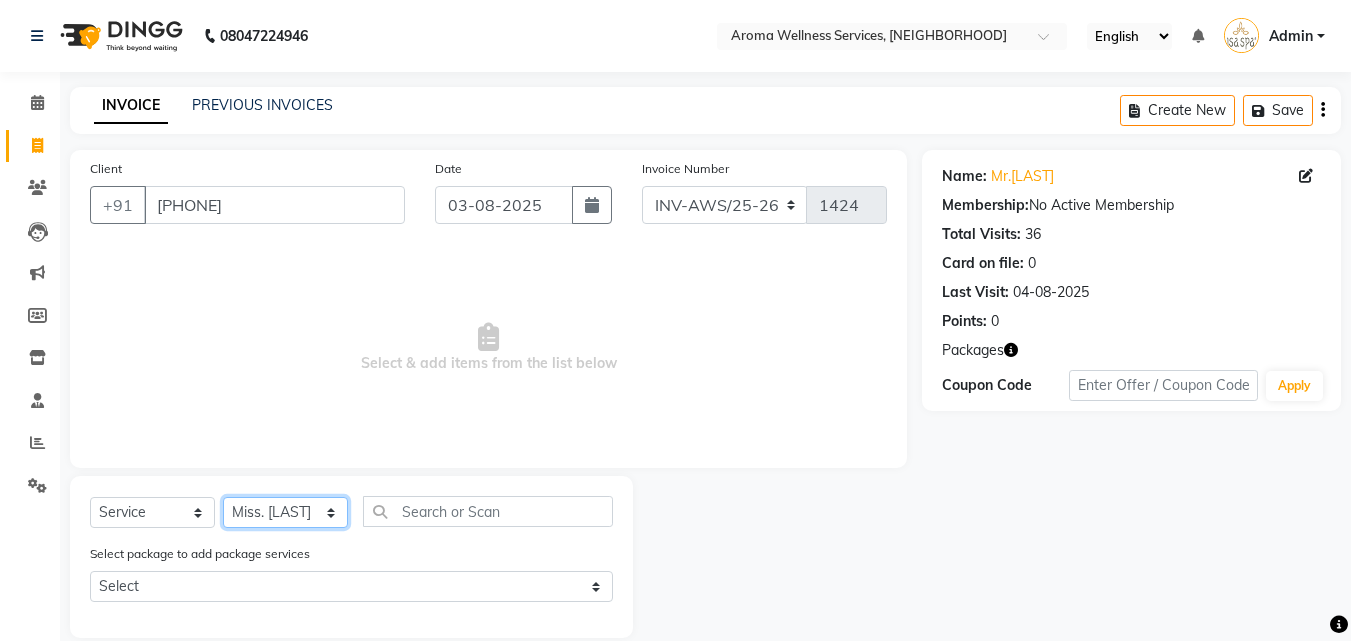 click on "Select Therapist Miss. Chong Miss. Duhpuii Miss. Gladys Miss. Julee Miss. Rini Mr. Lelen" 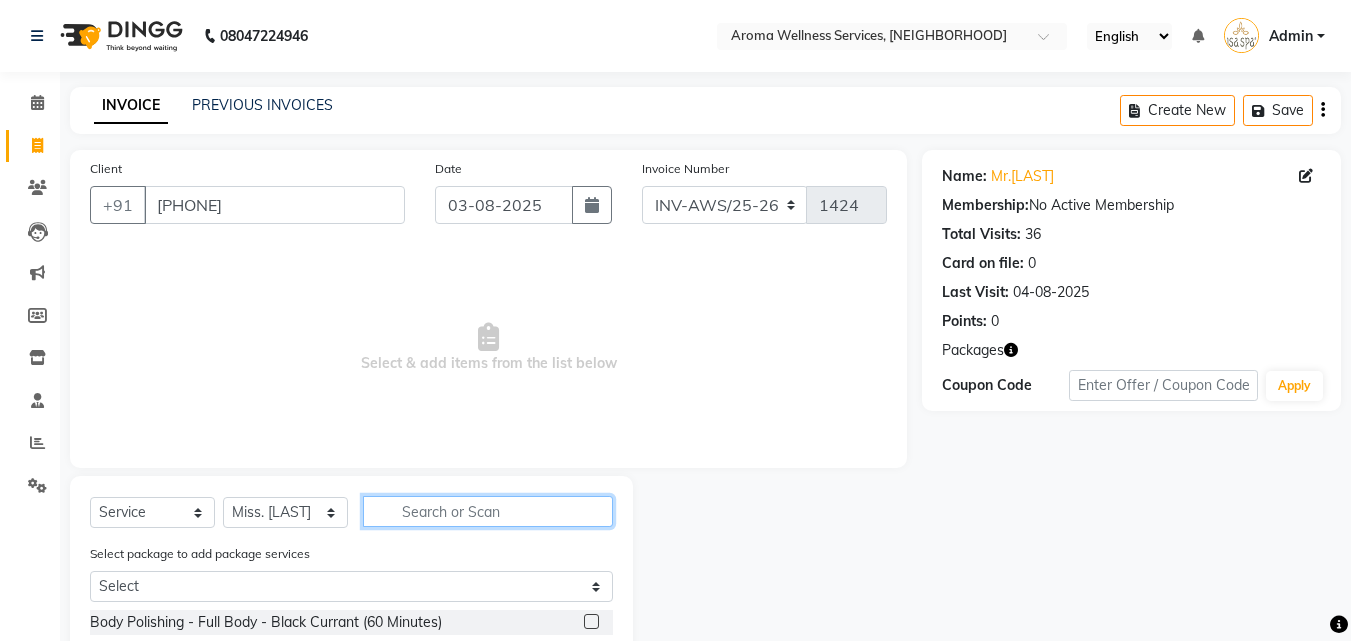 click 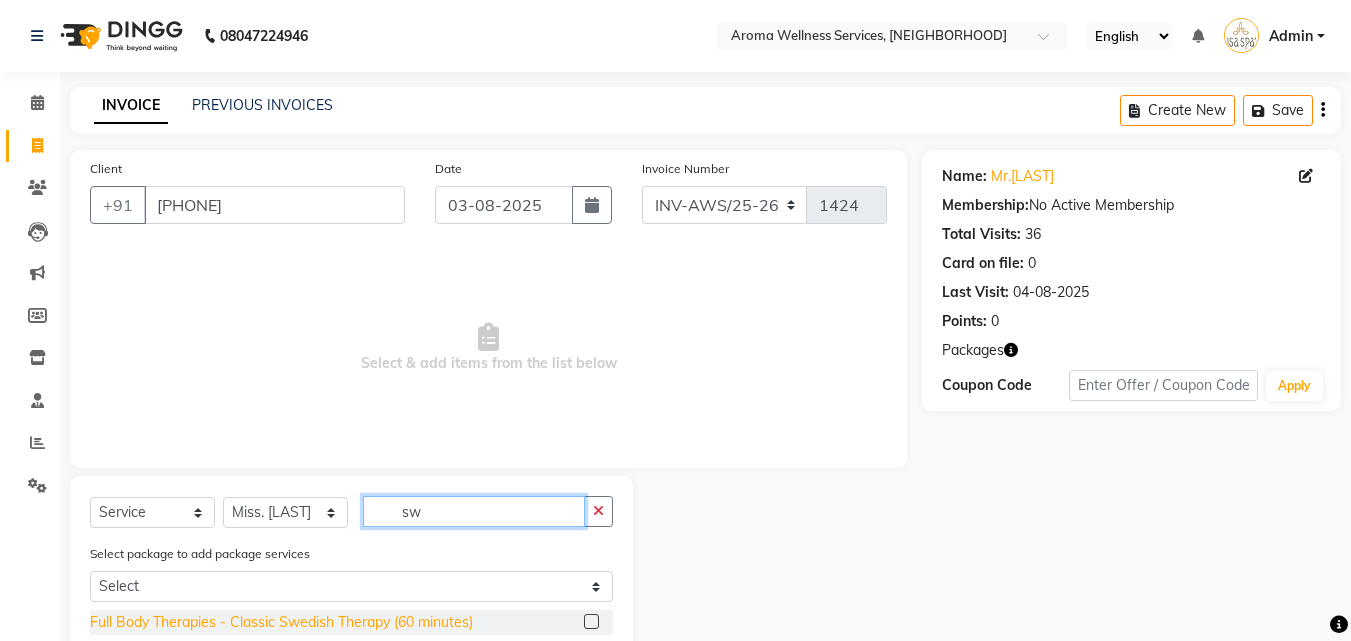 type on "sw" 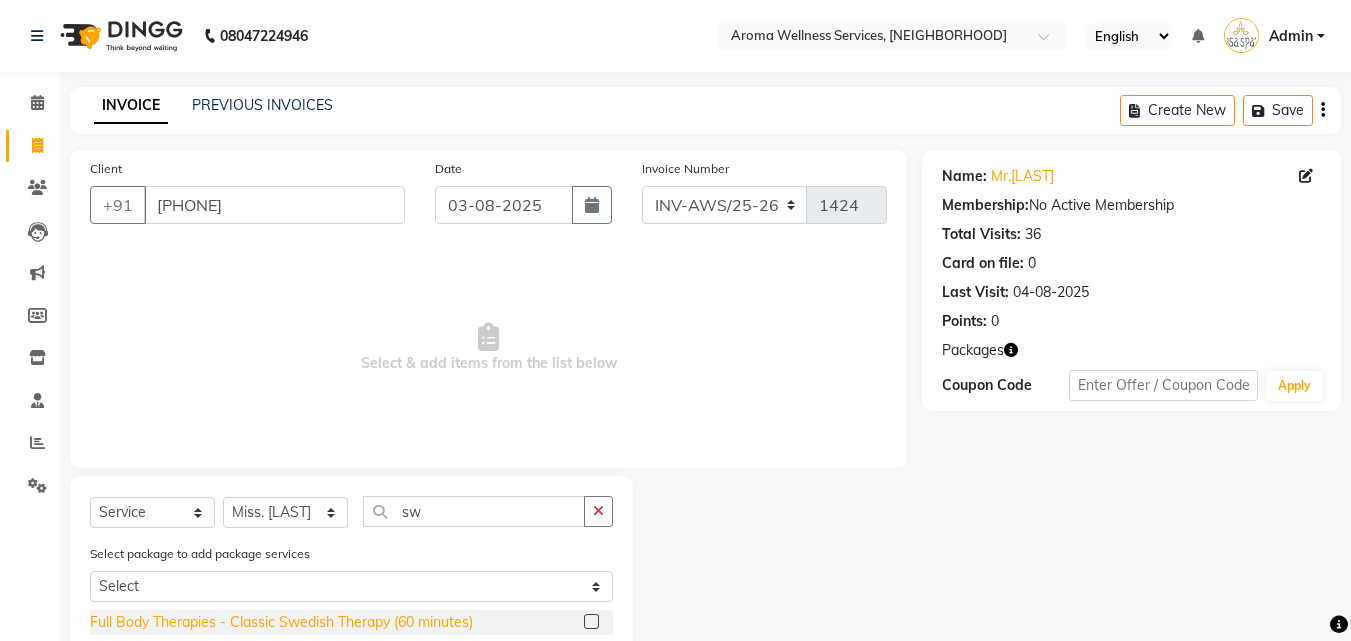click on "Full Body Therapies - Classic Swedish Therapy (60 minutes)" 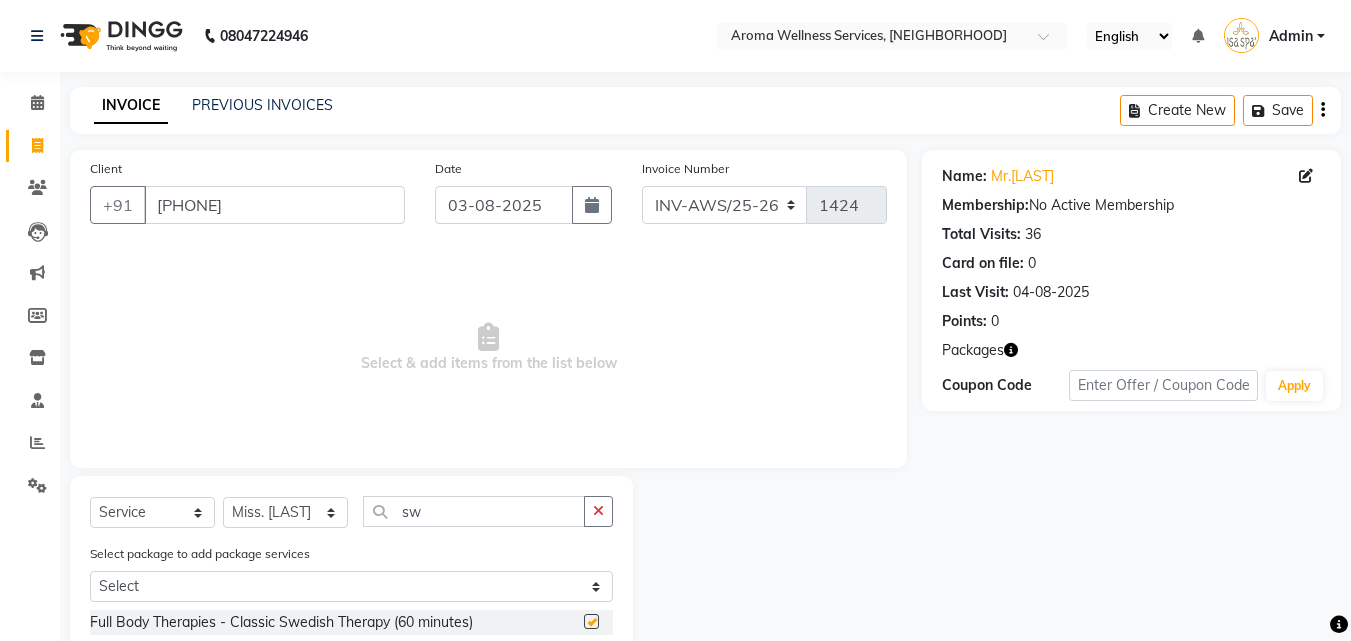checkbox on "false" 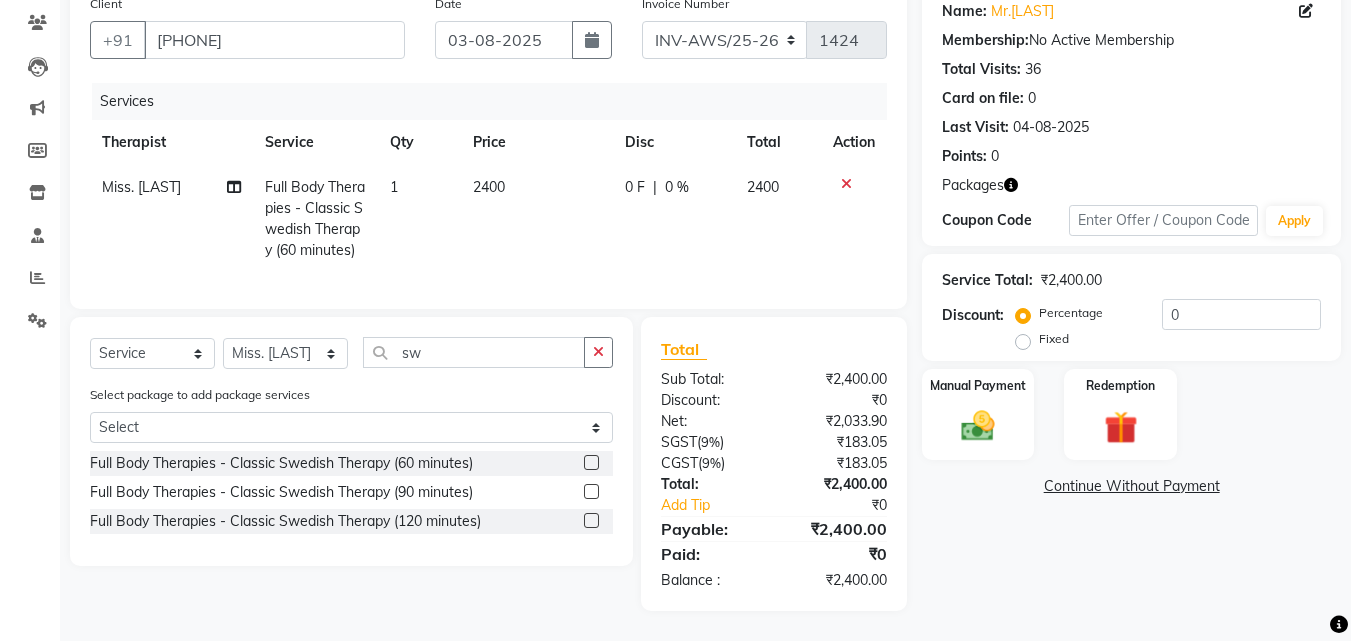 scroll, scrollTop: 180, scrollLeft: 0, axis: vertical 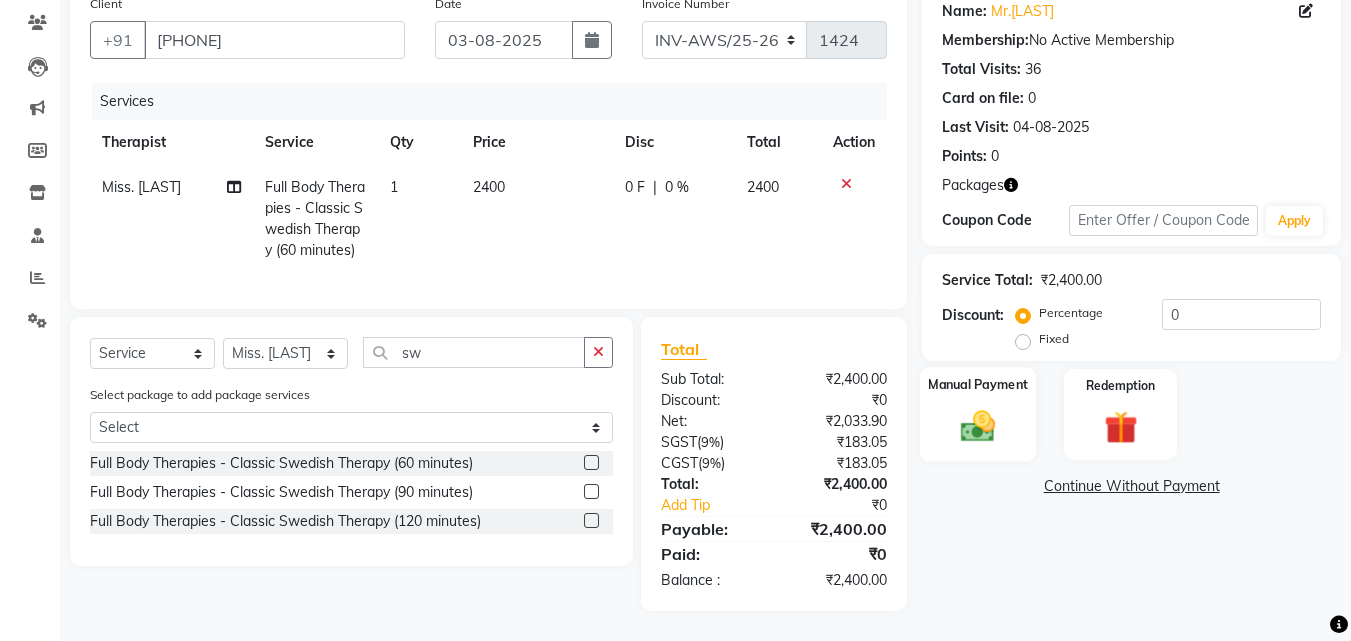 click 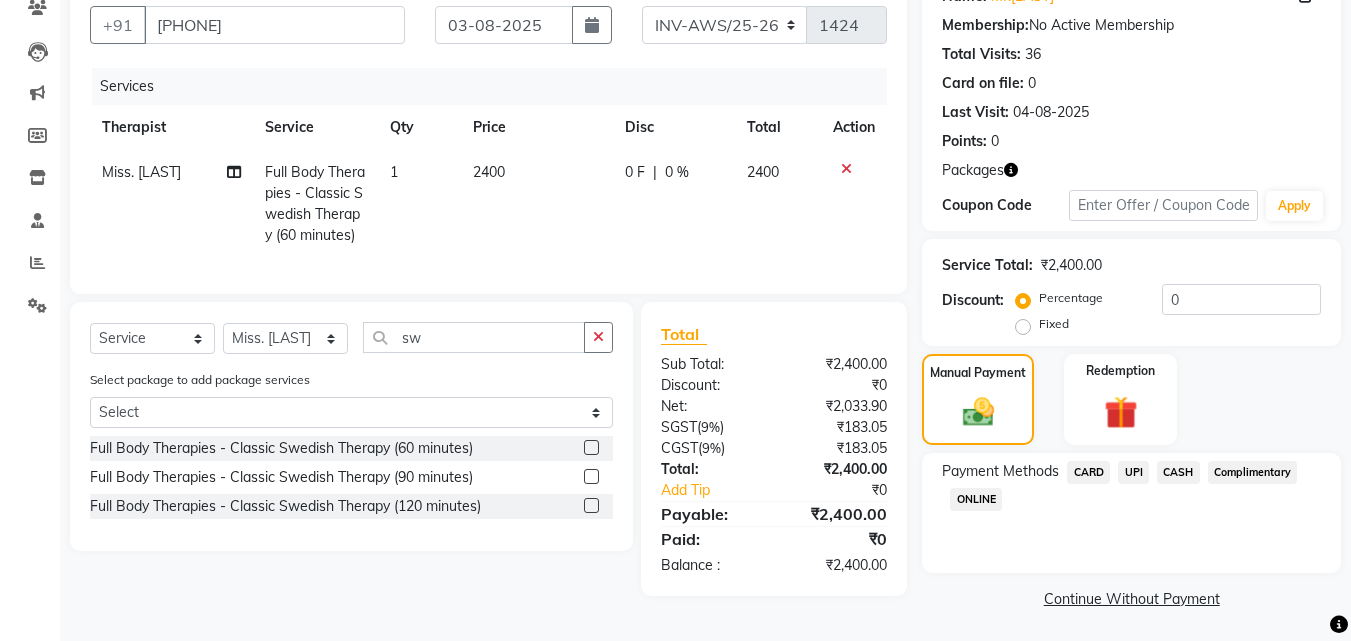 click on "CASH" 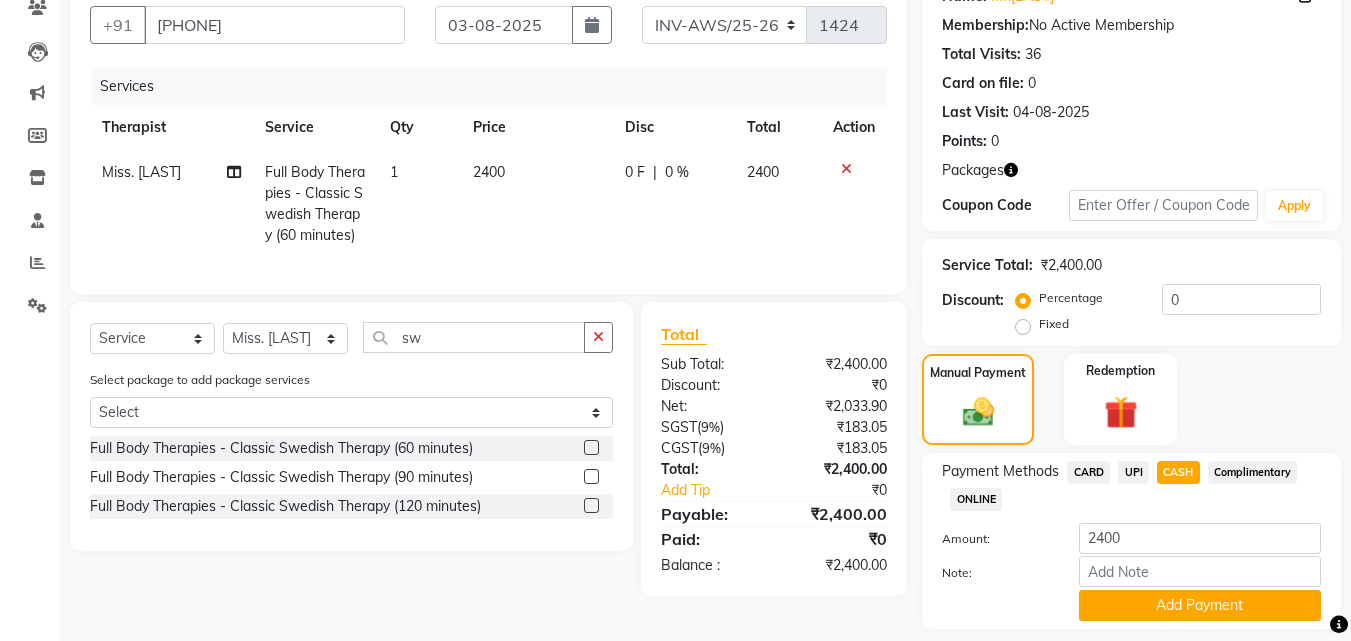 scroll, scrollTop: 239, scrollLeft: 0, axis: vertical 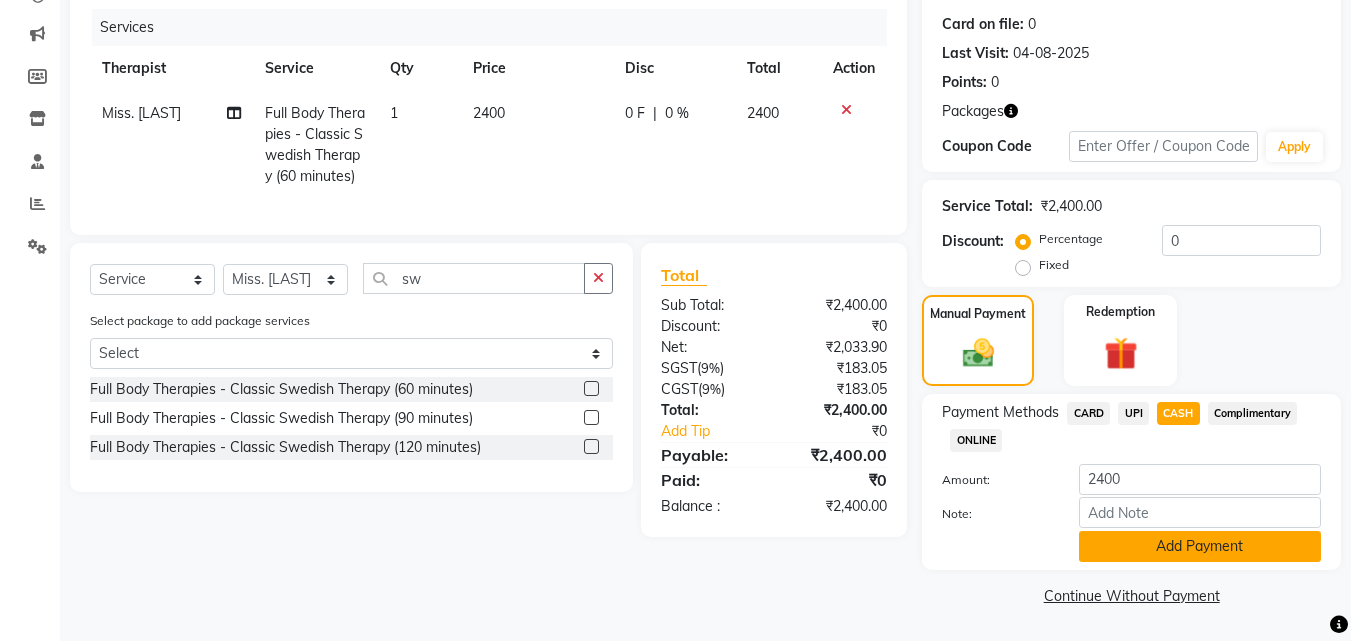 click on "Add Payment" 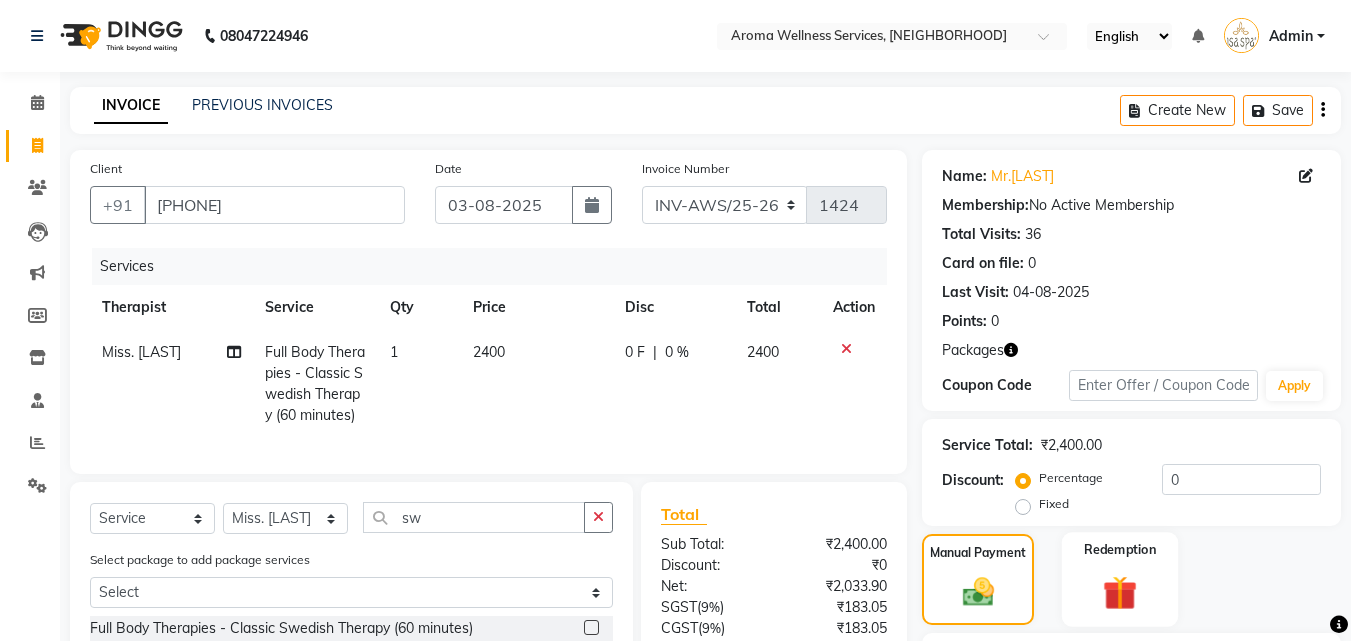 scroll, scrollTop: 267, scrollLeft: 0, axis: vertical 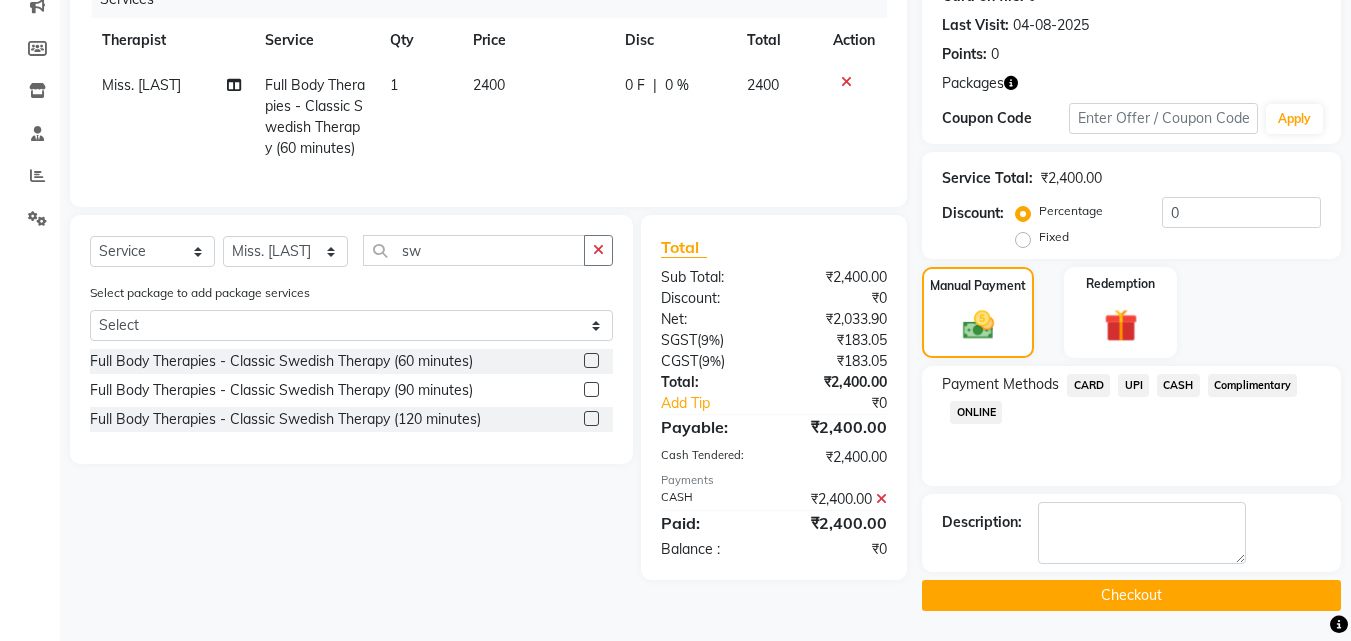 click on "Checkout" 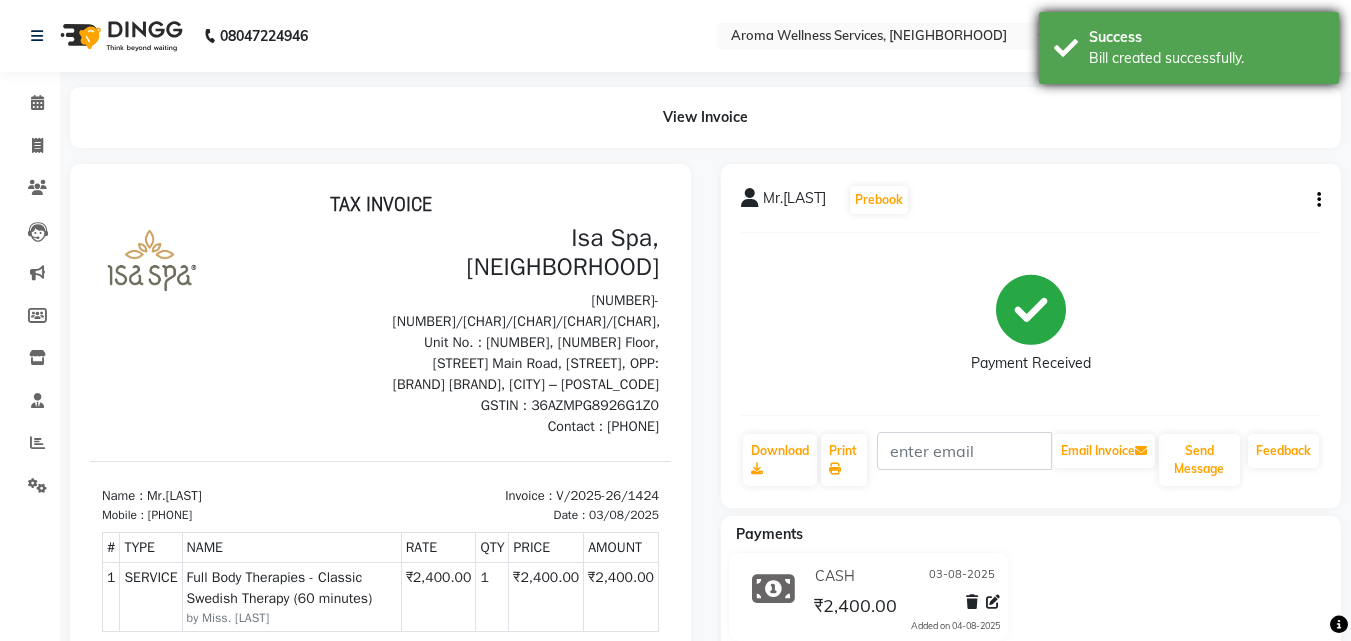 scroll, scrollTop: 0, scrollLeft: 0, axis: both 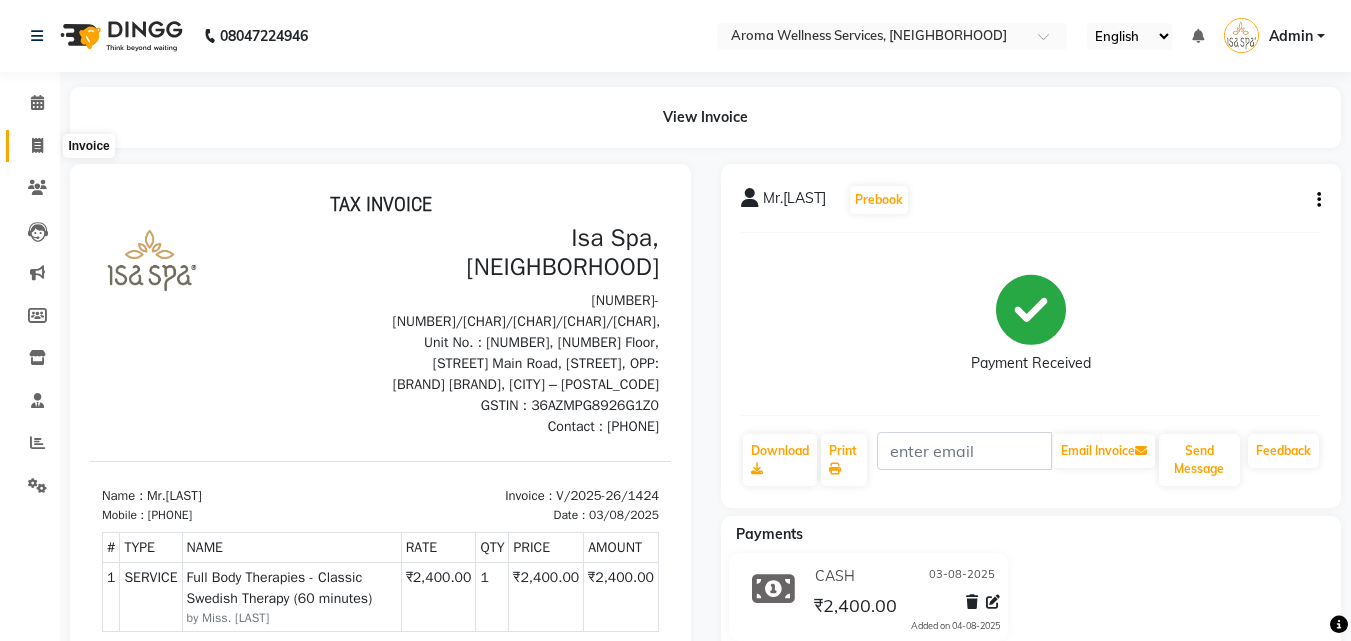 click 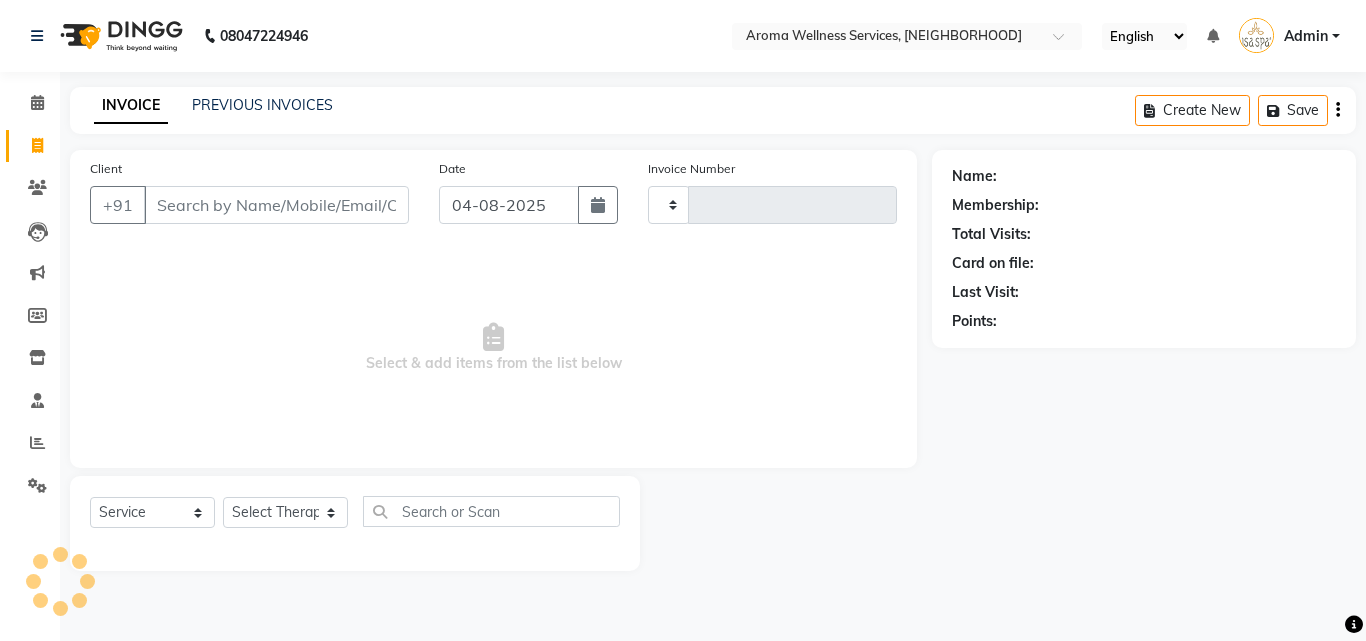 type on "1425" 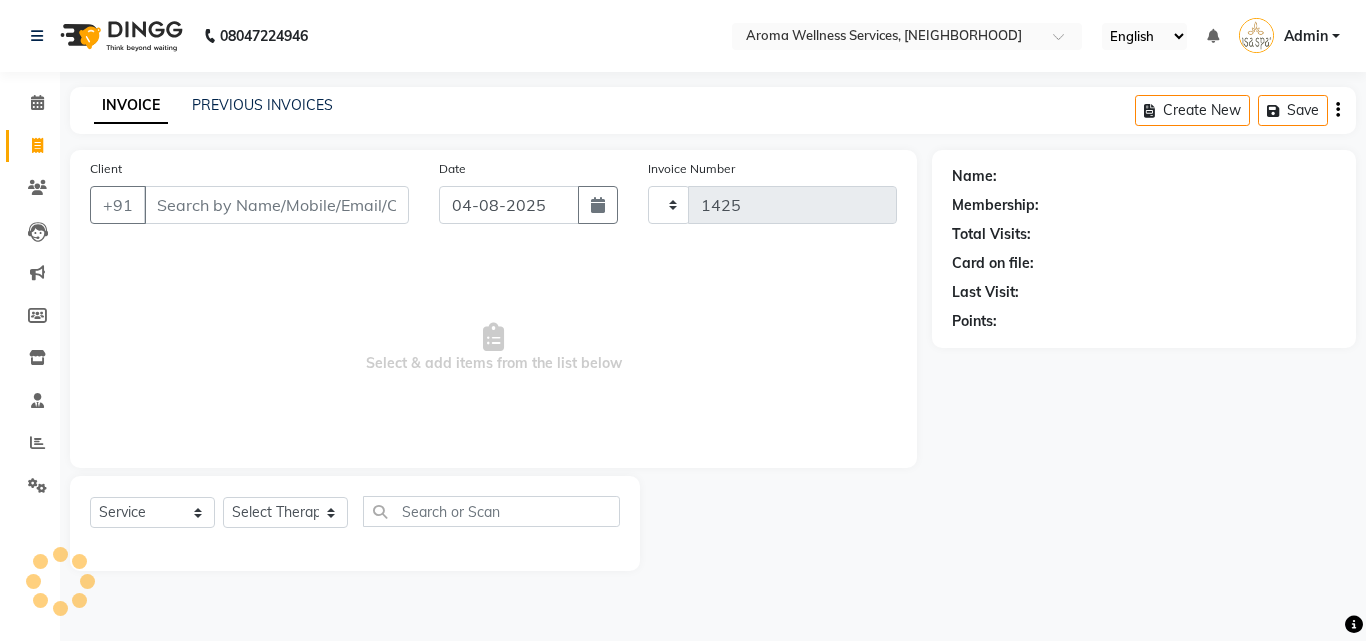 select on "6573" 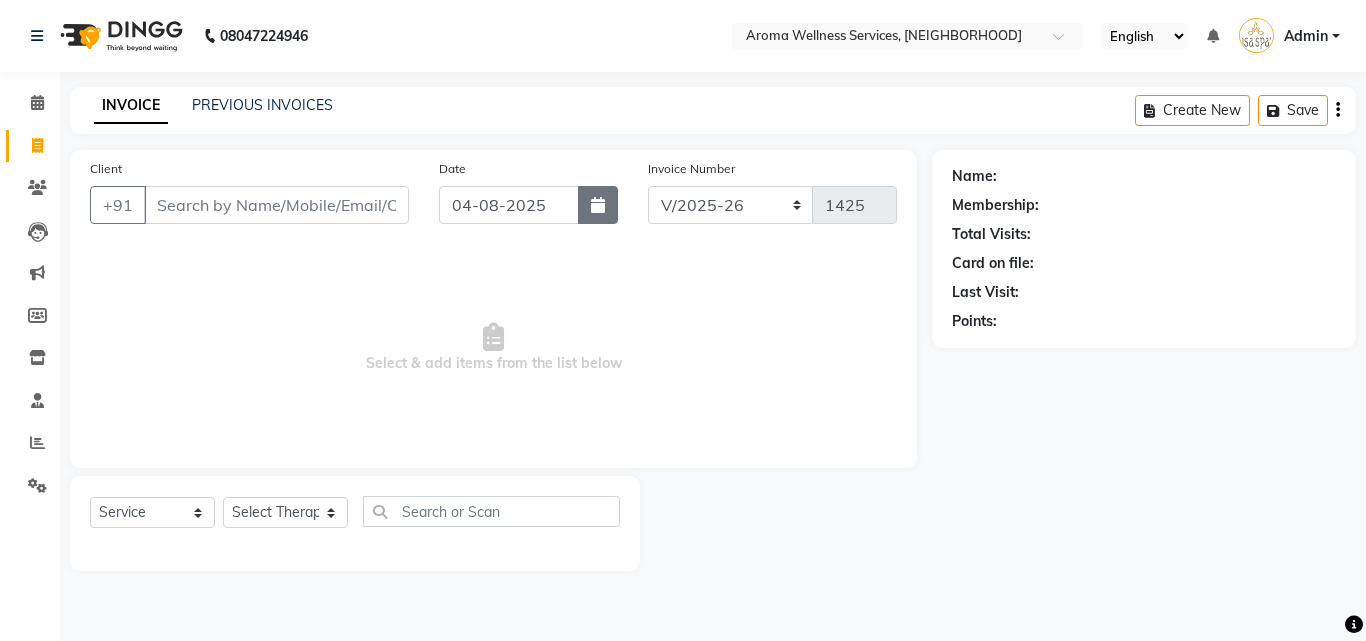 click 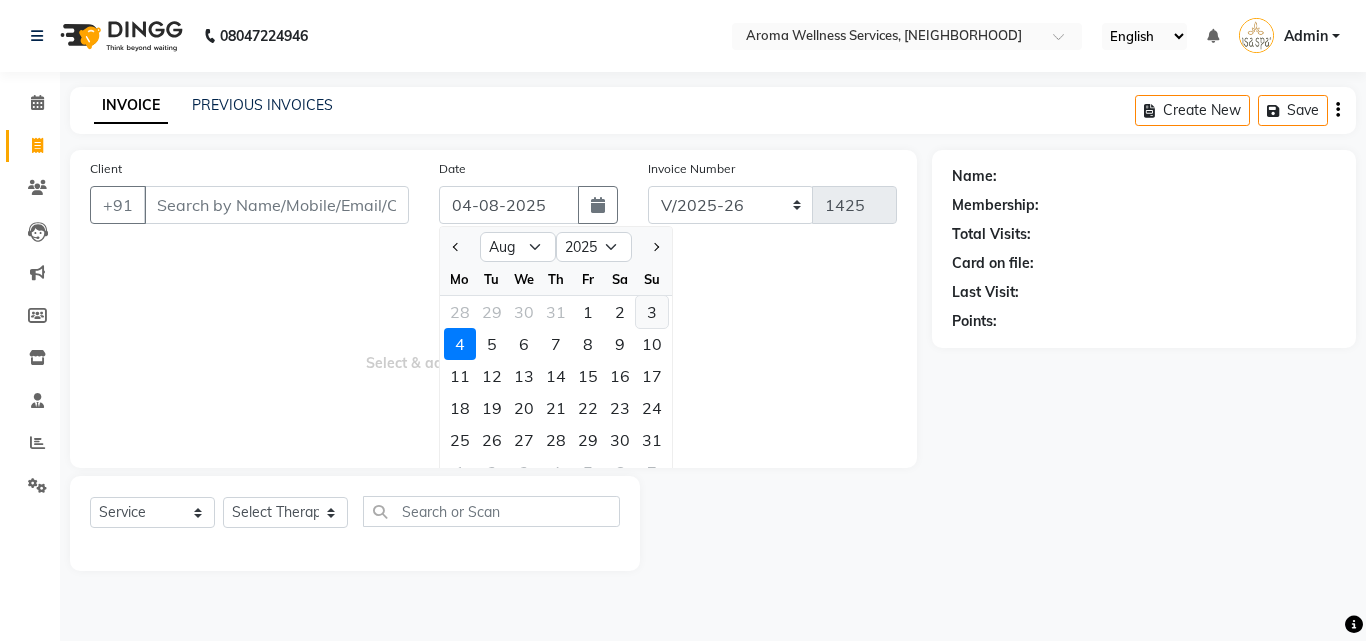 click on "3" 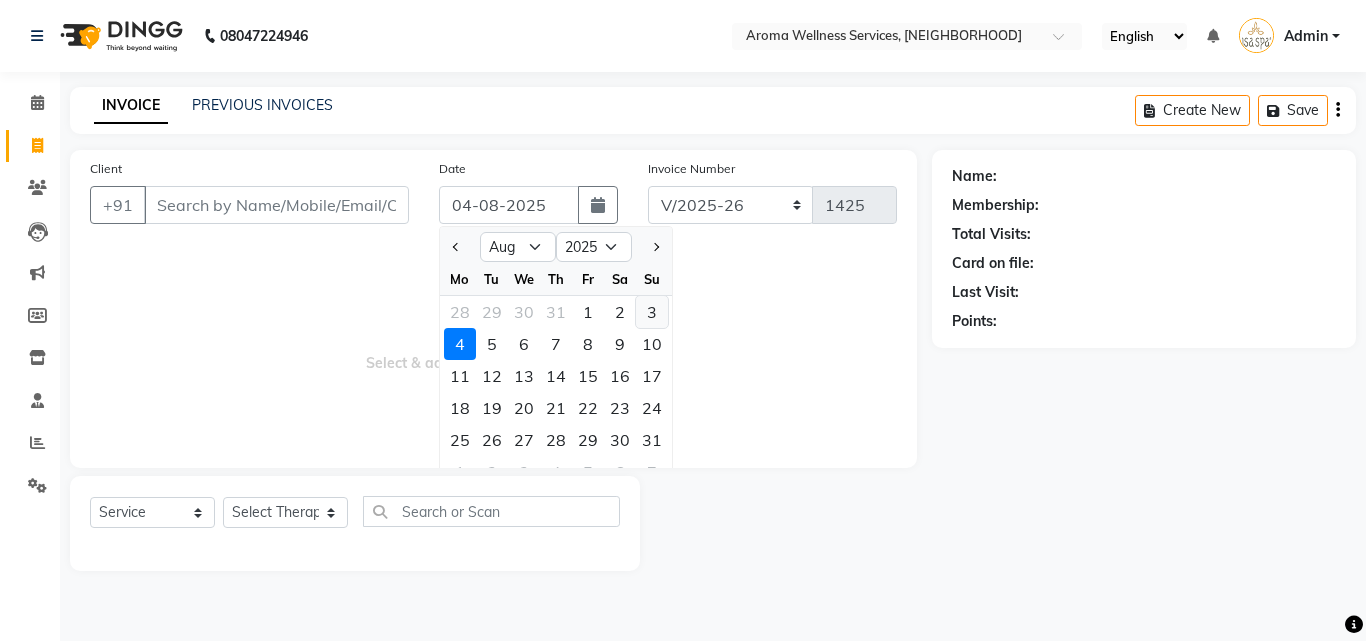 type on "03-08-2025" 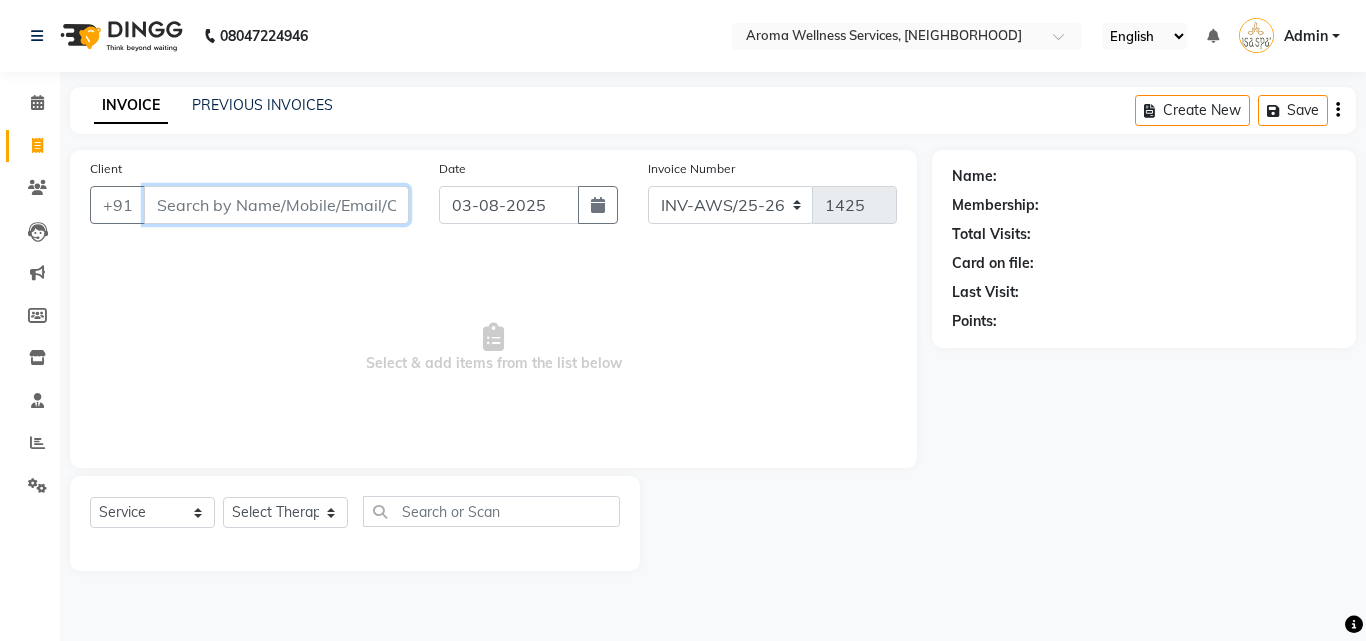 click on "Client" at bounding box center (276, 205) 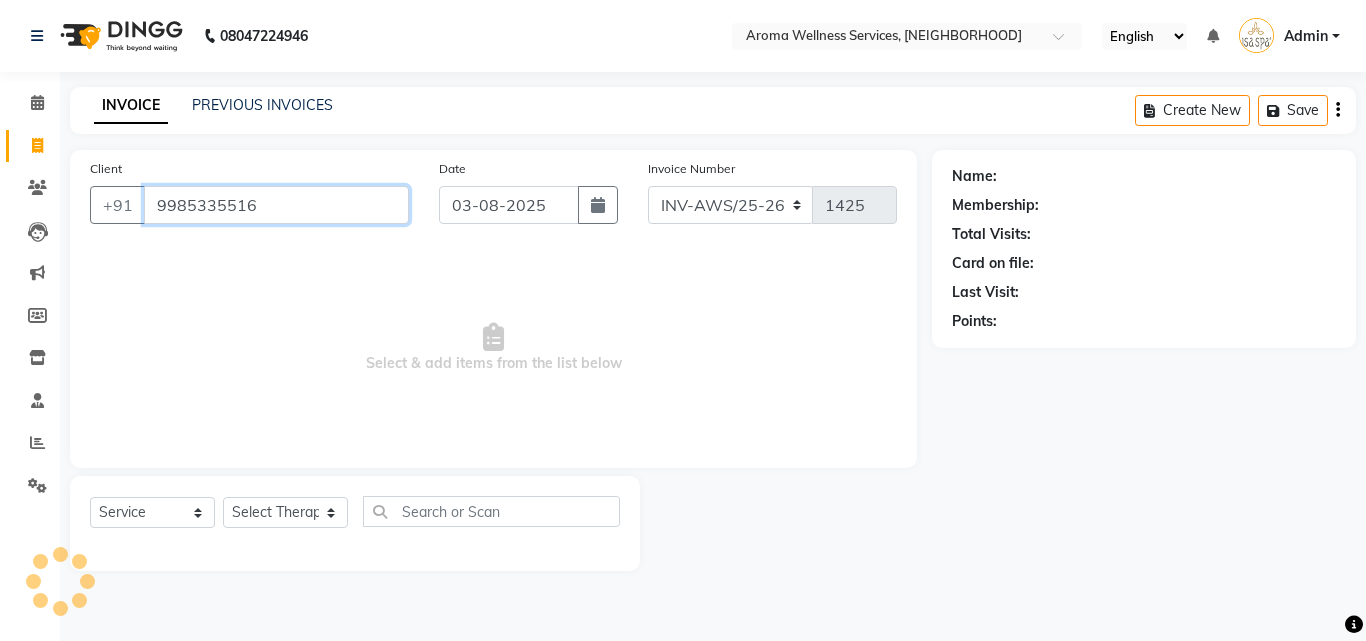 type on "9985335516" 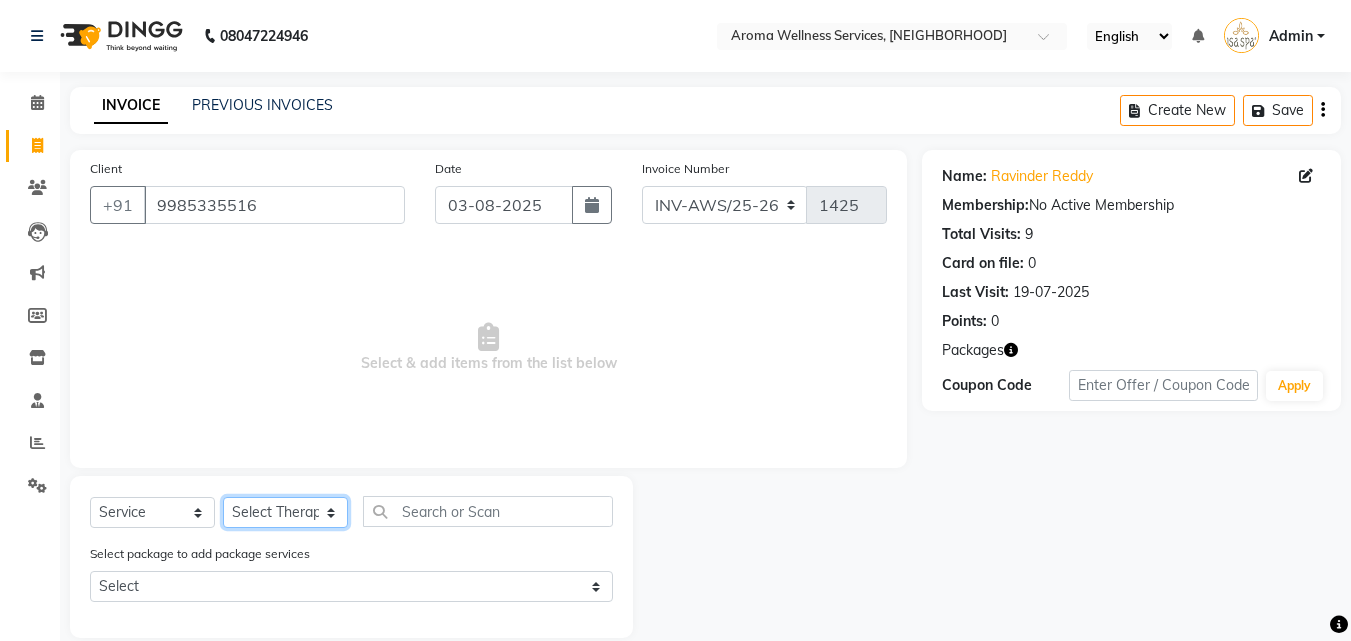 click on "Select Therapist Miss. Chong Miss. Duhpuii Miss. Gladys Miss. Julee Miss. Rini Mr. Lelen" 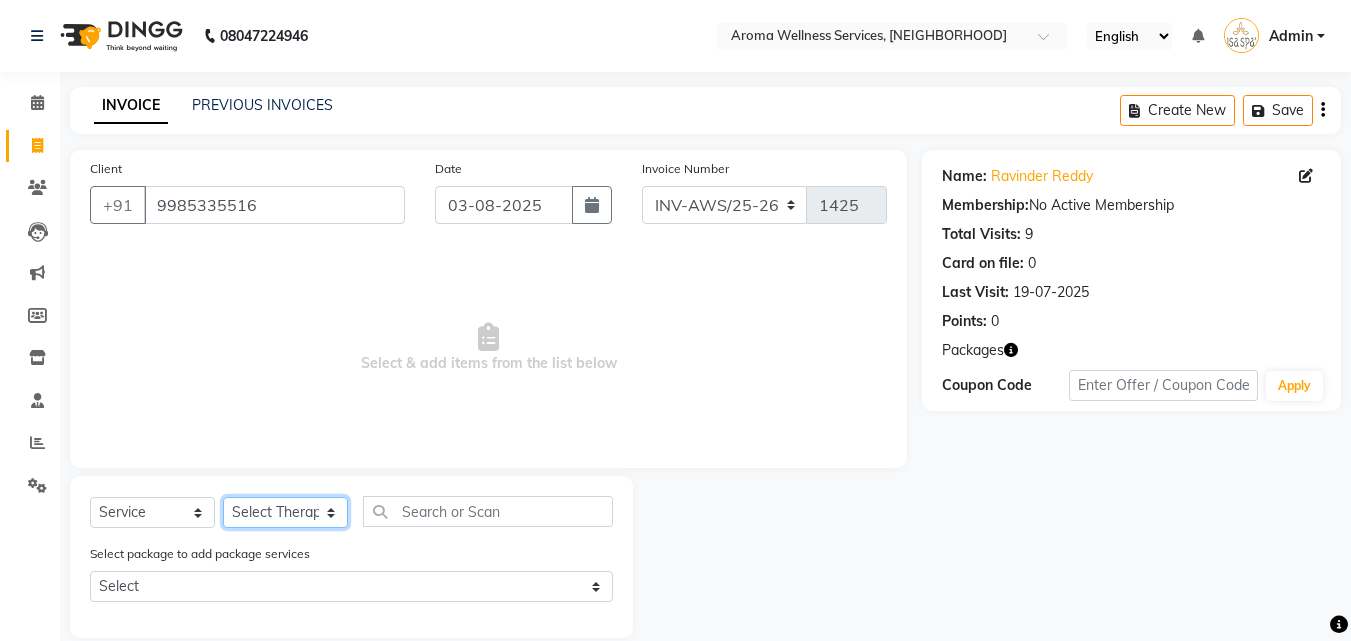 select on "83627" 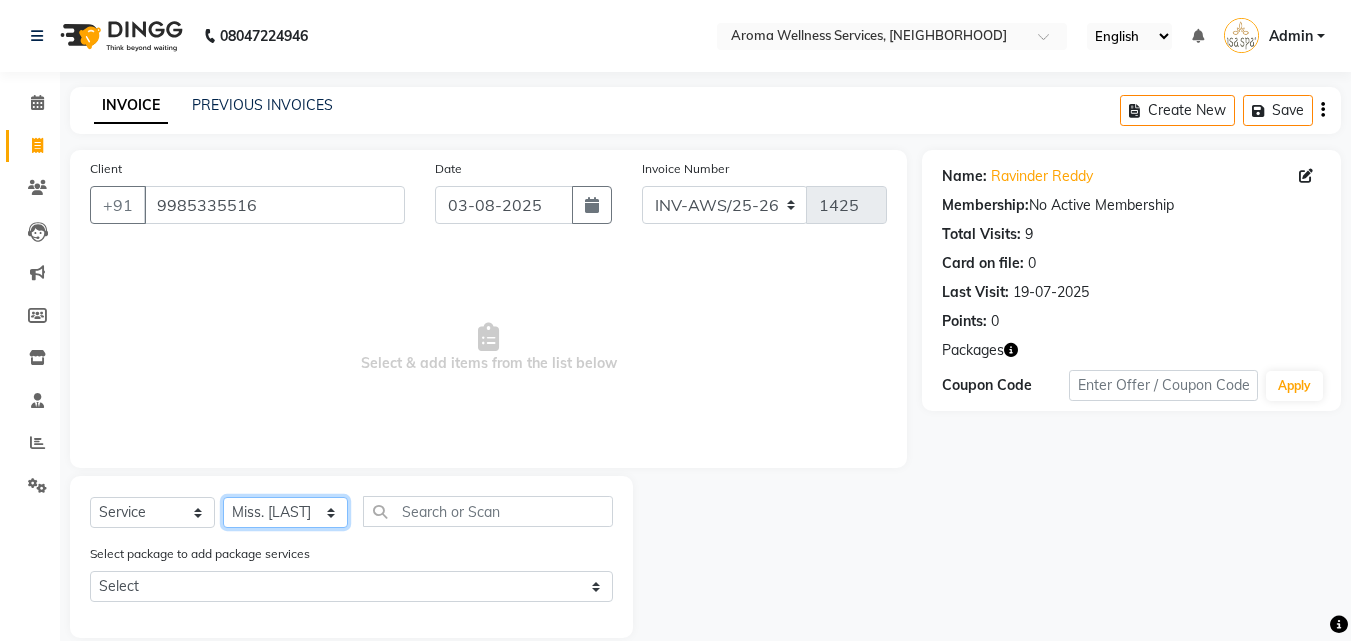 click on "Select Therapist Miss. Chong Miss. Duhpuii Miss. Gladys Miss. Julee Miss. Rini Mr. Lelen" 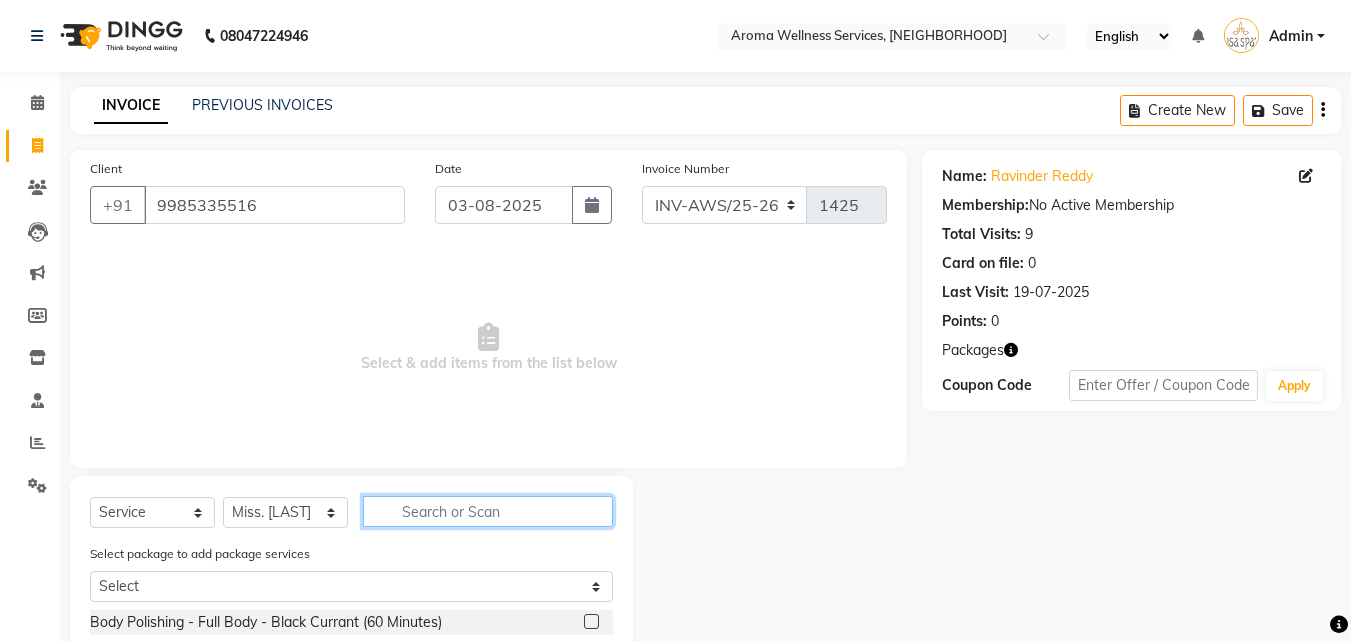 click 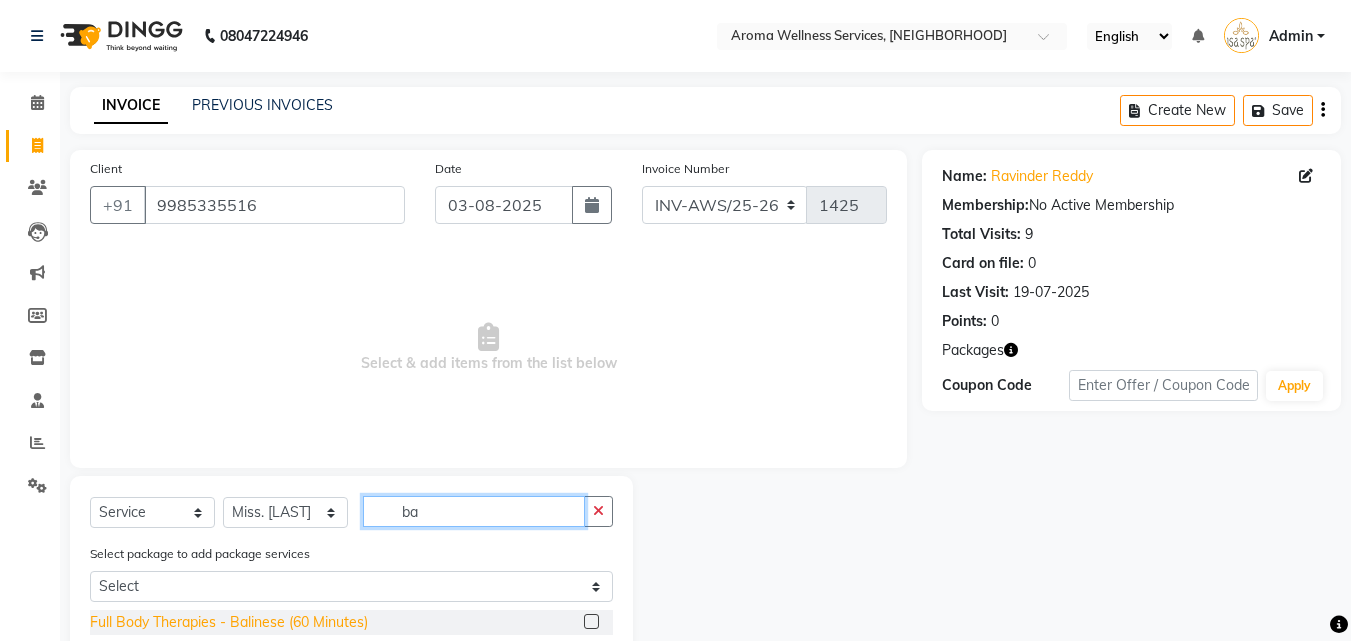 type on "ba" 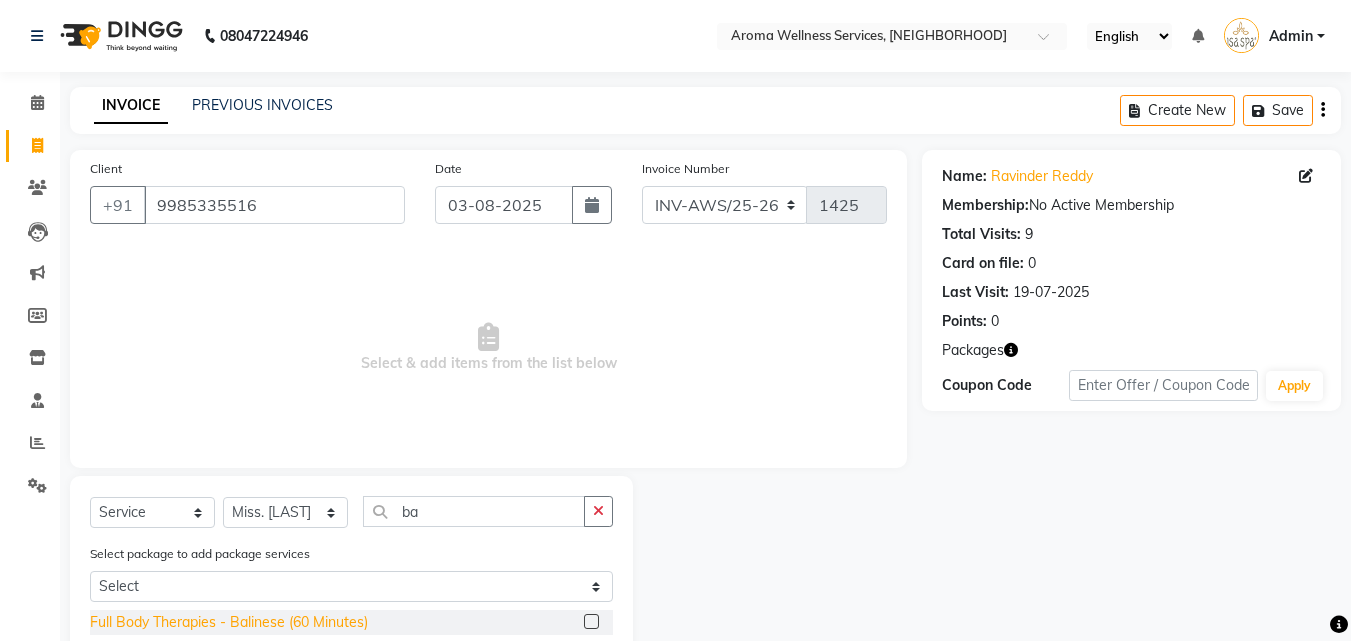 click on "Full Body Therapies - Balinese (60 Minutes)" 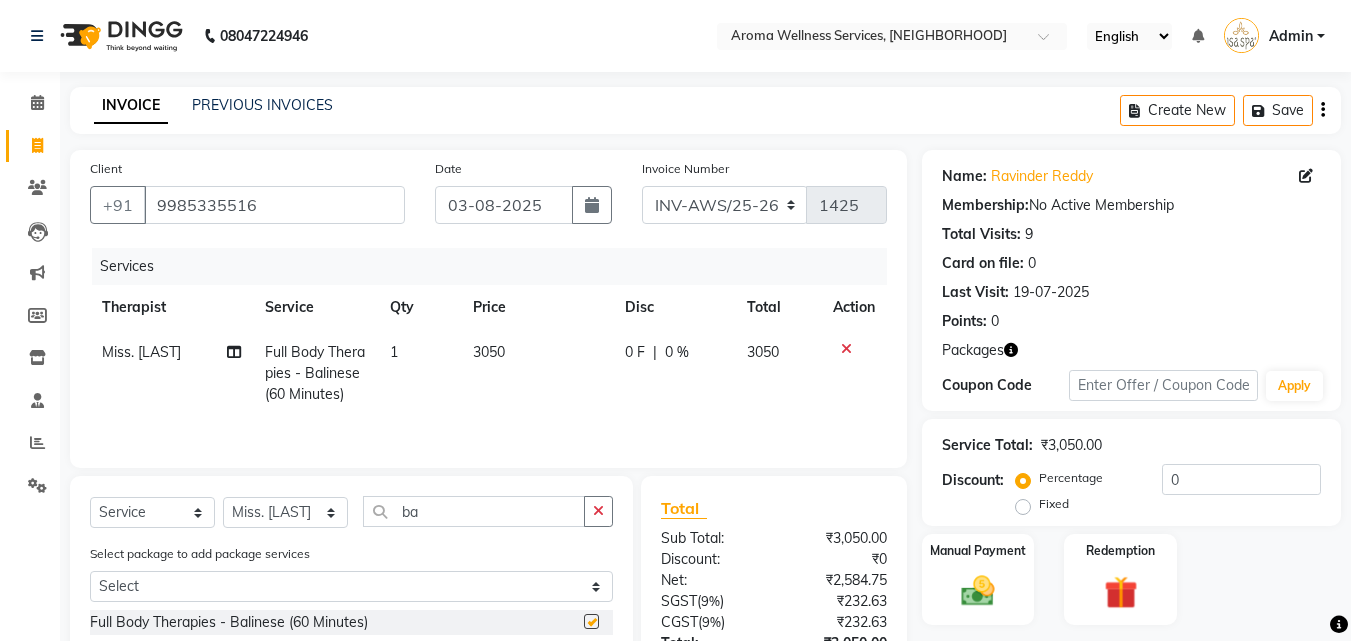 checkbox on "false" 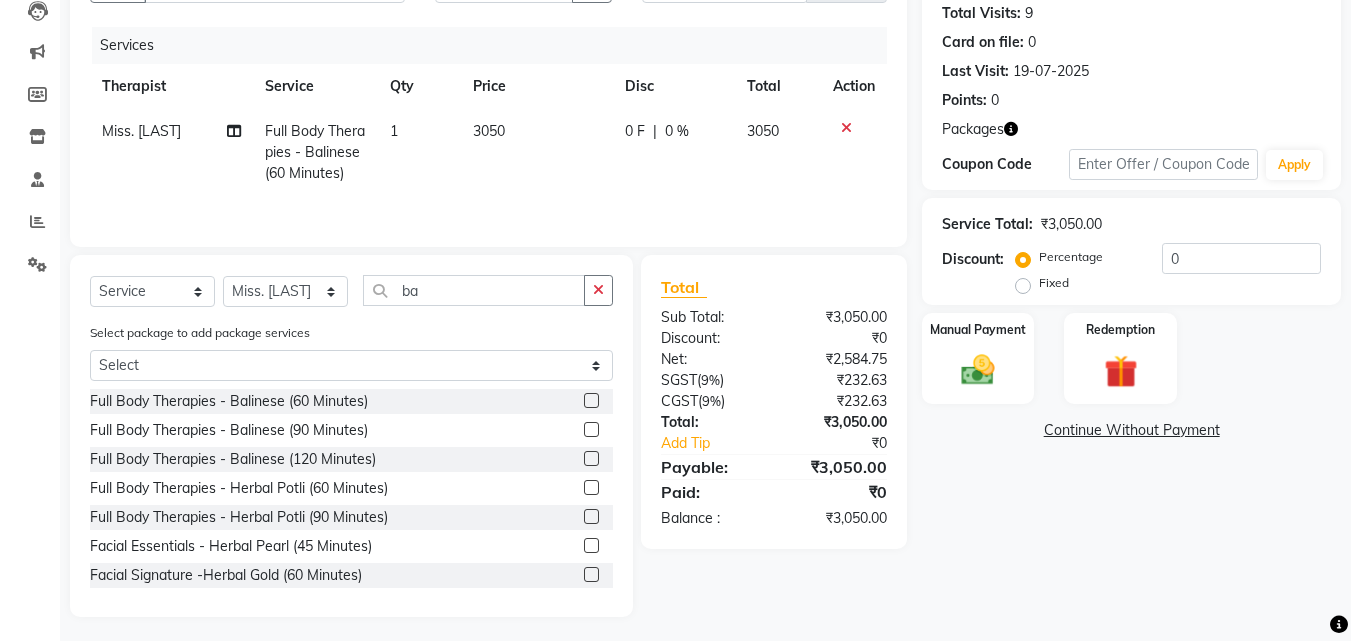 scroll, scrollTop: 227, scrollLeft: 0, axis: vertical 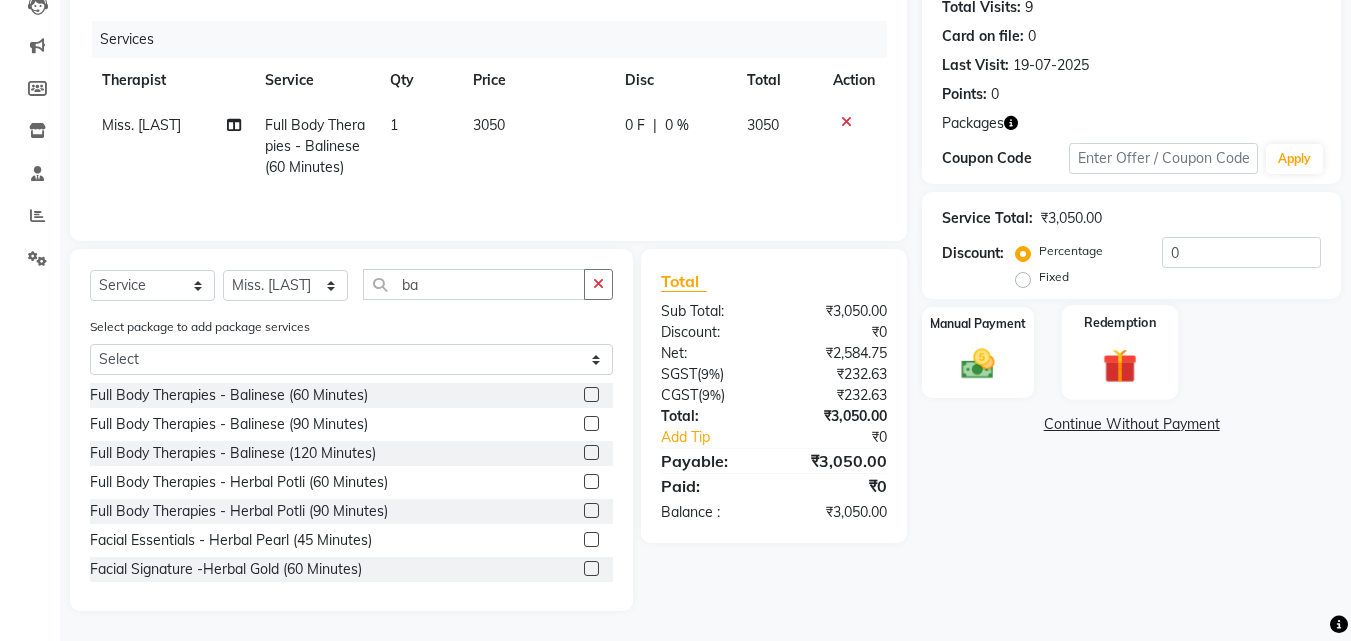 click 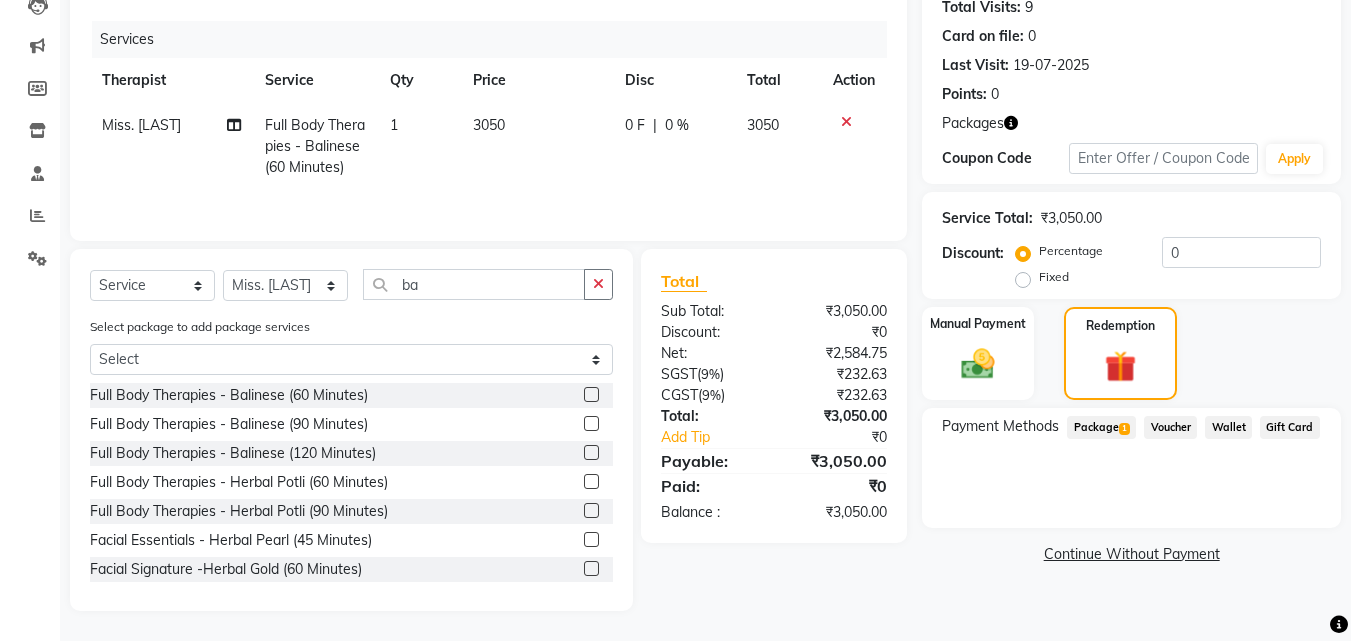 click on "Package  1" 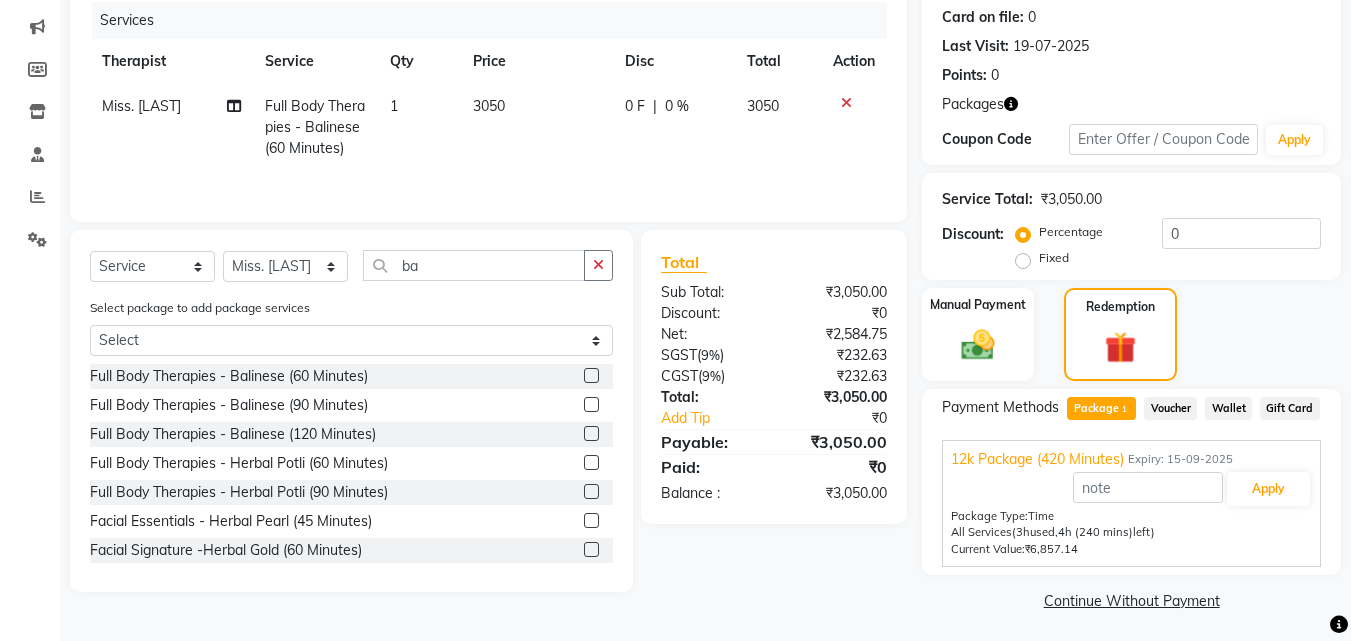 scroll, scrollTop: 251, scrollLeft: 0, axis: vertical 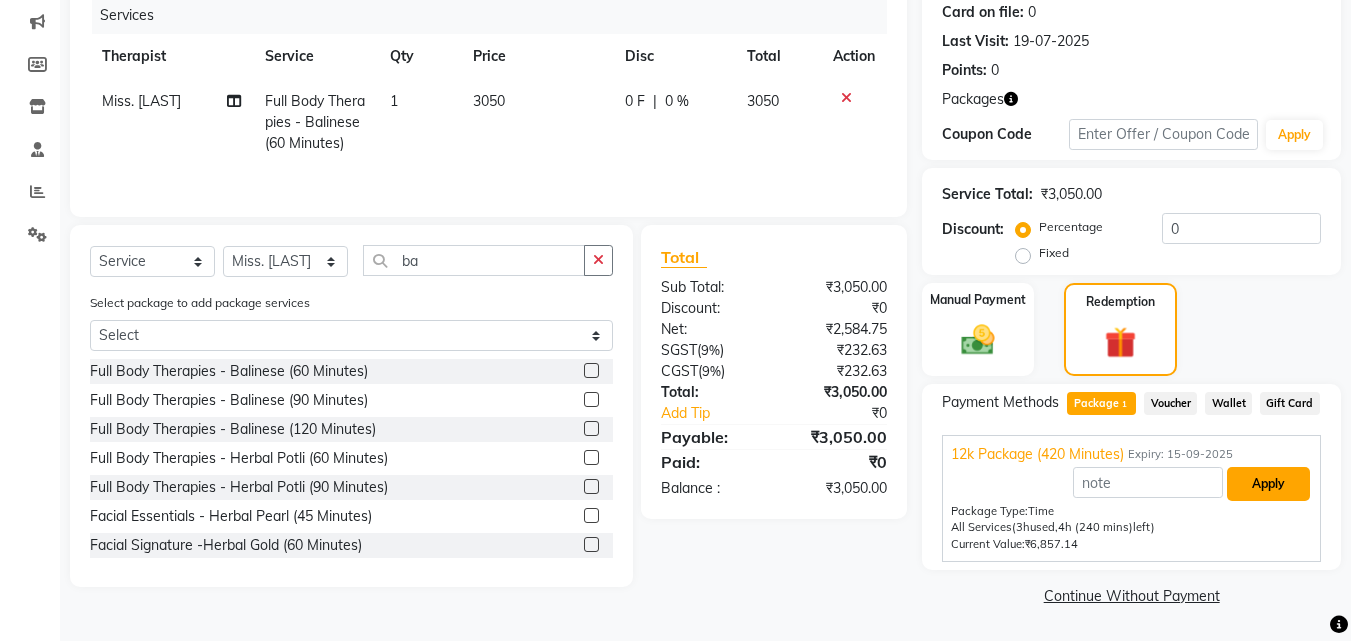 click on "Apply" at bounding box center (1268, 484) 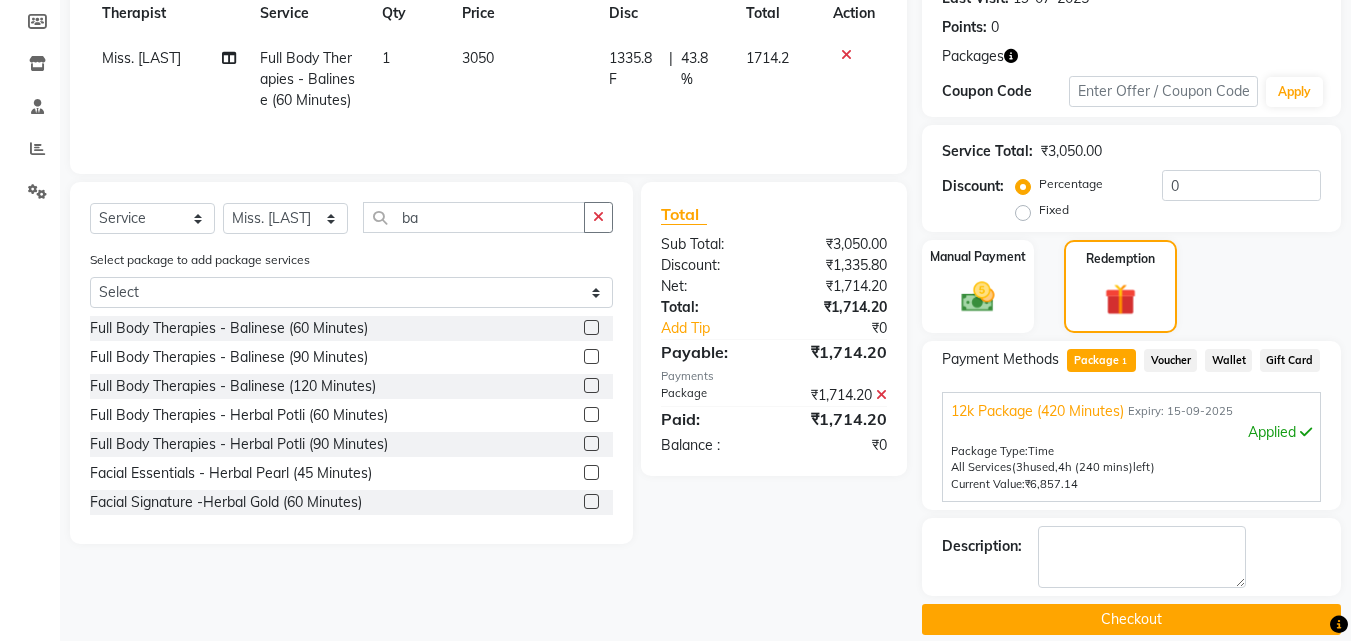 scroll, scrollTop: 318, scrollLeft: 0, axis: vertical 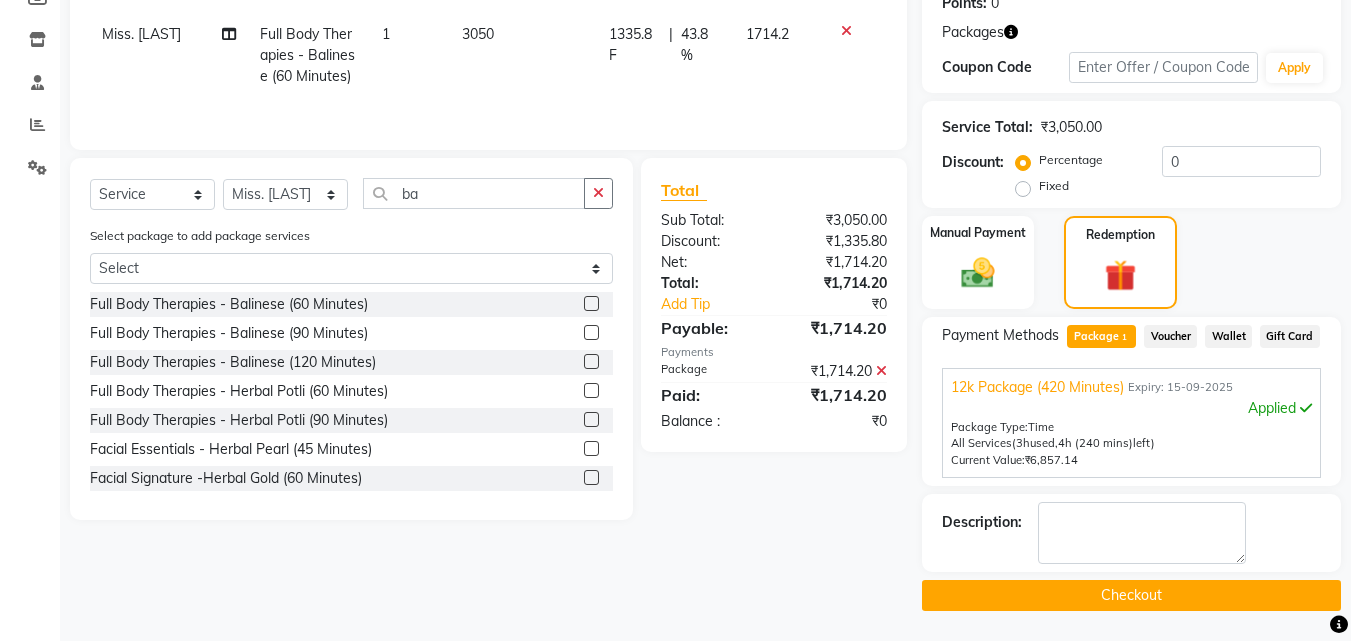 click on "Checkout" 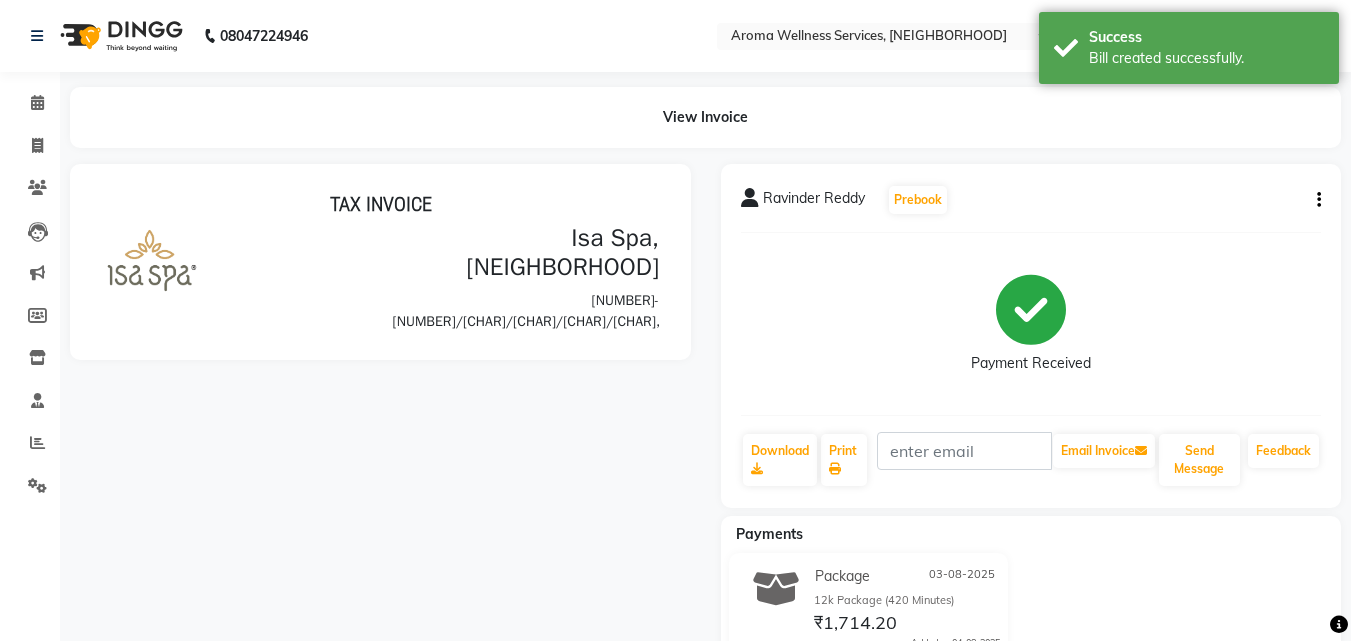 scroll, scrollTop: 0, scrollLeft: 0, axis: both 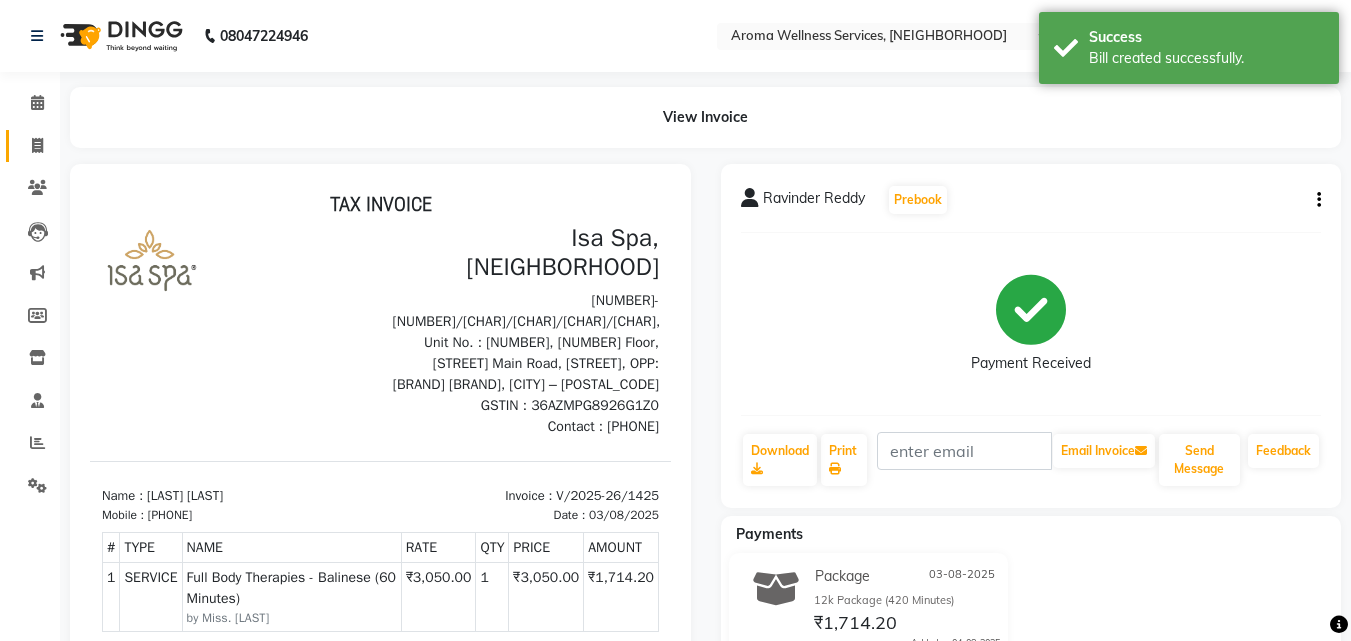 click on "Invoice" 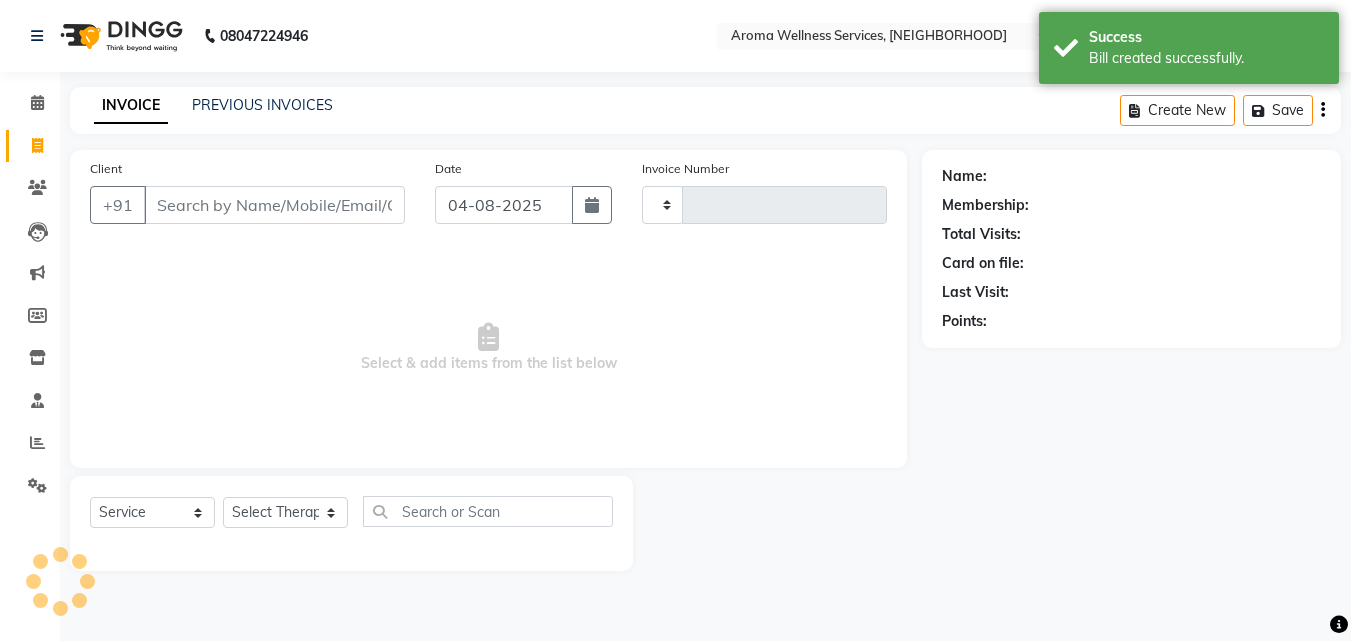 type on "1426" 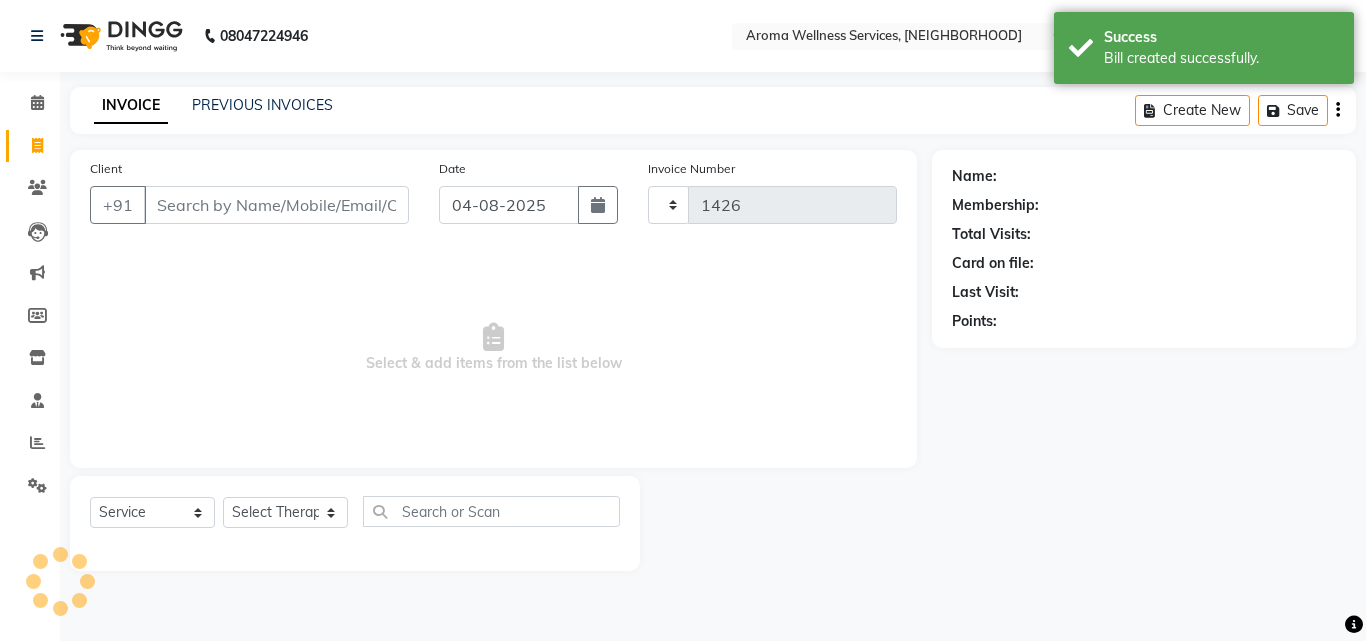 select on "6573" 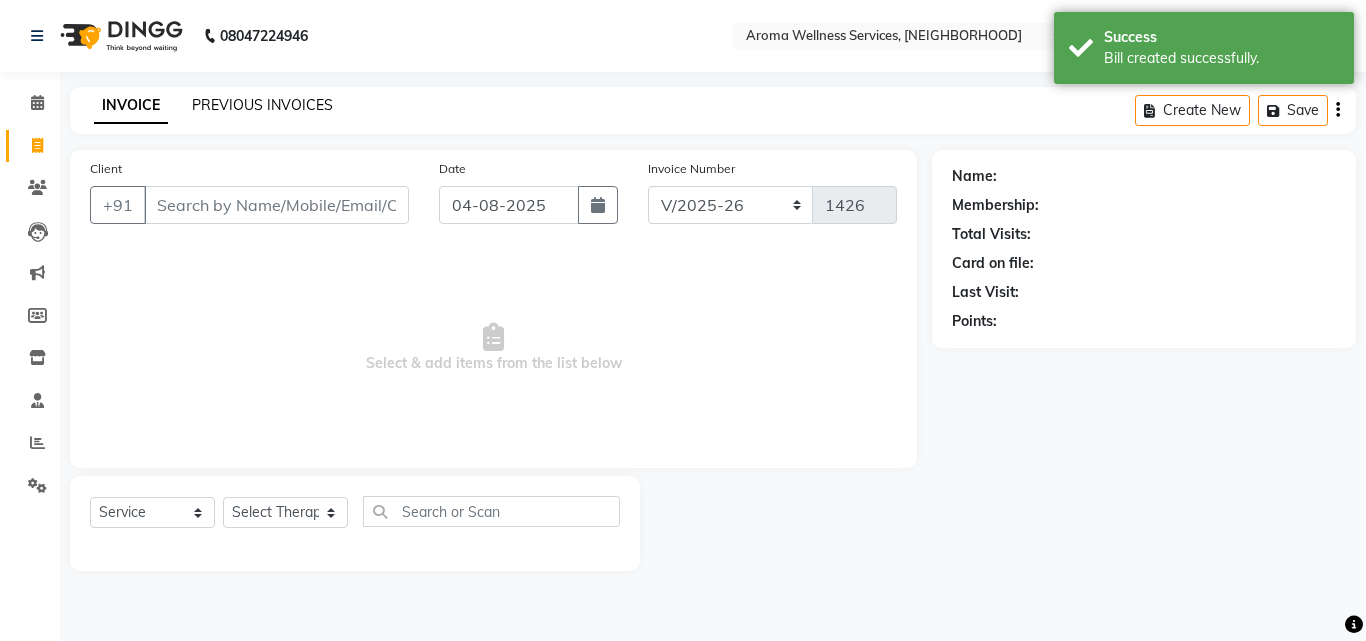 click on "PREVIOUS INVOICES" 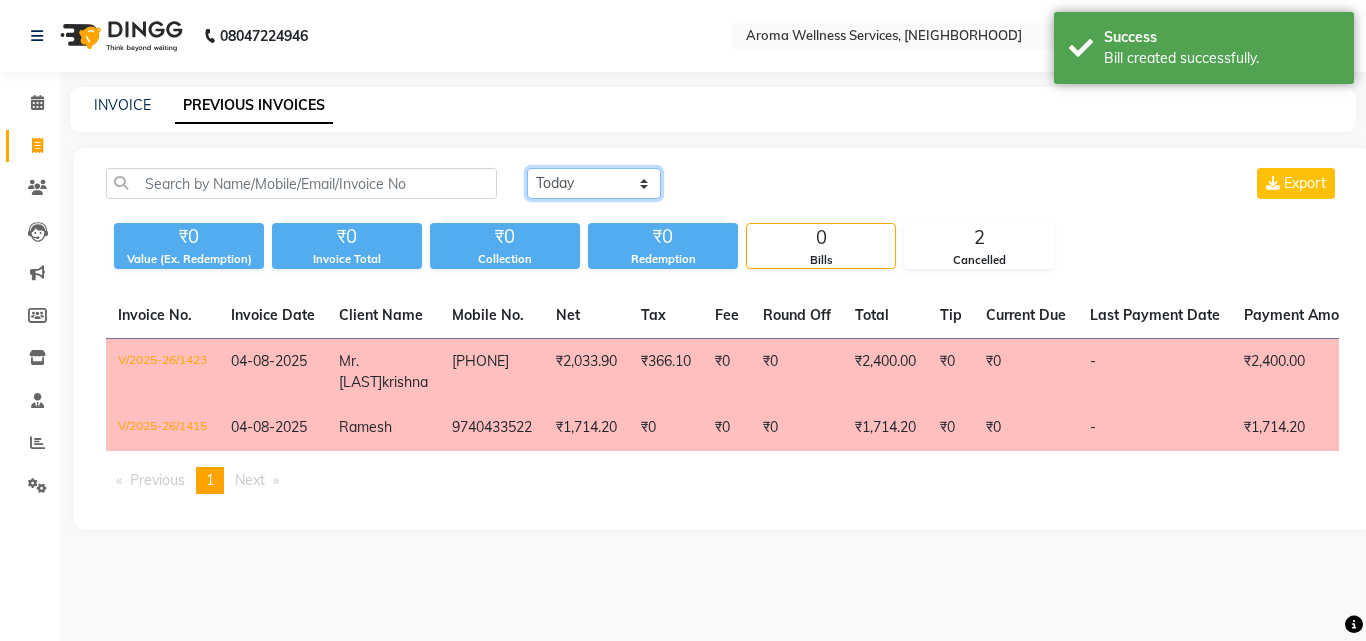 click on "Today Yesterday Custom Range" 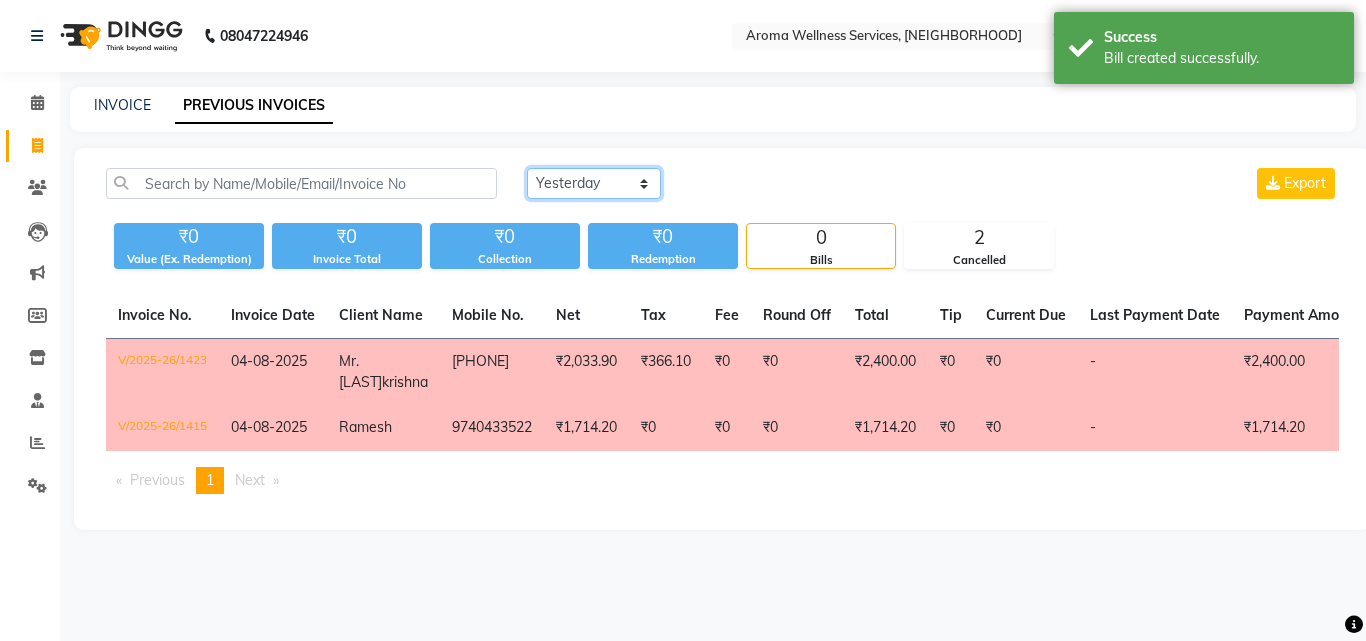click on "Today Yesterday Custom Range" 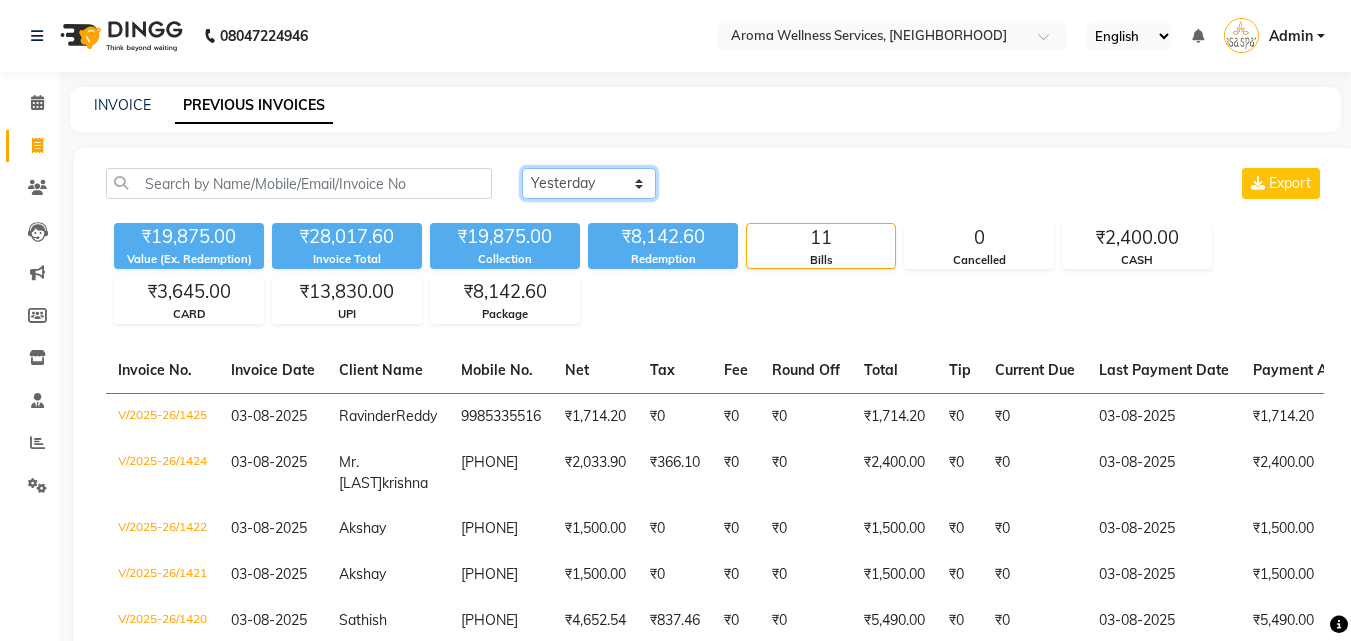 scroll, scrollTop: 100, scrollLeft: 0, axis: vertical 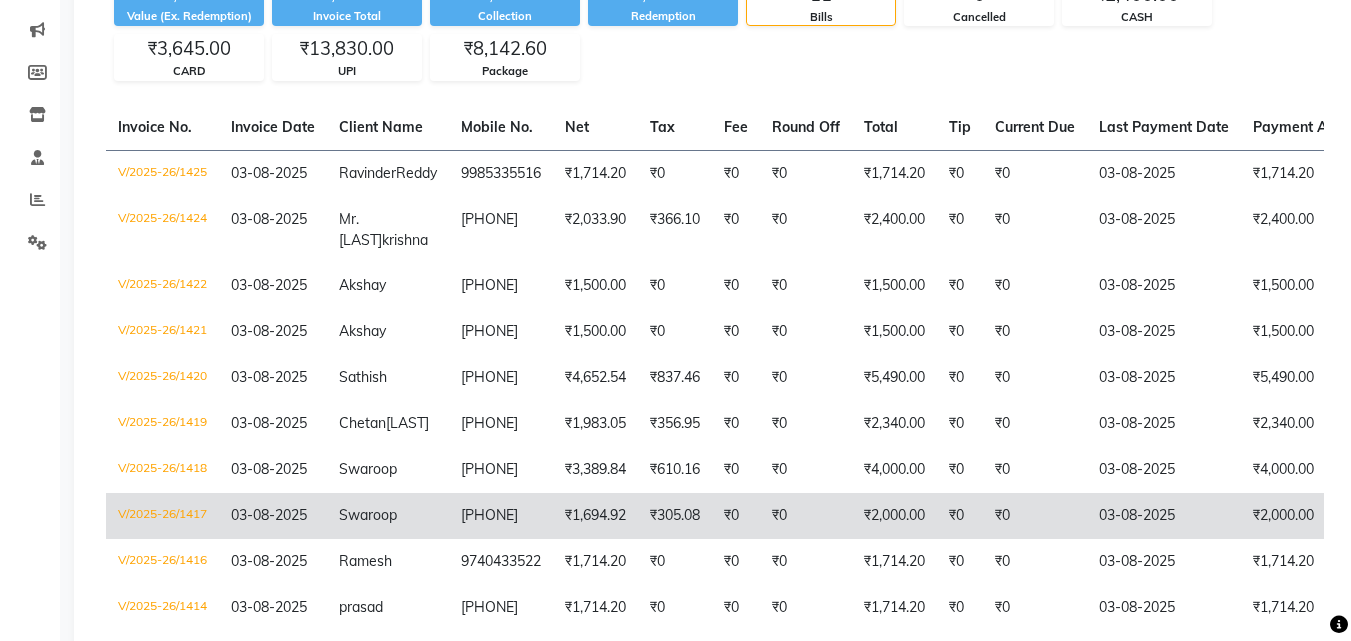 click on "V/2025-26/1417" 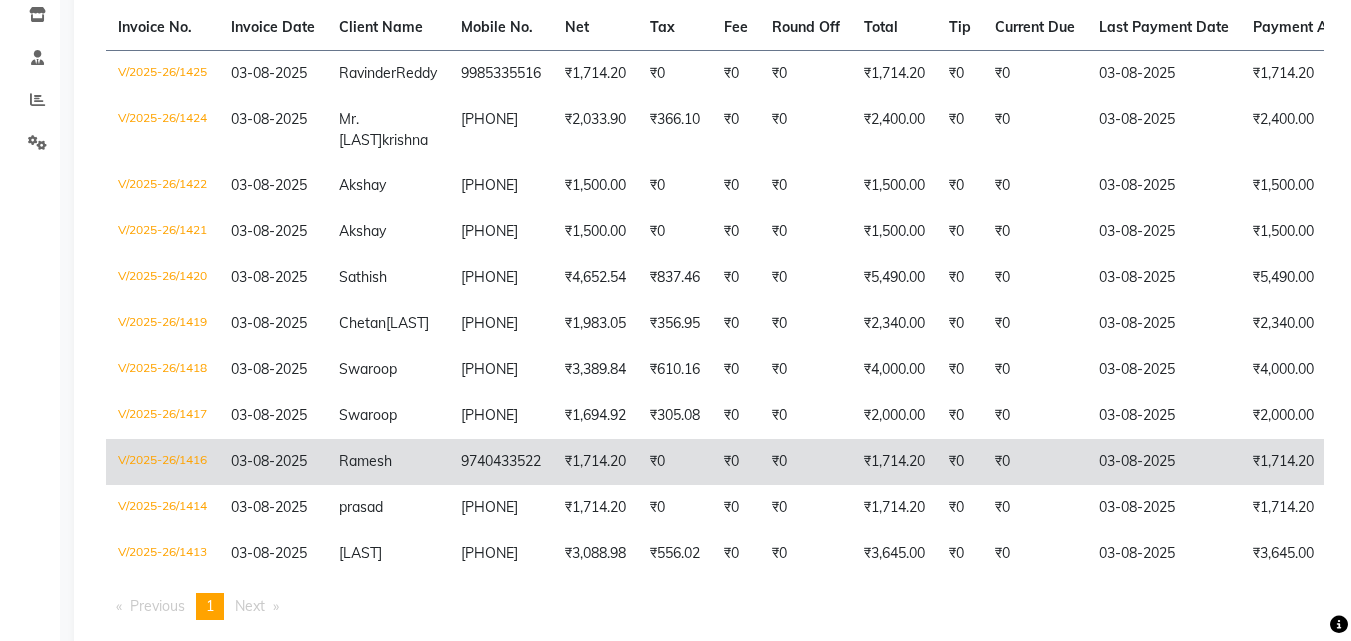 scroll, scrollTop: 443, scrollLeft: 0, axis: vertical 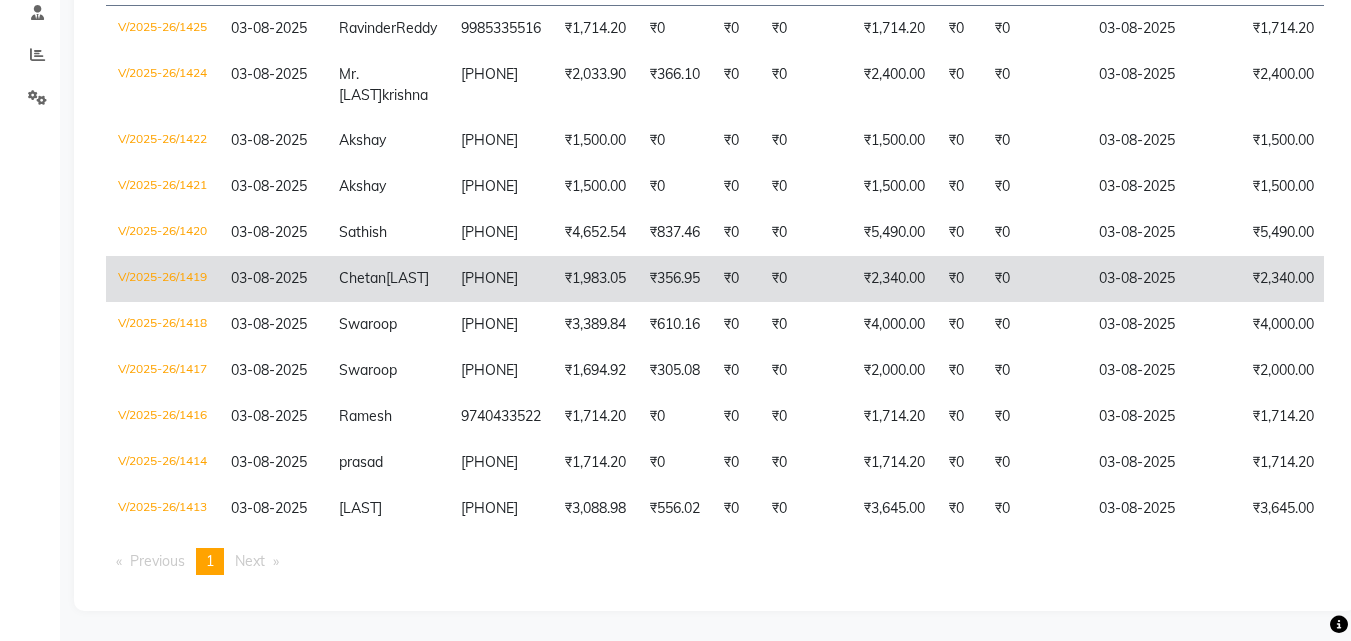 click on "₹0" 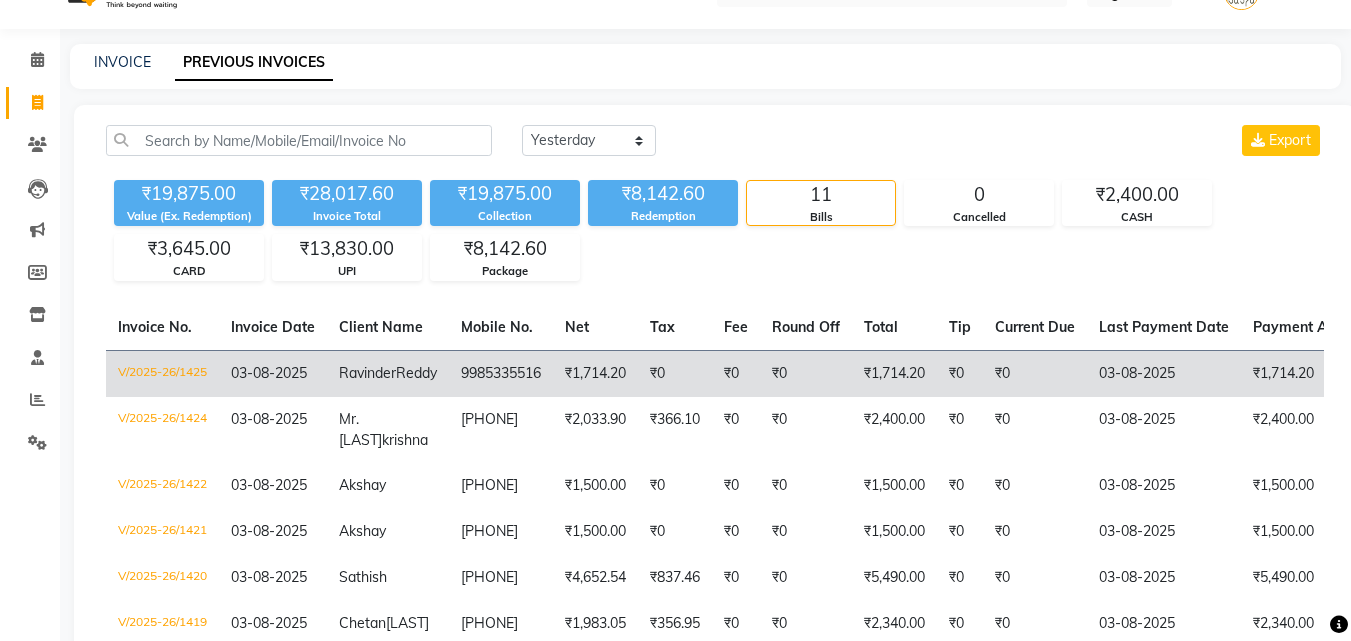 scroll, scrollTop: 0, scrollLeft: 0, axis: both 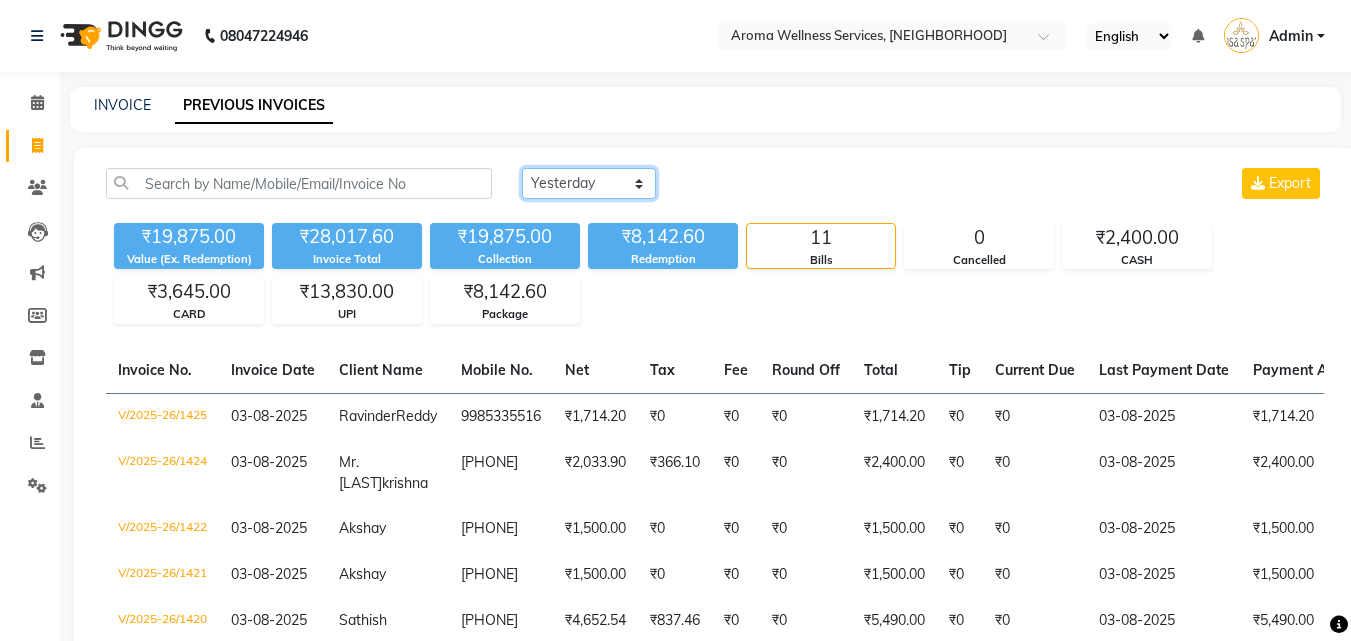 click on "Today Yesterday Custom Range" 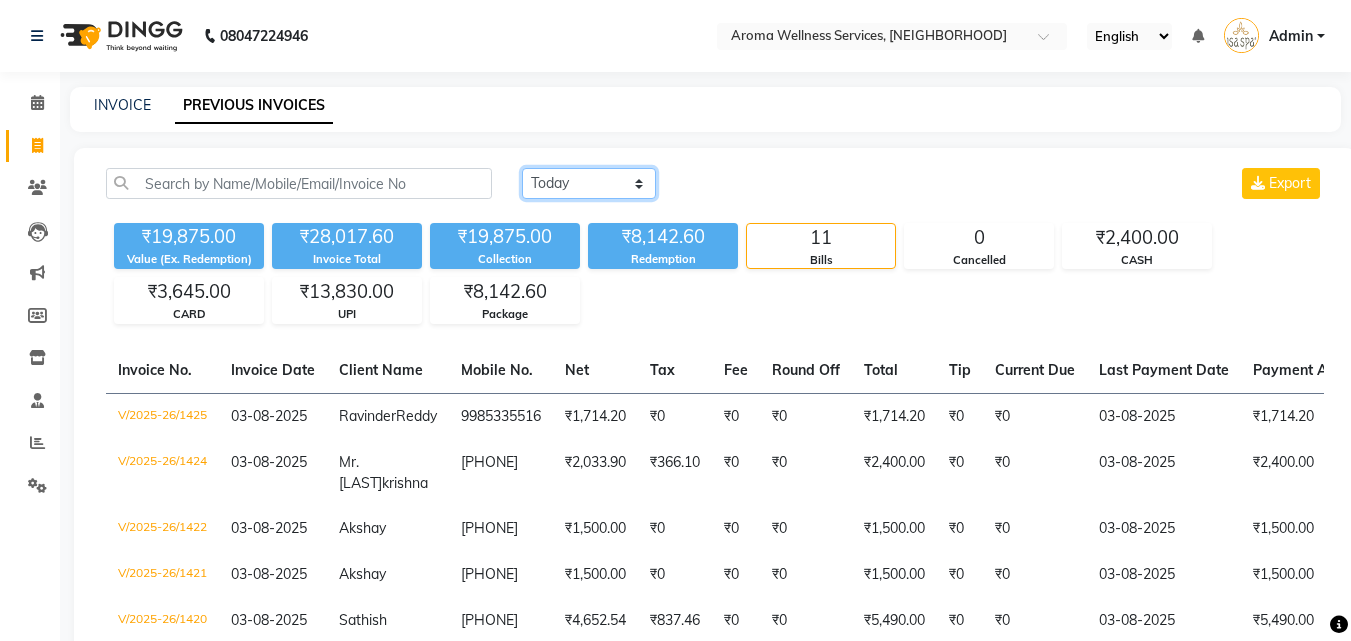 click on "Today Yesterday Custom Range" 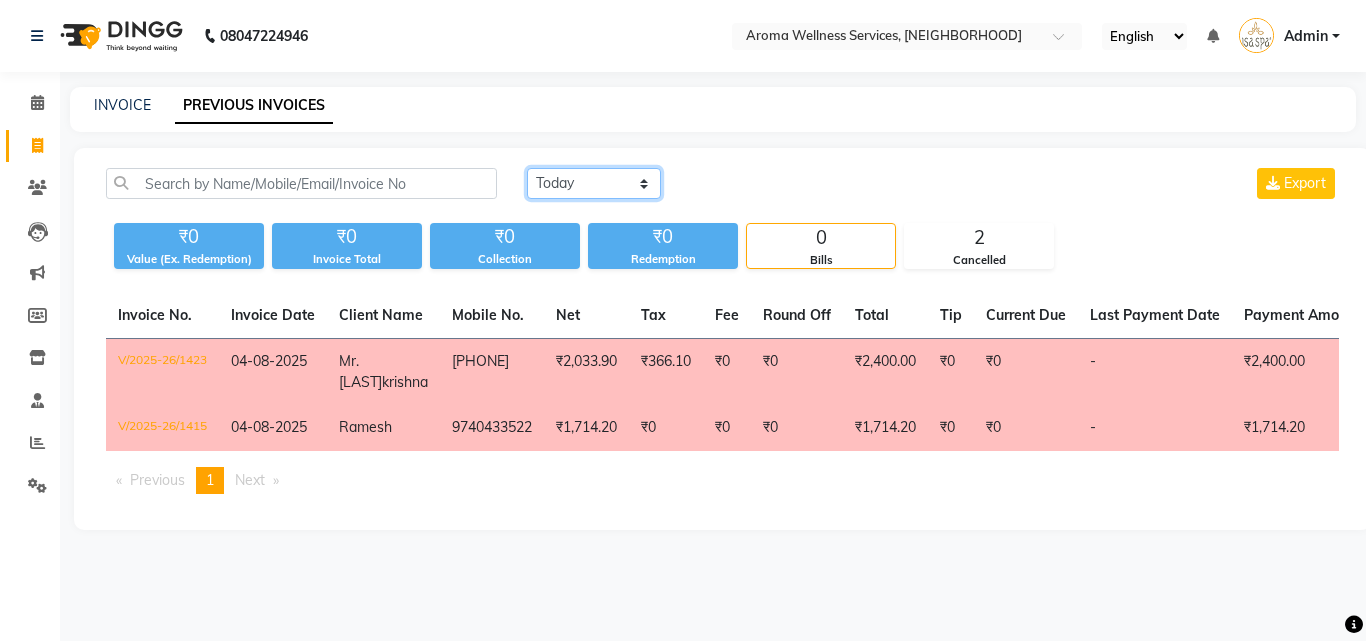 click on "Today Yesterday Custom Range" 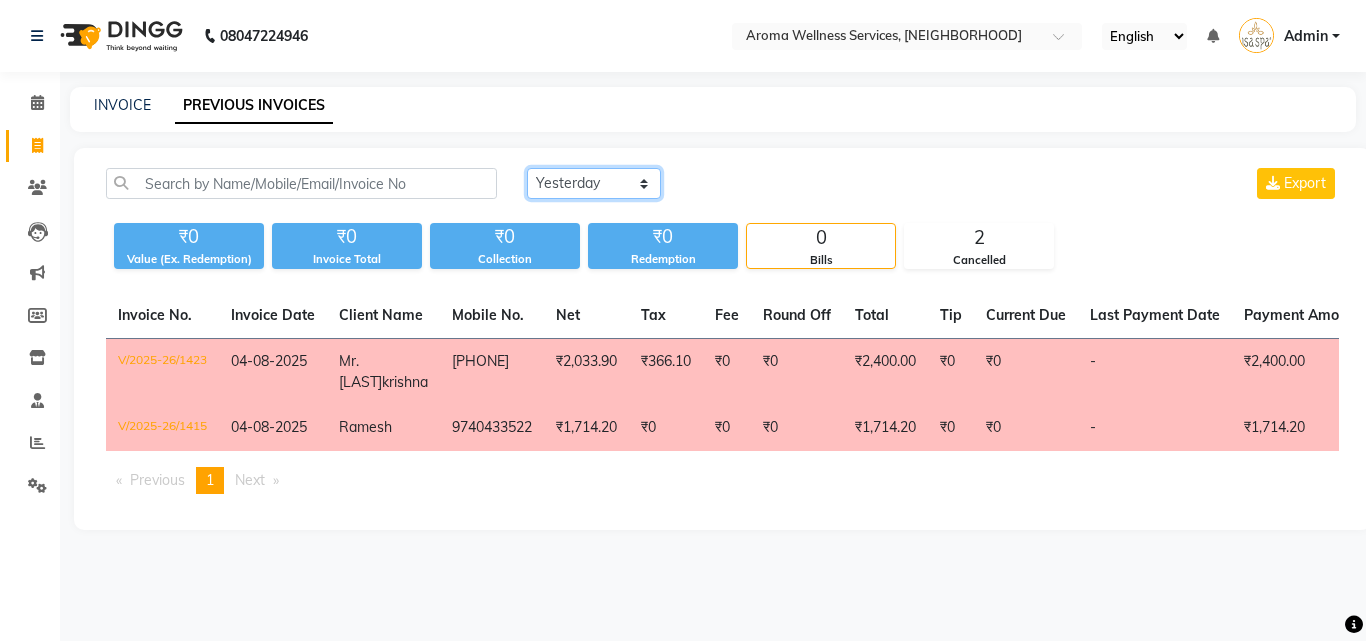 click on "Today Yesterday Custom Range" 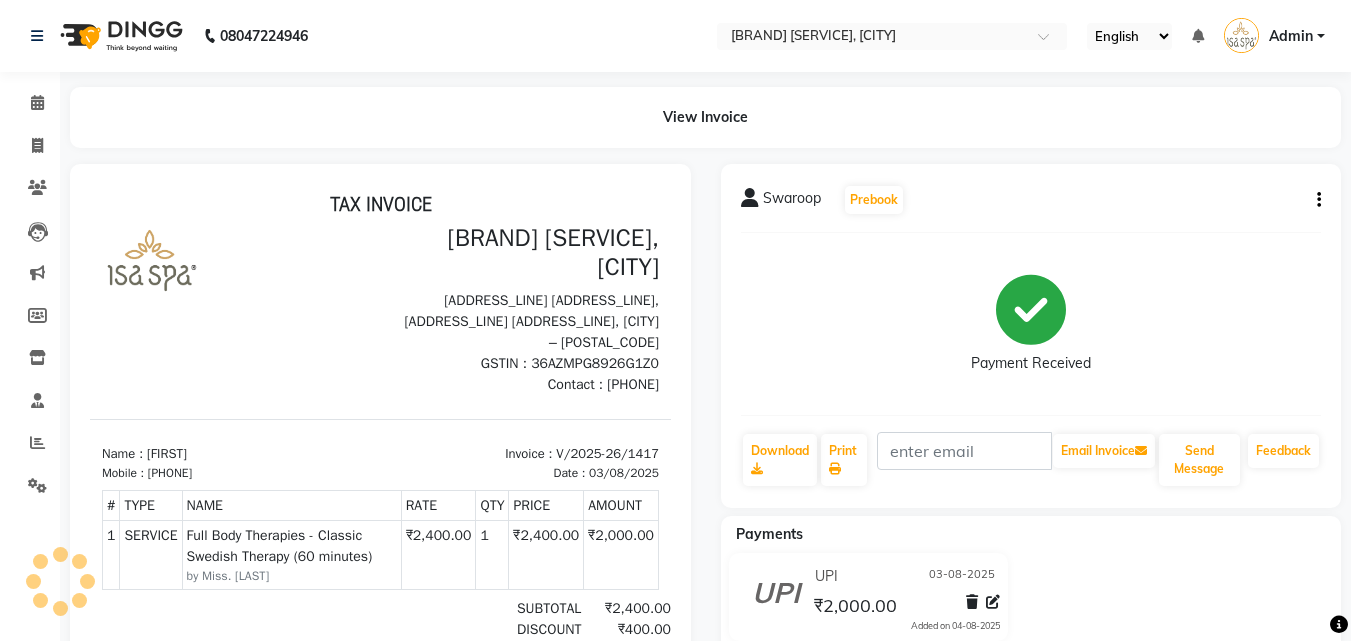 scroll, scrollTop: 0, scrollLeft: 0, axis: both 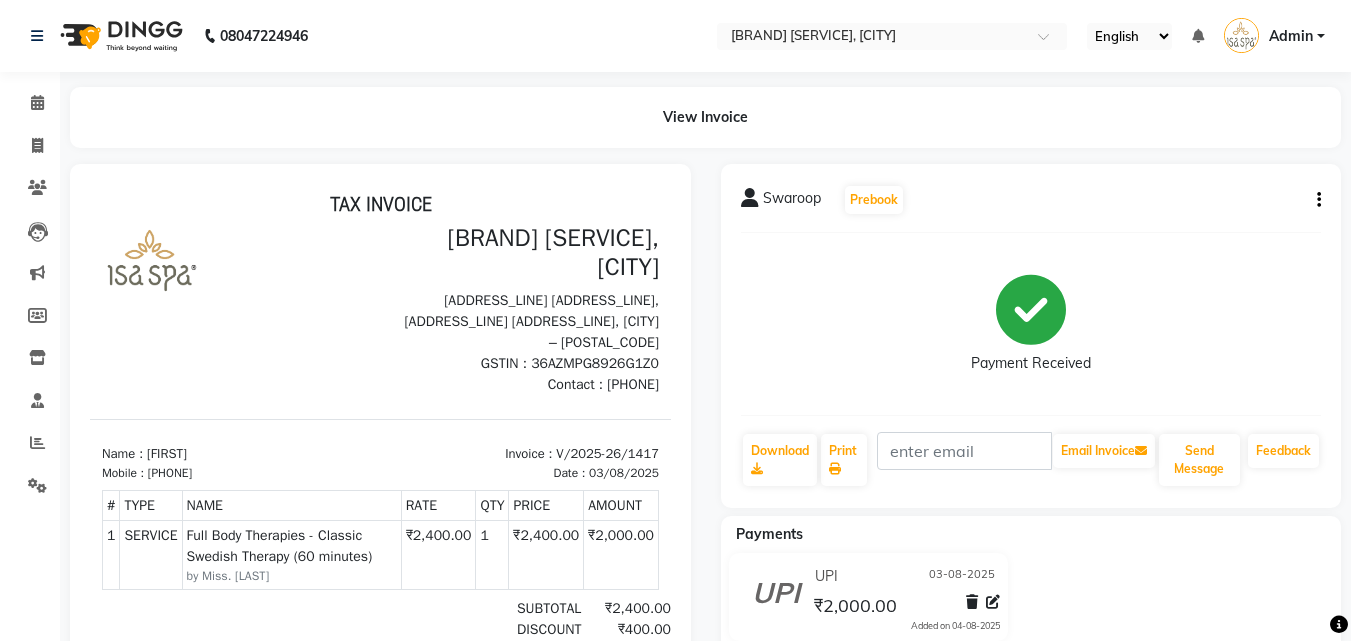 click 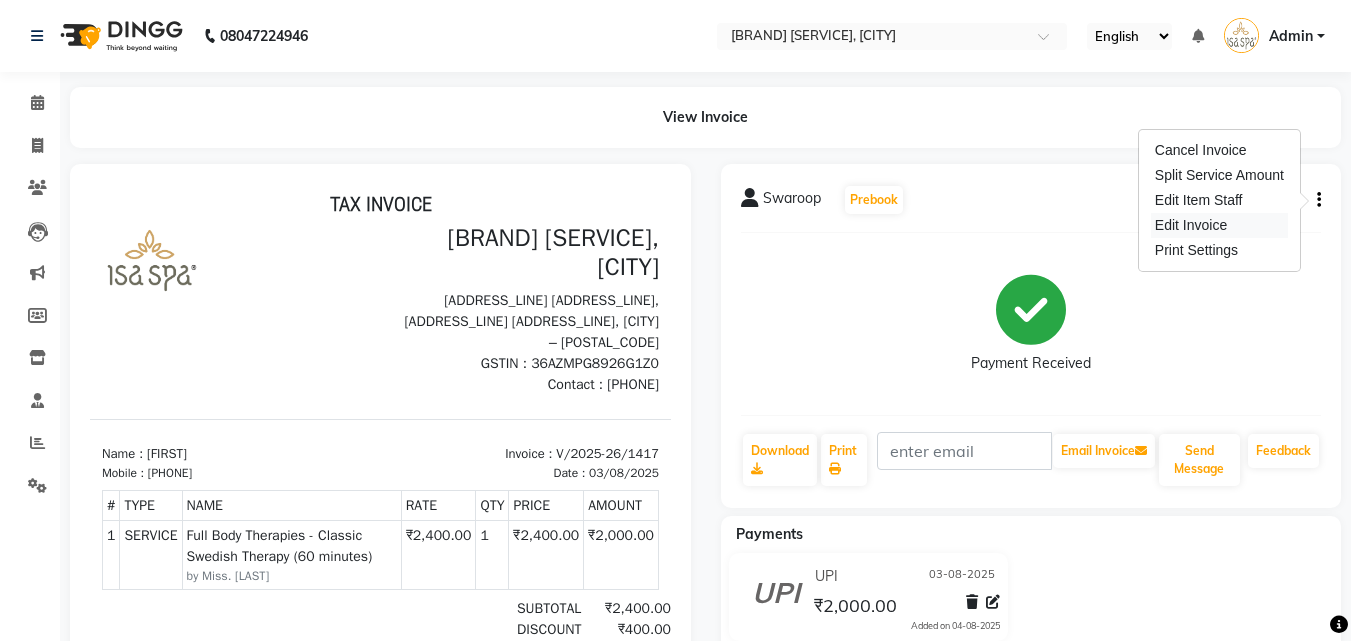 click on "Edit Invoice" at bounding box center [1219, 225] 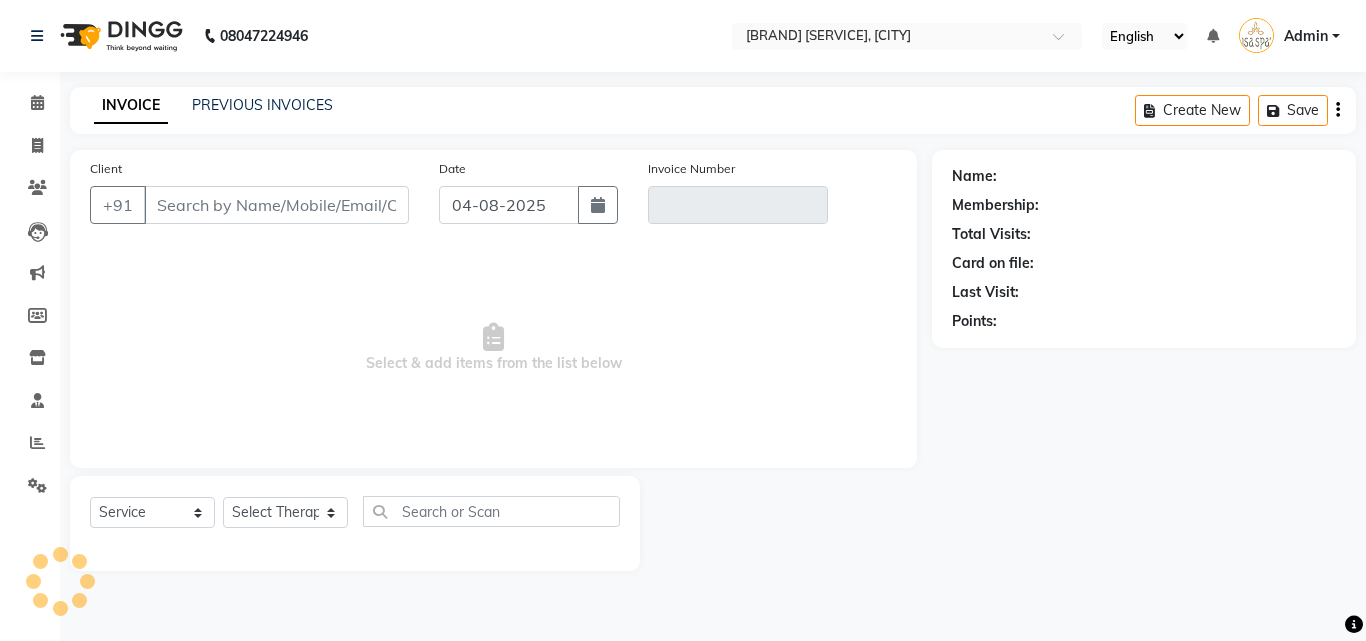 type on "[PHONE]" 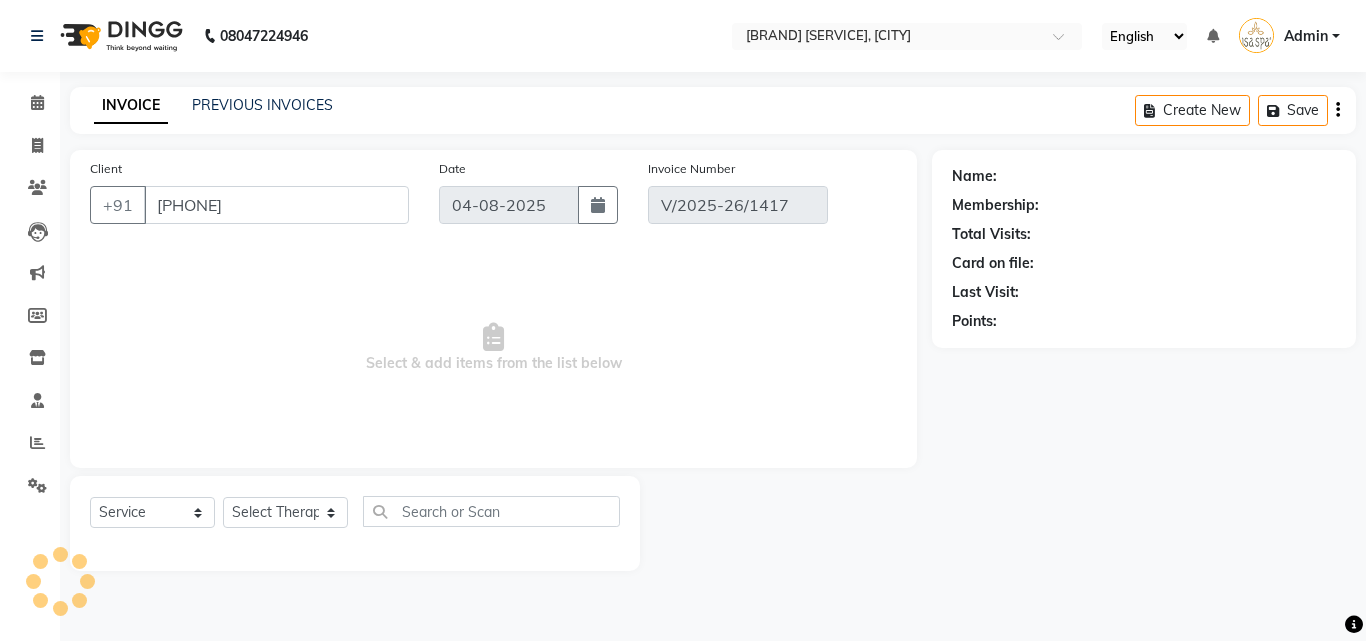 type on "03-08-2025" 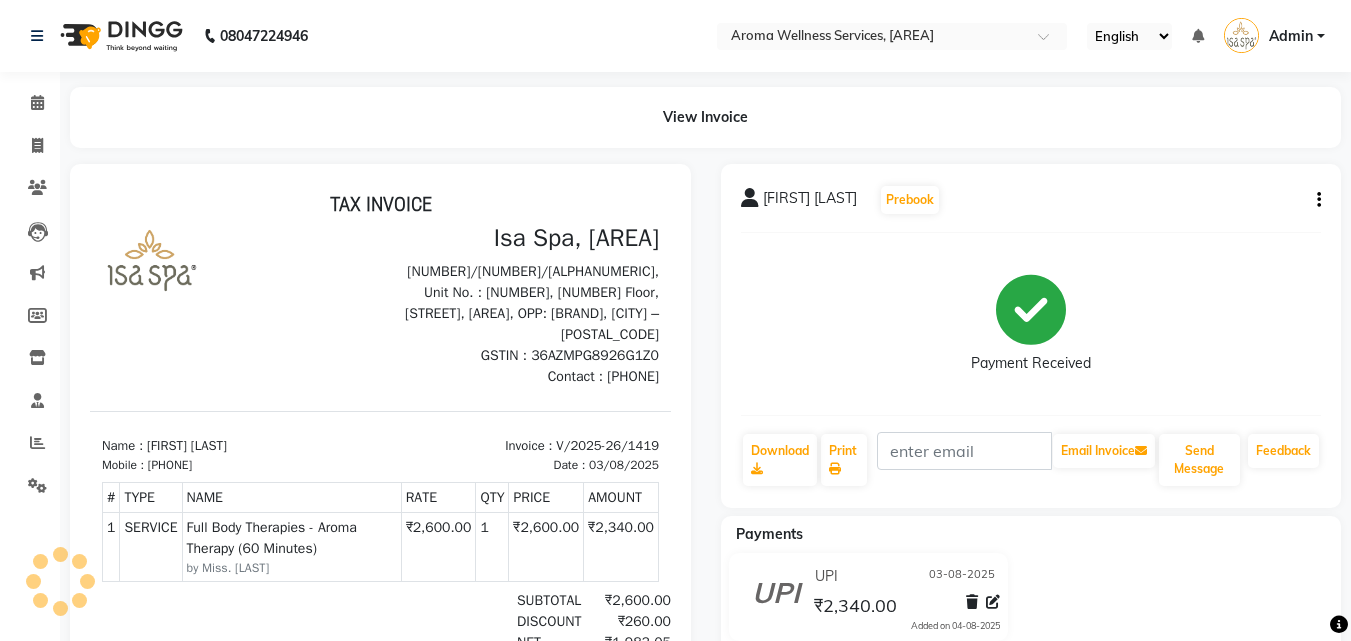 scroll, scrollTop: 0, scrollLeft: 0, axis: both 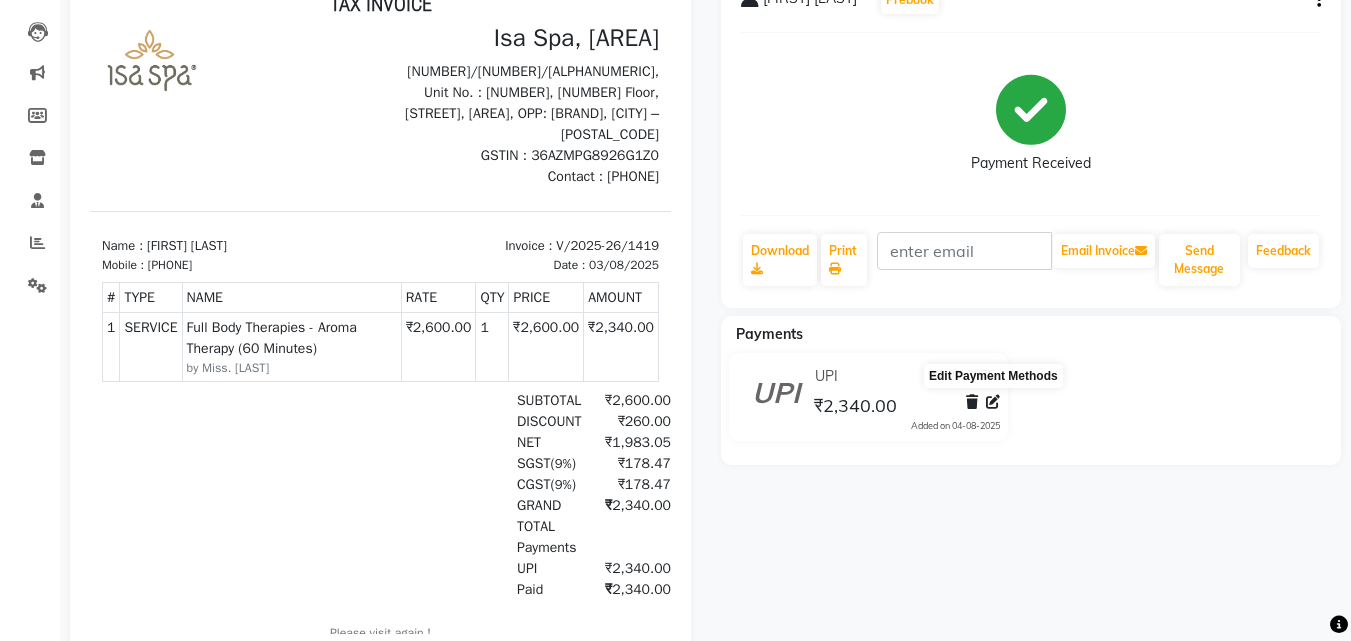 click 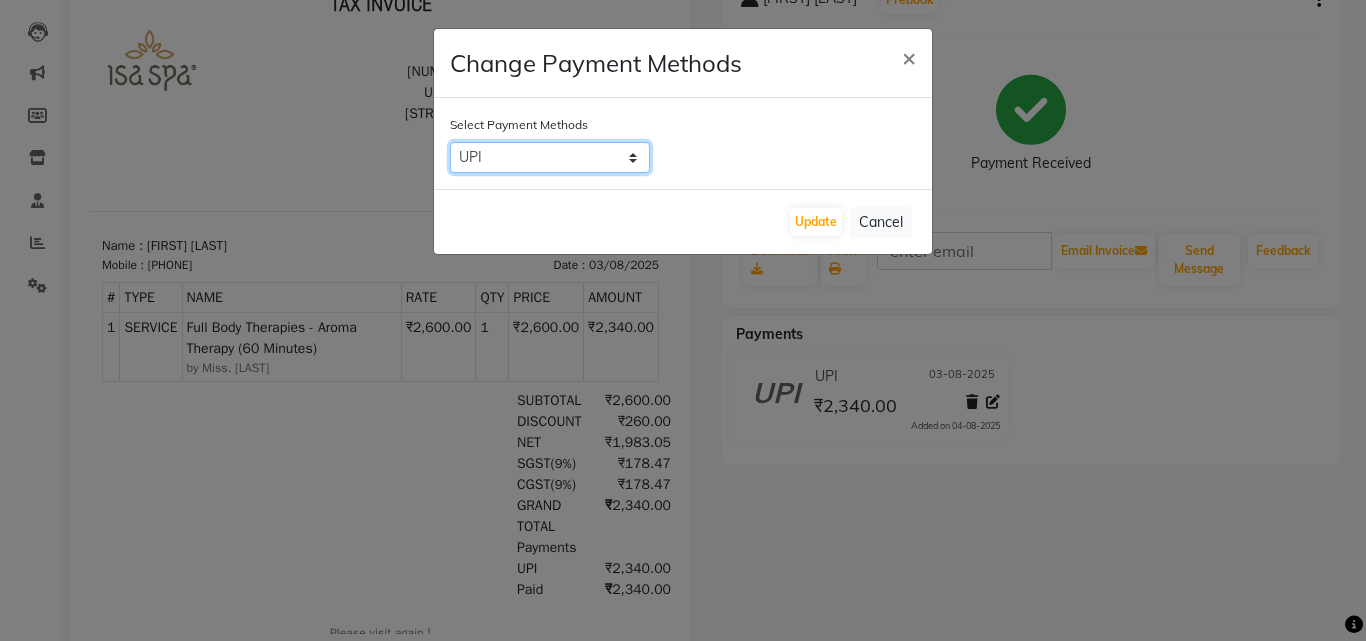 click on "CARD   UPI   CASH   Complimentary   ONLINE" 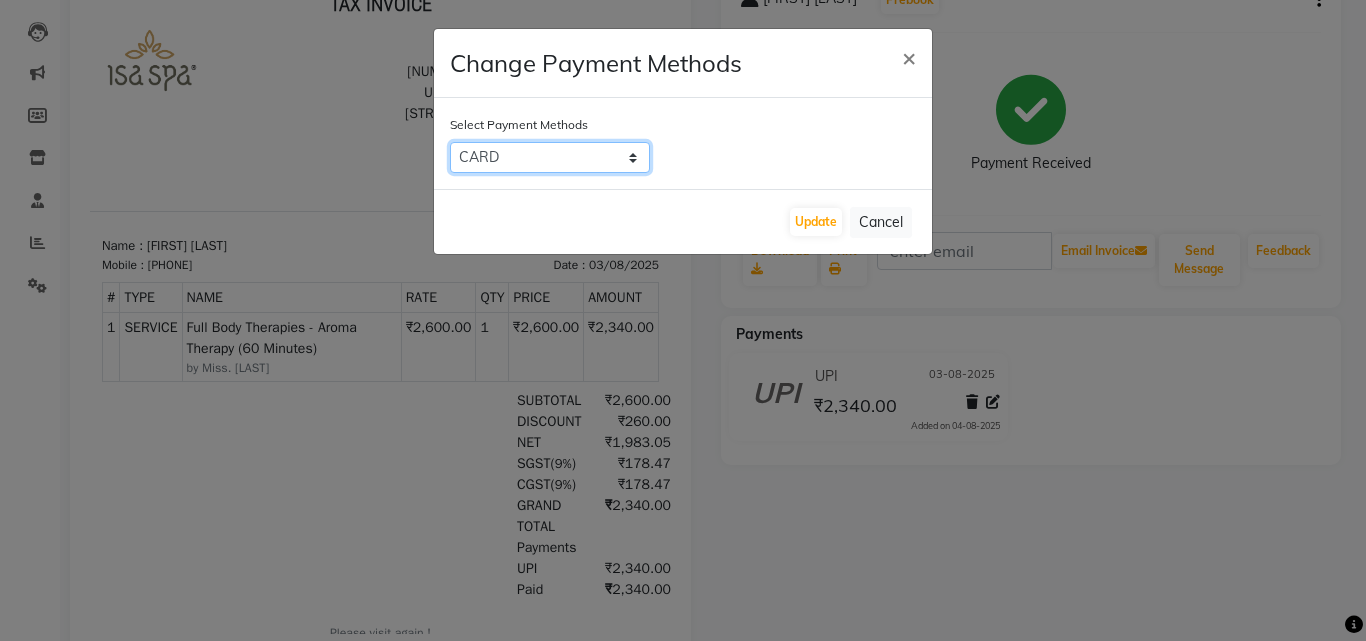 click on "CARD   UPI   CASH   Complimentary   ONLINE" 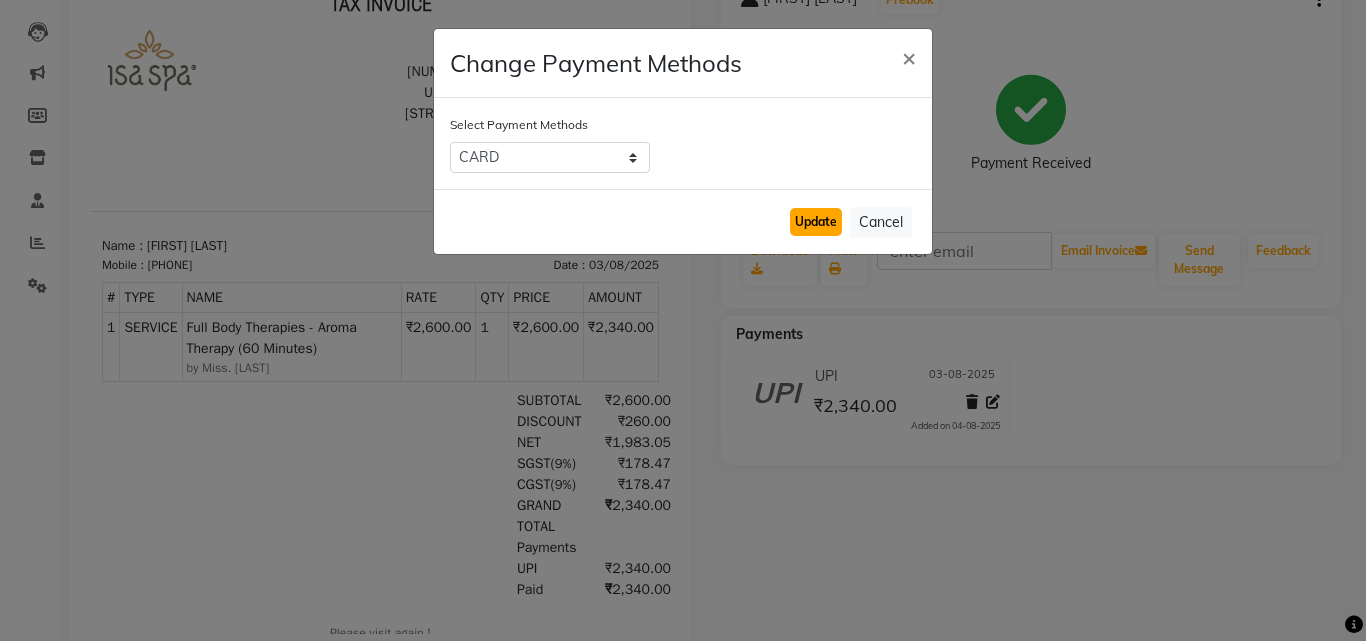 click on "Update" 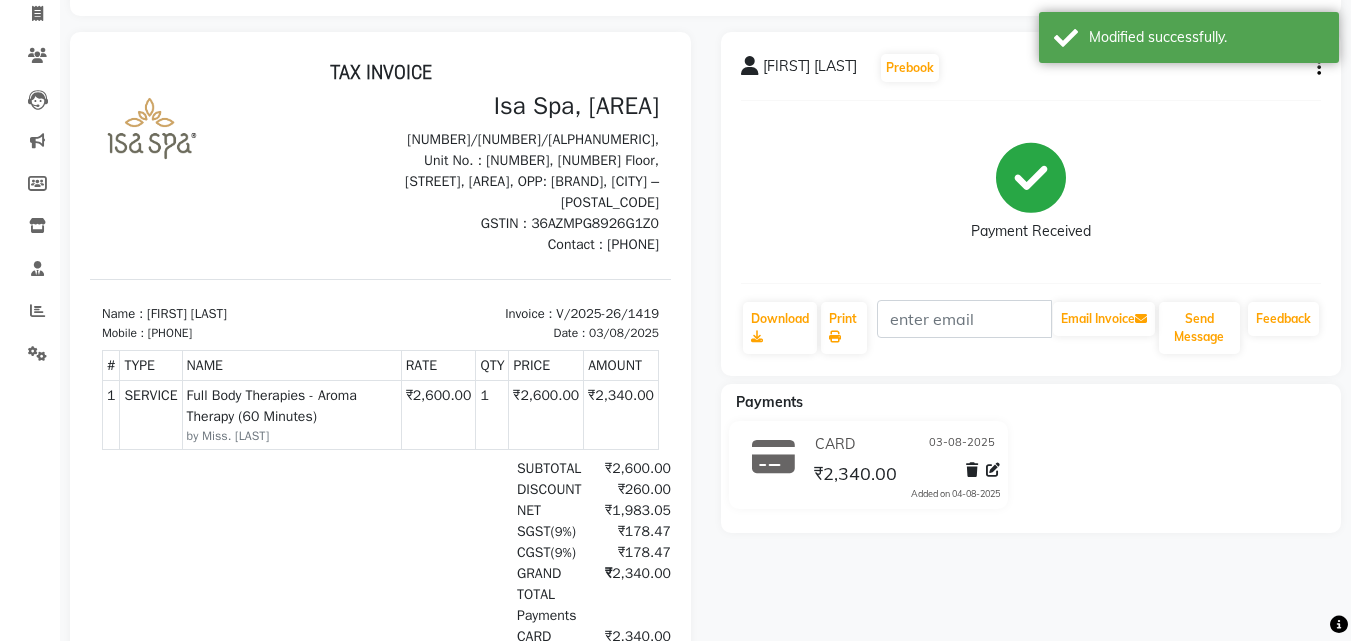 scroll, scrollTop: 0, scrollLeft: 0, axis: both 